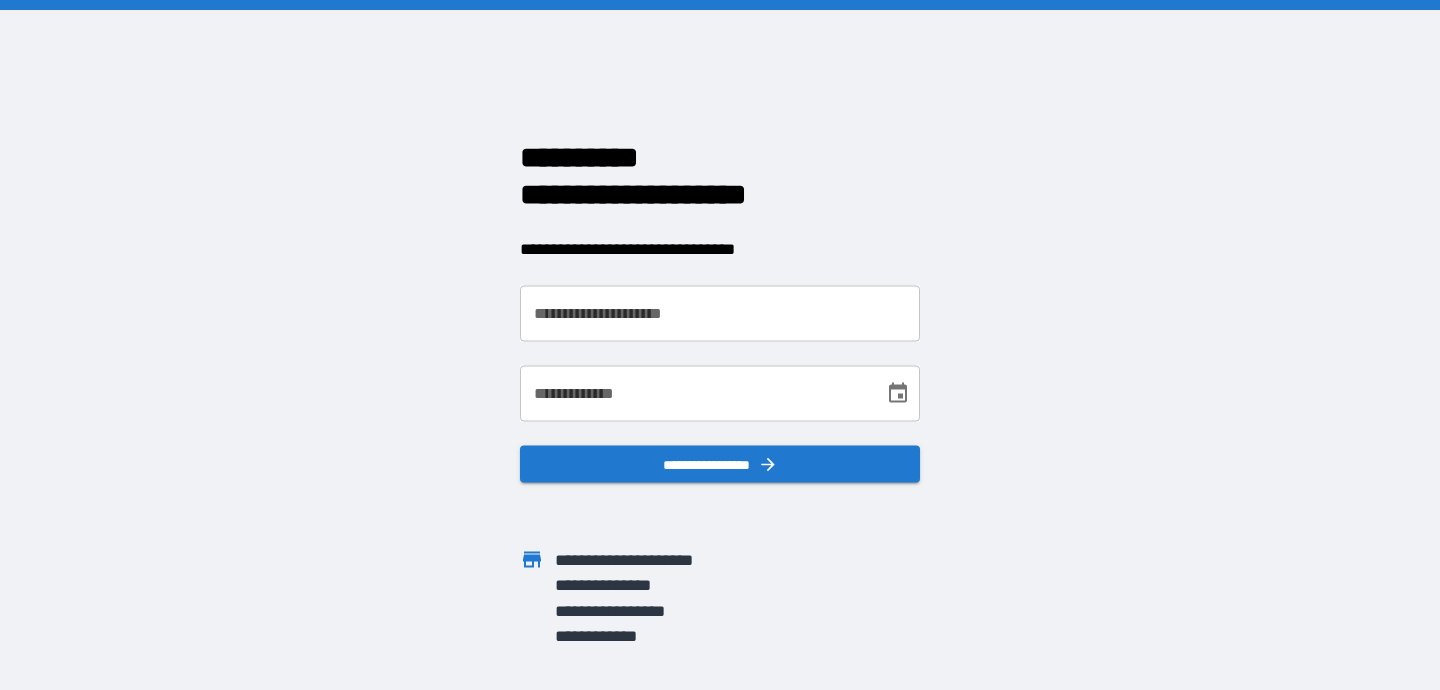 scroll, scrollTop: 0, scrollLeft: 0, axis: both 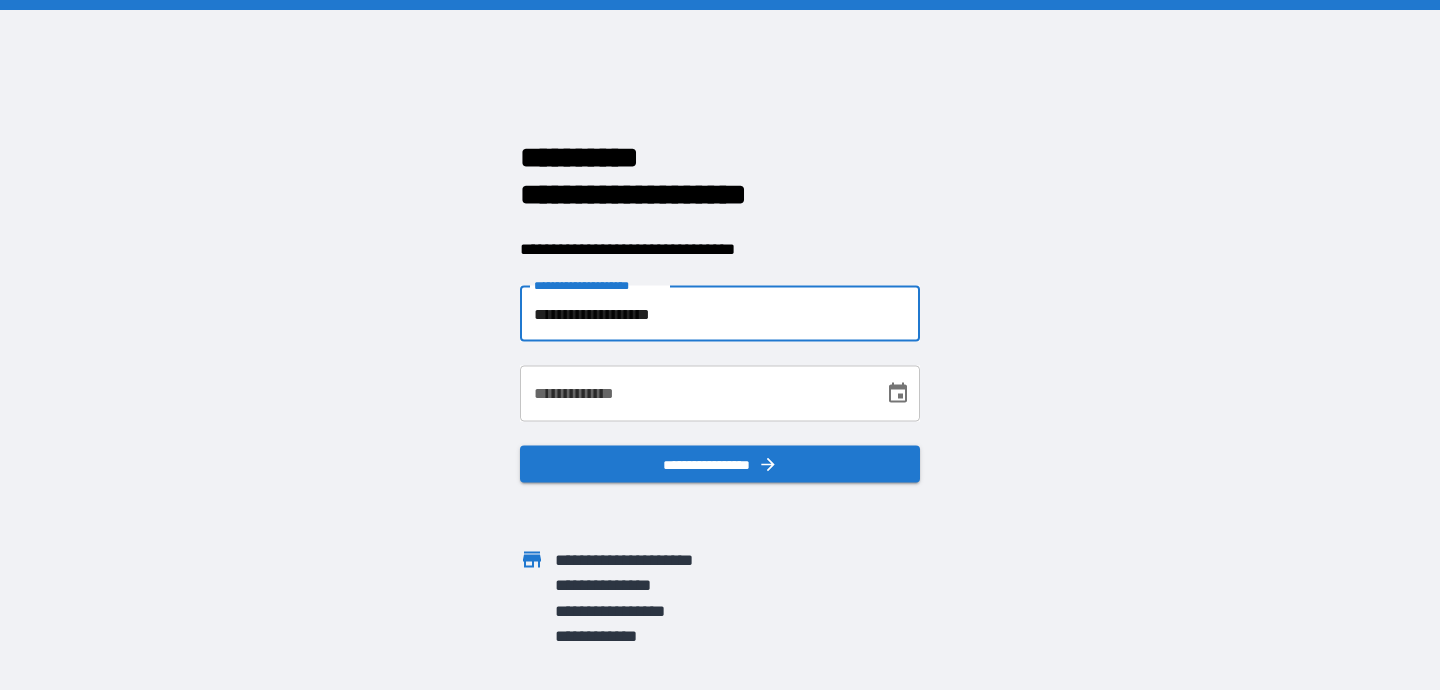 type on "**********" 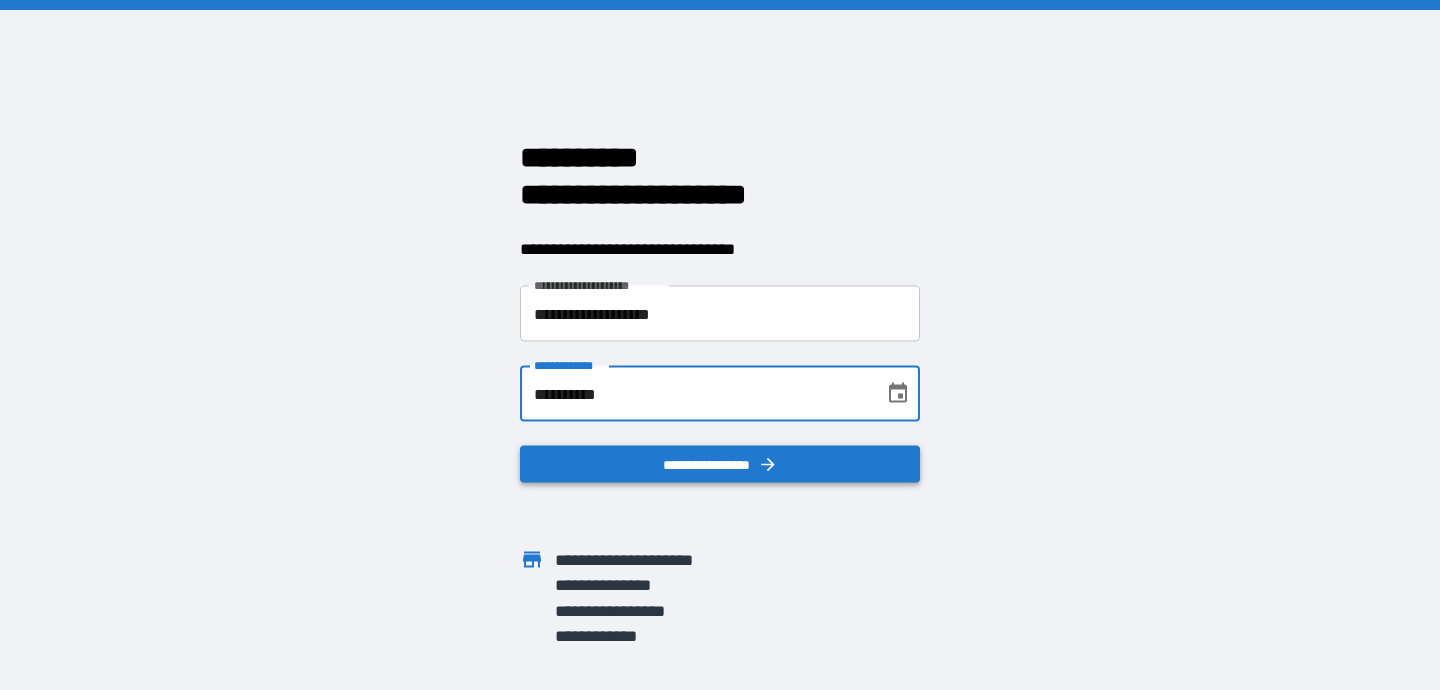 type on "**********" 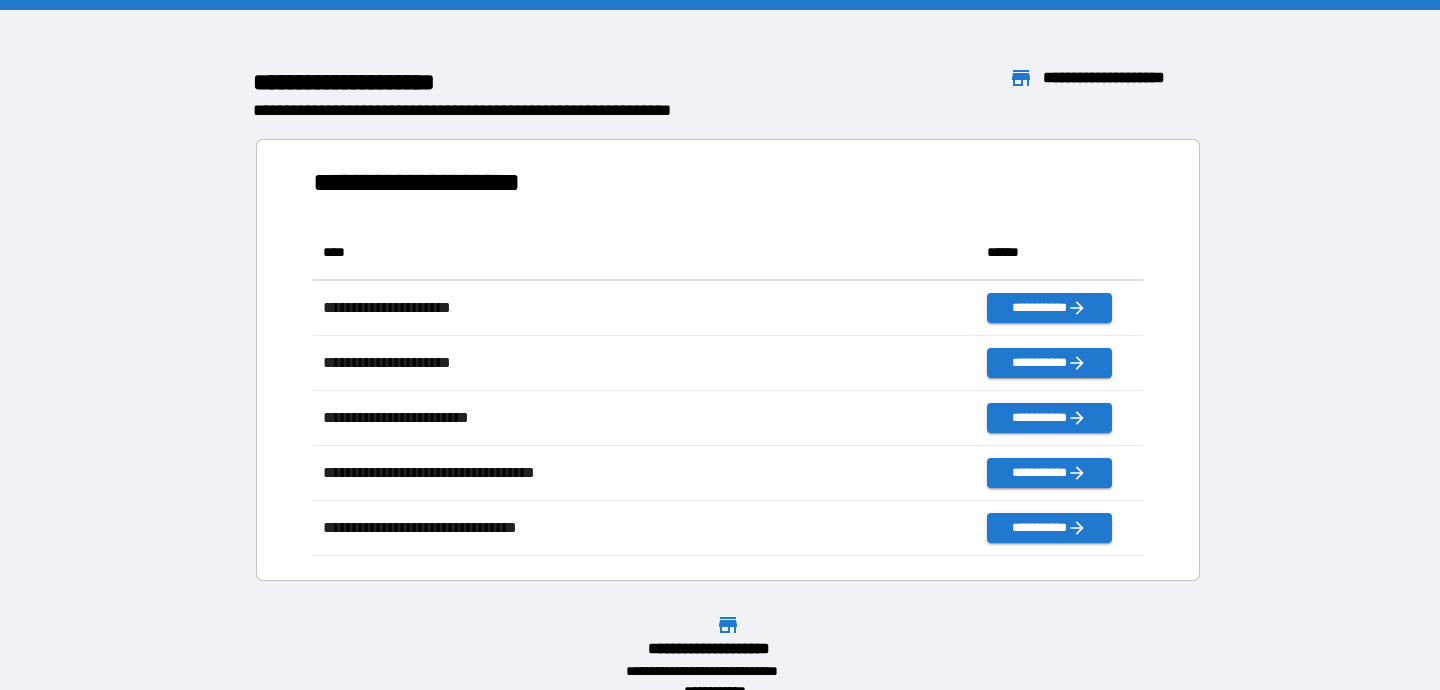 scroll, scrollTop: 1, scrollLeft: 1, axis: both 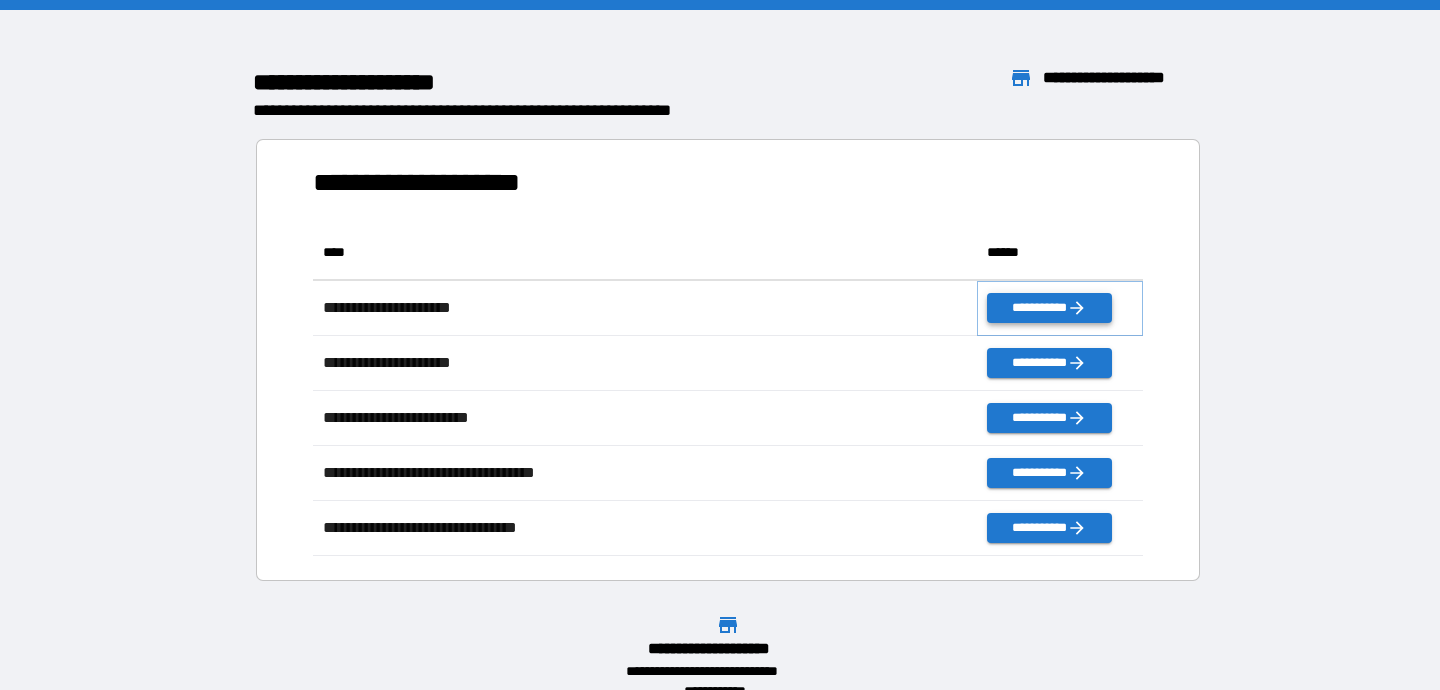 click on "**********" at bounding box center (1049, 308) 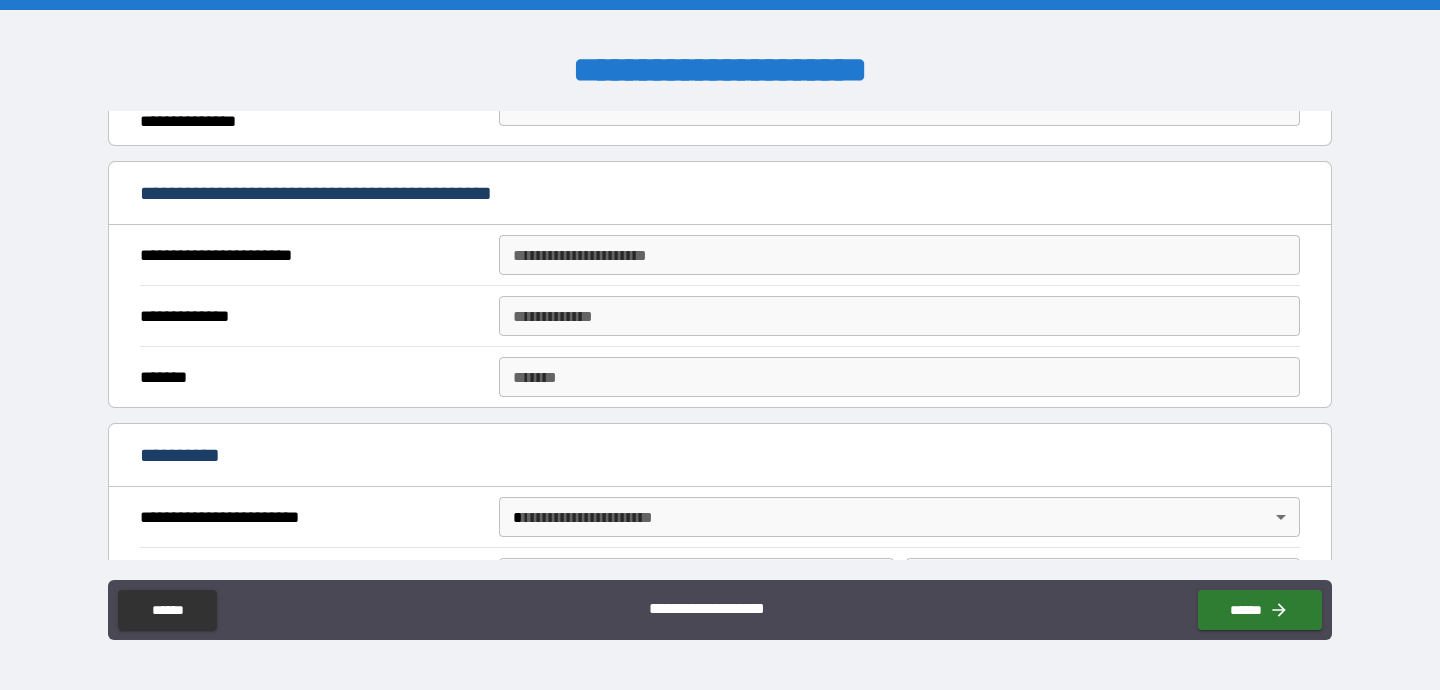 scroll, scrollTop: 38, scrollLeft: 0, axis: vertical 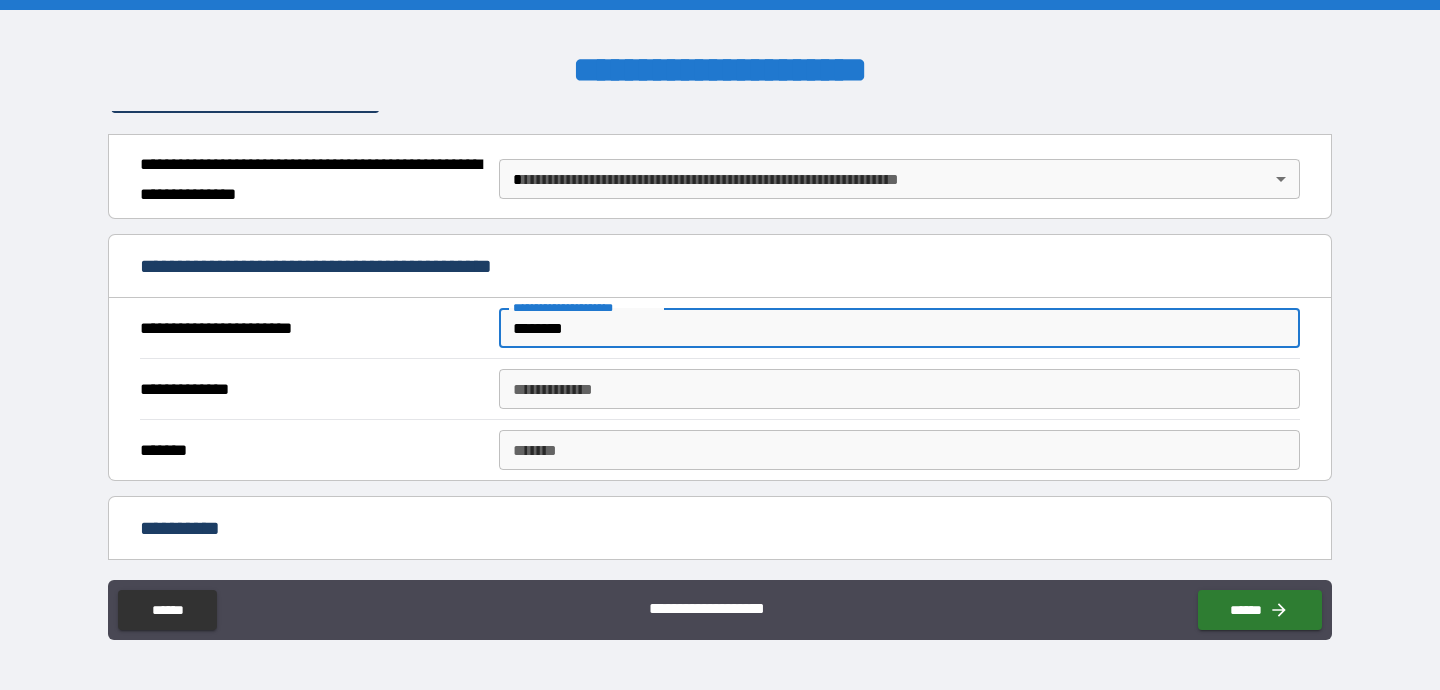 type on "********" 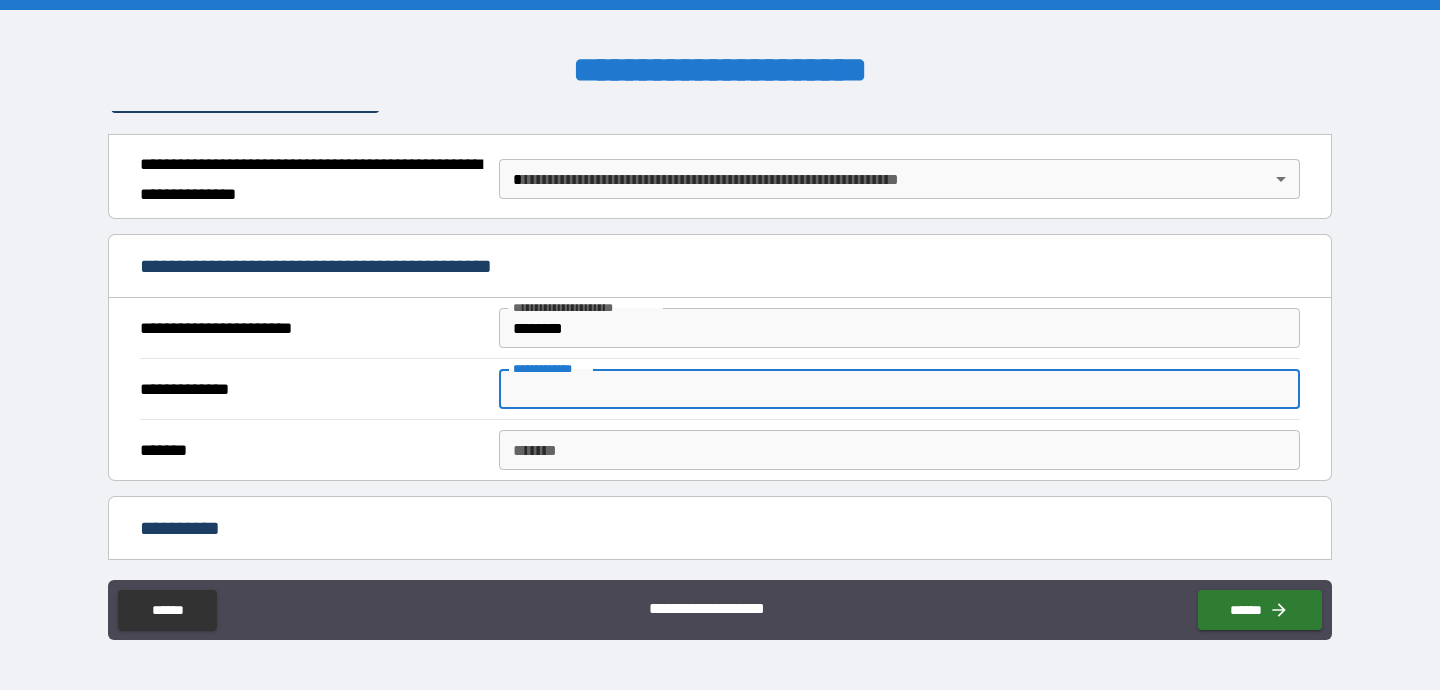 click on "**********" at bounding box center (899, 389) 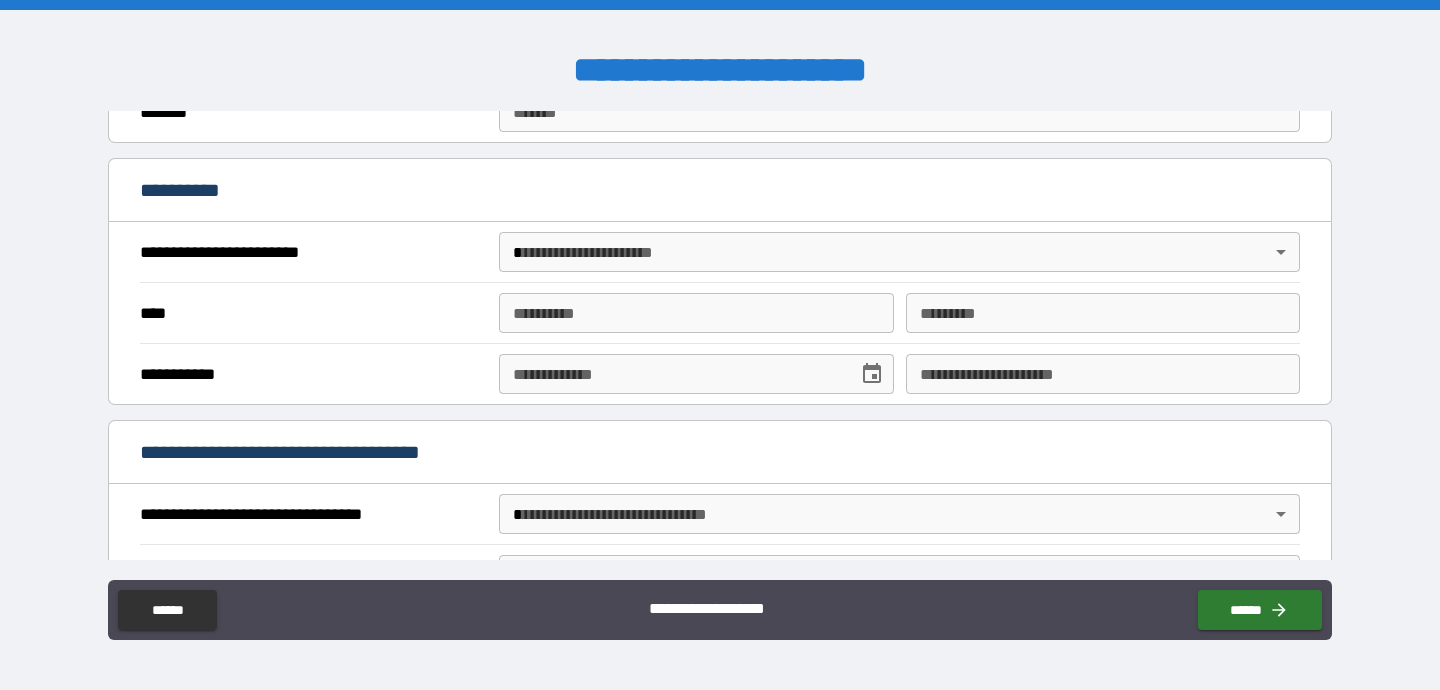 scroll, scrollTop: 385, scrollLeft: 0, axis: vertical 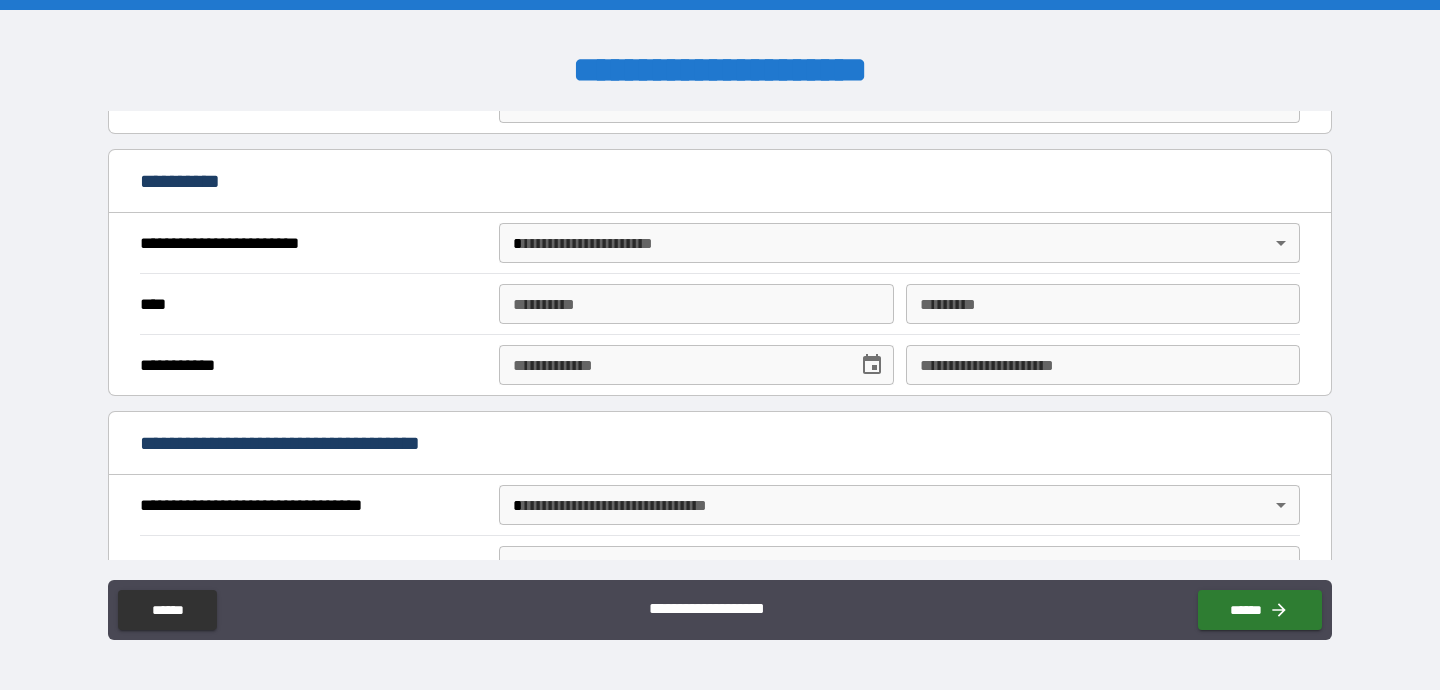 click on "**********" at bounding box center (720, 345) 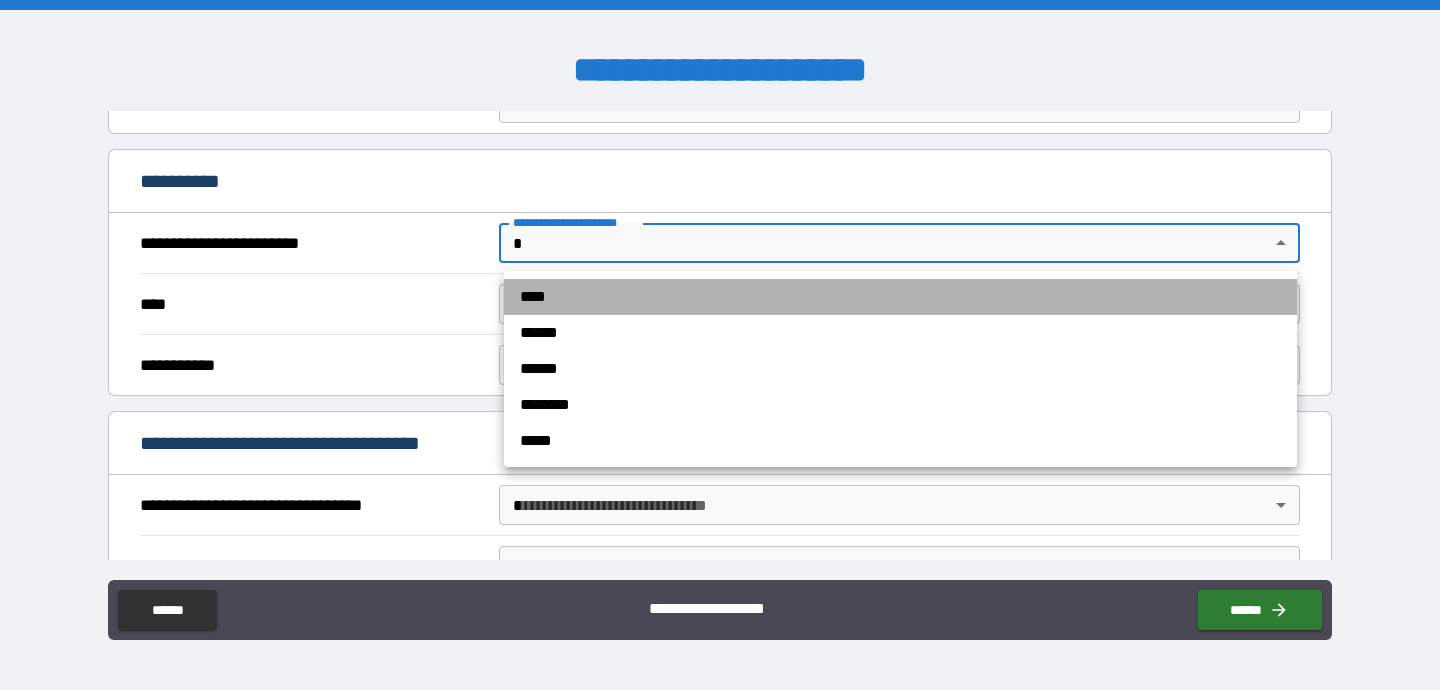 click on "****" at bounding box center (900, 297) 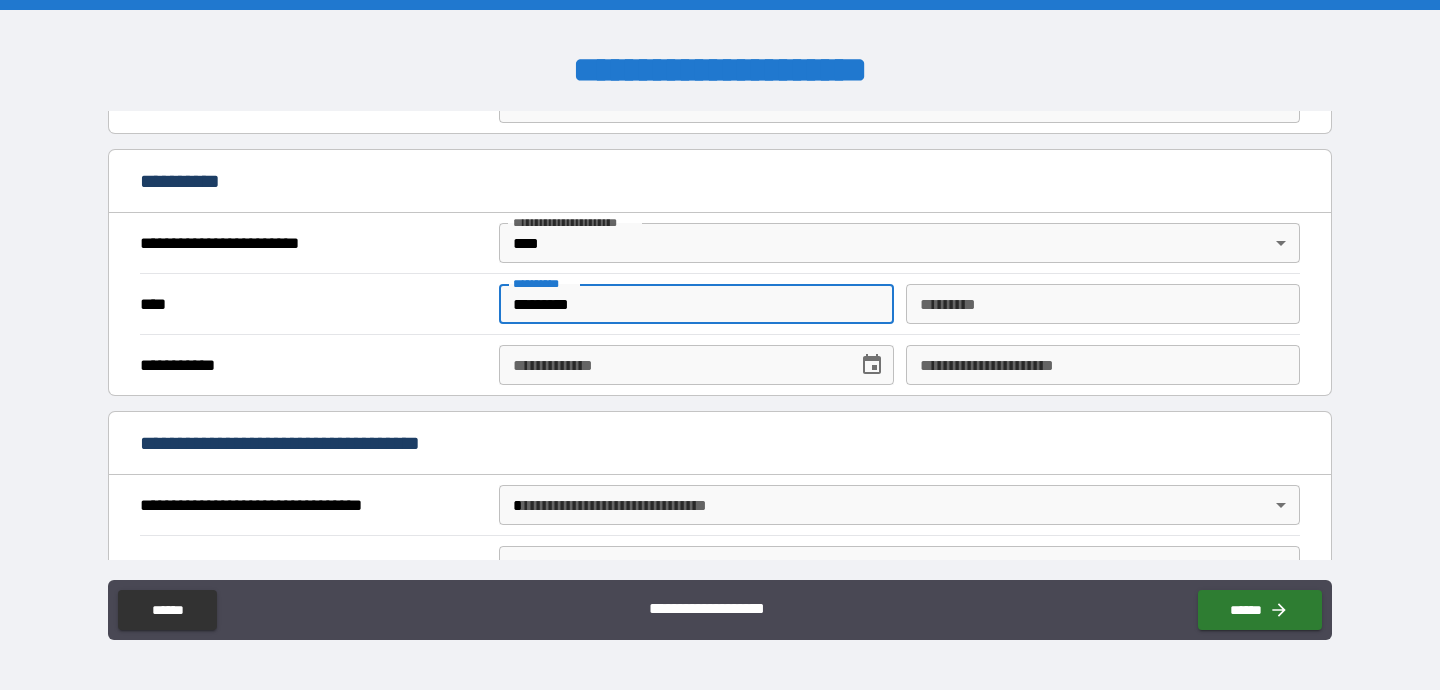 type on "********" 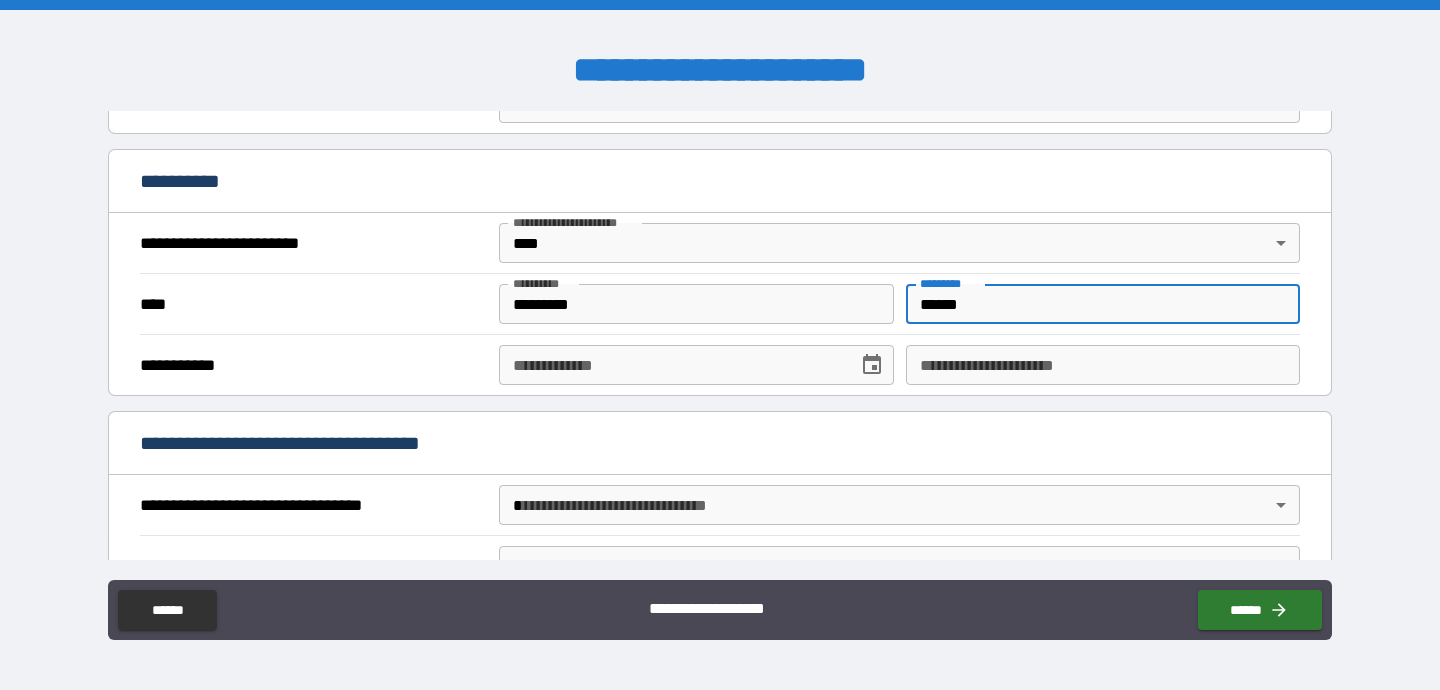 type on "******" 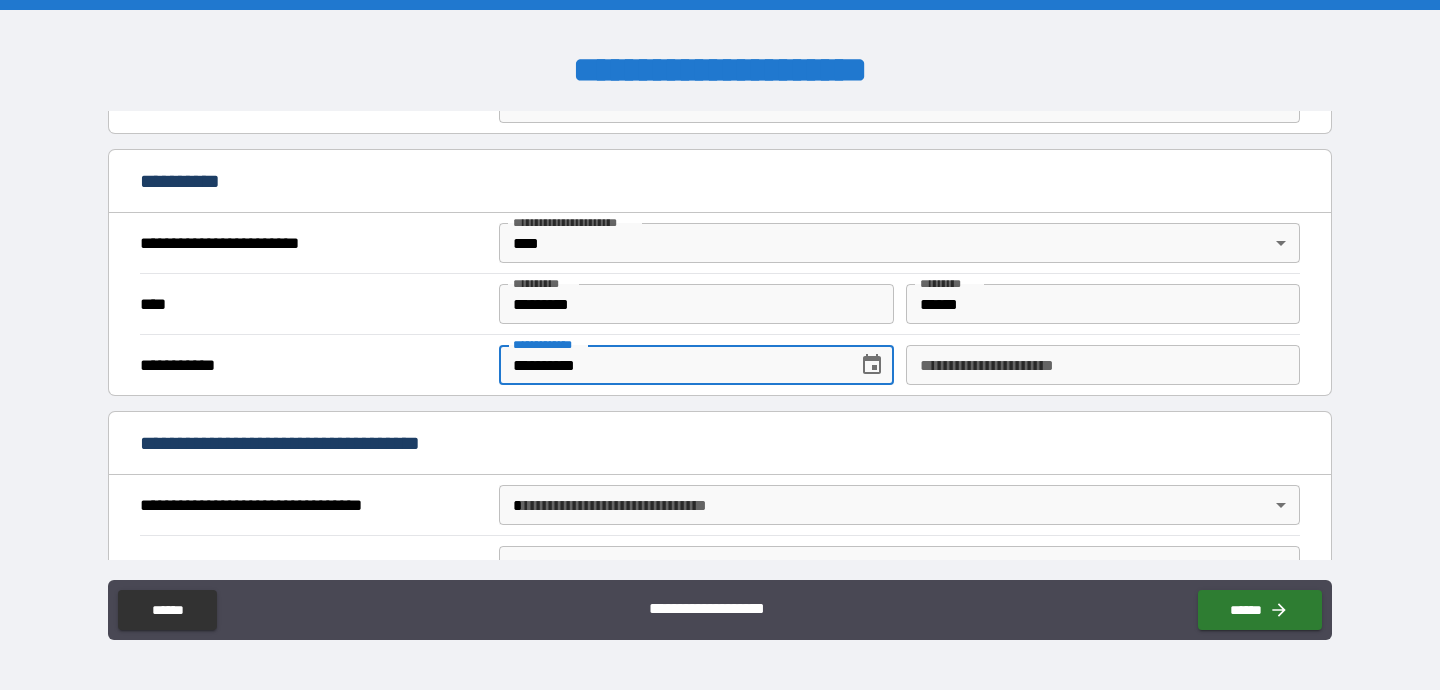 type on "**********" 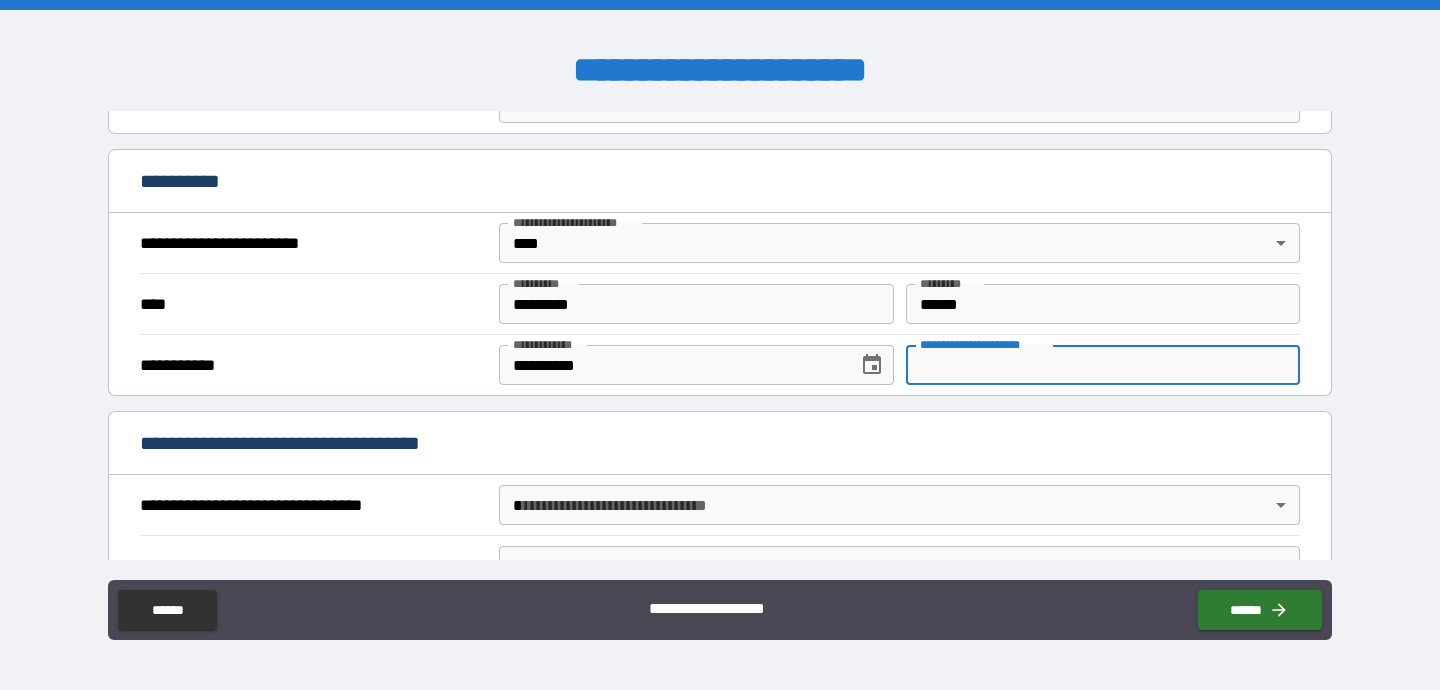 click on "**********" at bounding box center [1103, 365] 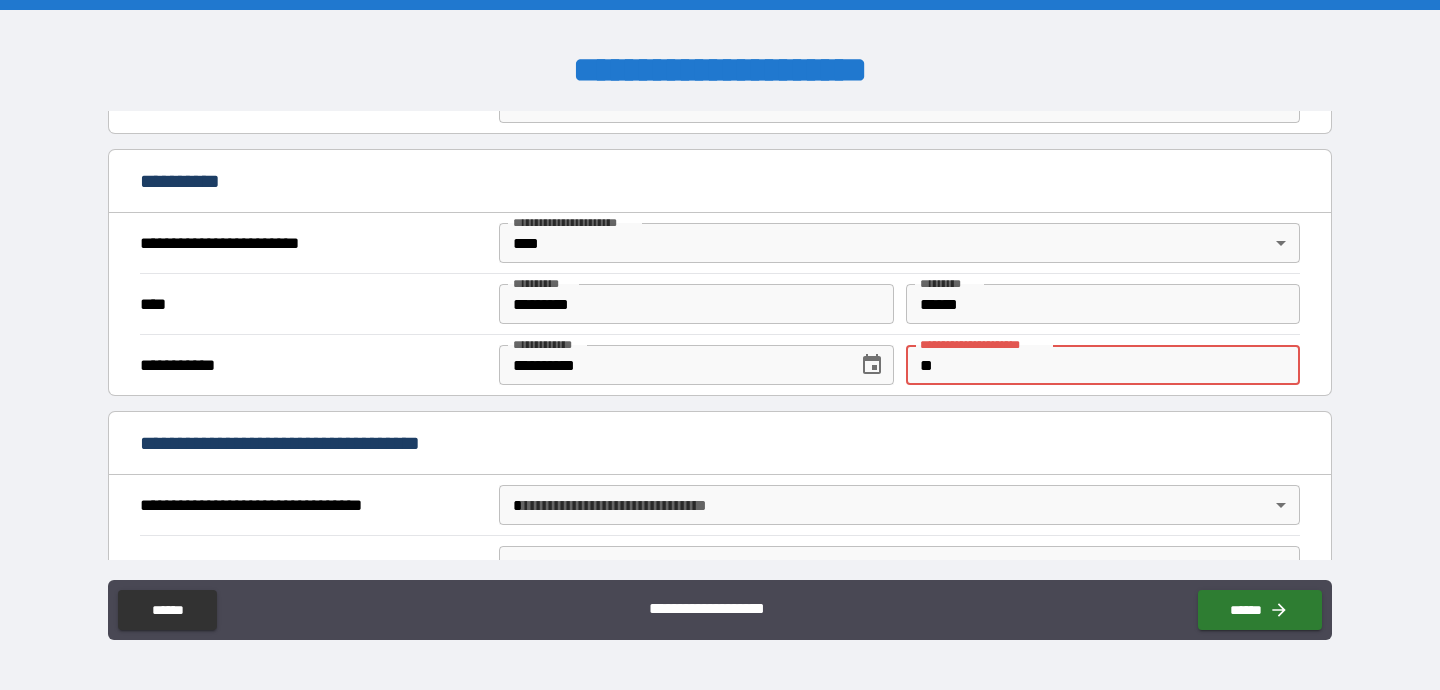 type on "*" 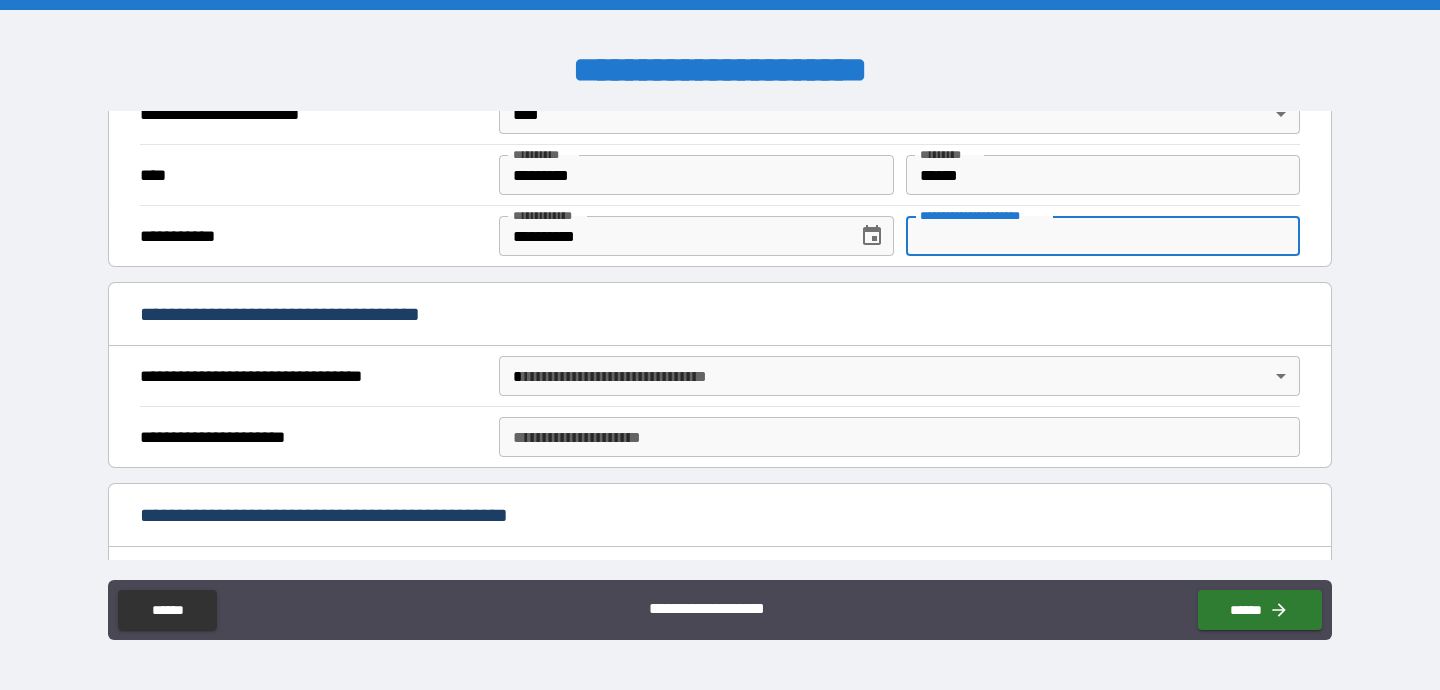 scroll, scrollTop: 515, scrollLeft: 0, axis: vertical 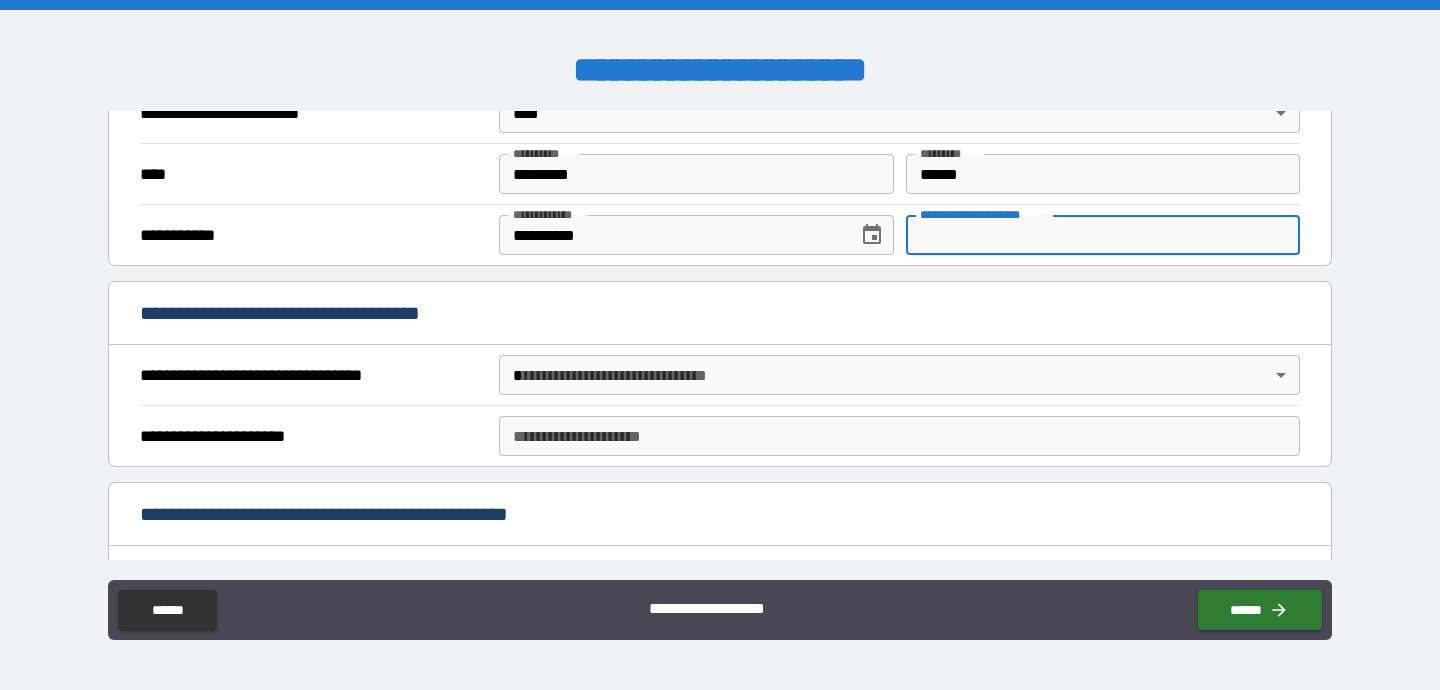 type 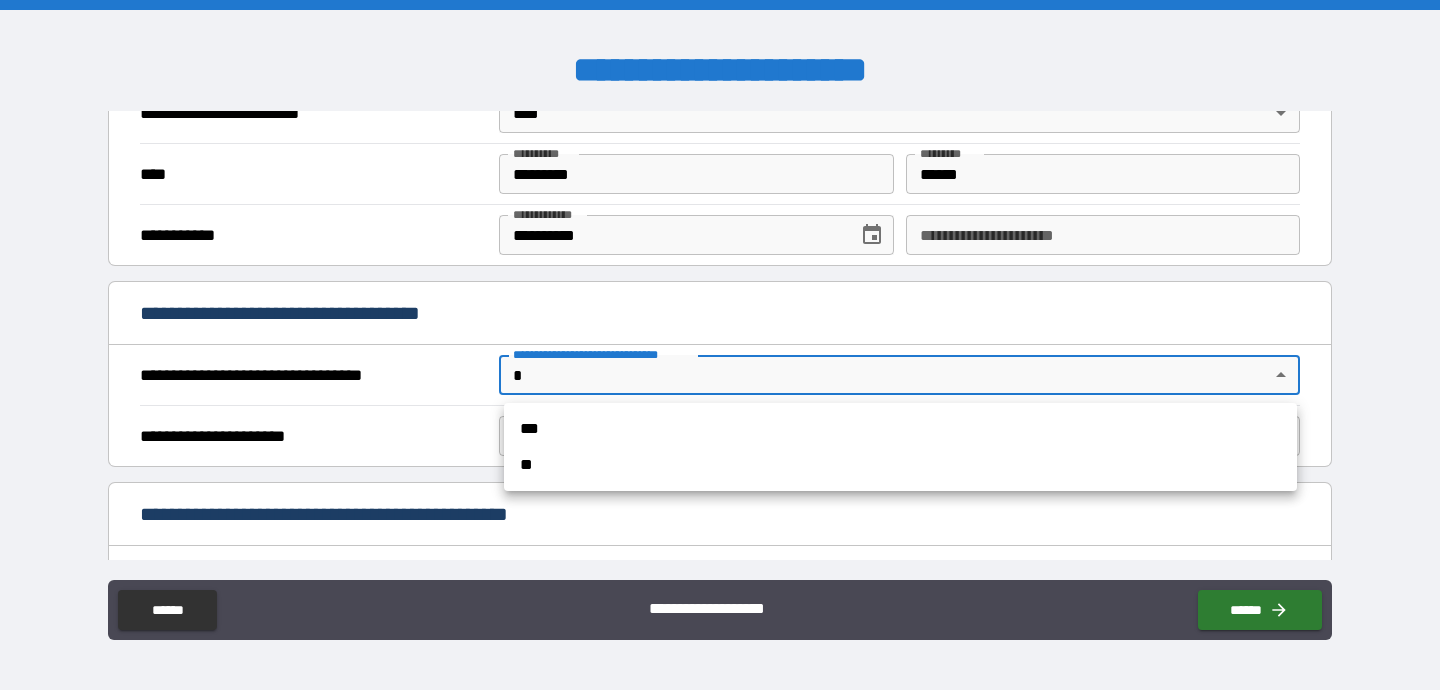 click on "**********" at bounding box center [720, 345] 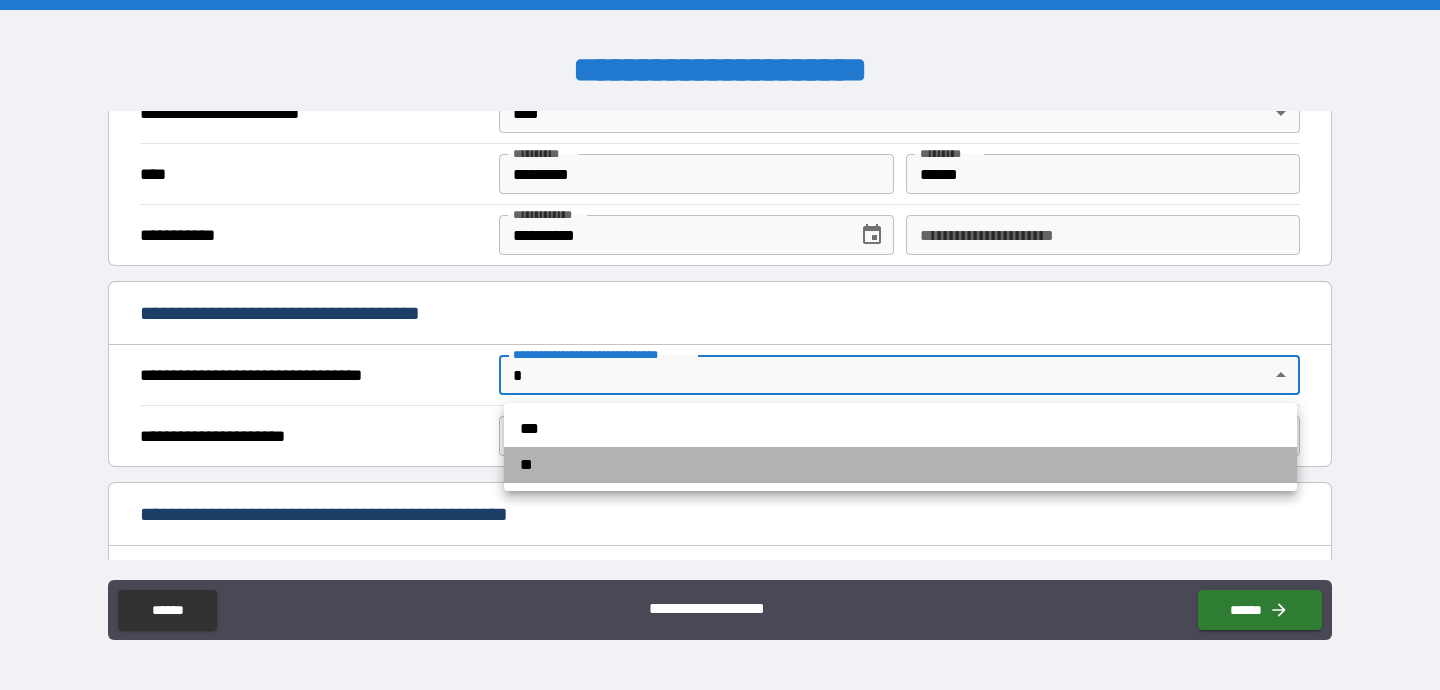 click on "**" at bounding box center [900, 465] 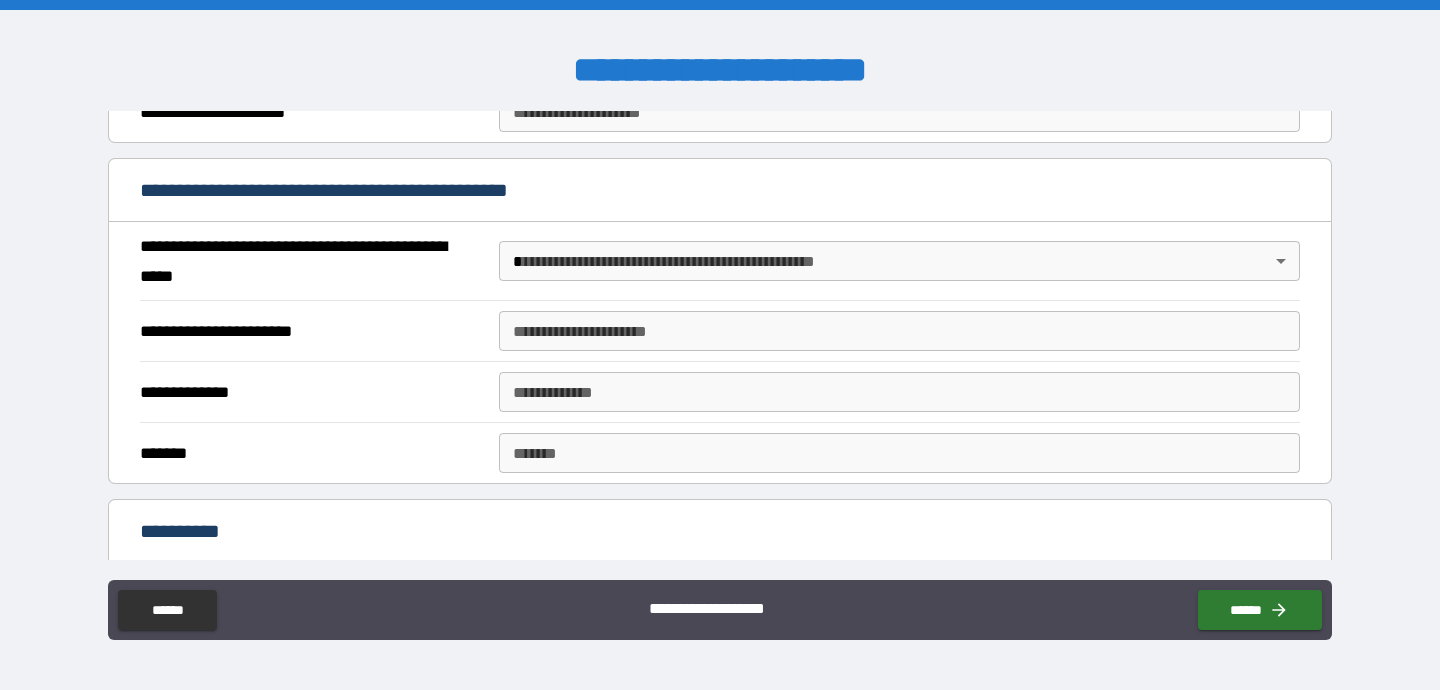 scroll, scrollTop: 840, scrollLeft: 0, axis: vertical 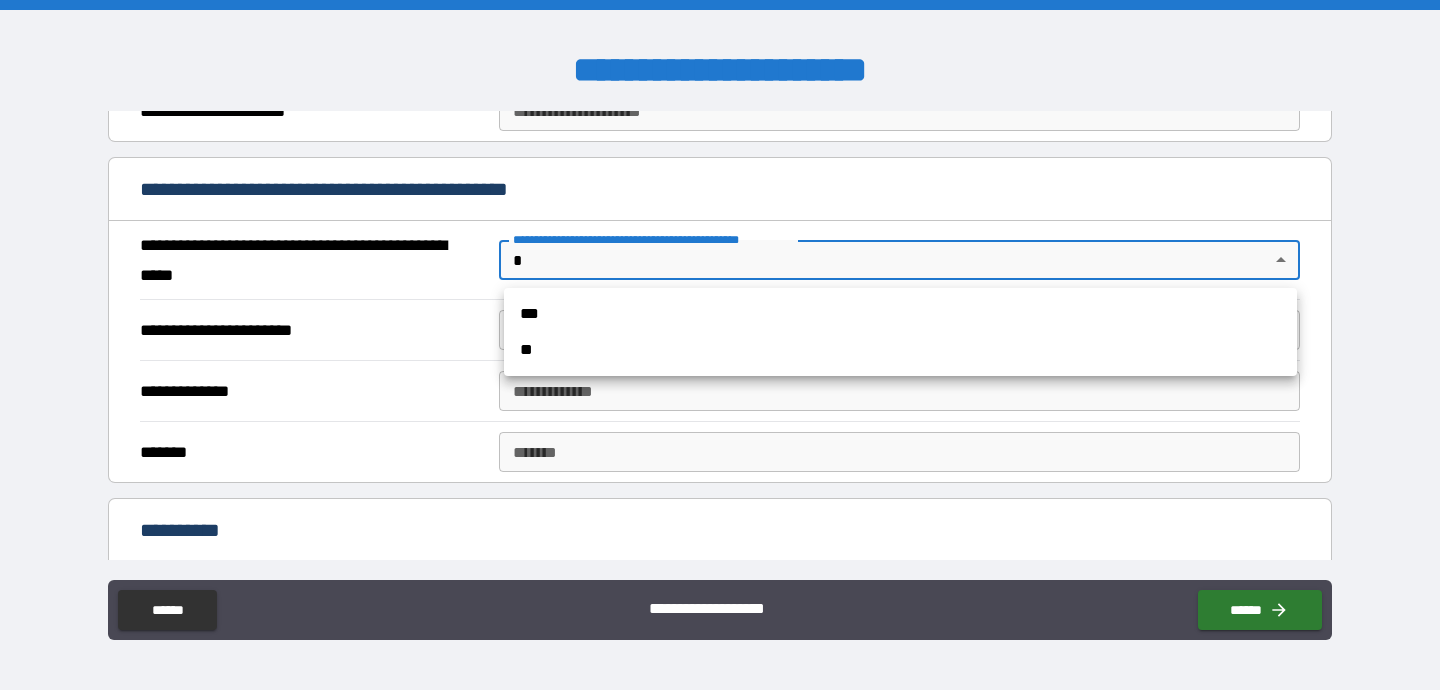 click on "**********" at bounding box center (720, 345) 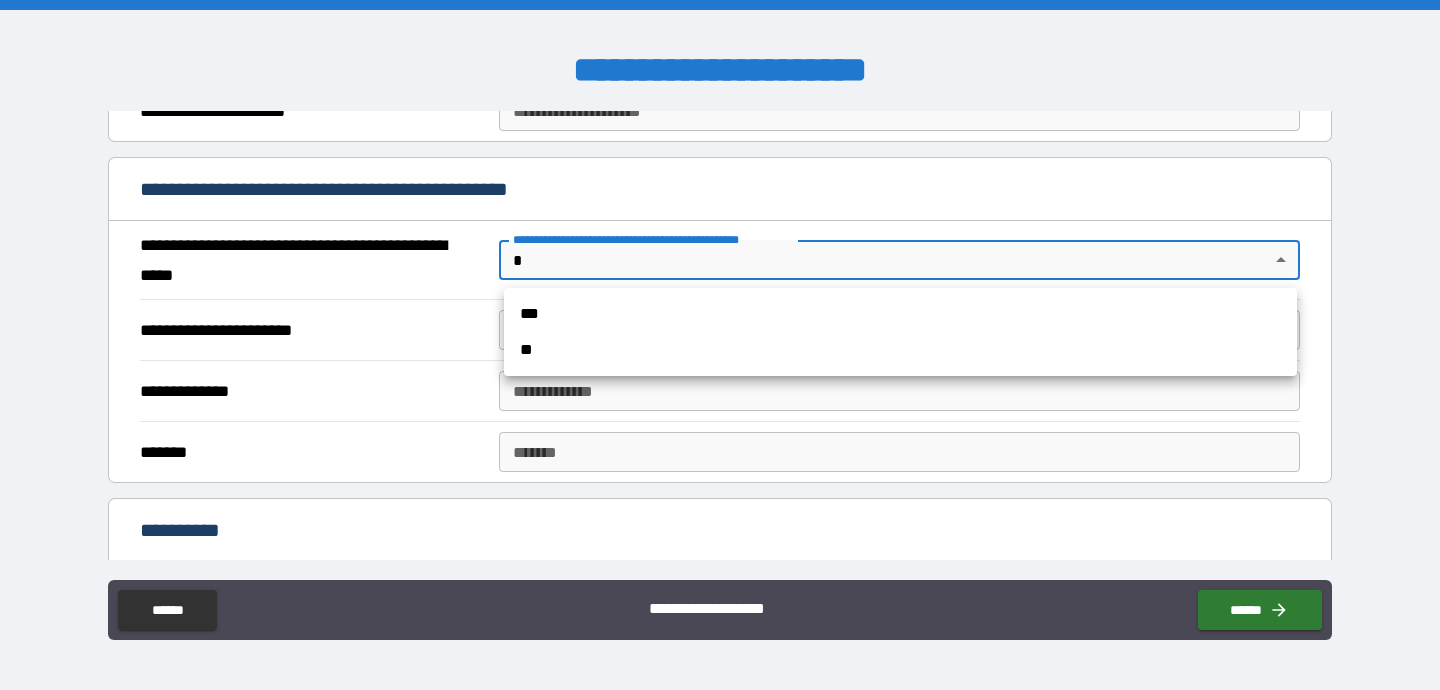 click on "**" at bounding box center [900, 350] 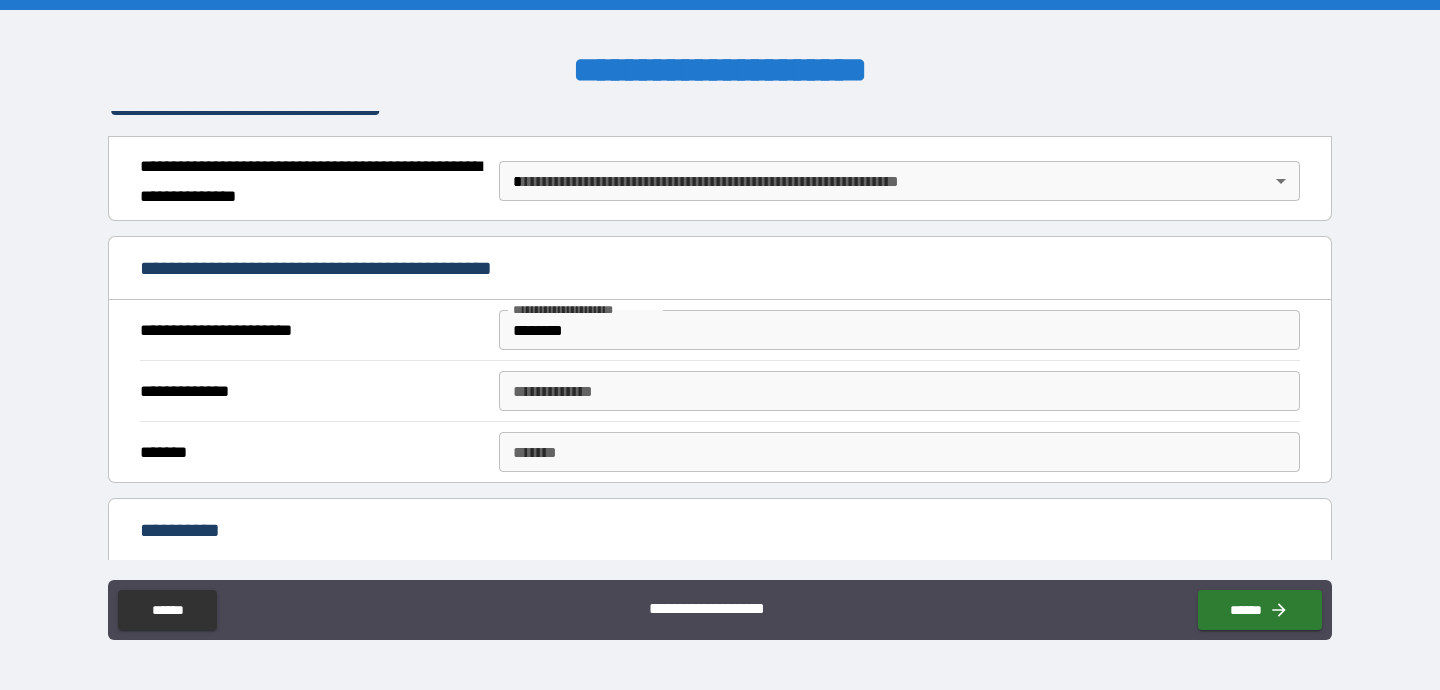 scroll, scrollTop: 31, scrollLeft: 0, axis: vertical 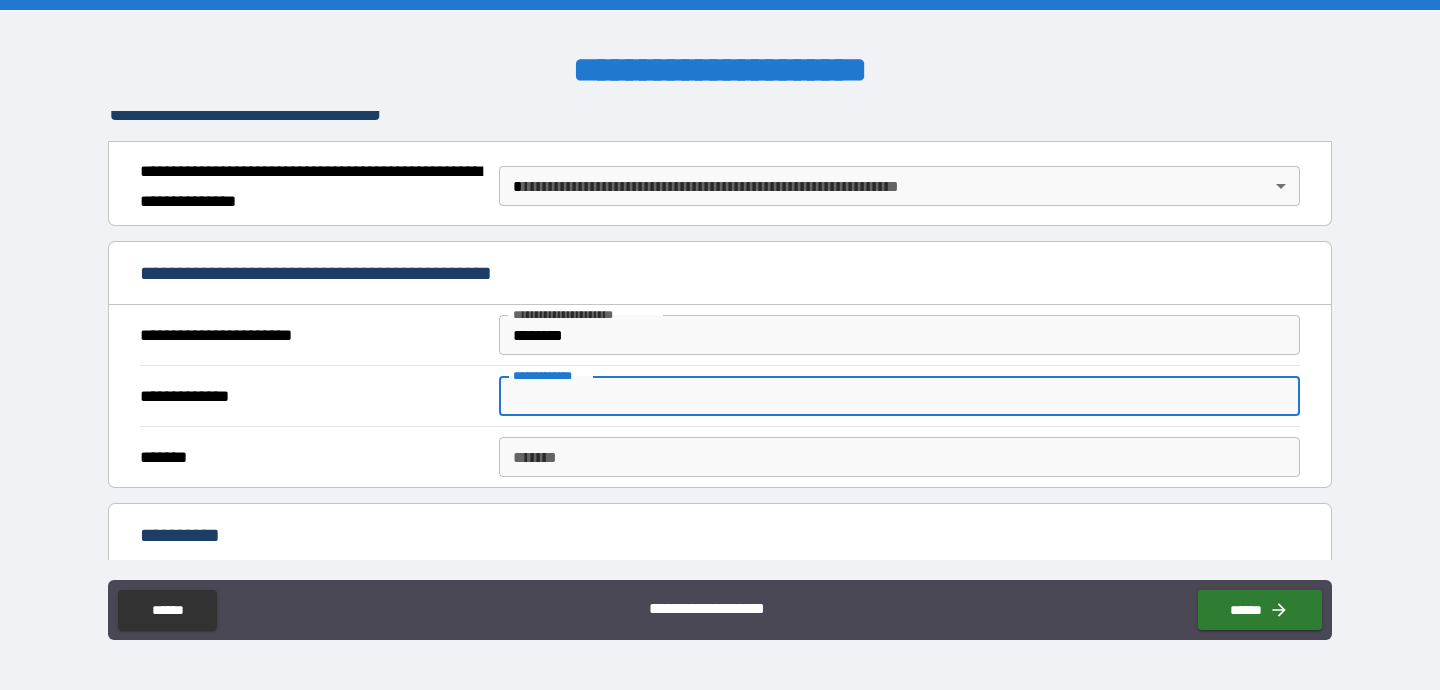 click on "**********" at bounding box center [899, 396] 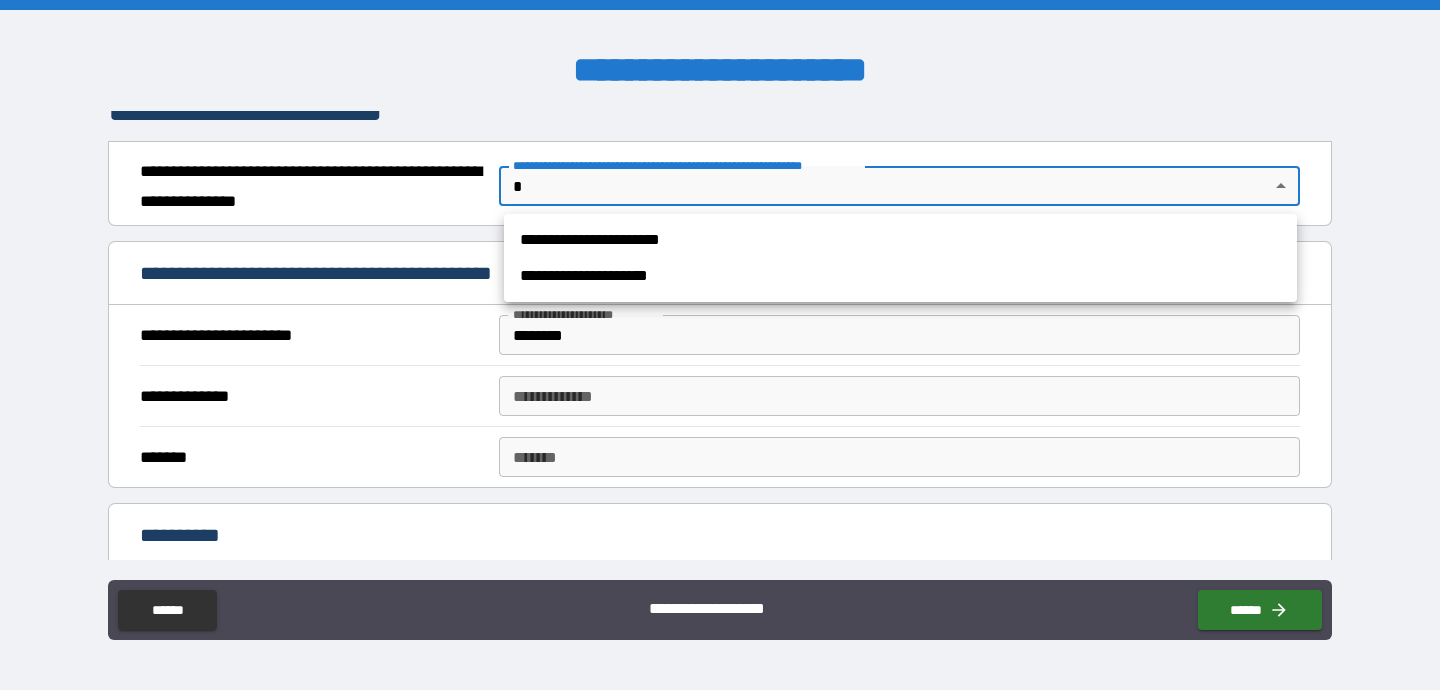 click on "**********" at bounding box center [720, 345] 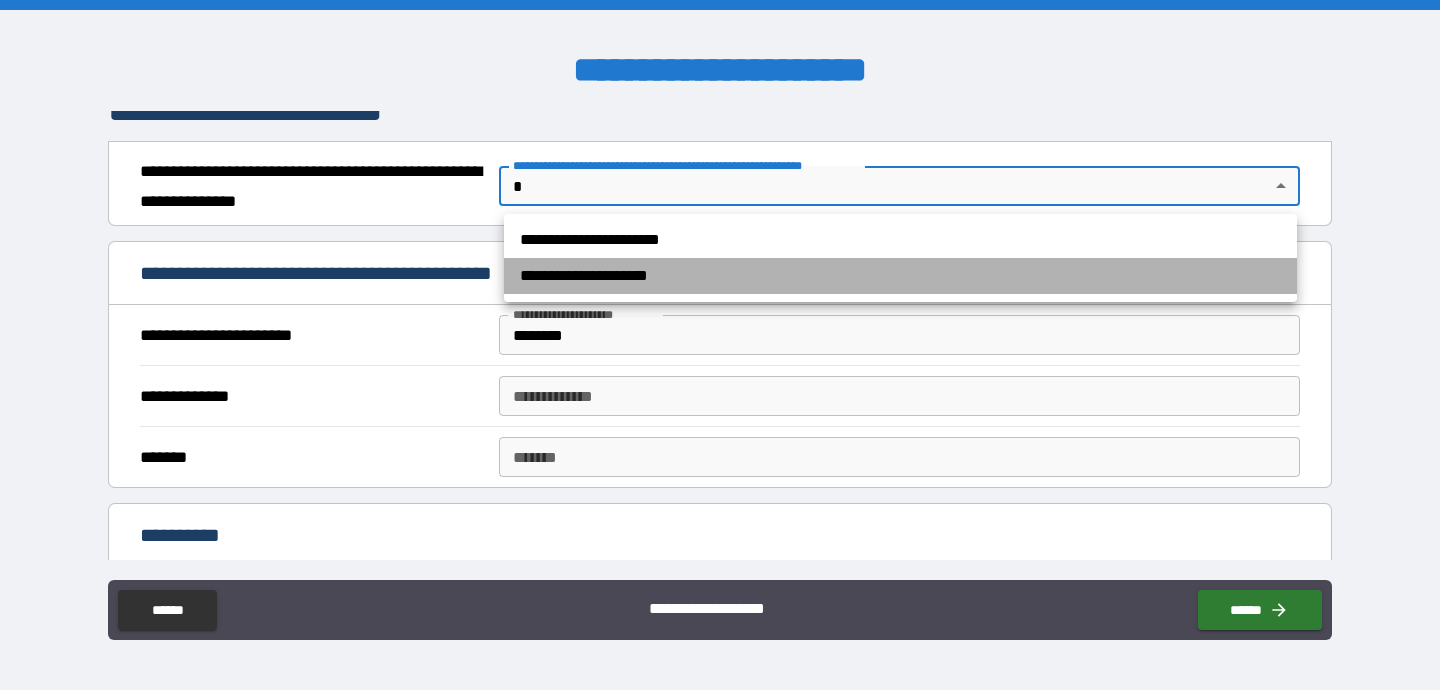 click on "**********" at bounding box center (900, 276) 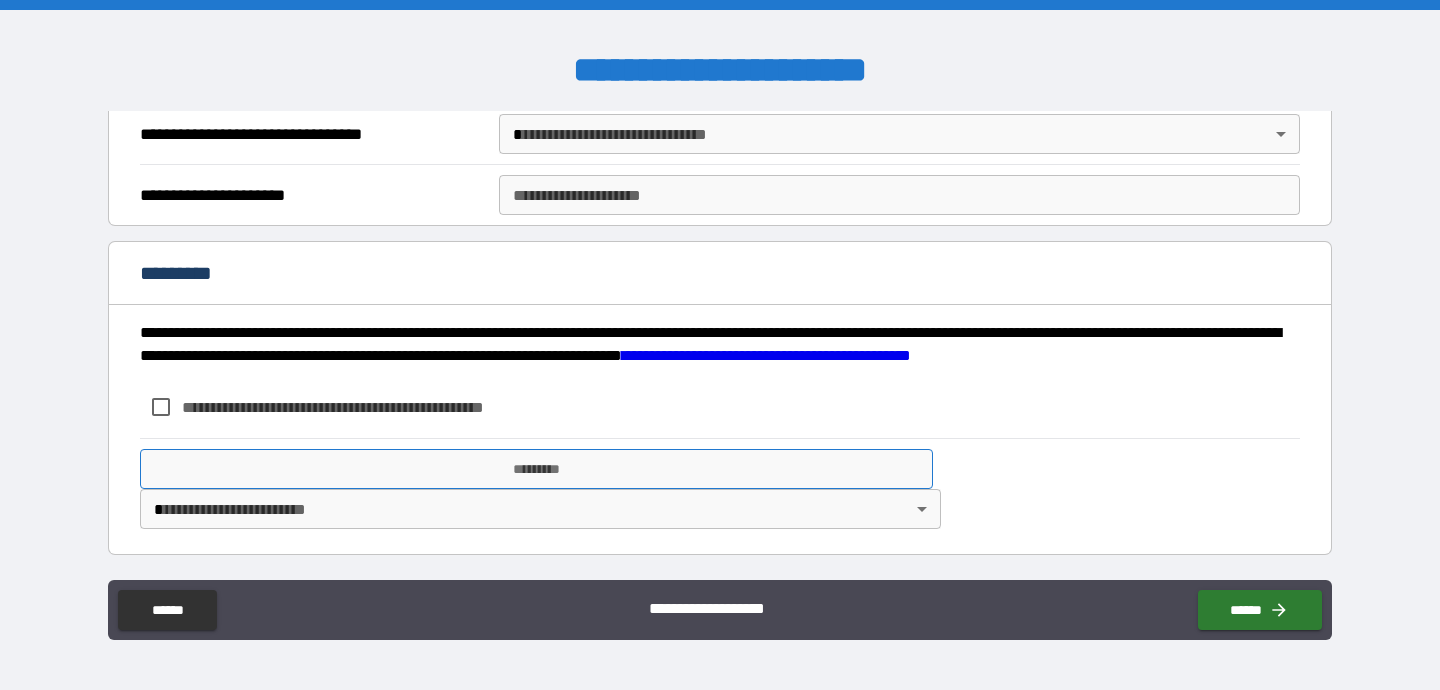 scroll, scrollTop: 1560, scrollLeft: 0, axis: vertical 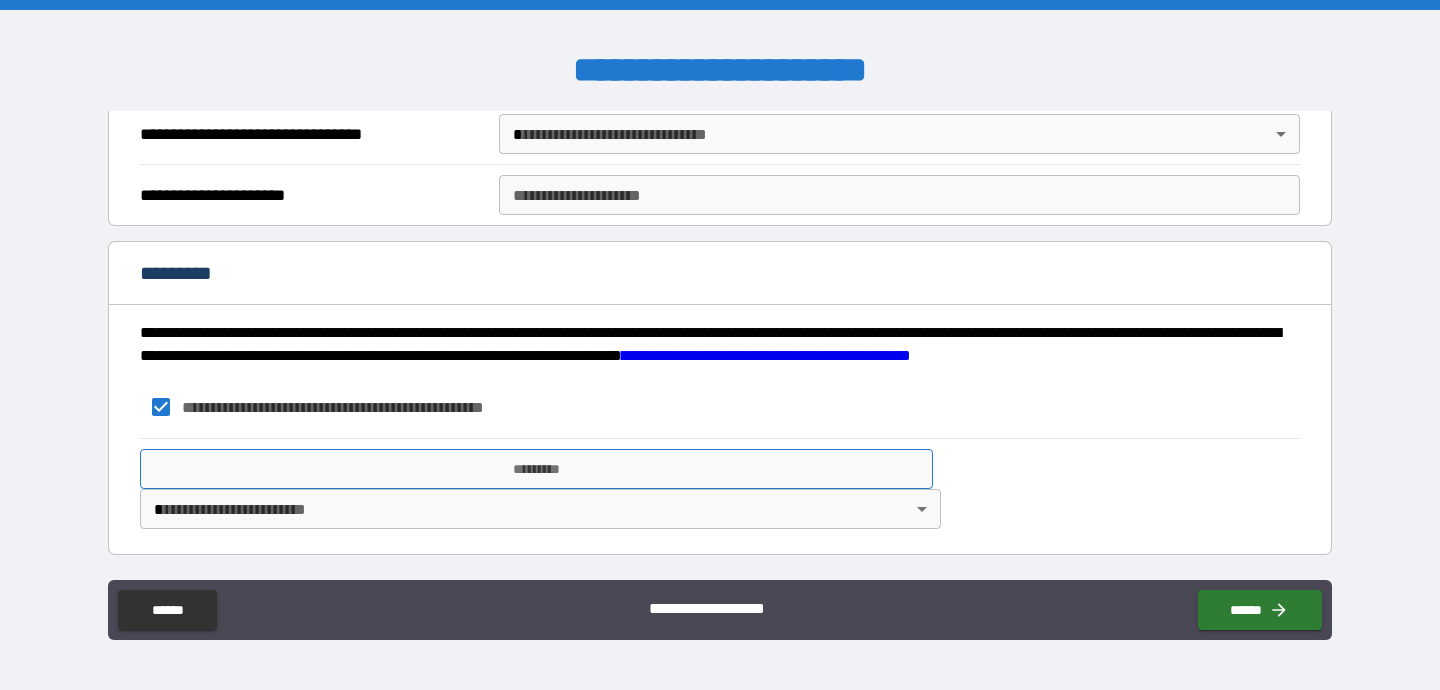 click on "*********" at bounding box center [536, 469] 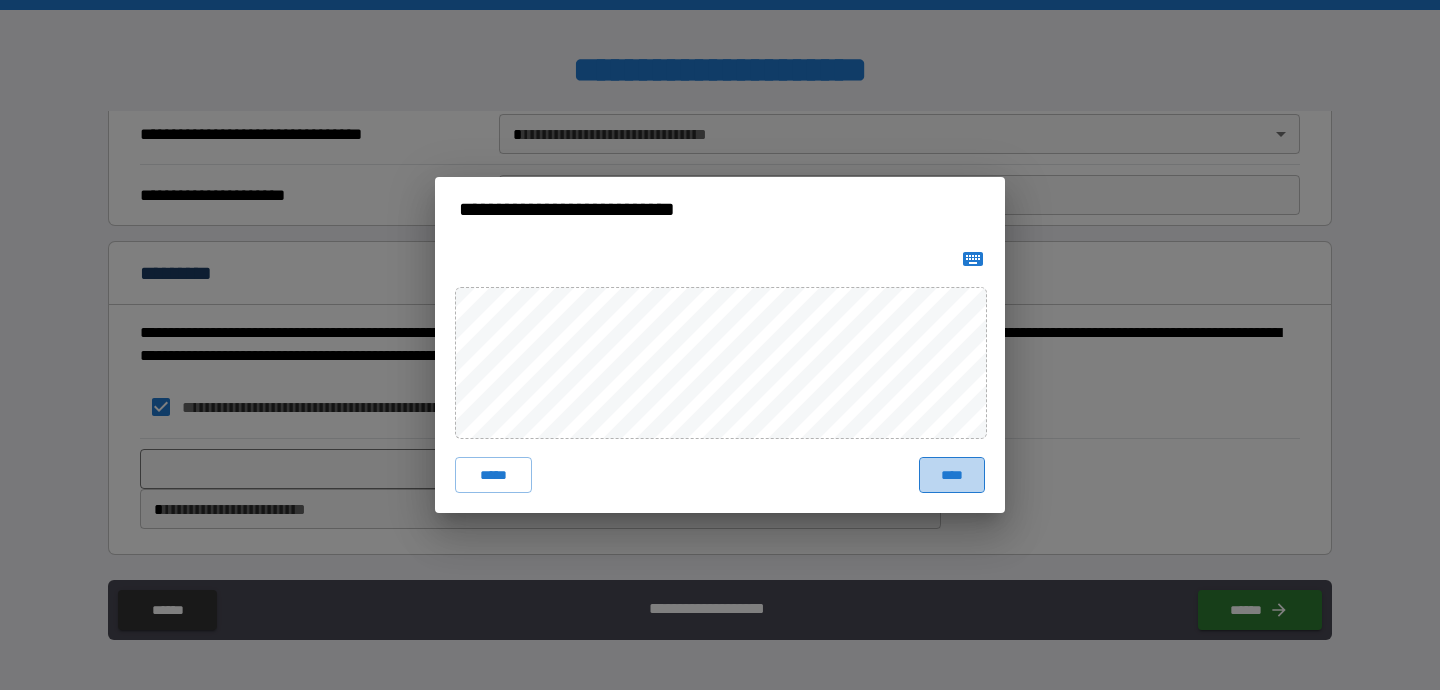 click on "****" at bounding box center (952, 475) 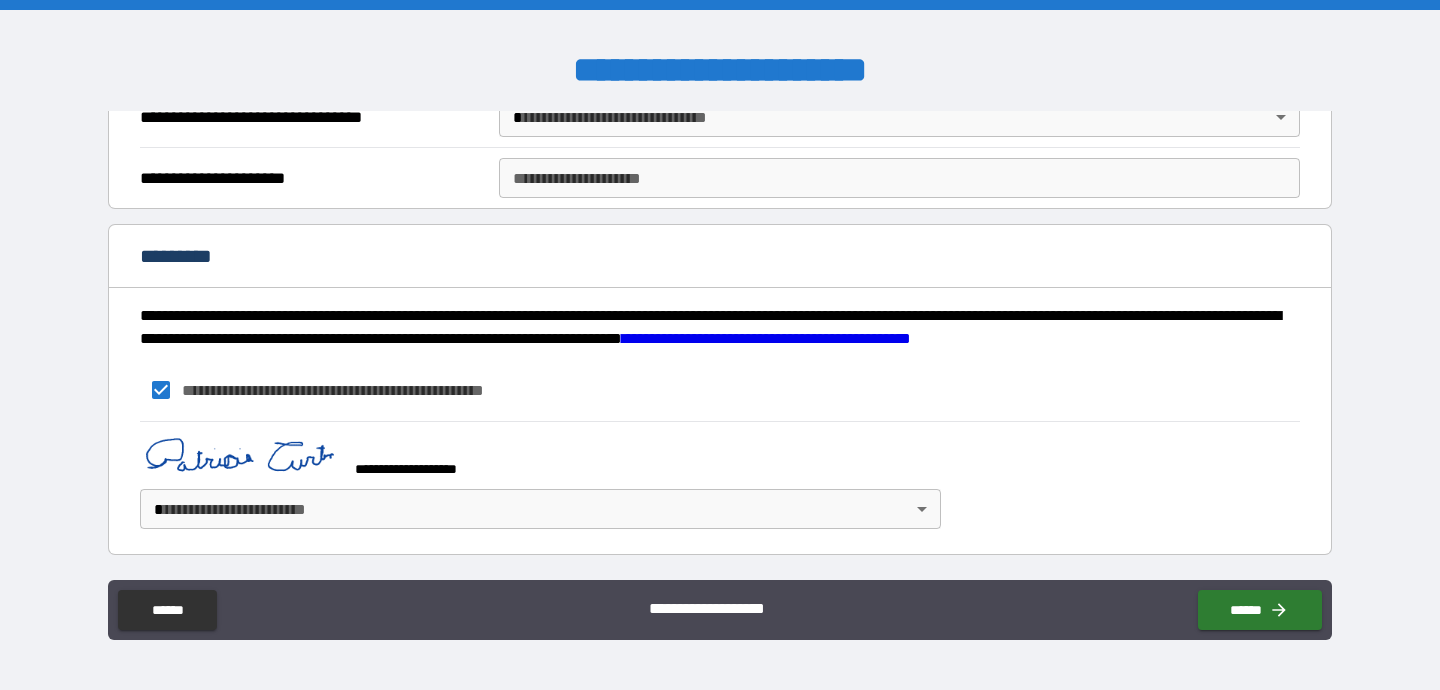 scroll, scrollTop: 1577, scrollLeft: 0, axis: vertical 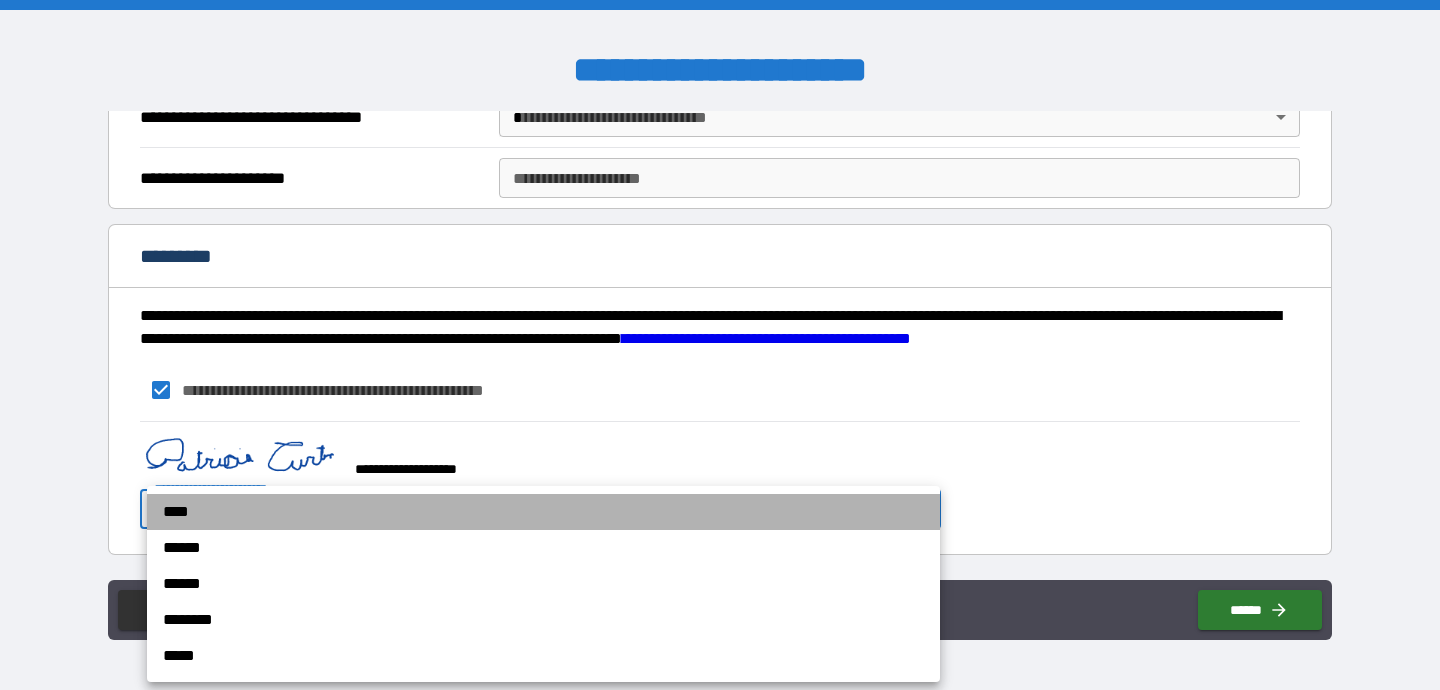 click on "****" at bounding box center [543, 512] 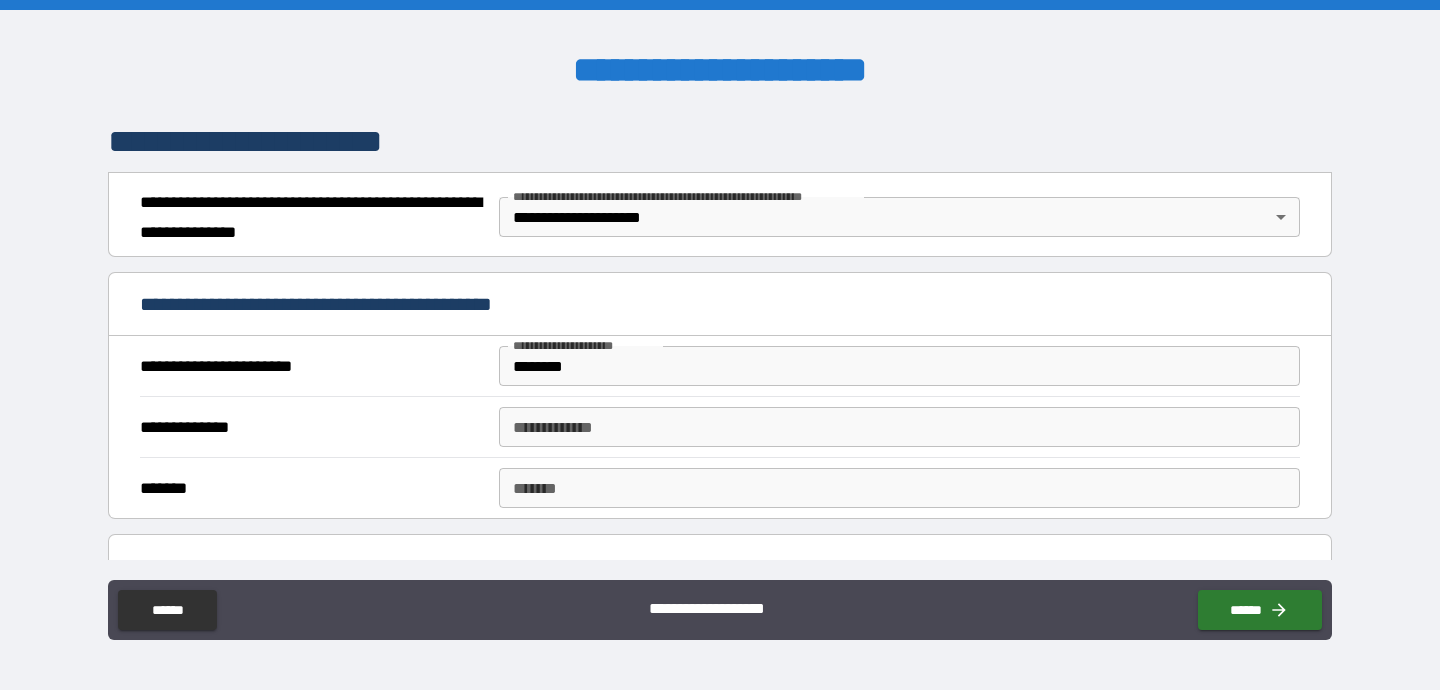 scroll, scrollTop: 0, scrollLeft: 0, axis: both 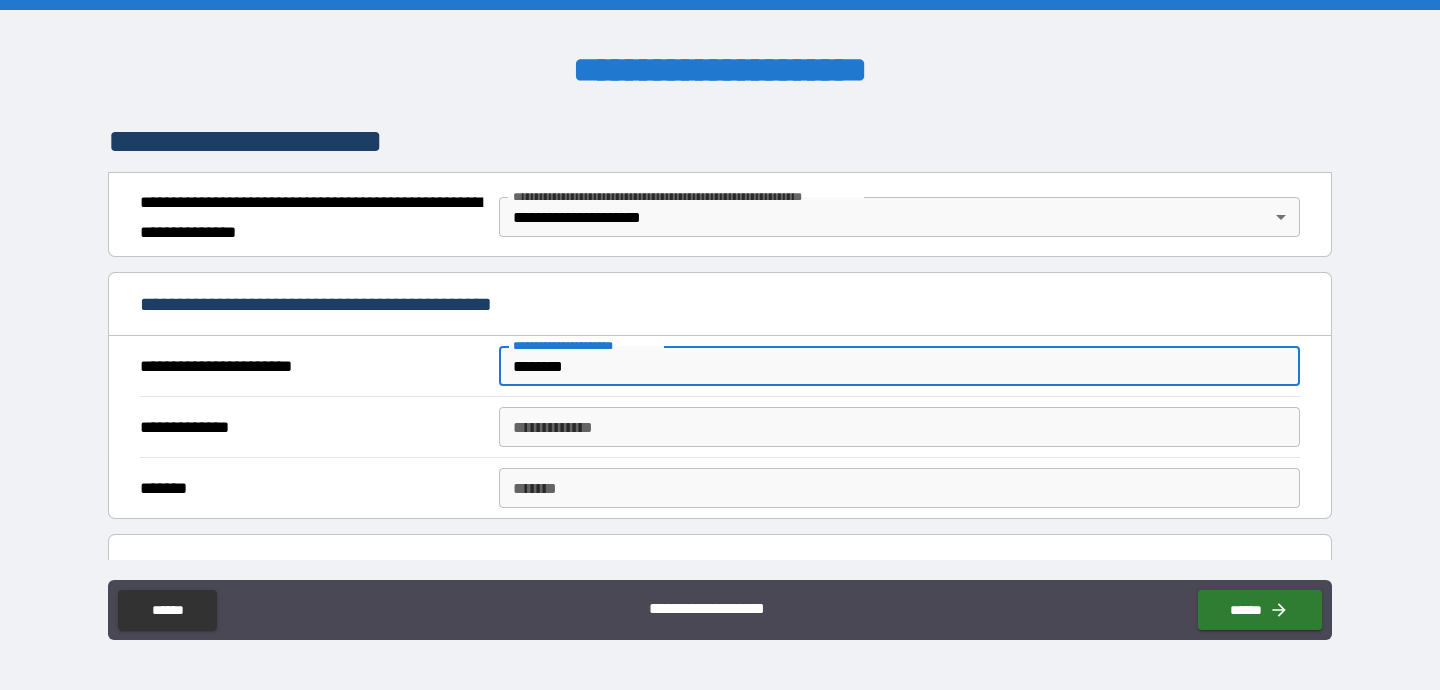 click on "********" at bounding box center (899, 366) 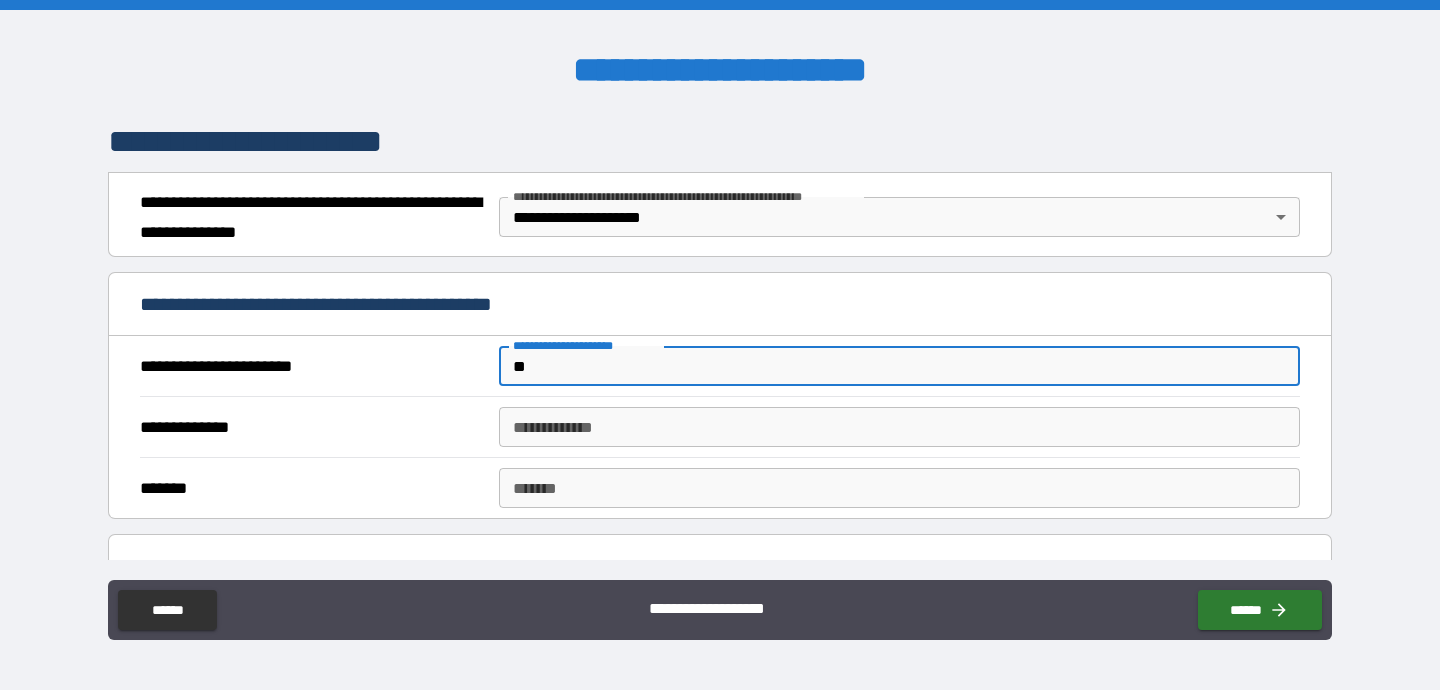 type on "*" 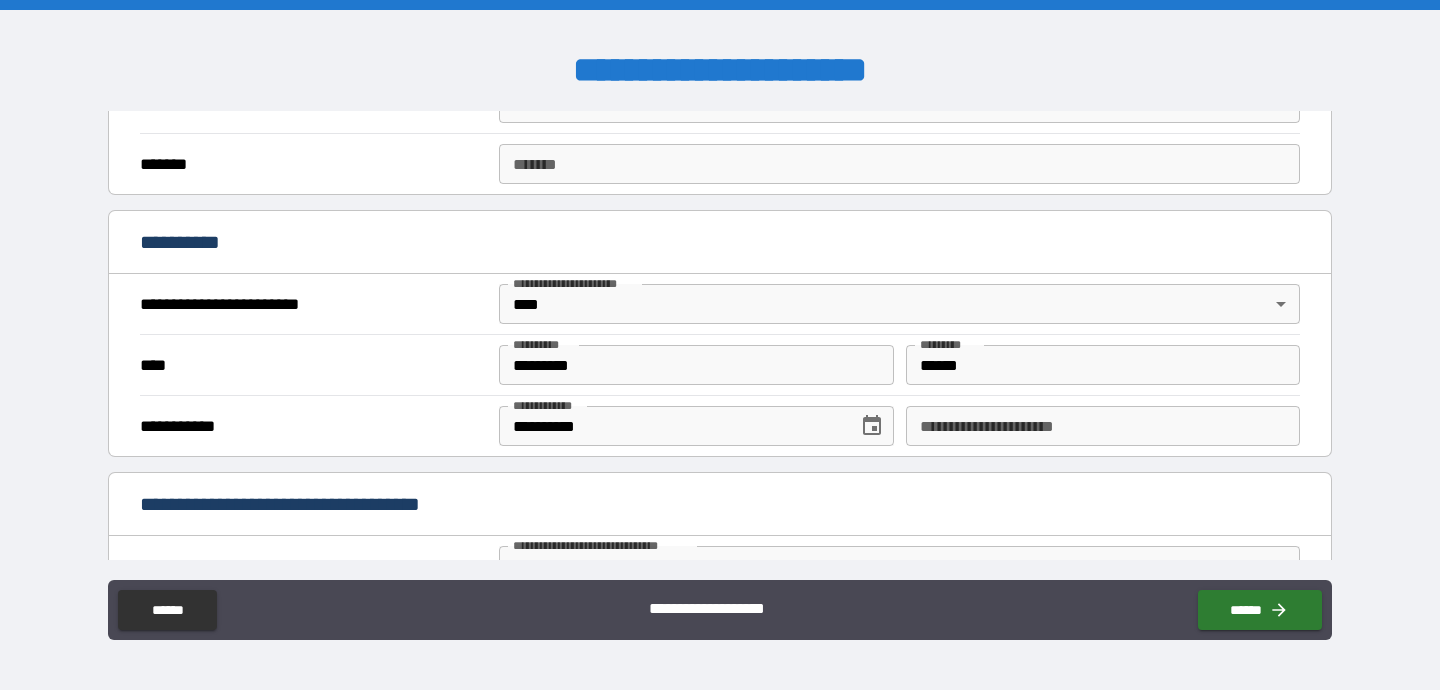 scroll, scrollTop: 333, scrollLeft: 0, axis: vertical 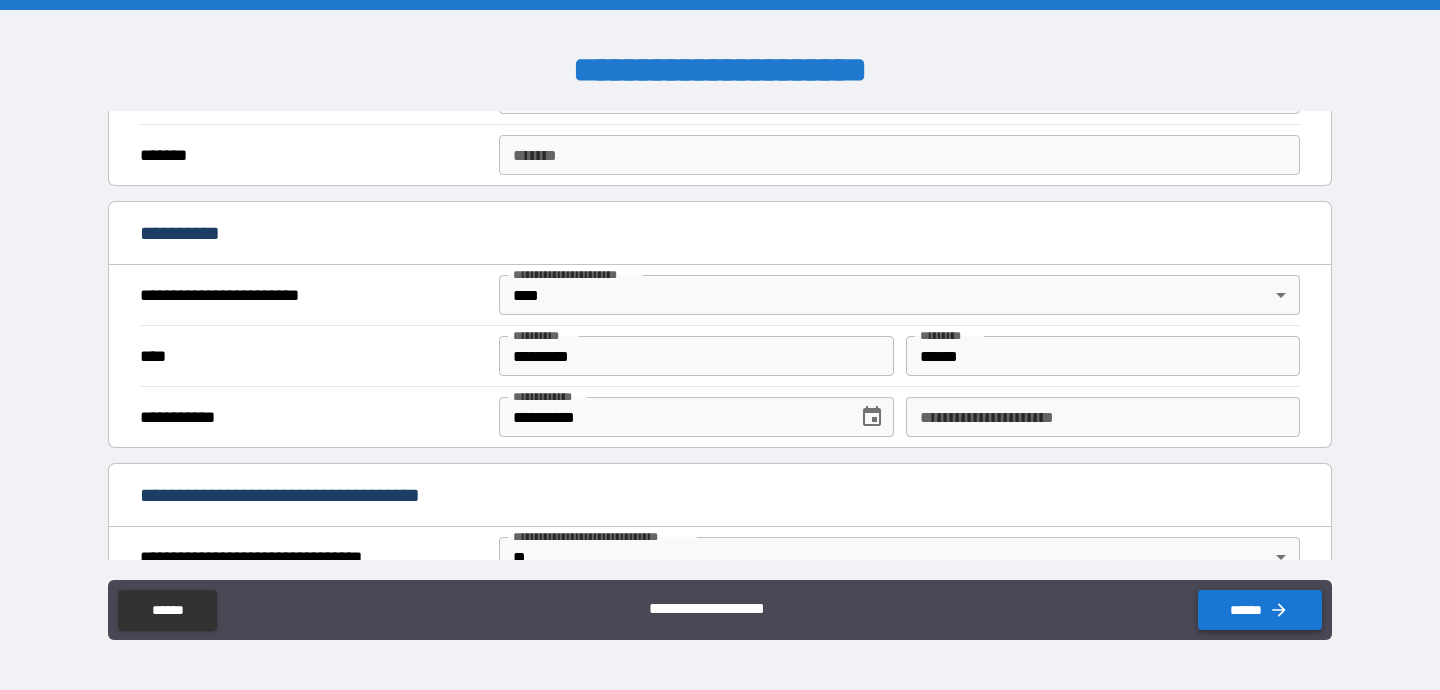type 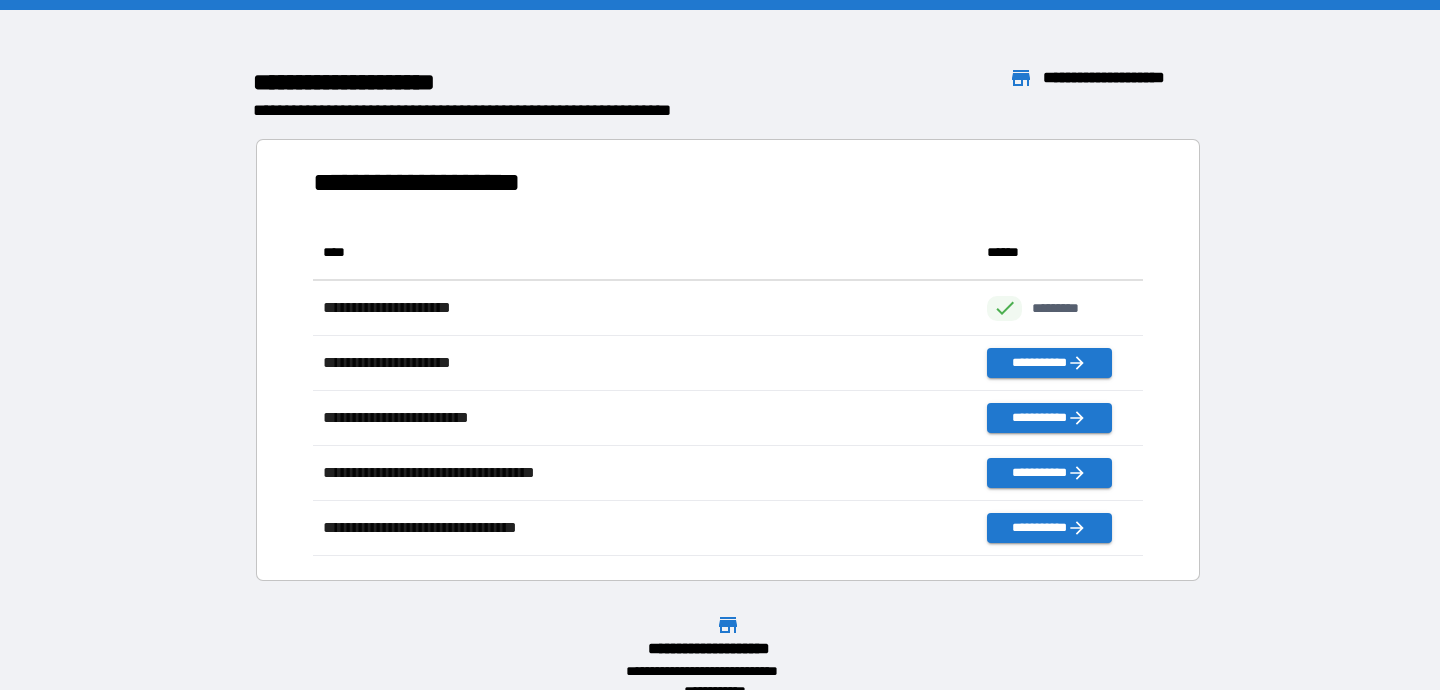 scroll, scrollTop: 1, scrollLeft: 1, axis: both 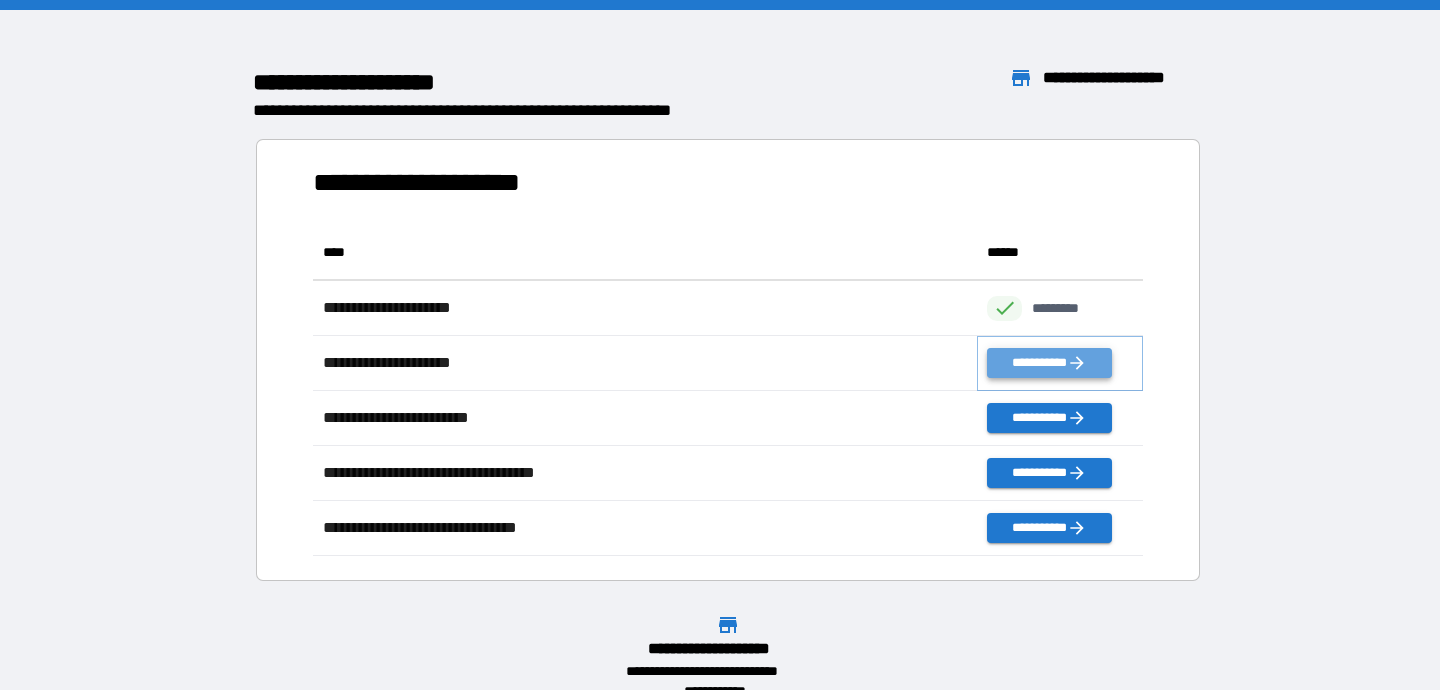 click 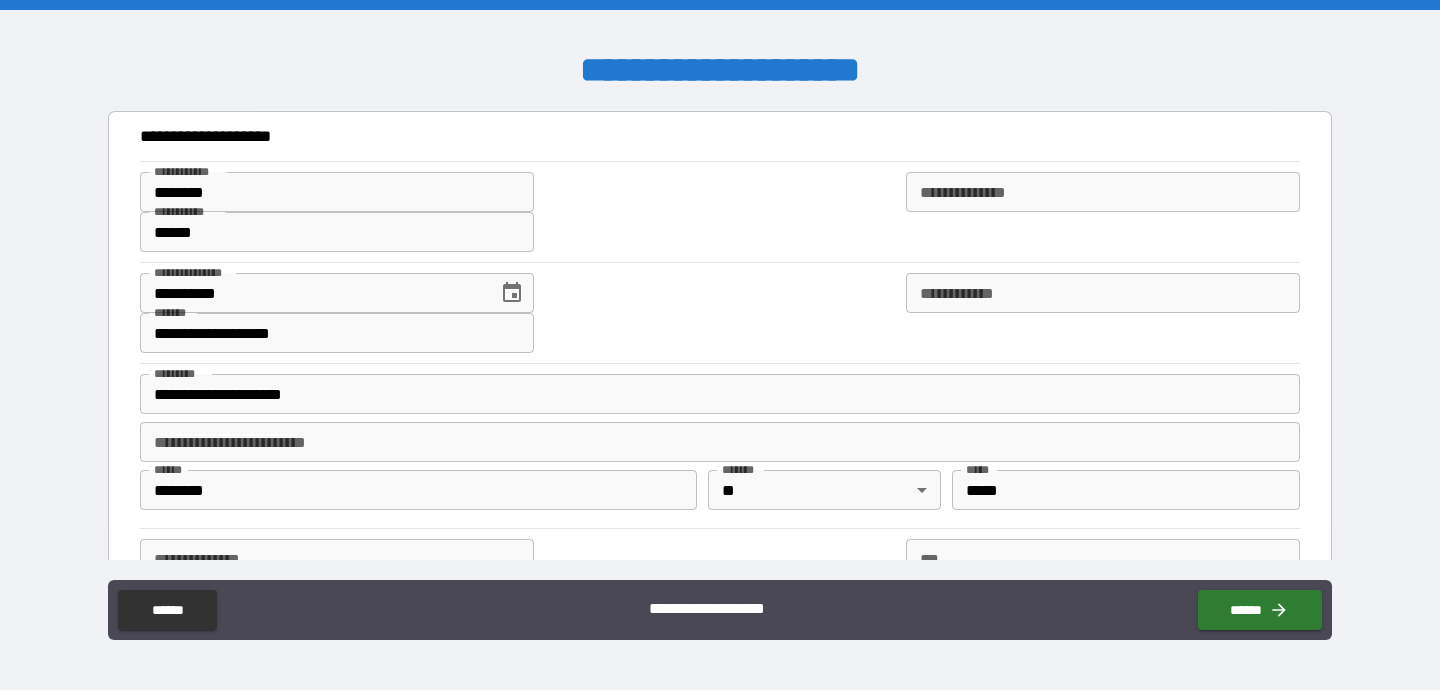 type on "*" 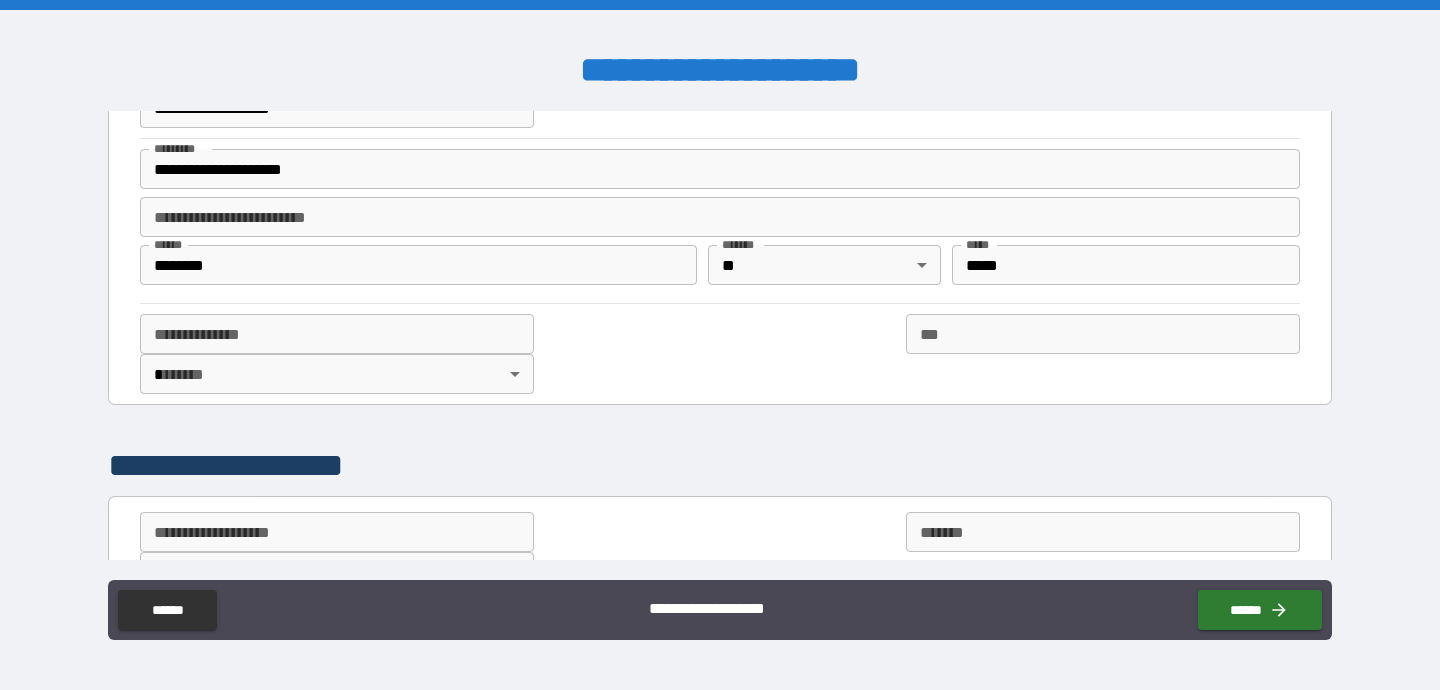 scroll, scrollTop: 229, scrollLeft: 0, axis: vertical 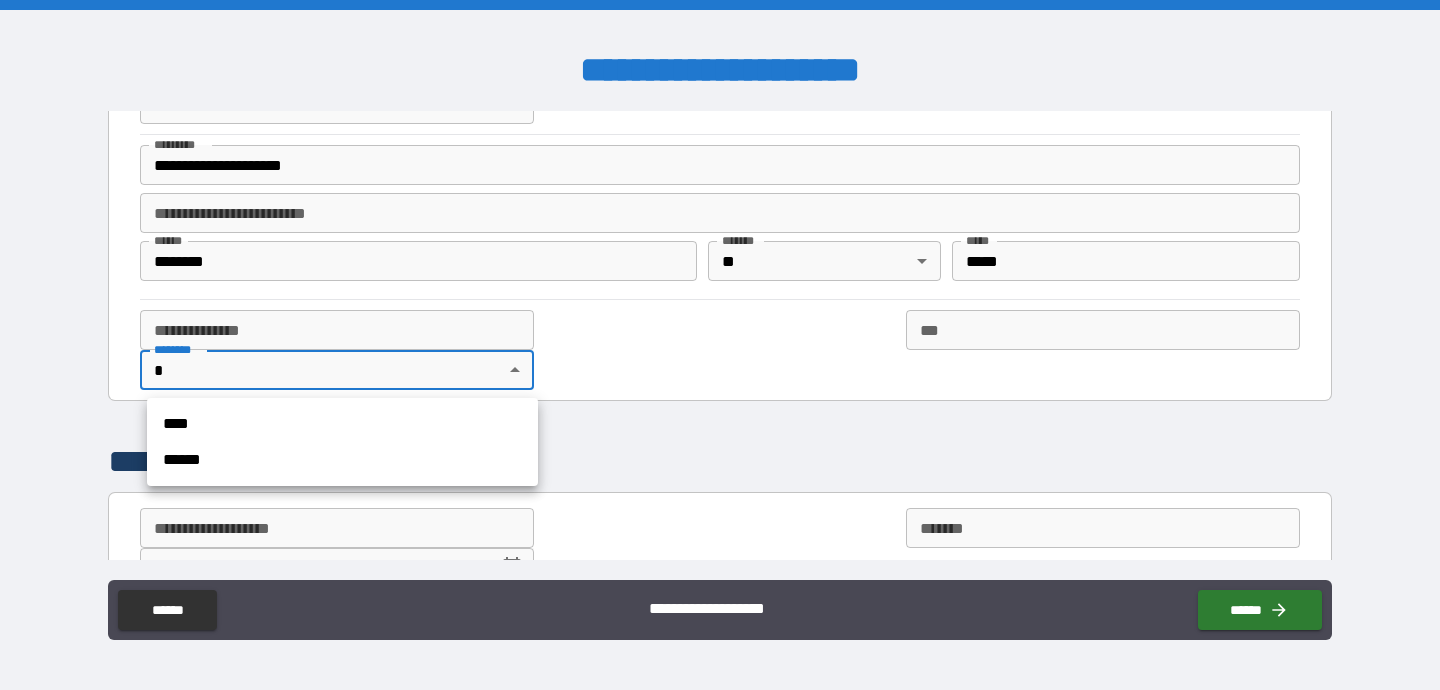 click on "**********" at bounding box center (720, 345) 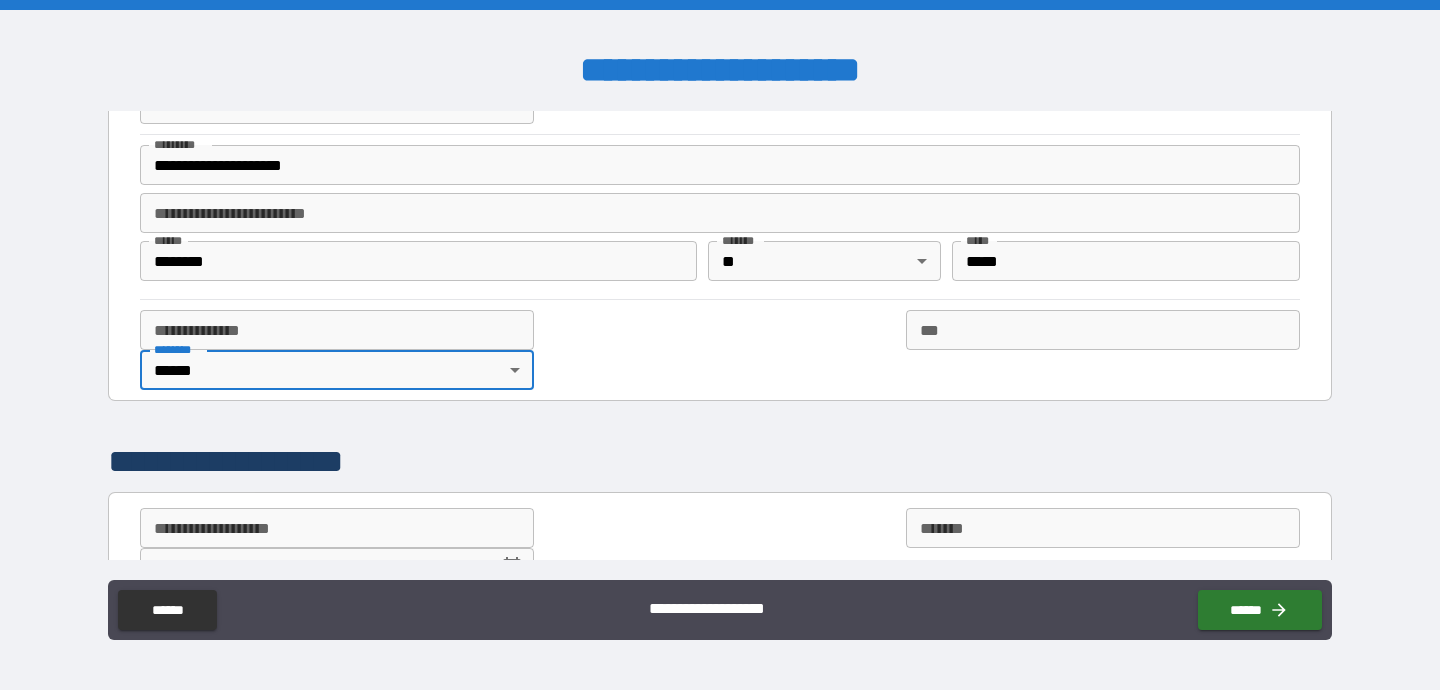 type on "******" 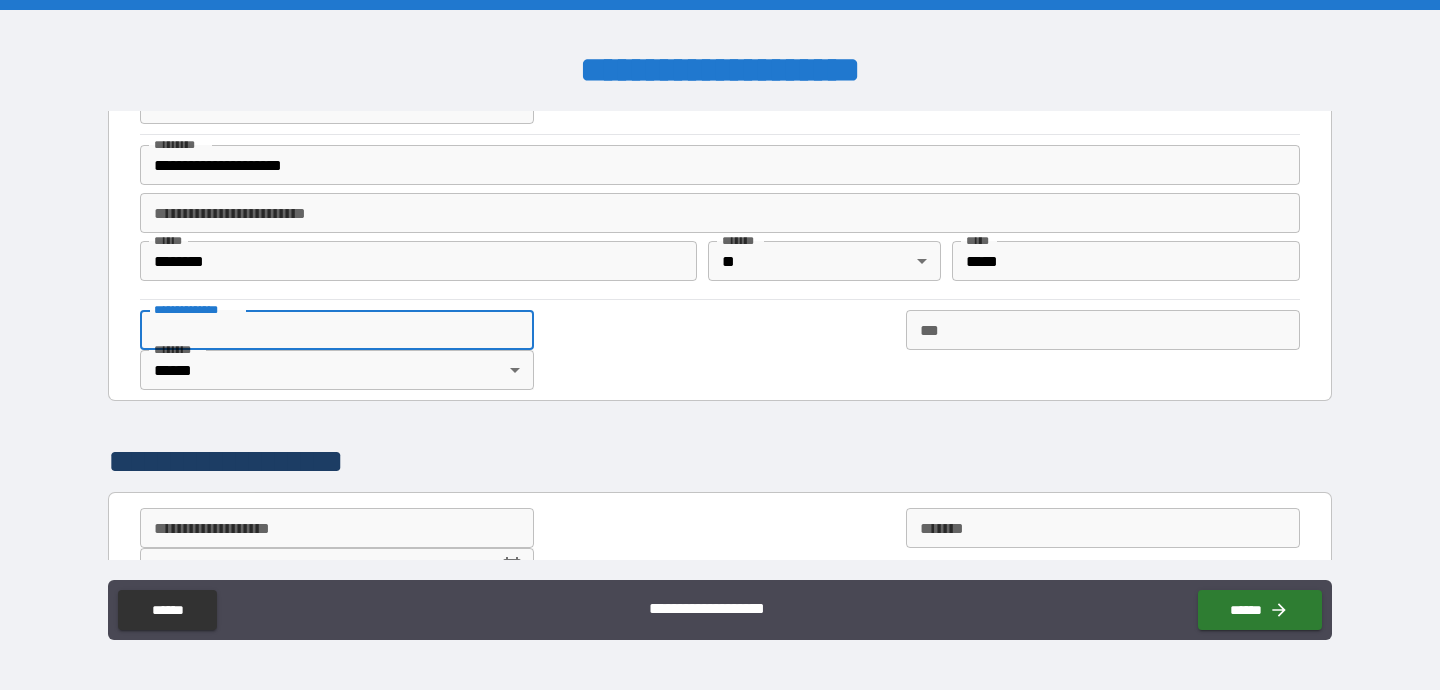 type on "*" 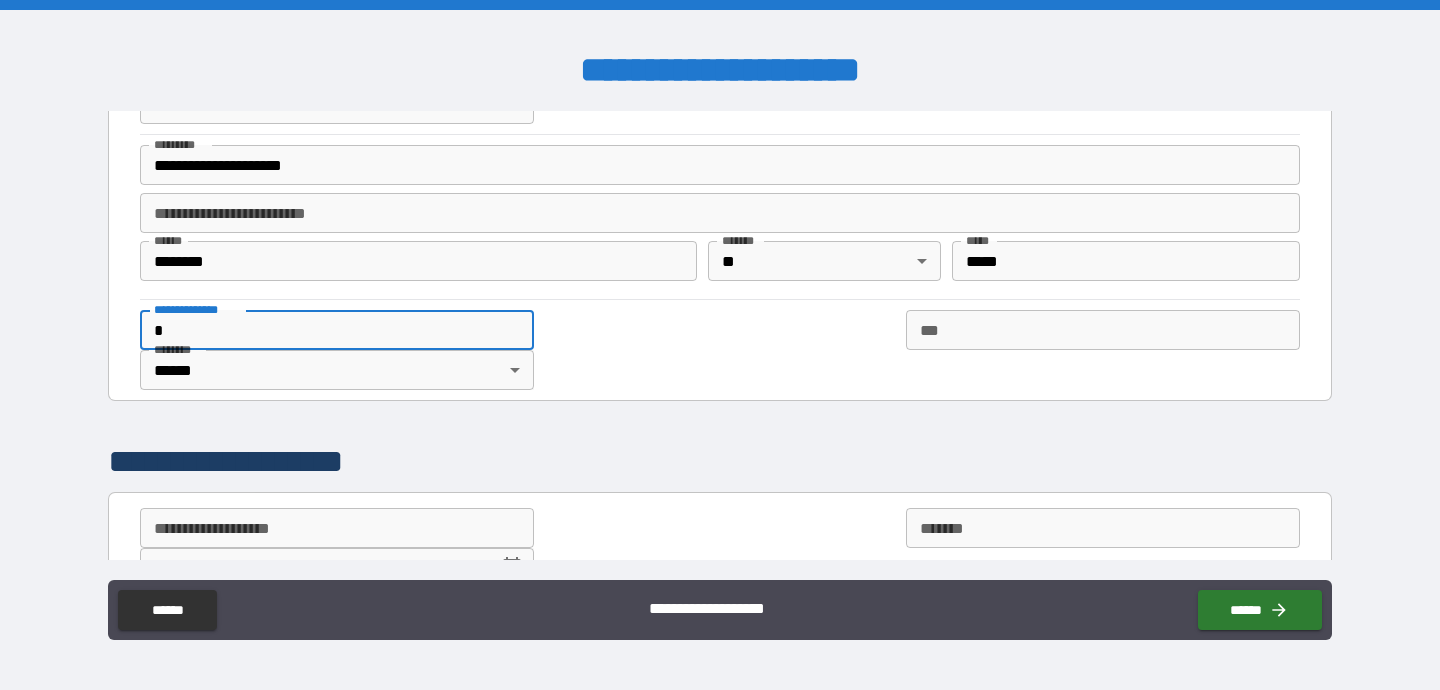 type on "*" 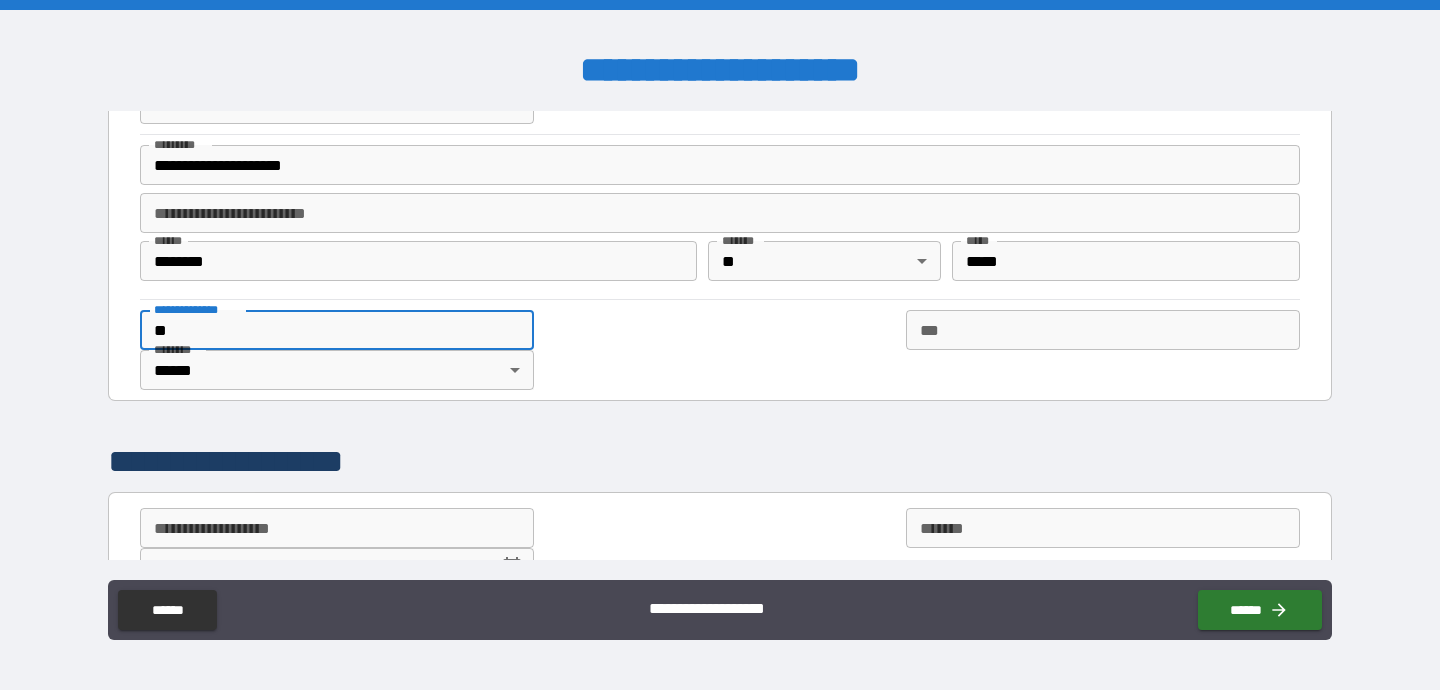 type on "*" 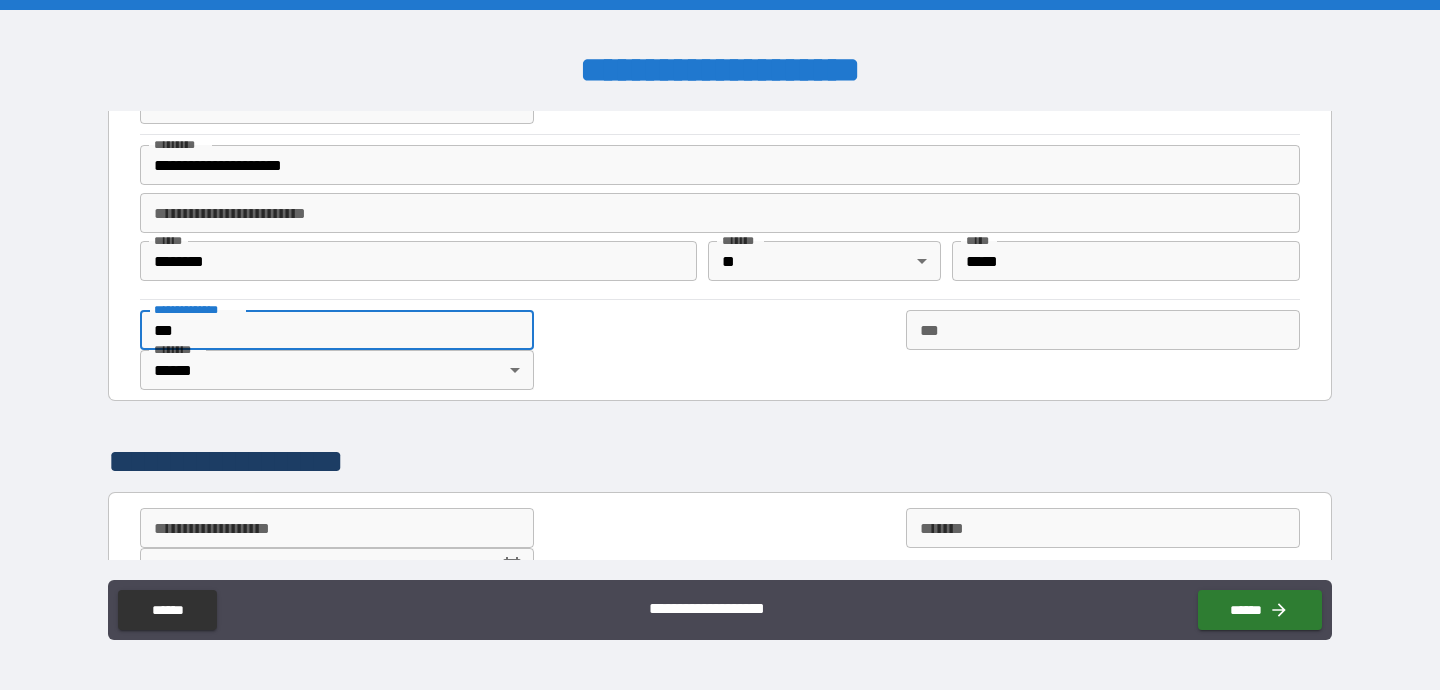 type on "*" 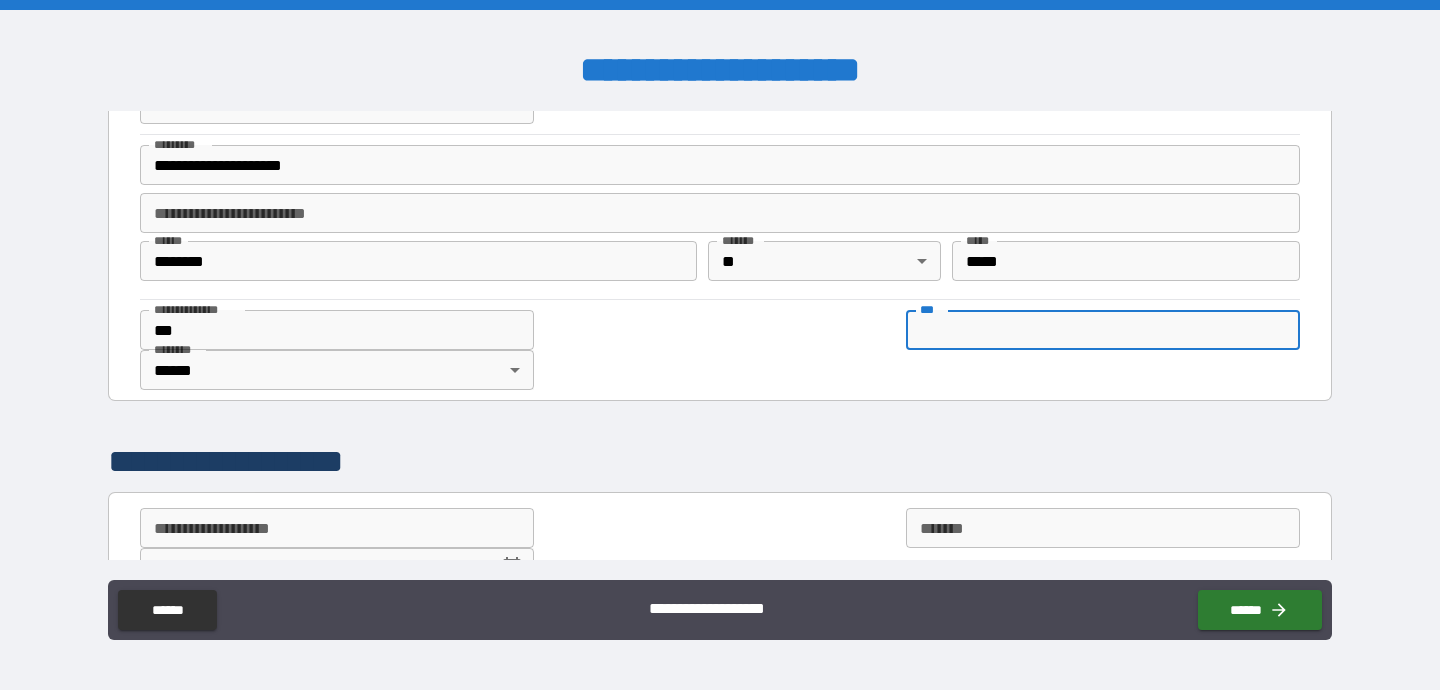 click on "***" at bounding box center [1103, 330] 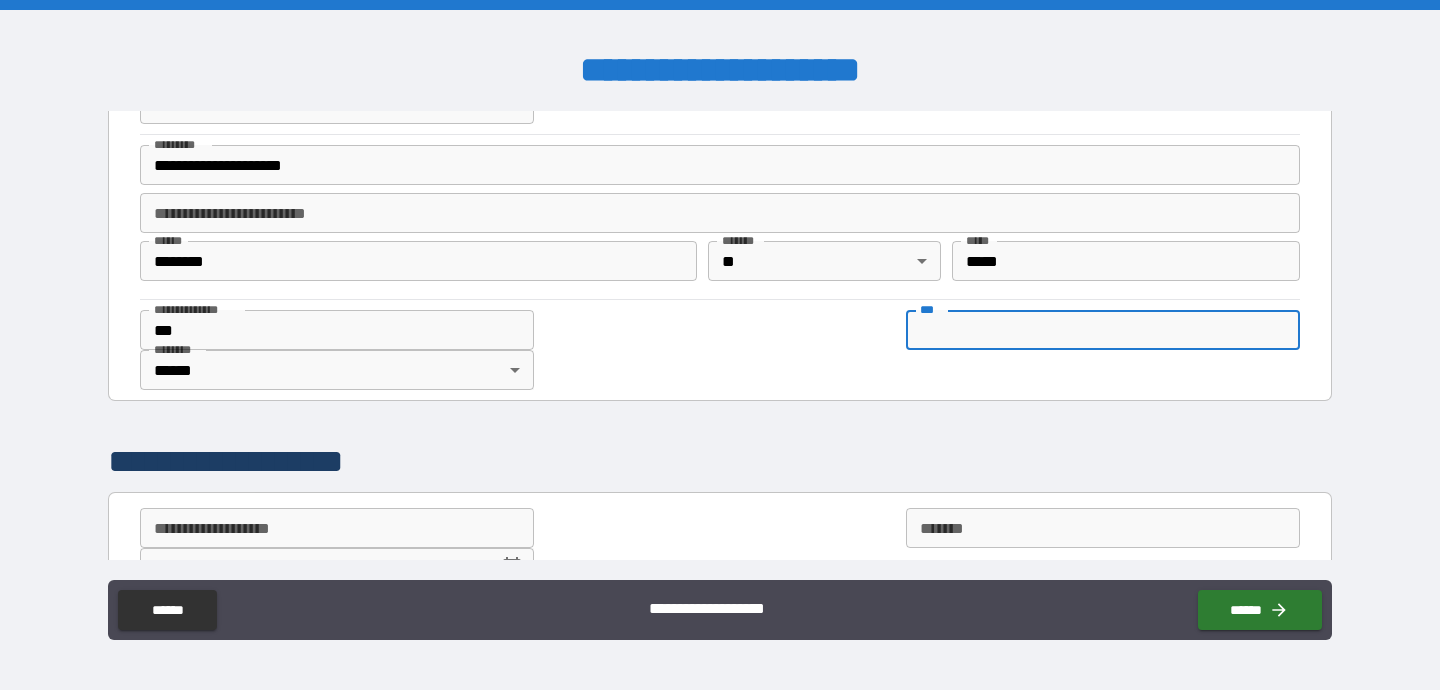 type on "*" 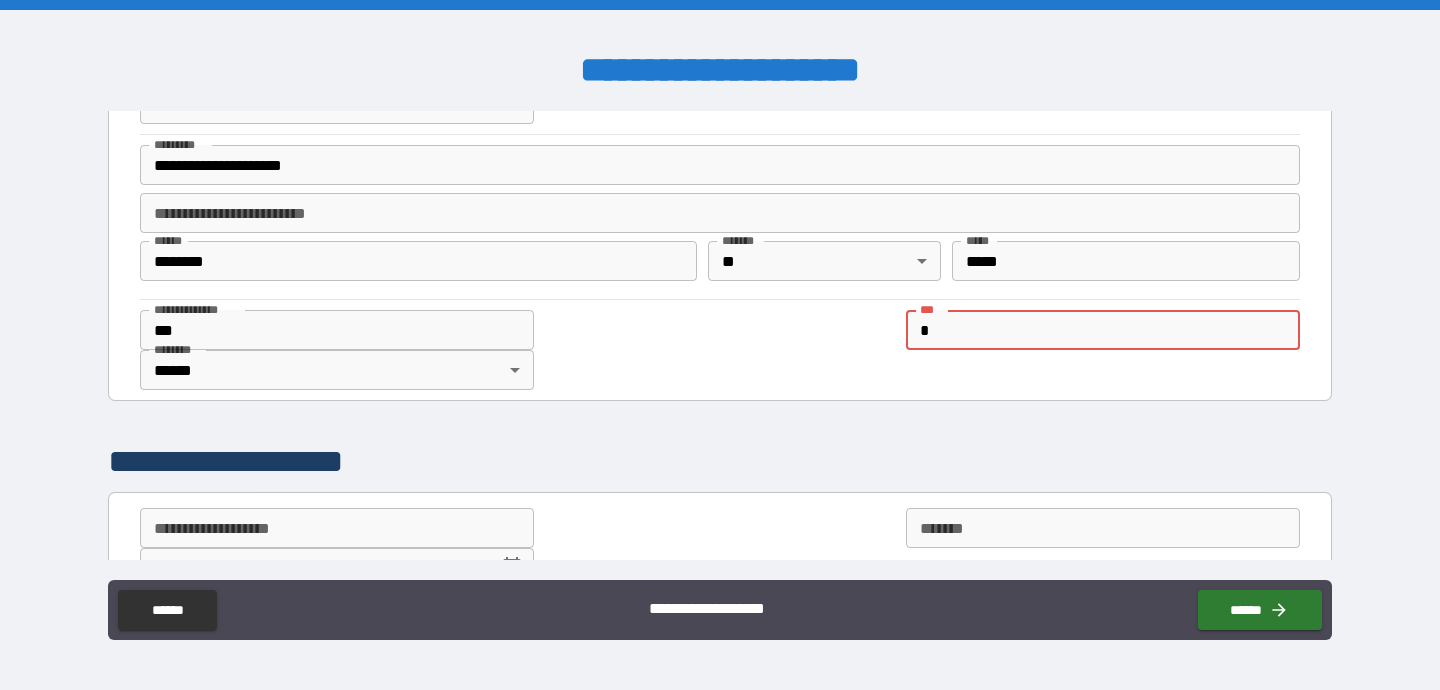 type on "*" 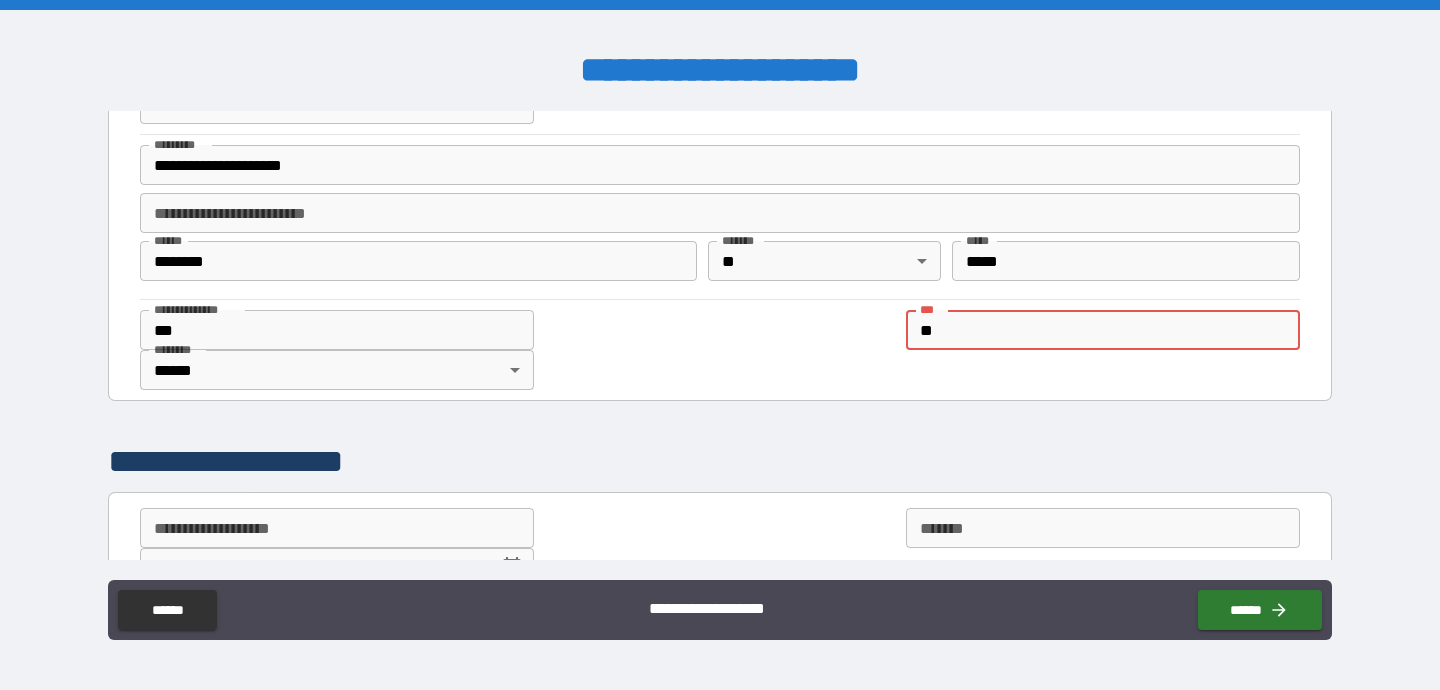 type on "*" 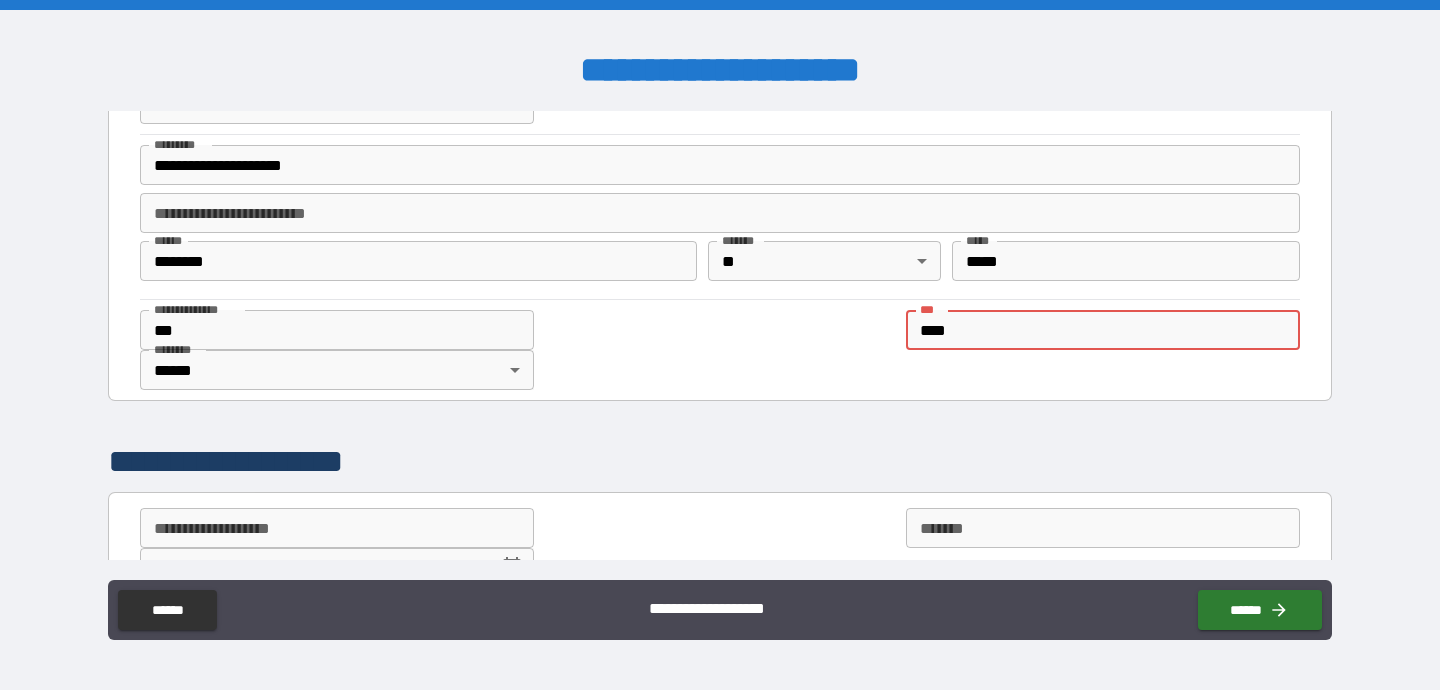 type on "*" 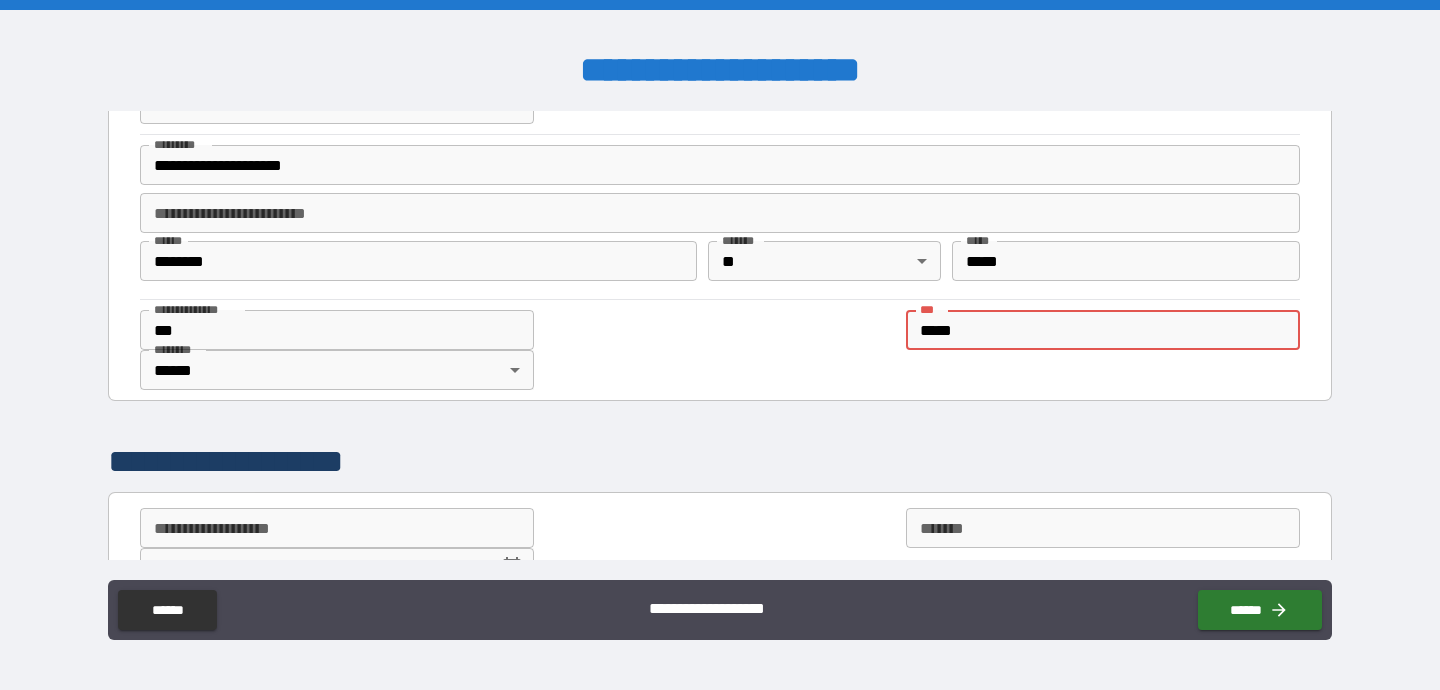 type on "*" 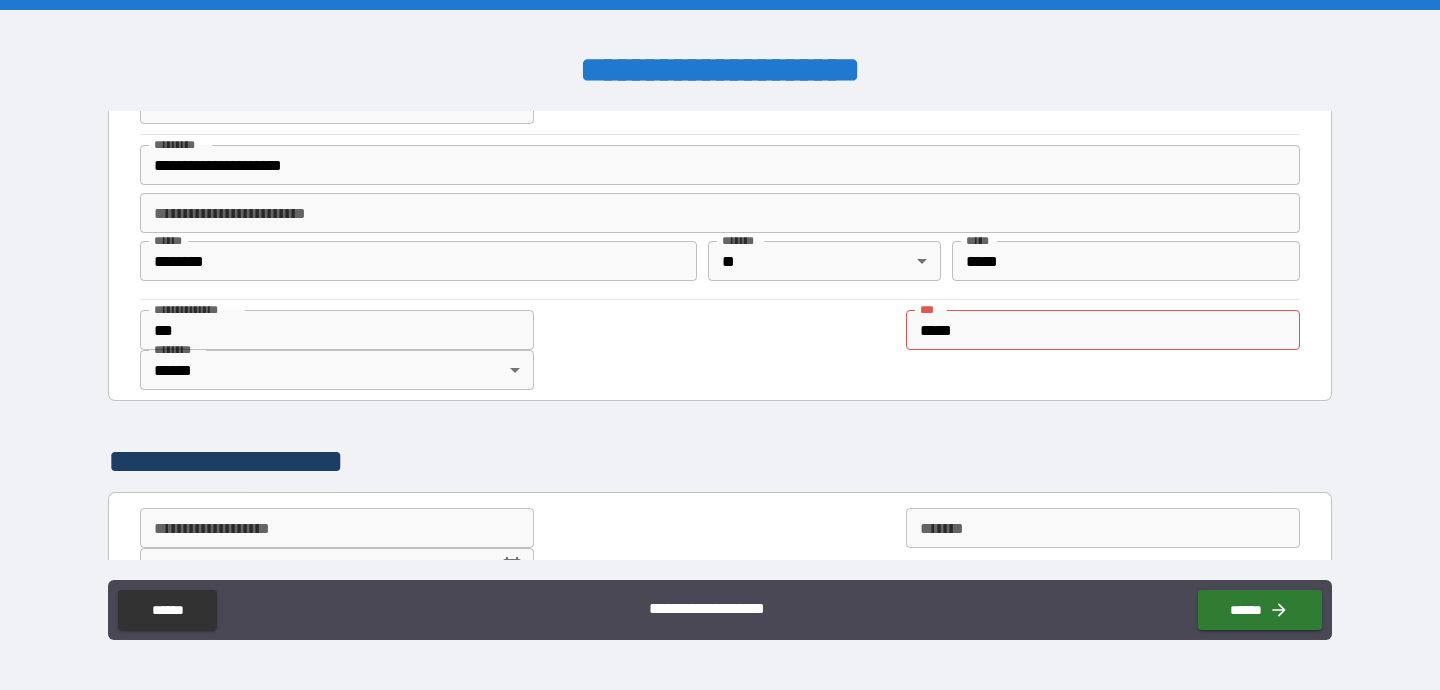 click on "**********" at bounding box center (720, 350) 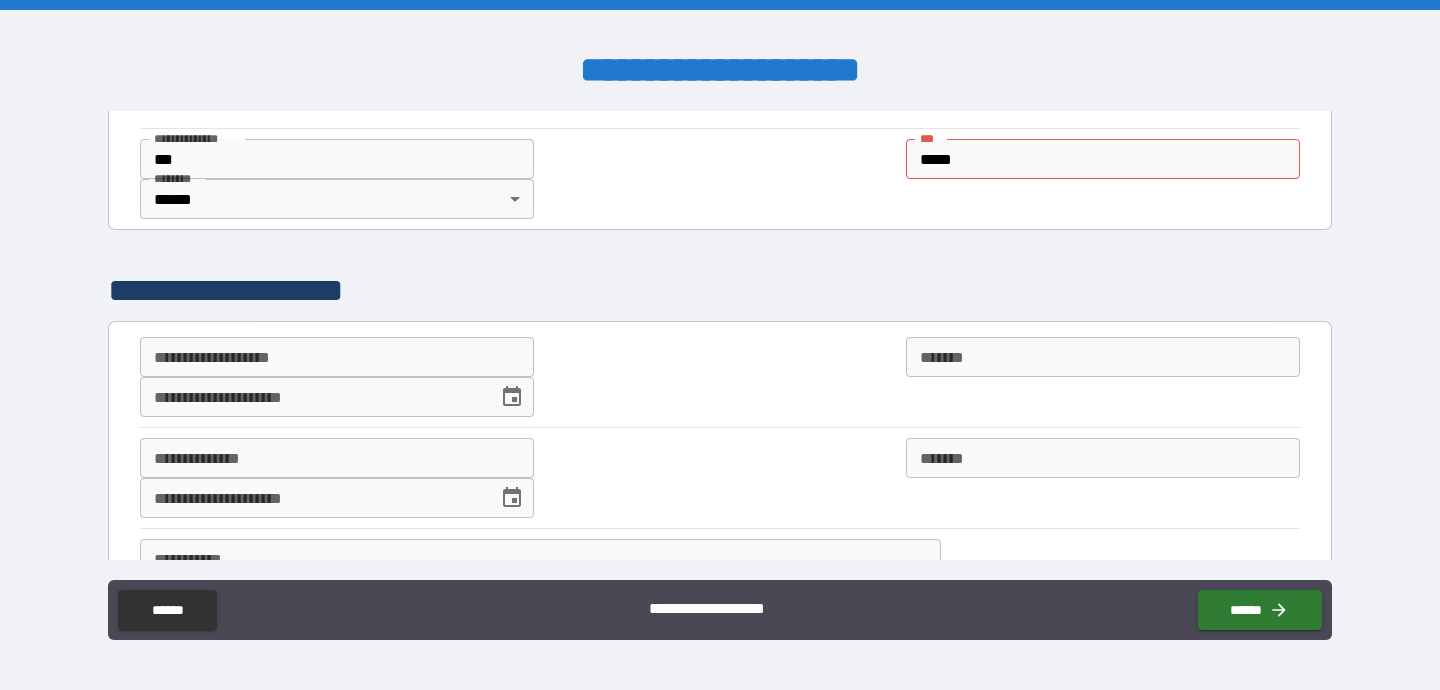 scroll, scrollTop: 406, scrollLeft: 0, axis: vertical 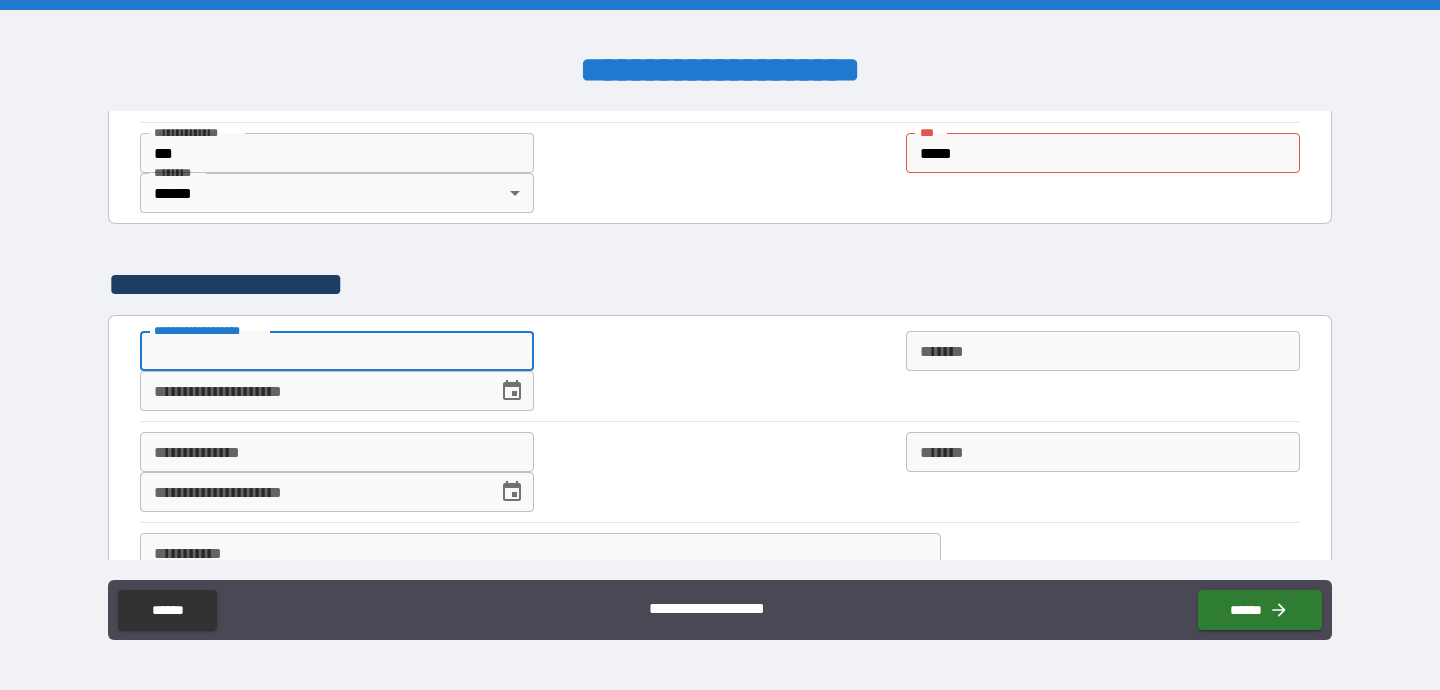 click on "**********" at bounding box center (337, 351) 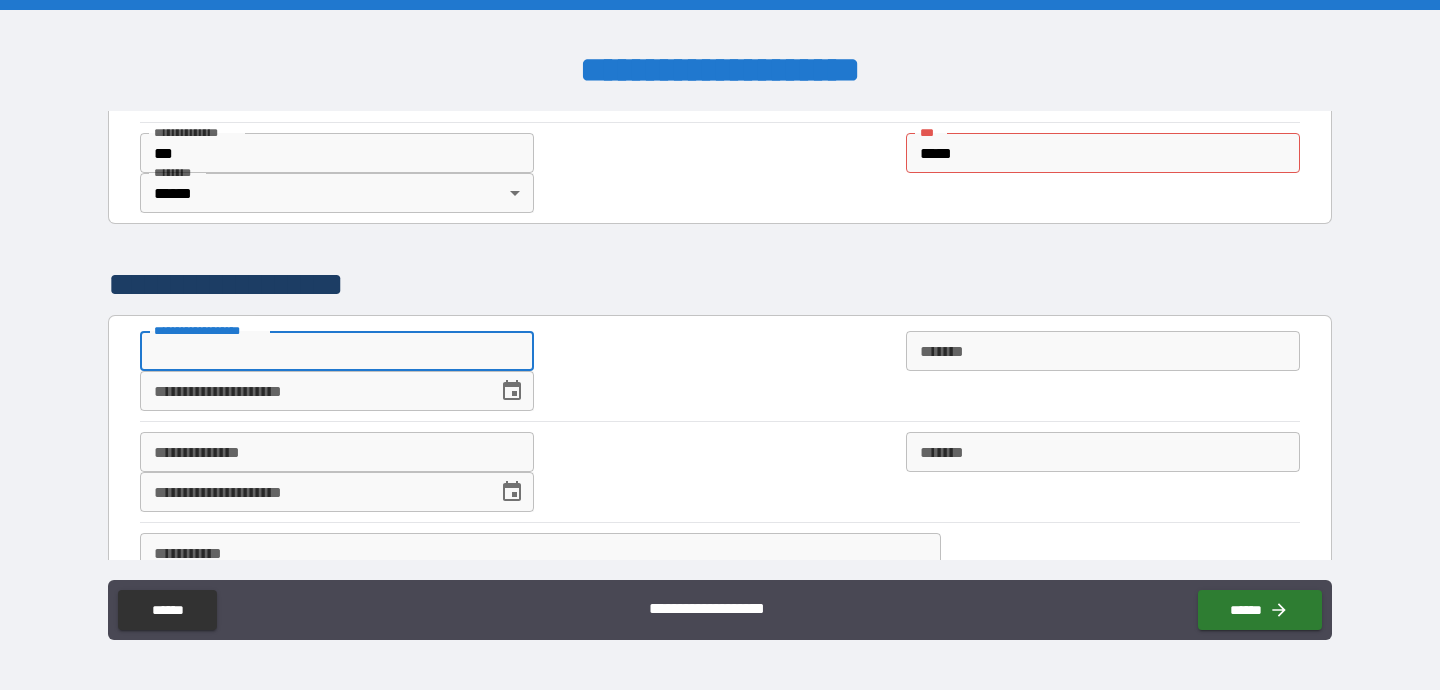 type on "*" 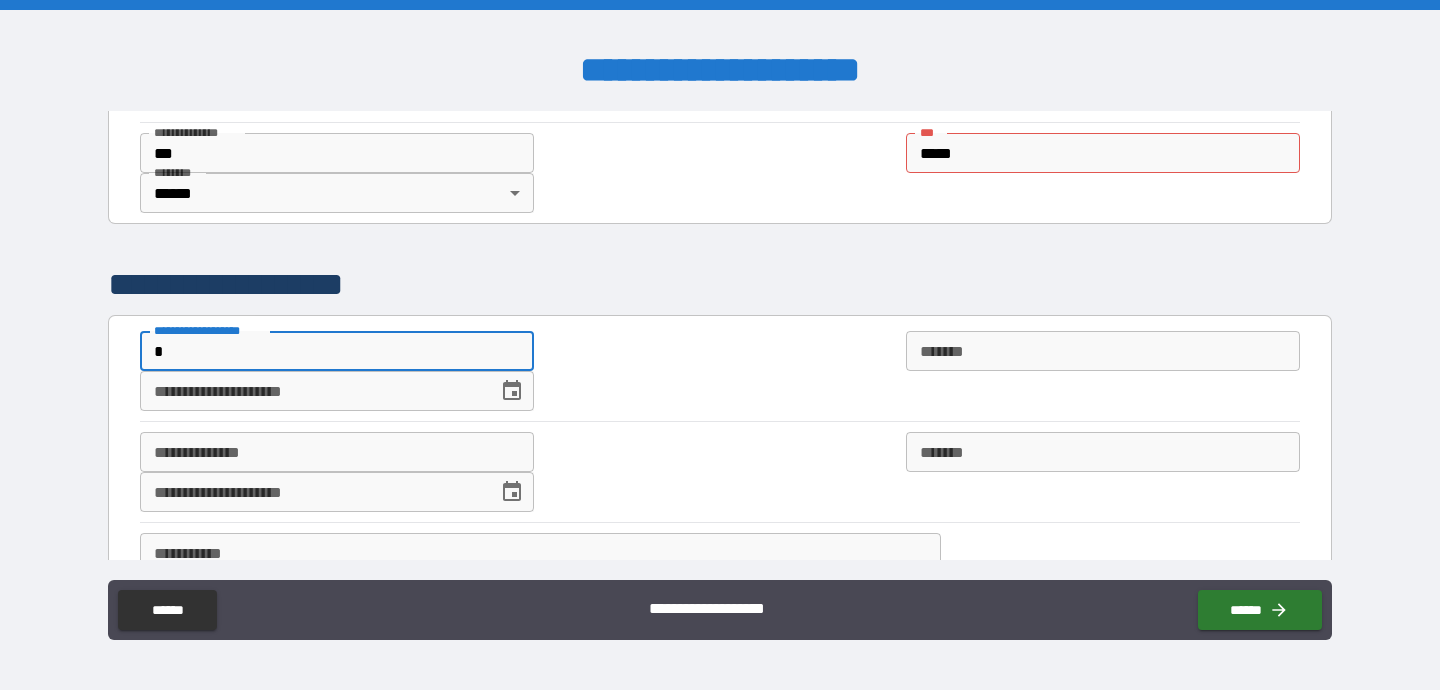 type on "*" 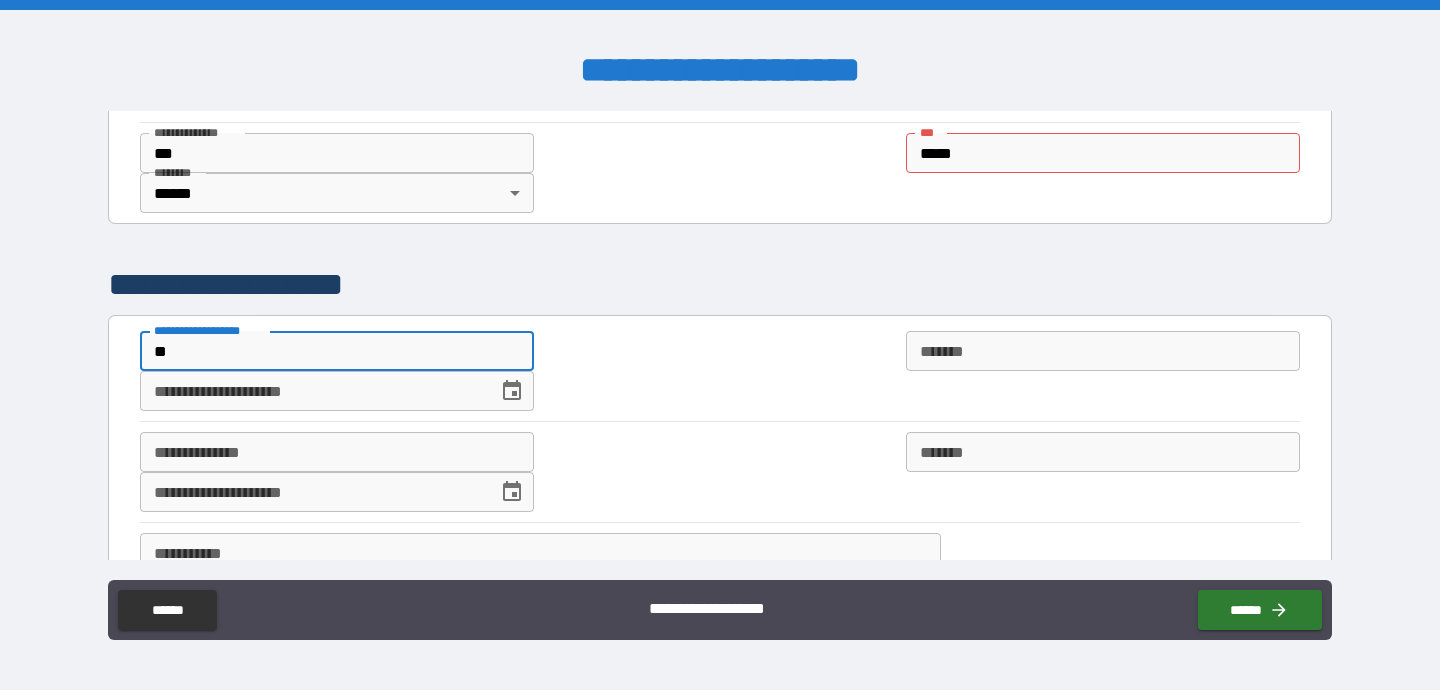 type on "*" 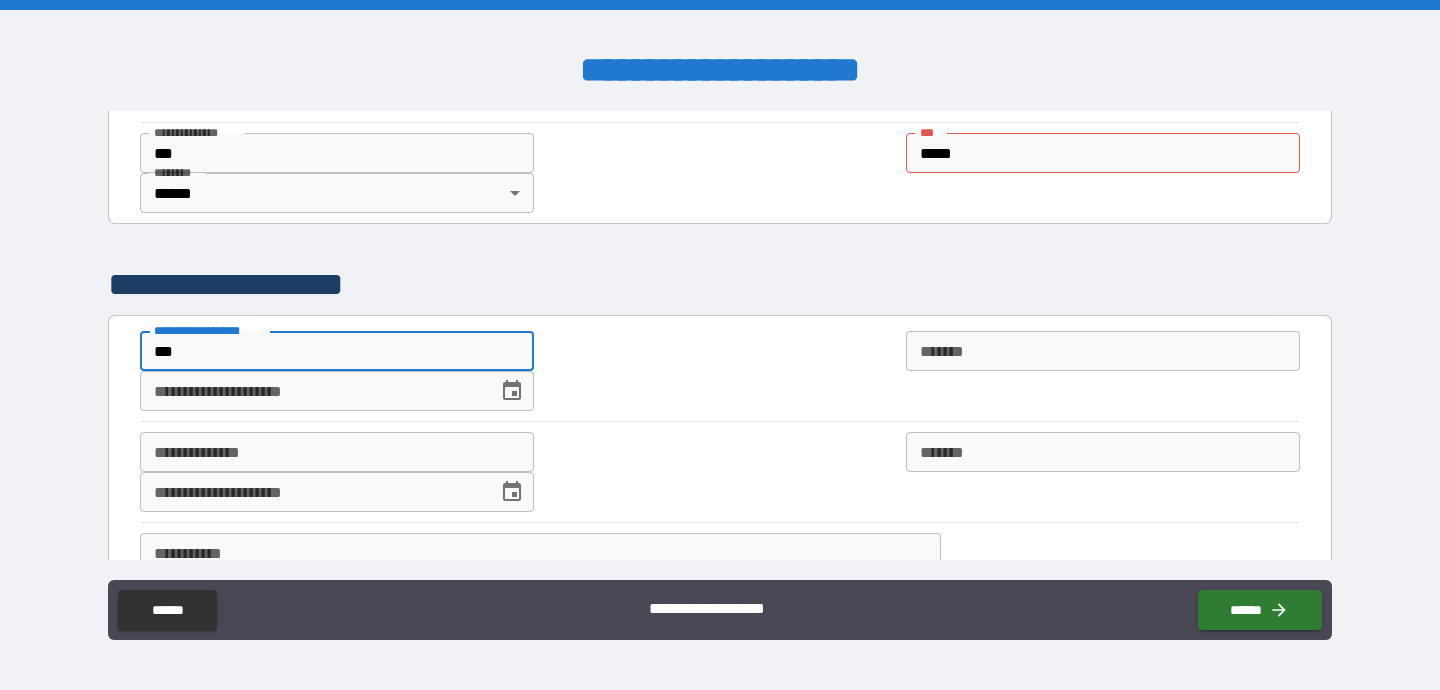 type on "*" 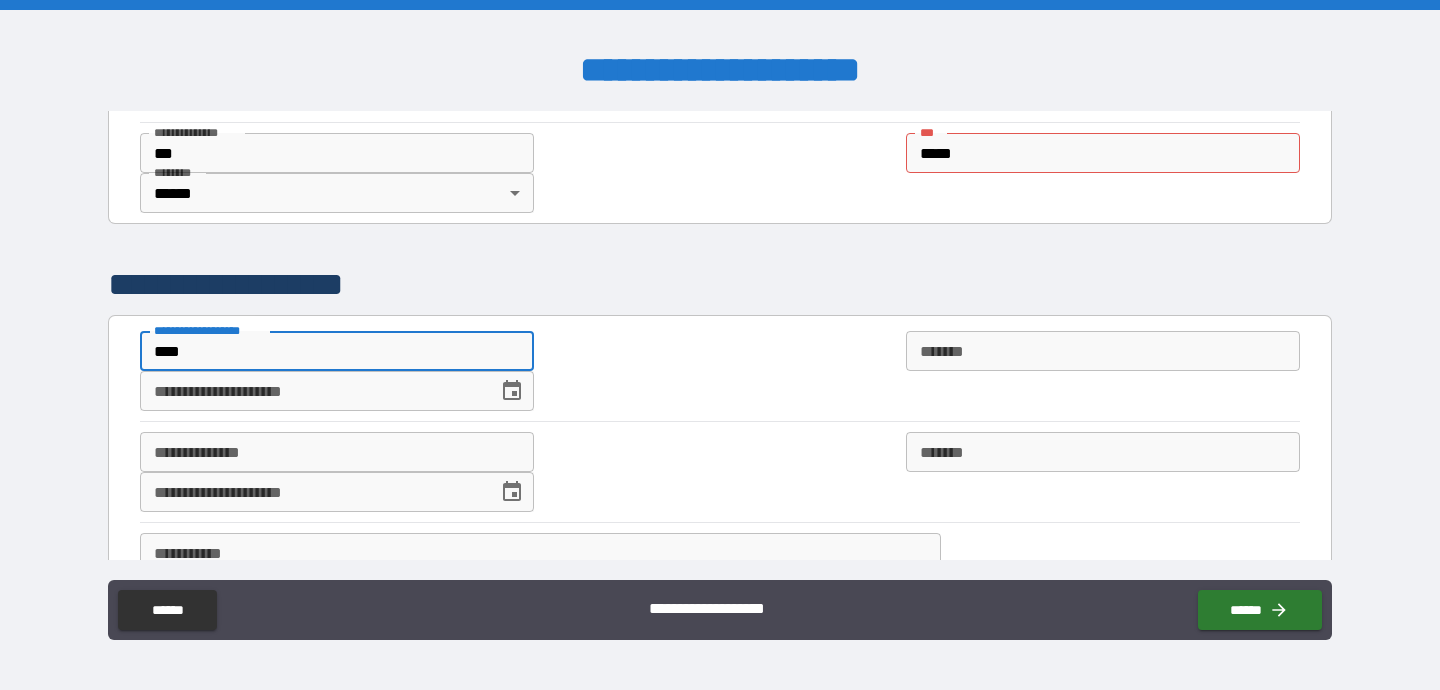 type on "*" 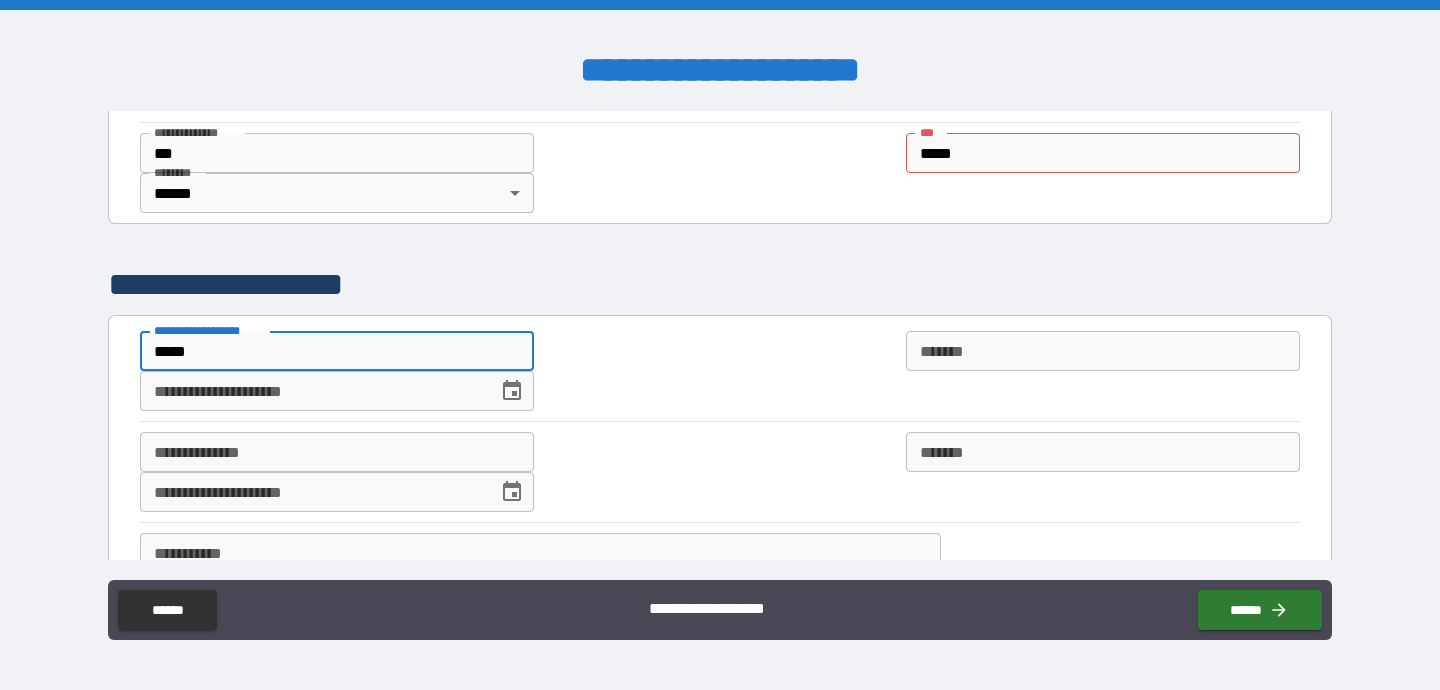type on "*" 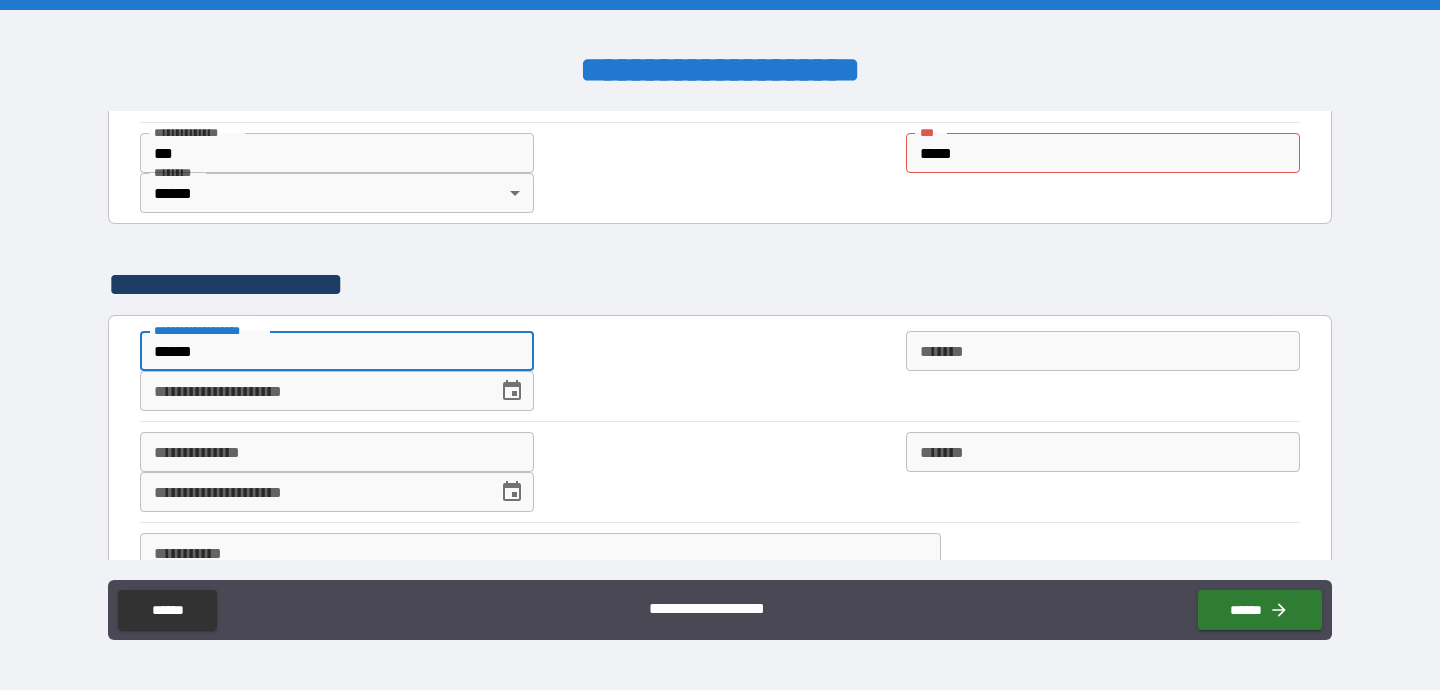 type on "*" 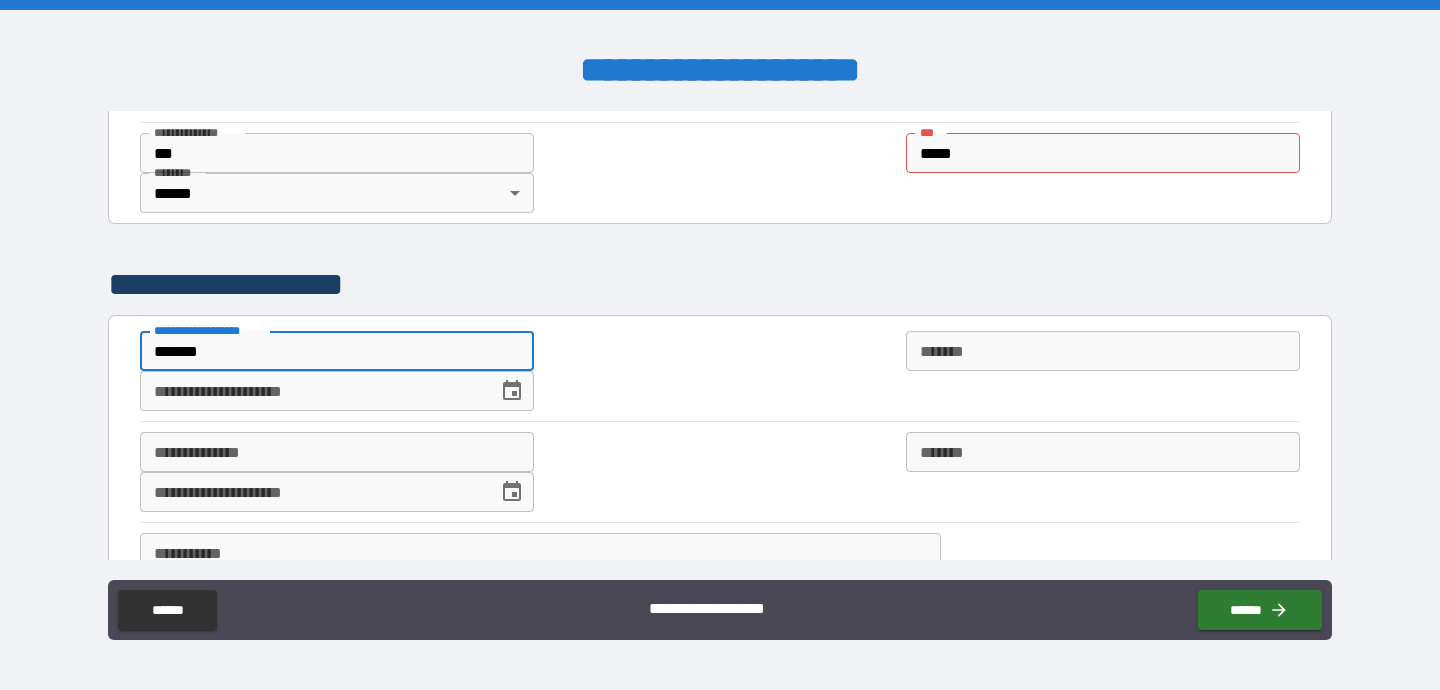type on "*" 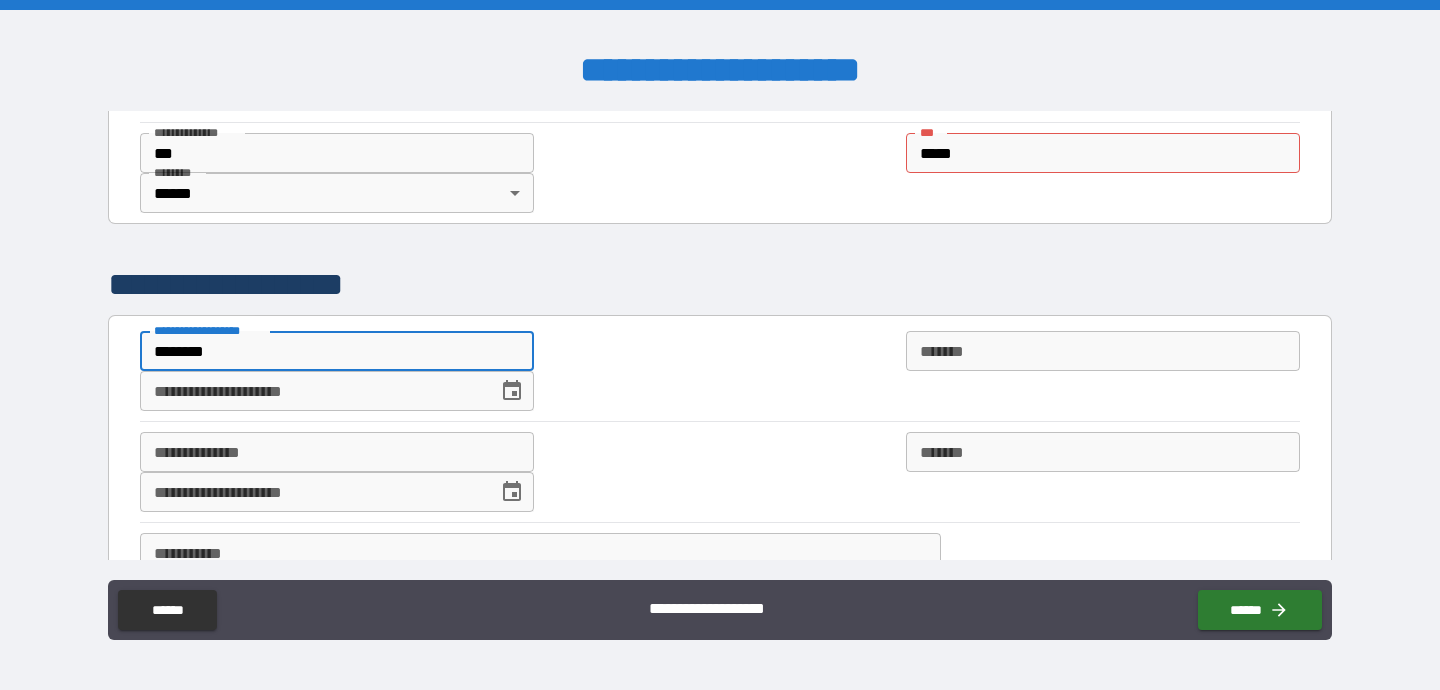 type on "*" 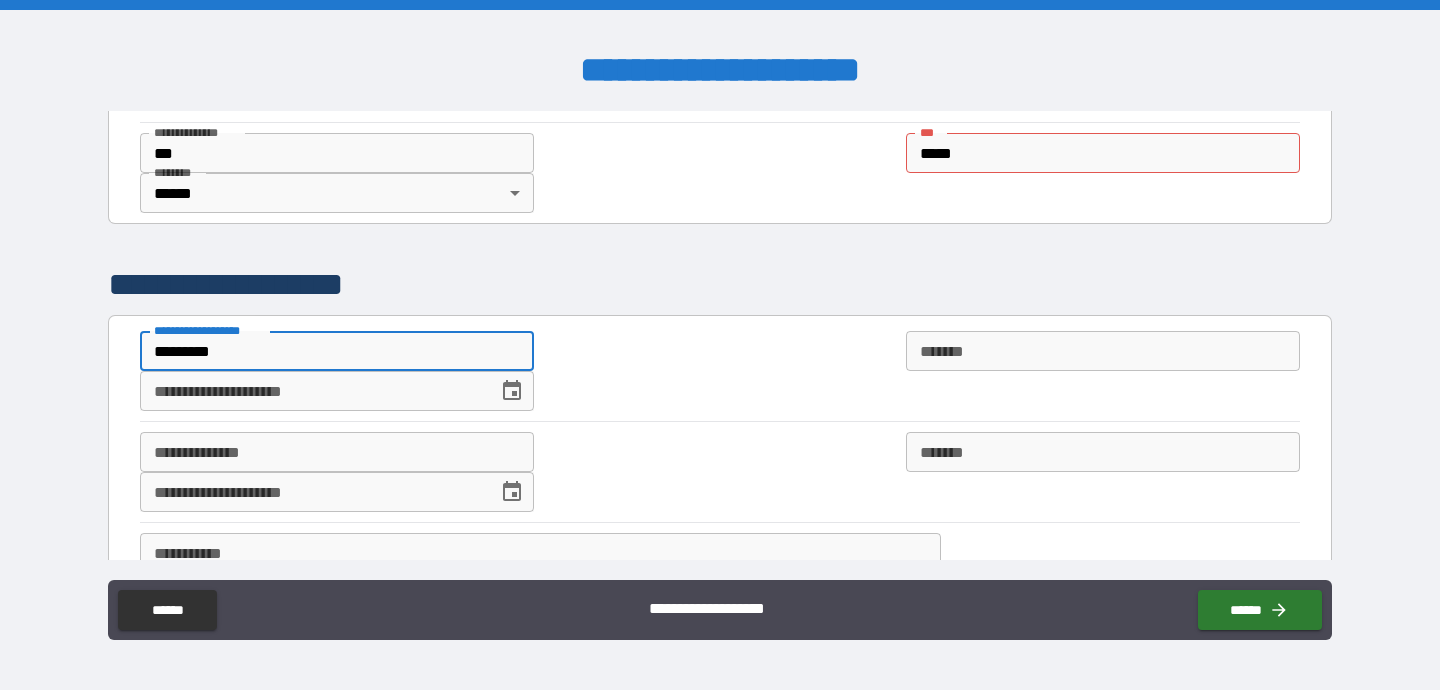 type on "*" 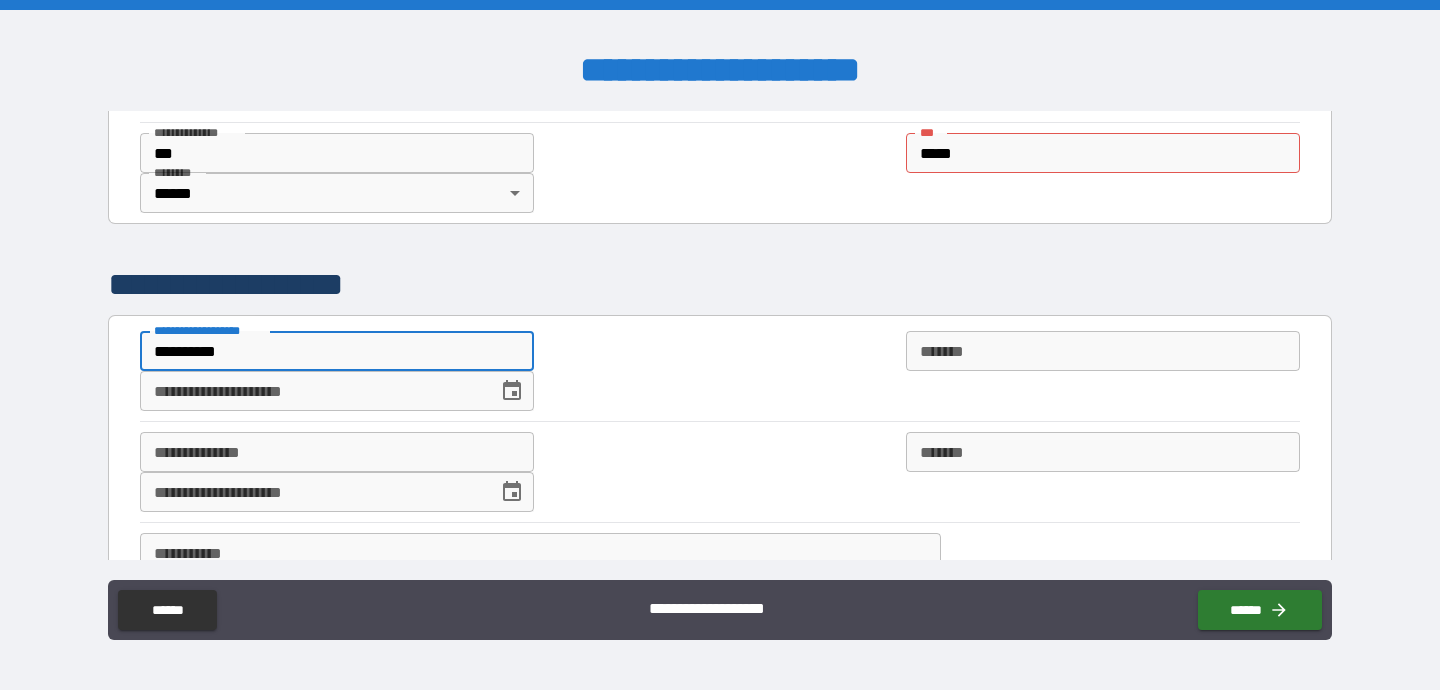 type on "*" 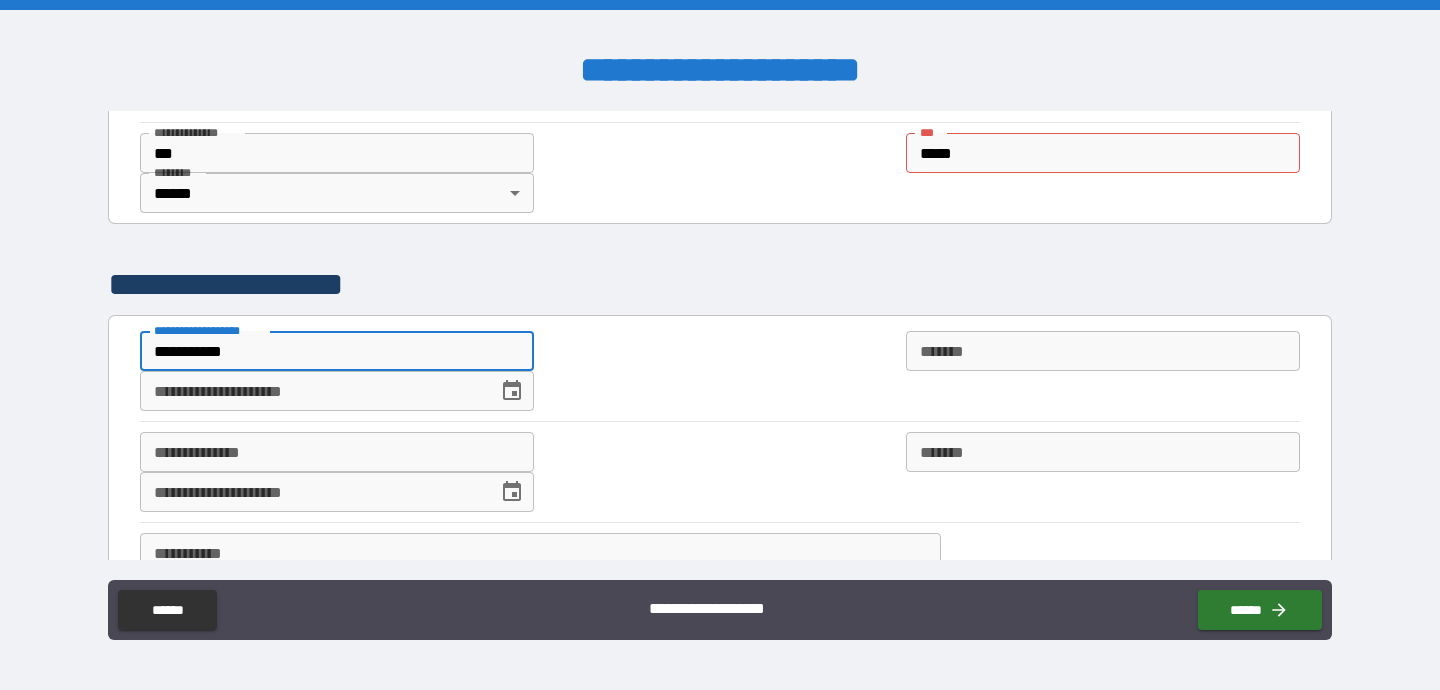 type on "*" 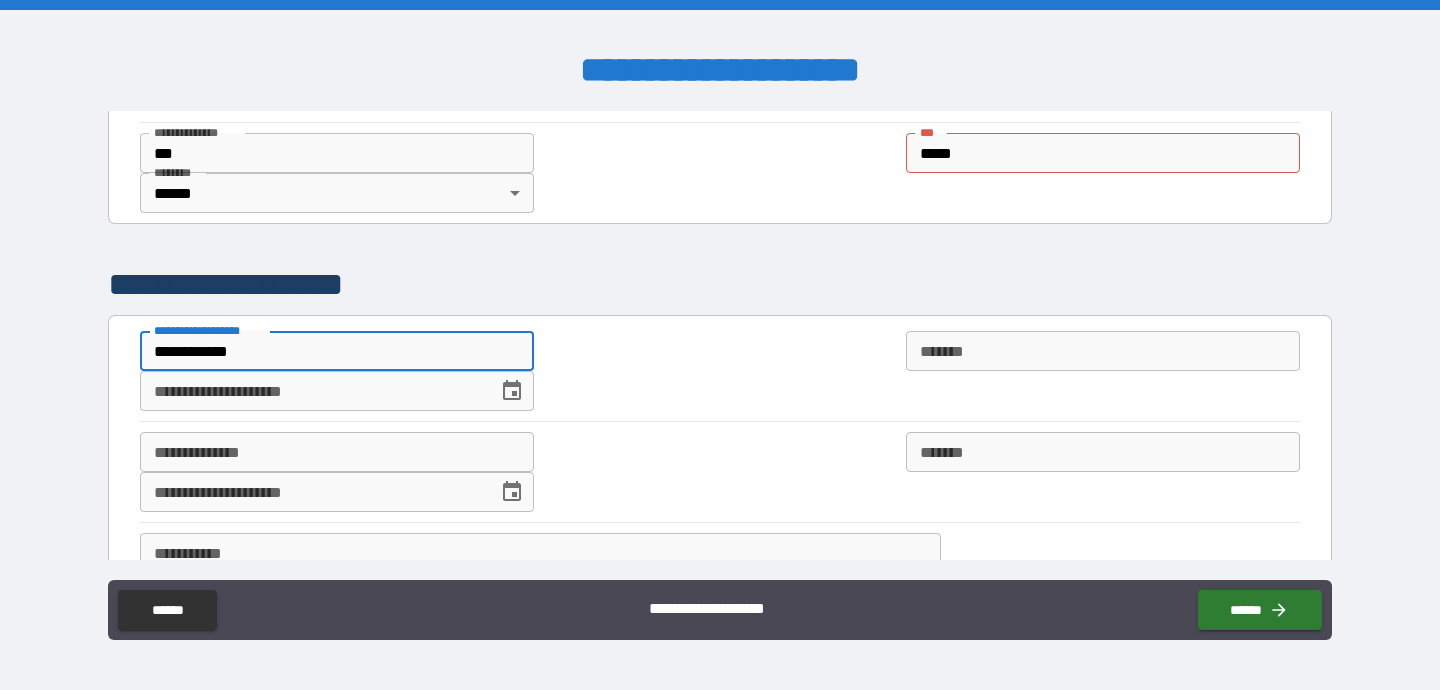type on "*" 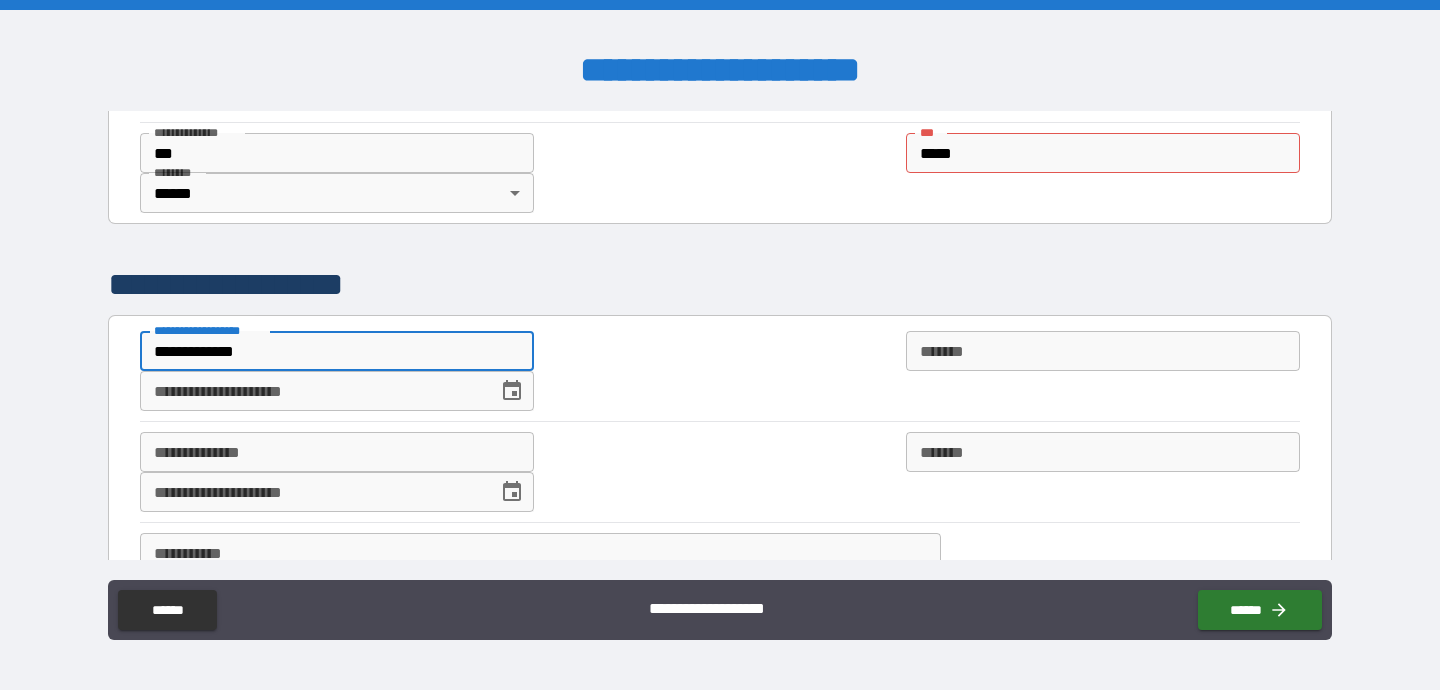 type on "*" 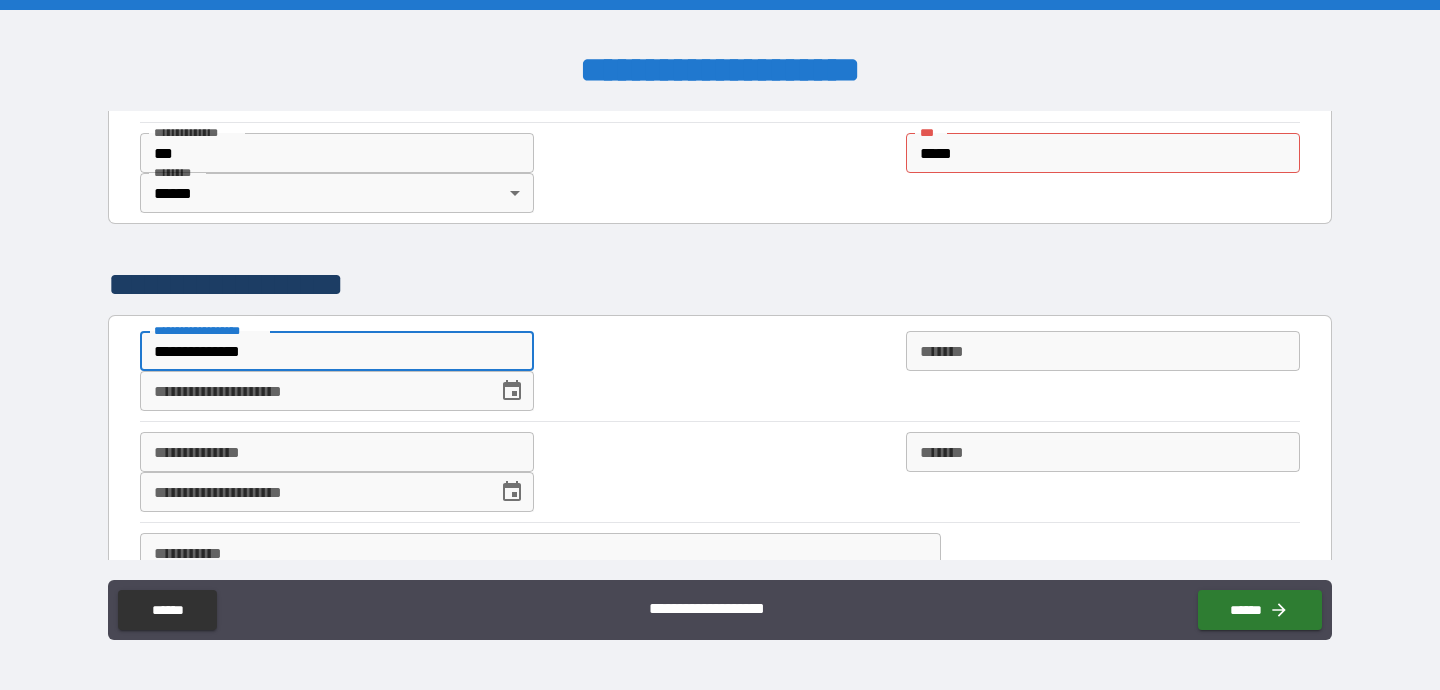 type on "*" 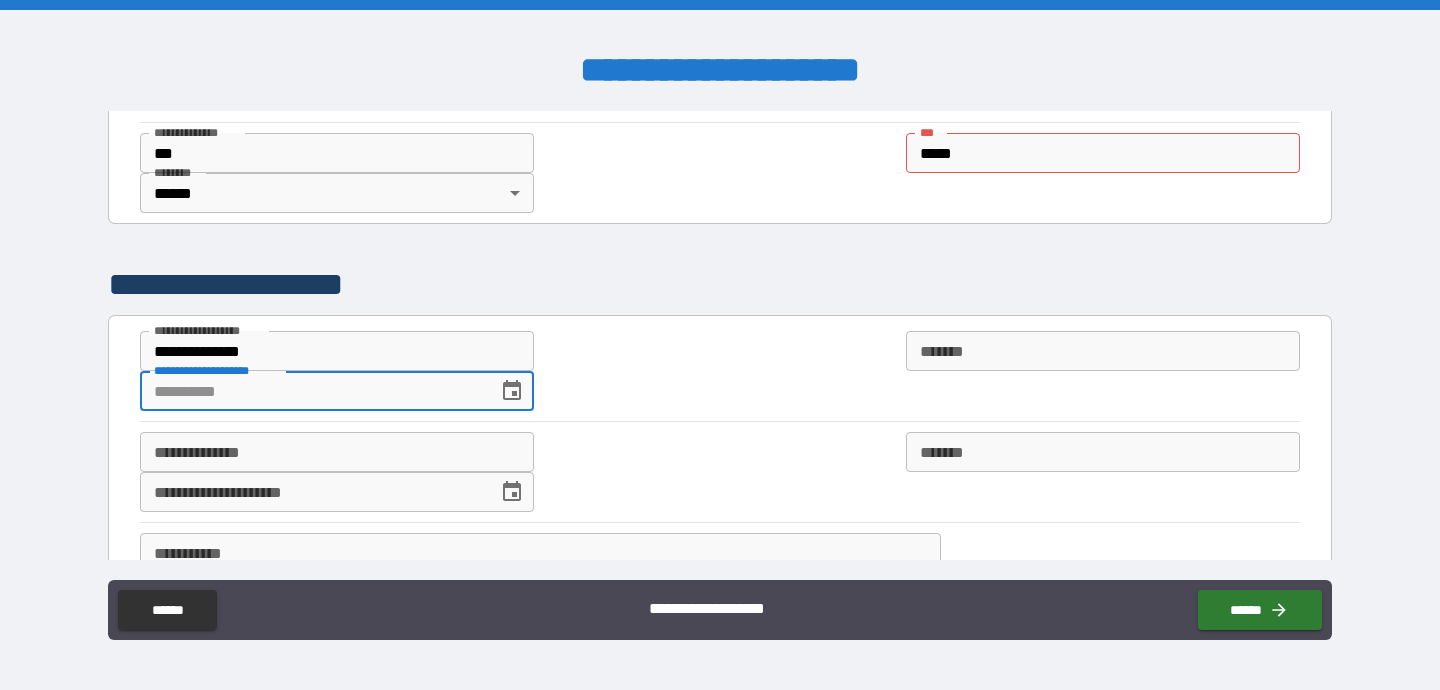 type on "*" 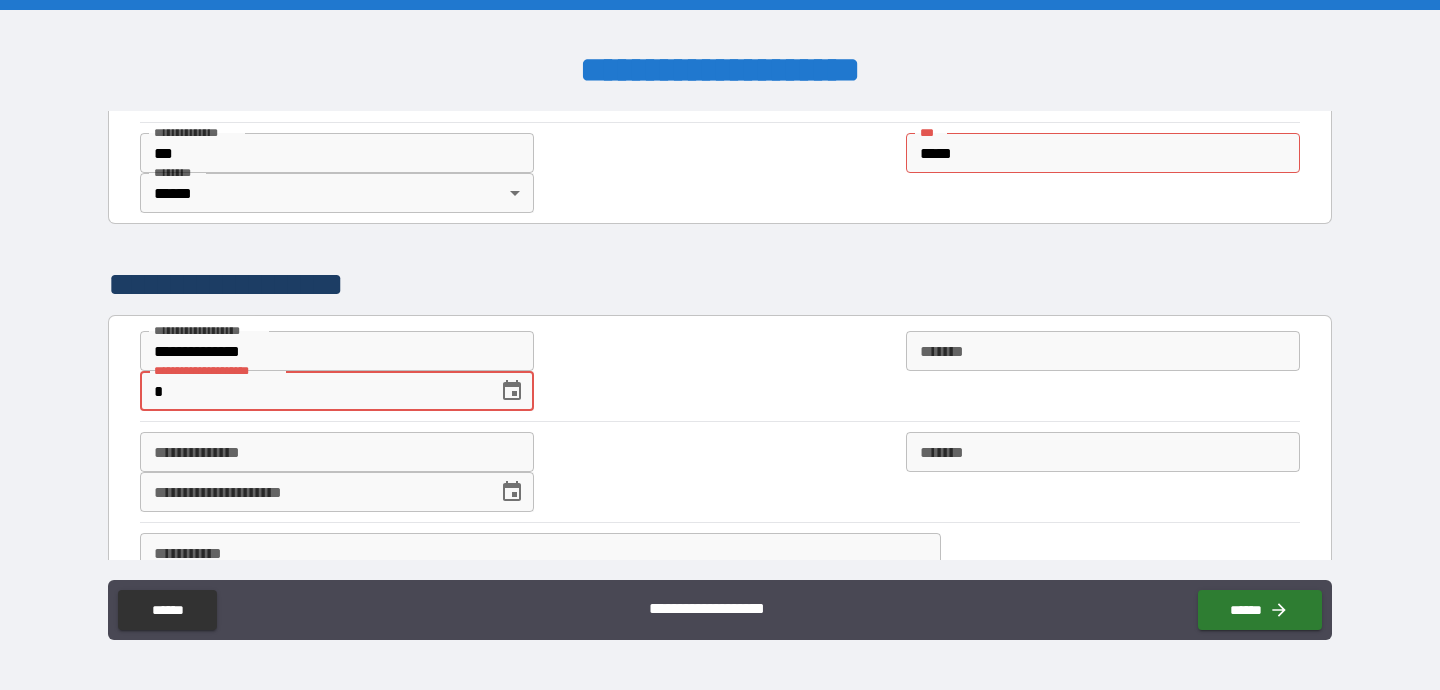 type on "*" 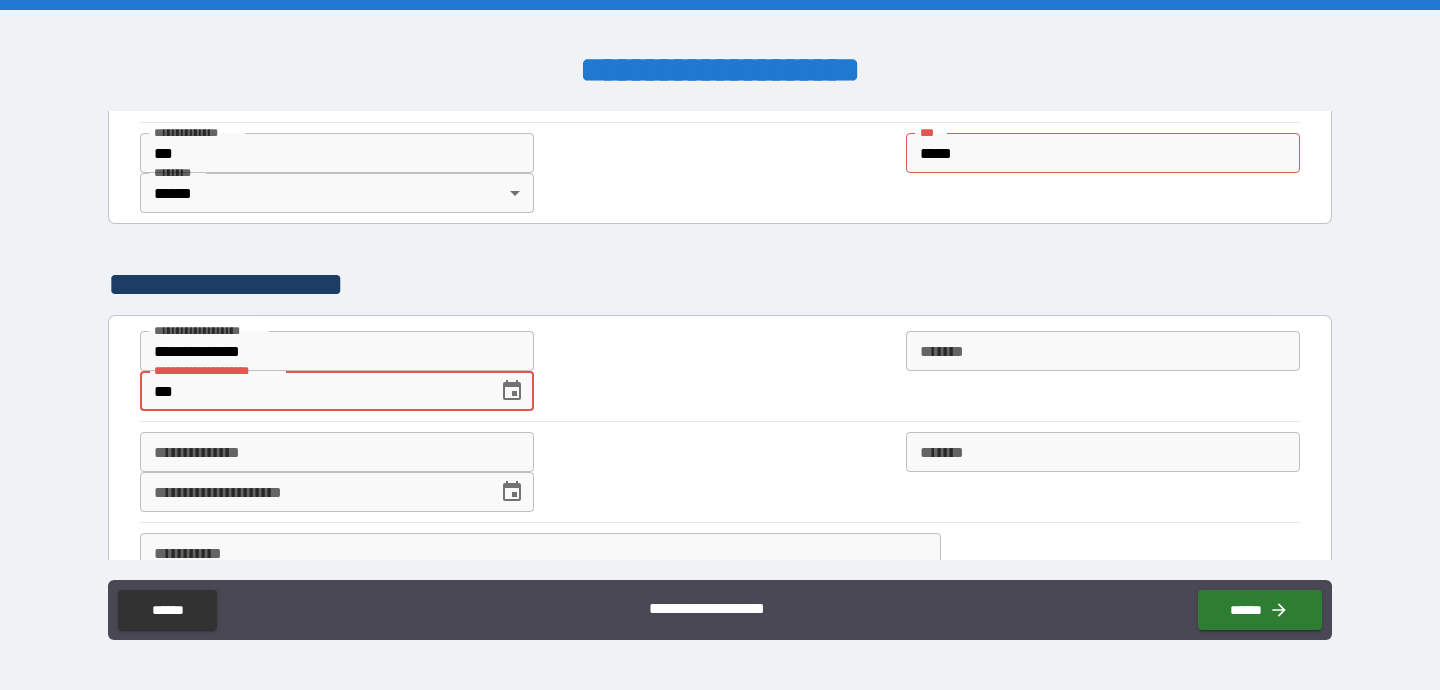 type on "*" 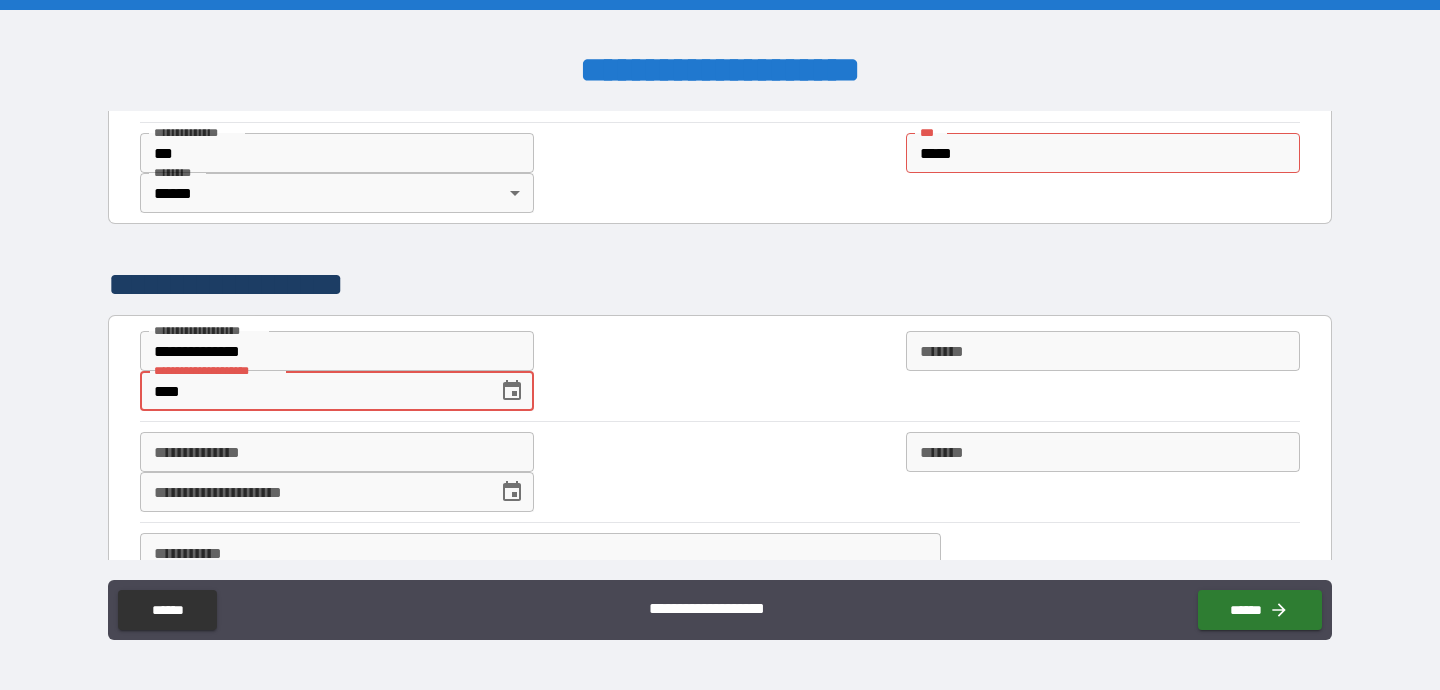 type on "*" 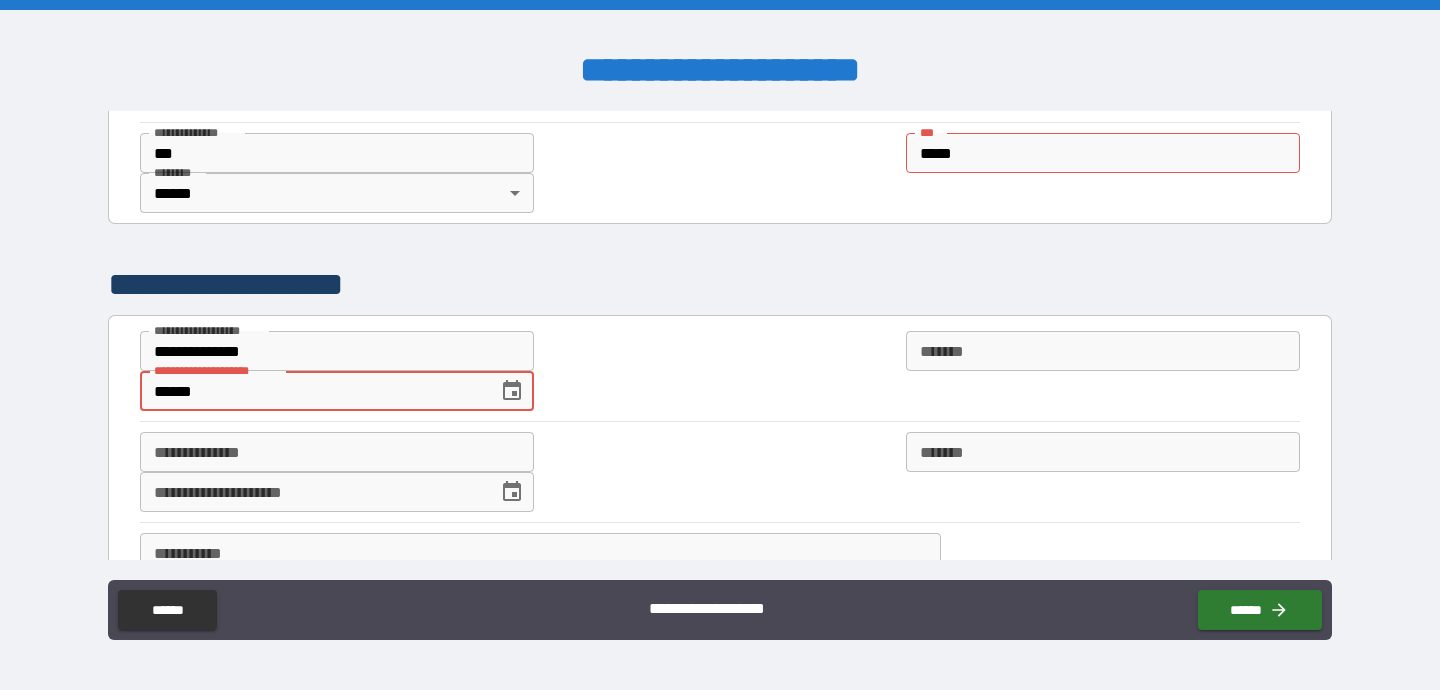 type on "*" 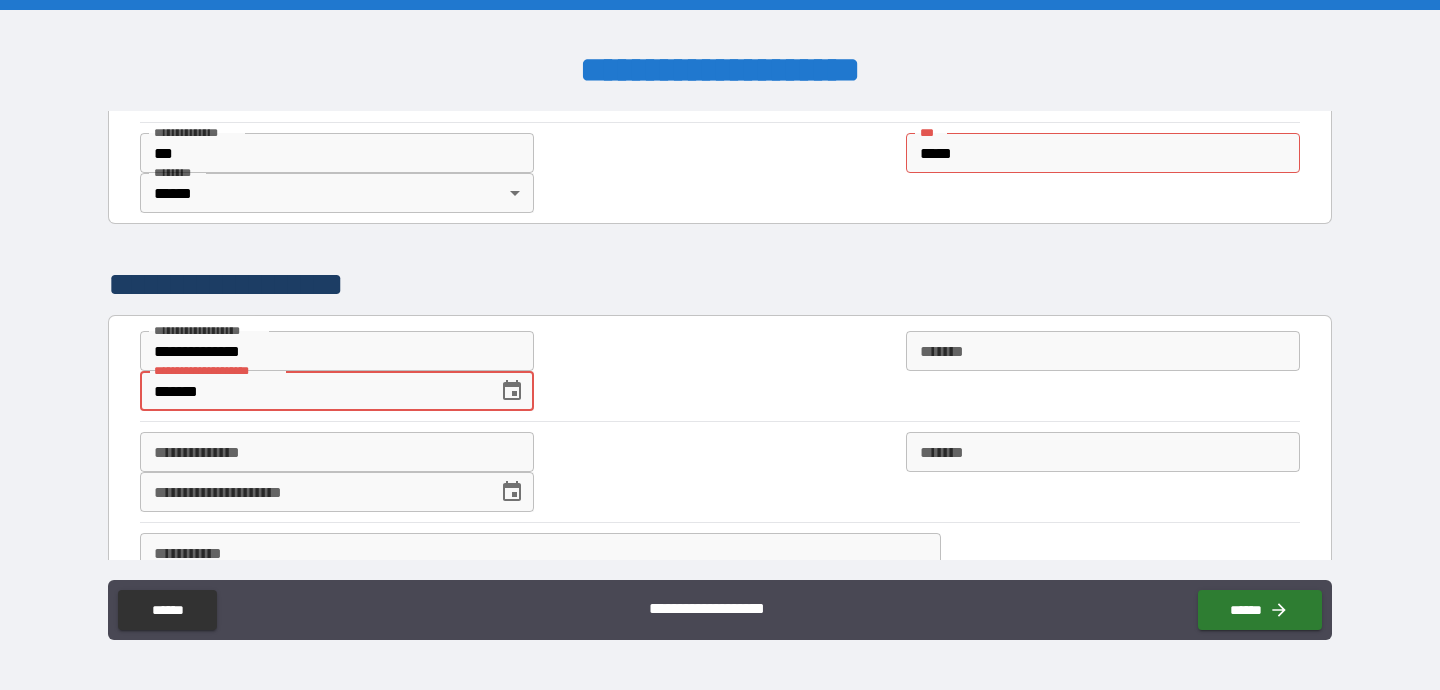 type on "*" 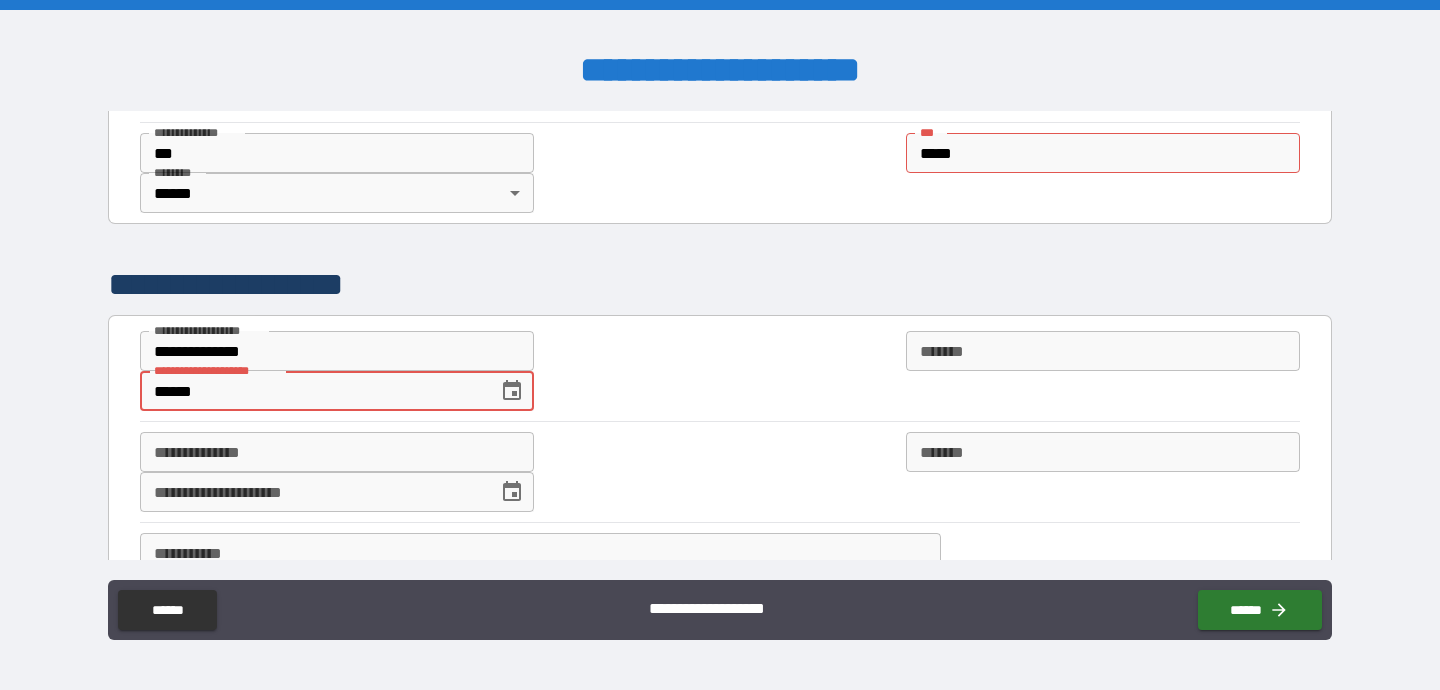 type on "*" 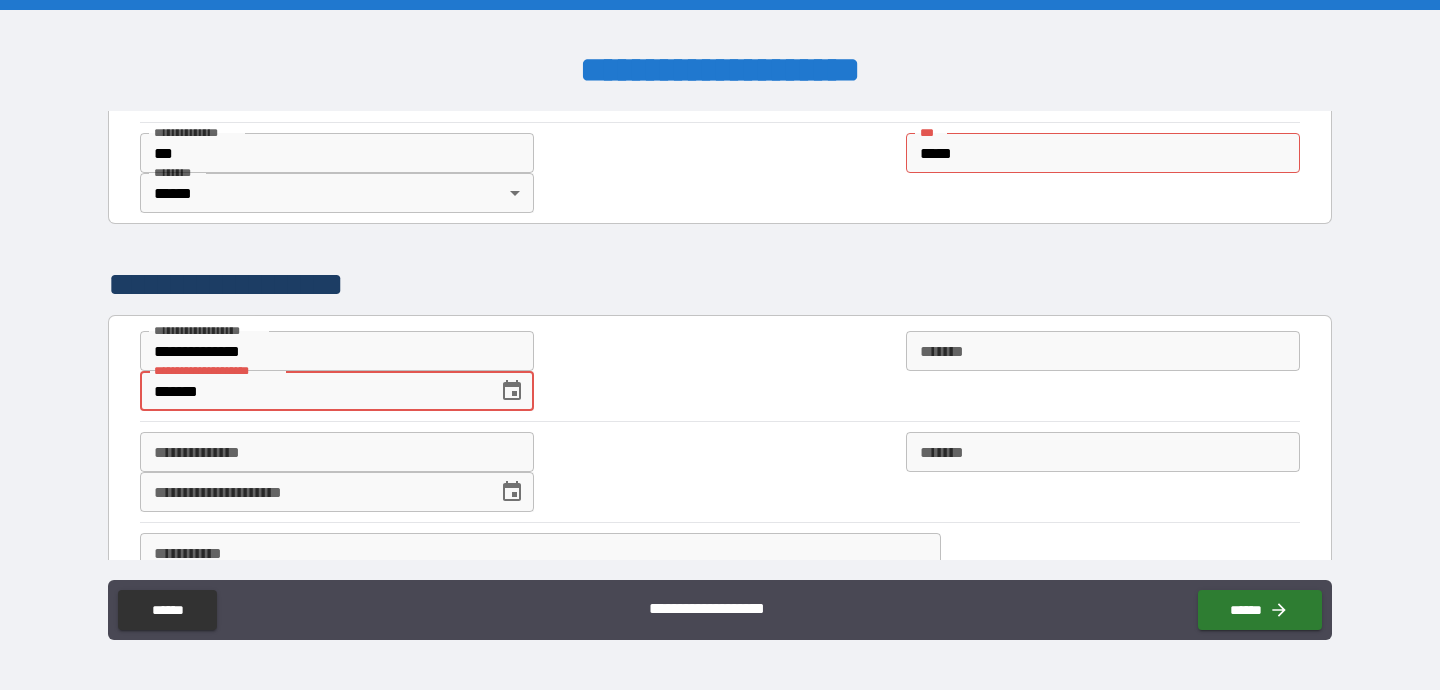 type on "*" 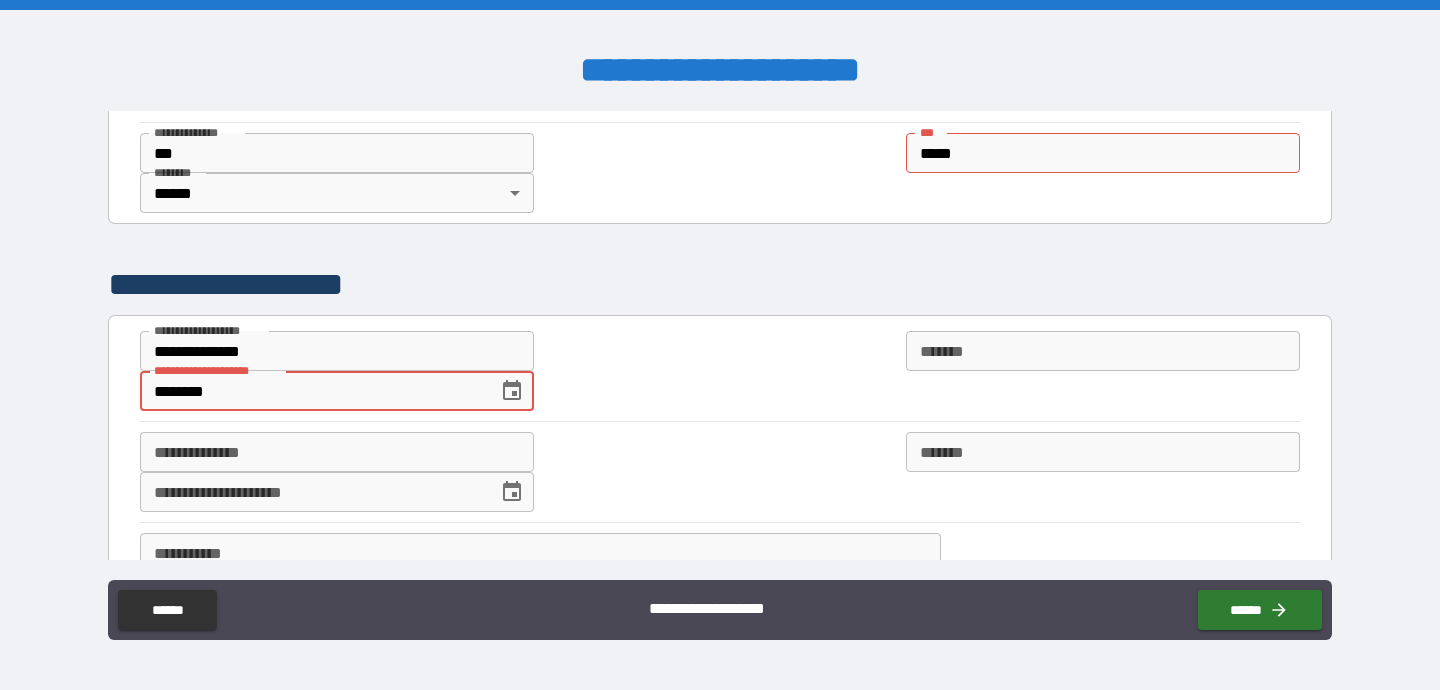 type on "*" 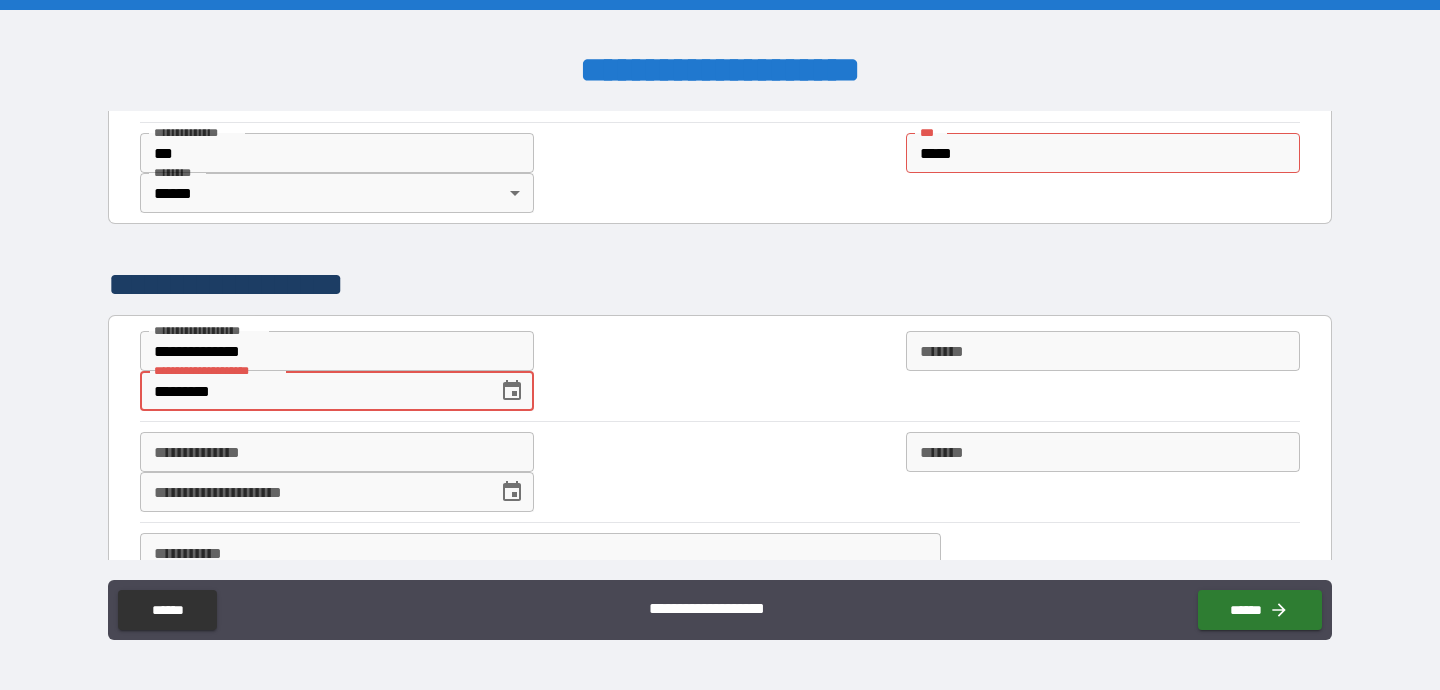 type on "*" 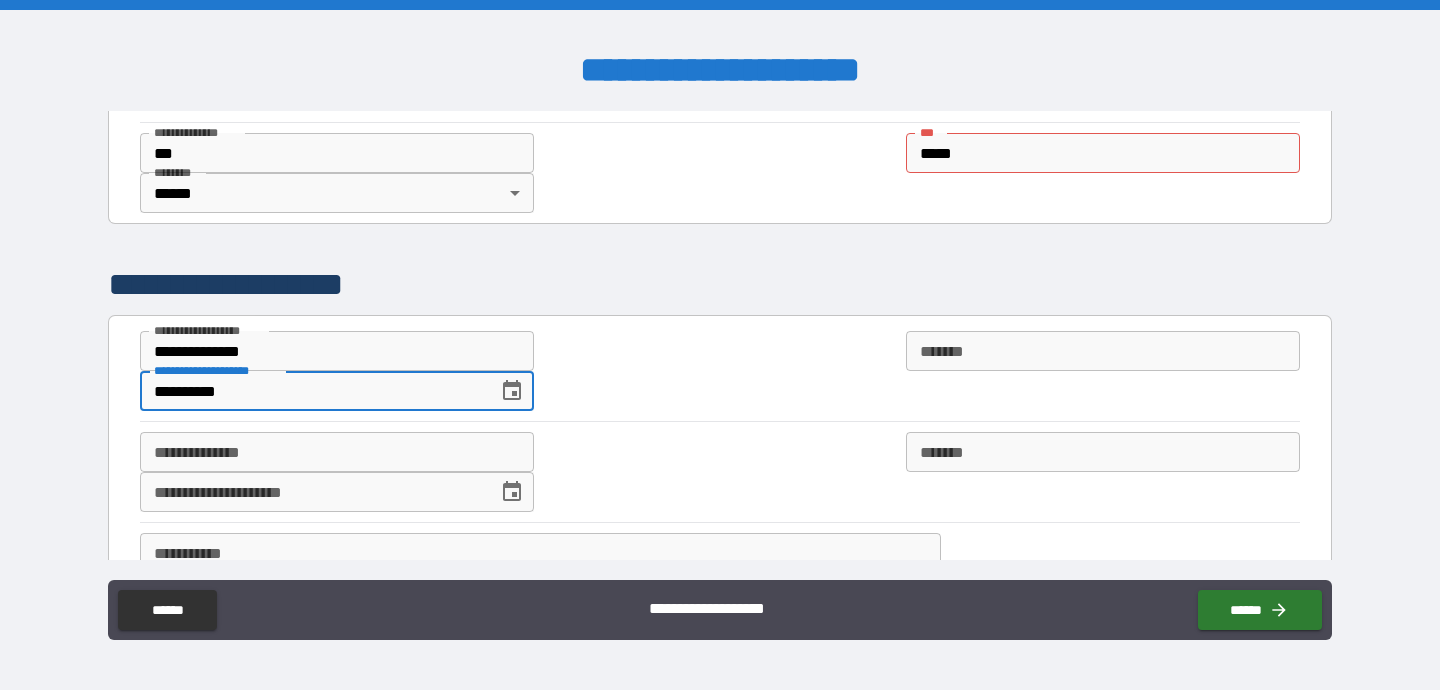 type on "*" 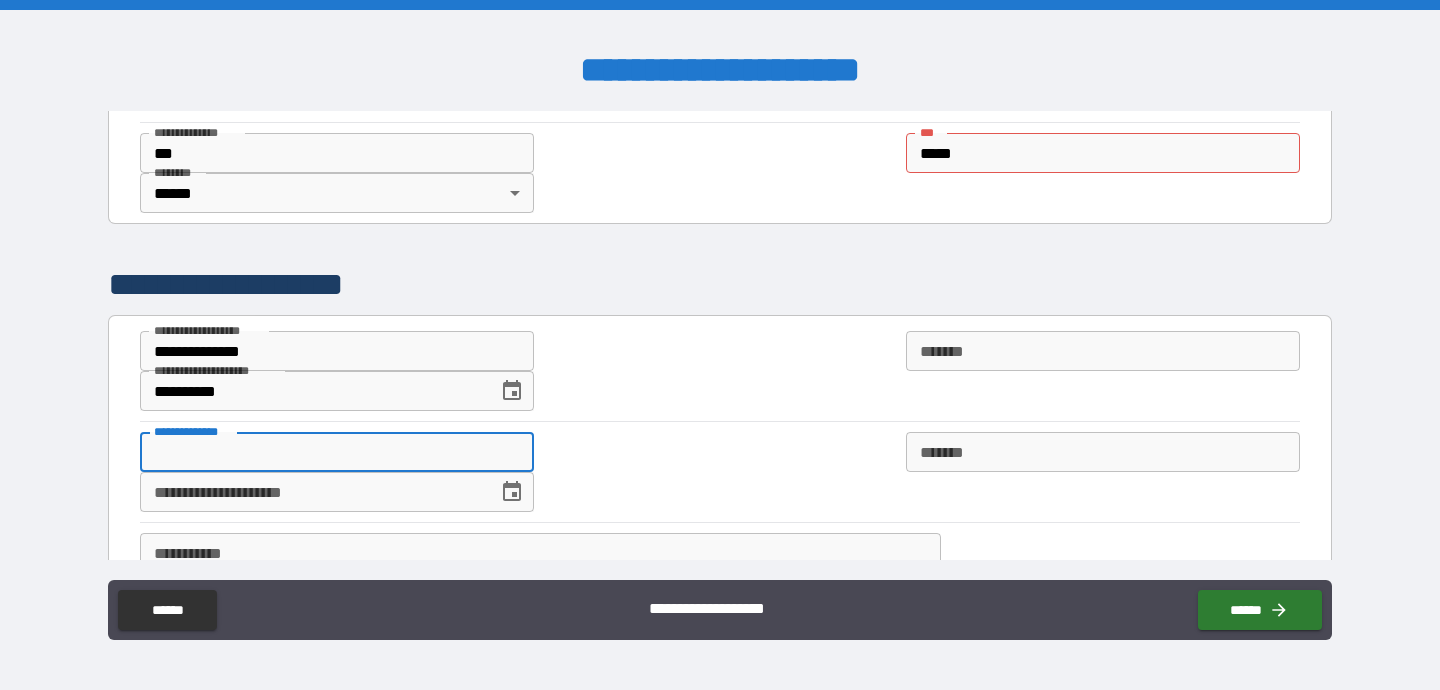 click on "**********" at bounding box center (337, 452) 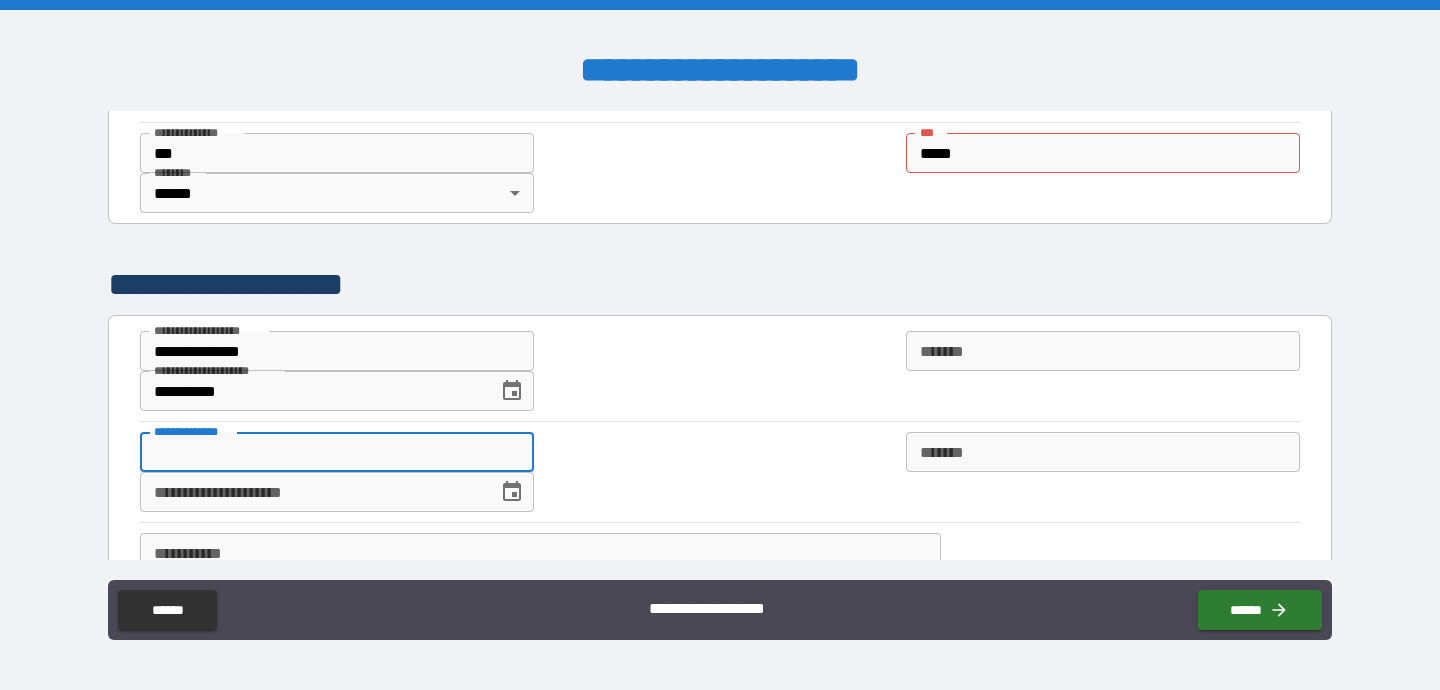type on "*" 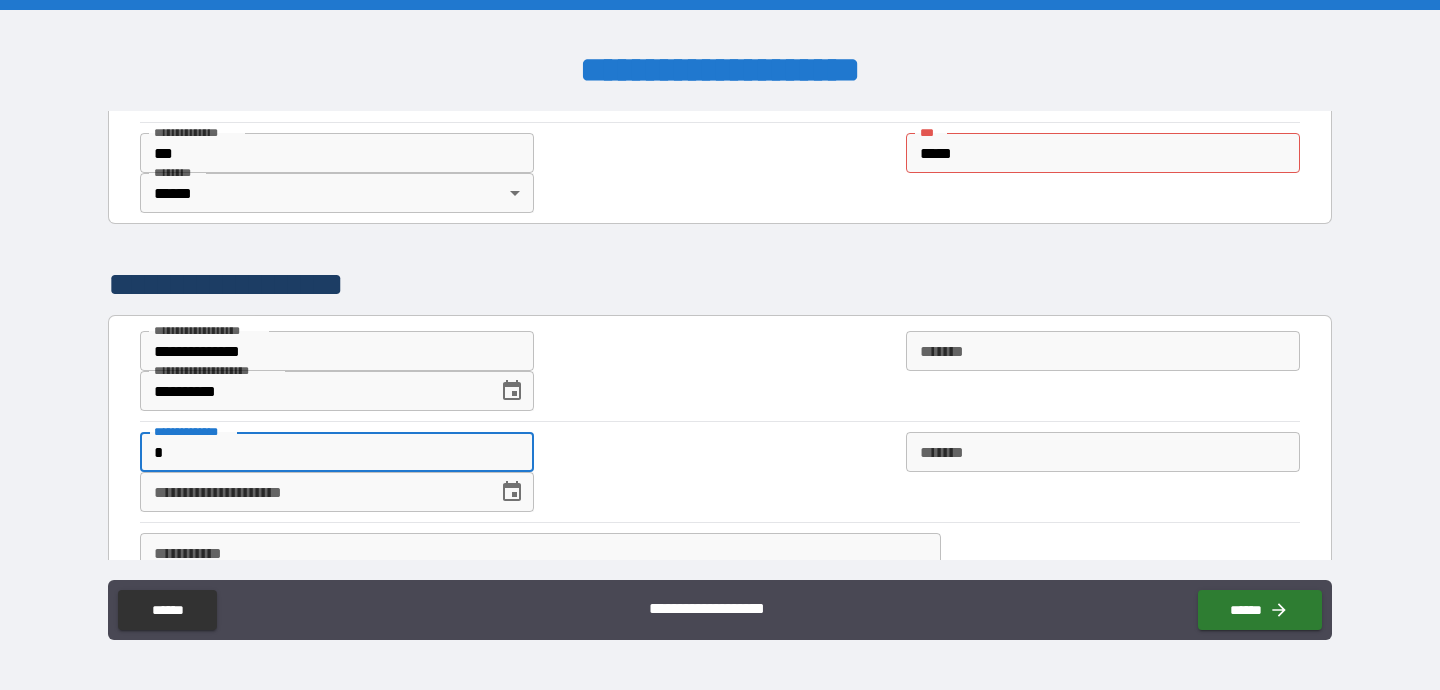 type on "*" 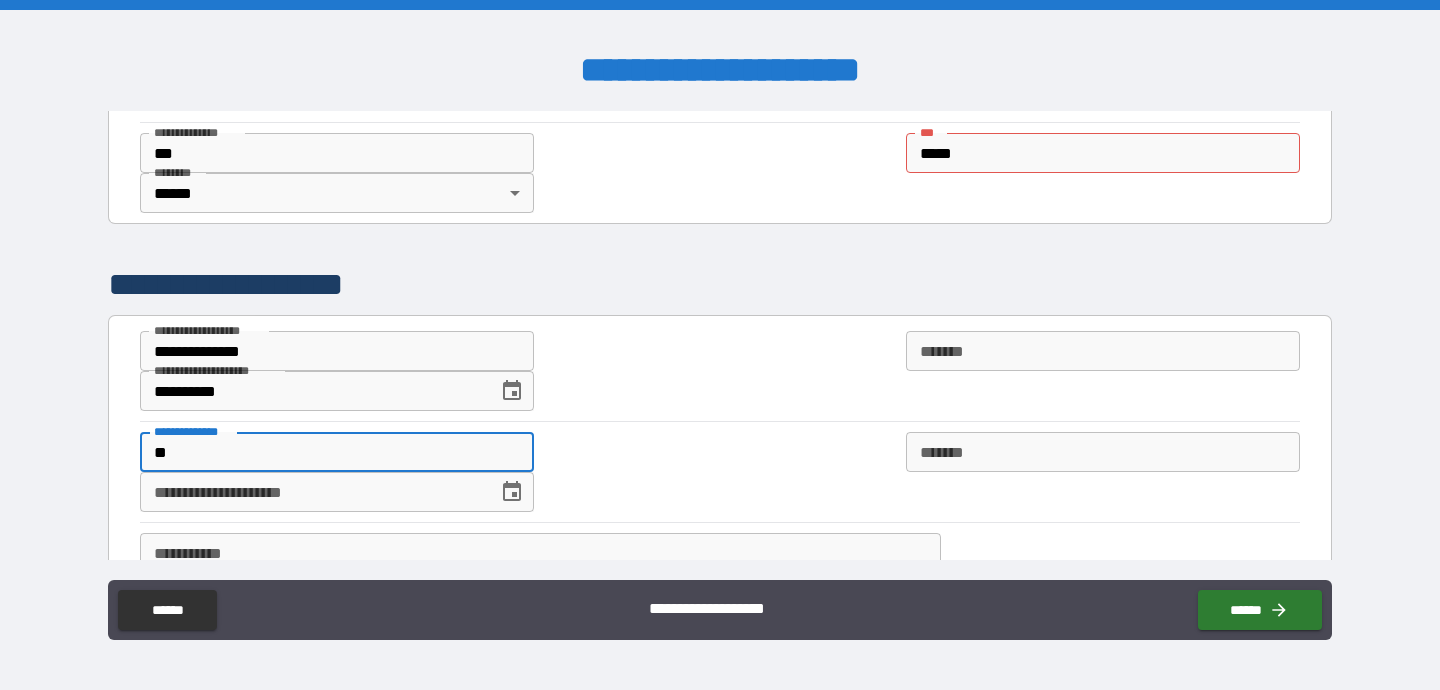 type on "*" 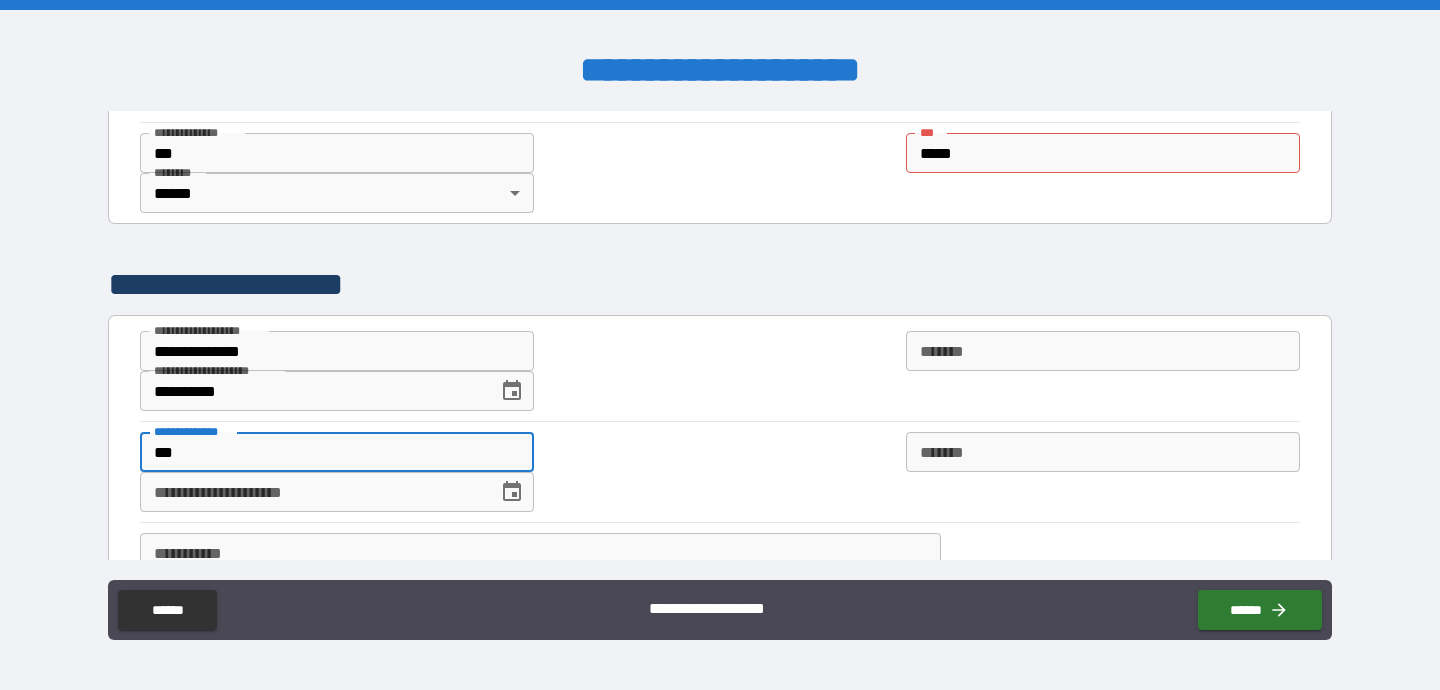 type on "*" 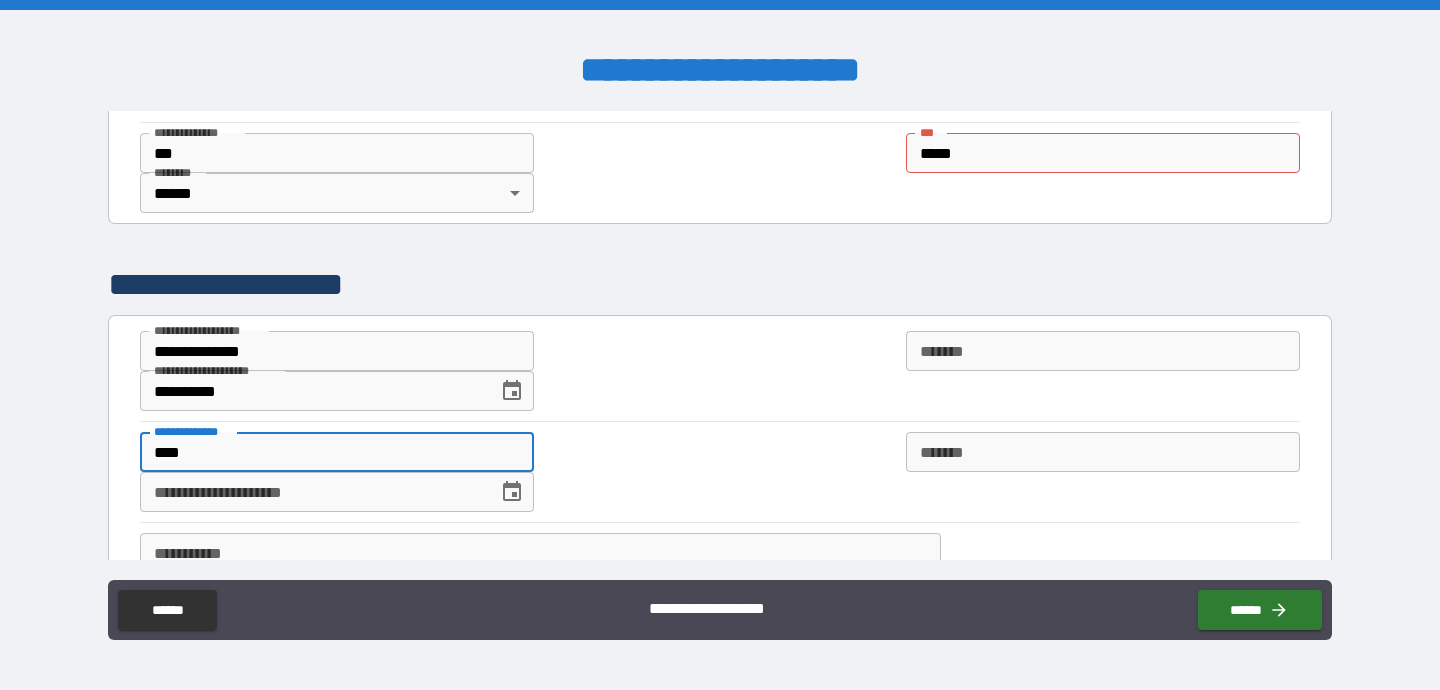 type on "*" 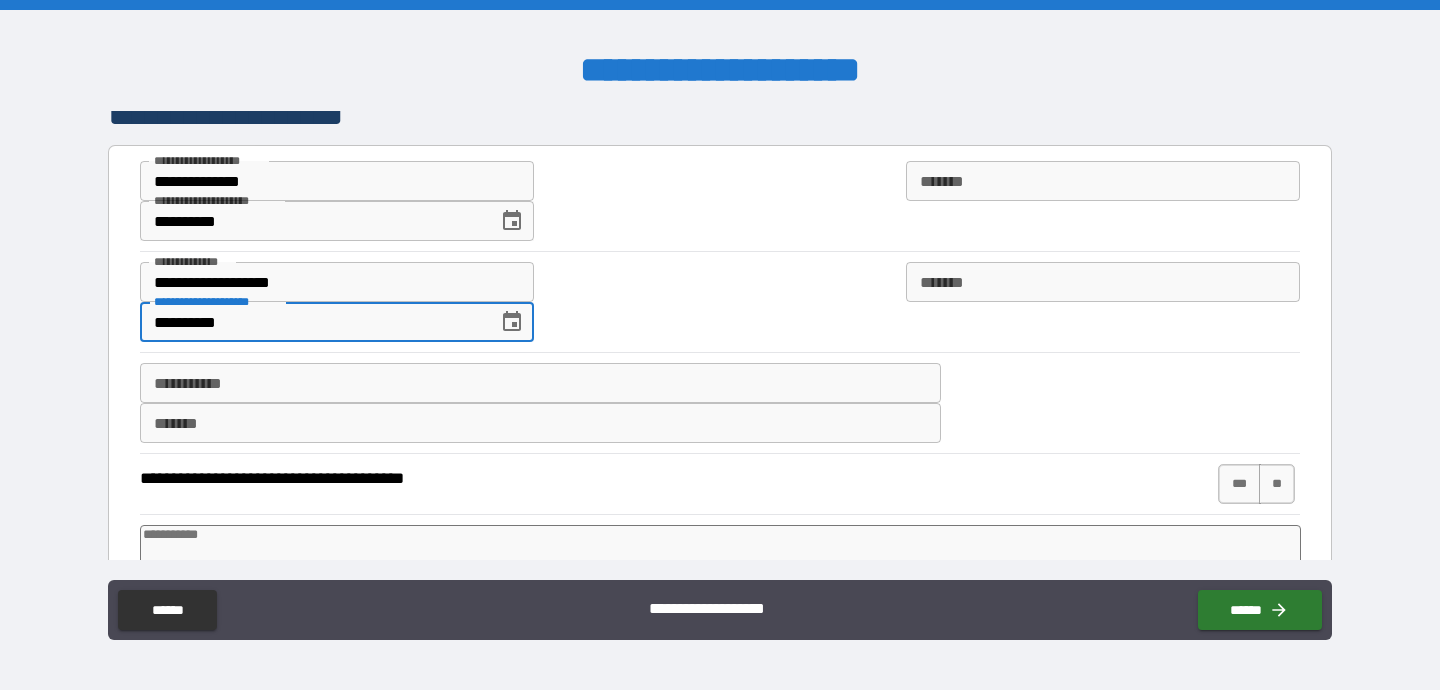 scroll, scrollTop: 586, scrollLeft: 0, axis: vertical 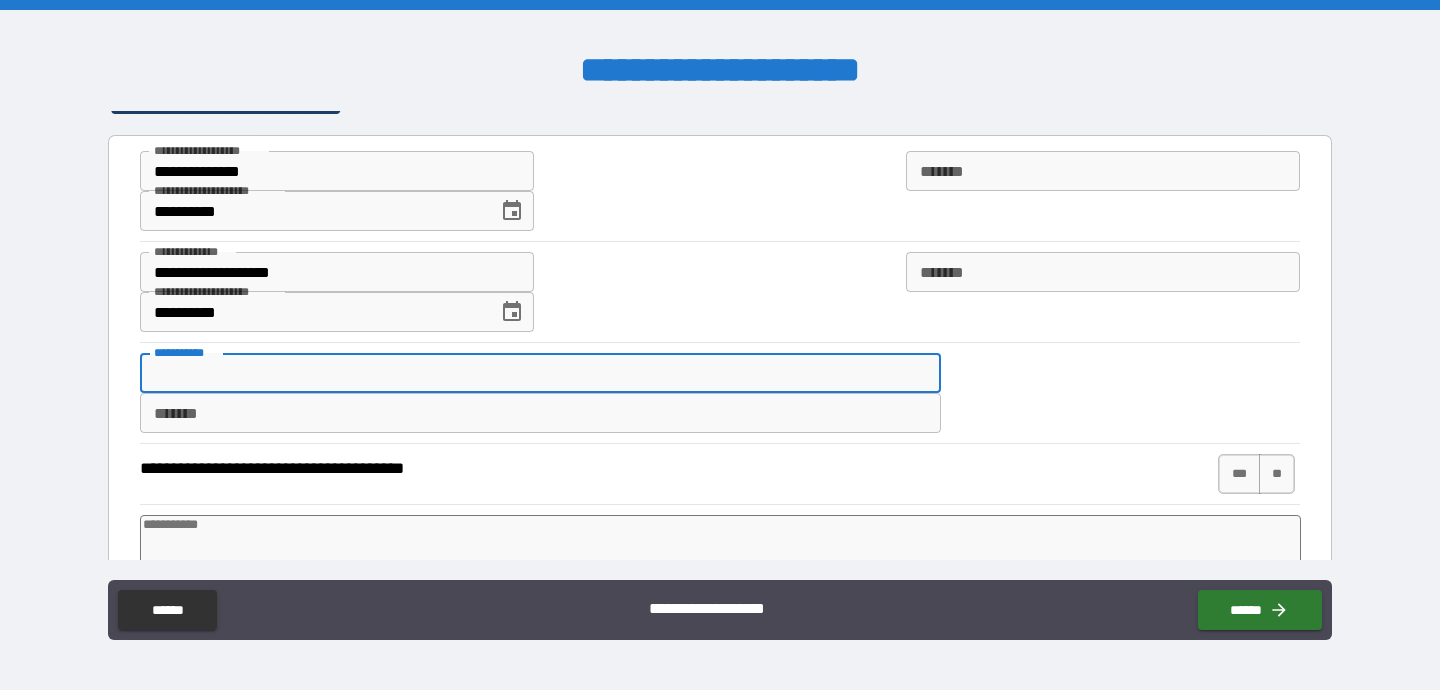 click on "**********" at bounding box center (540, 373) 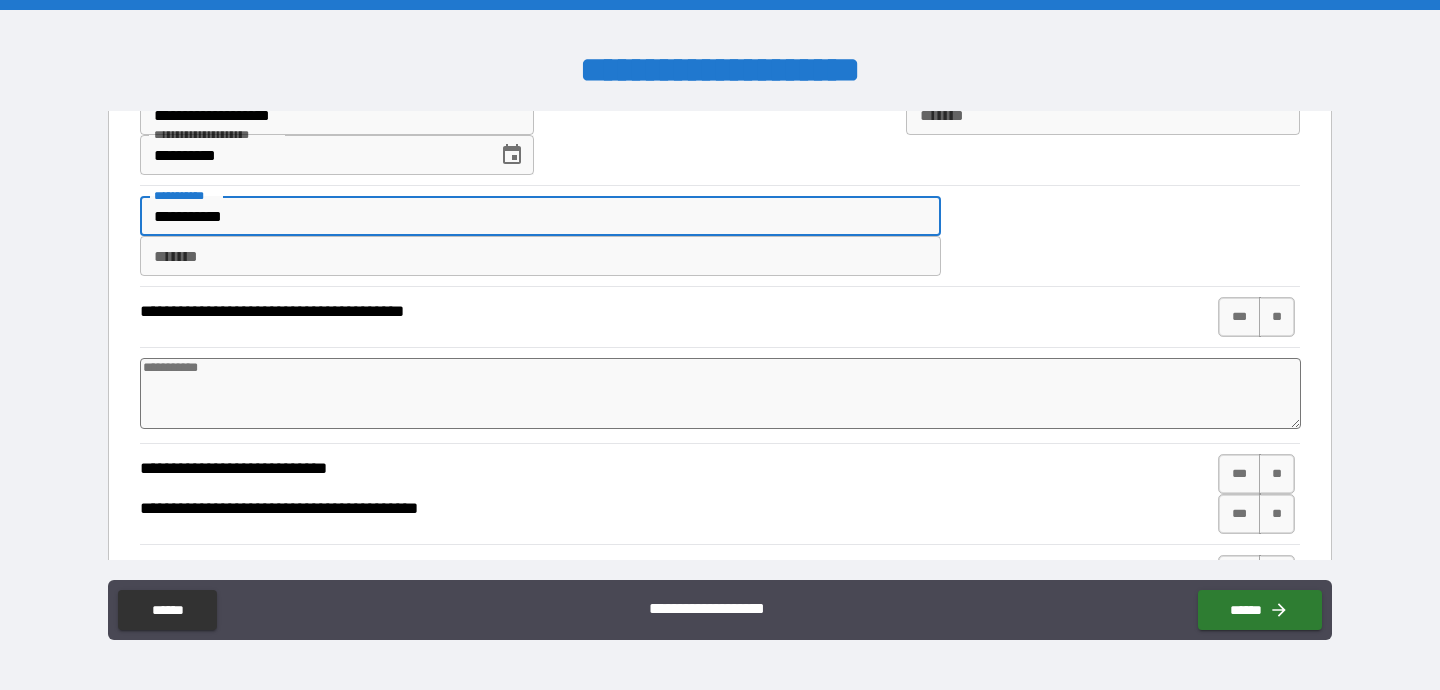 scroll, scrollTop: 770, scrollLeft: 0, axis: vertical 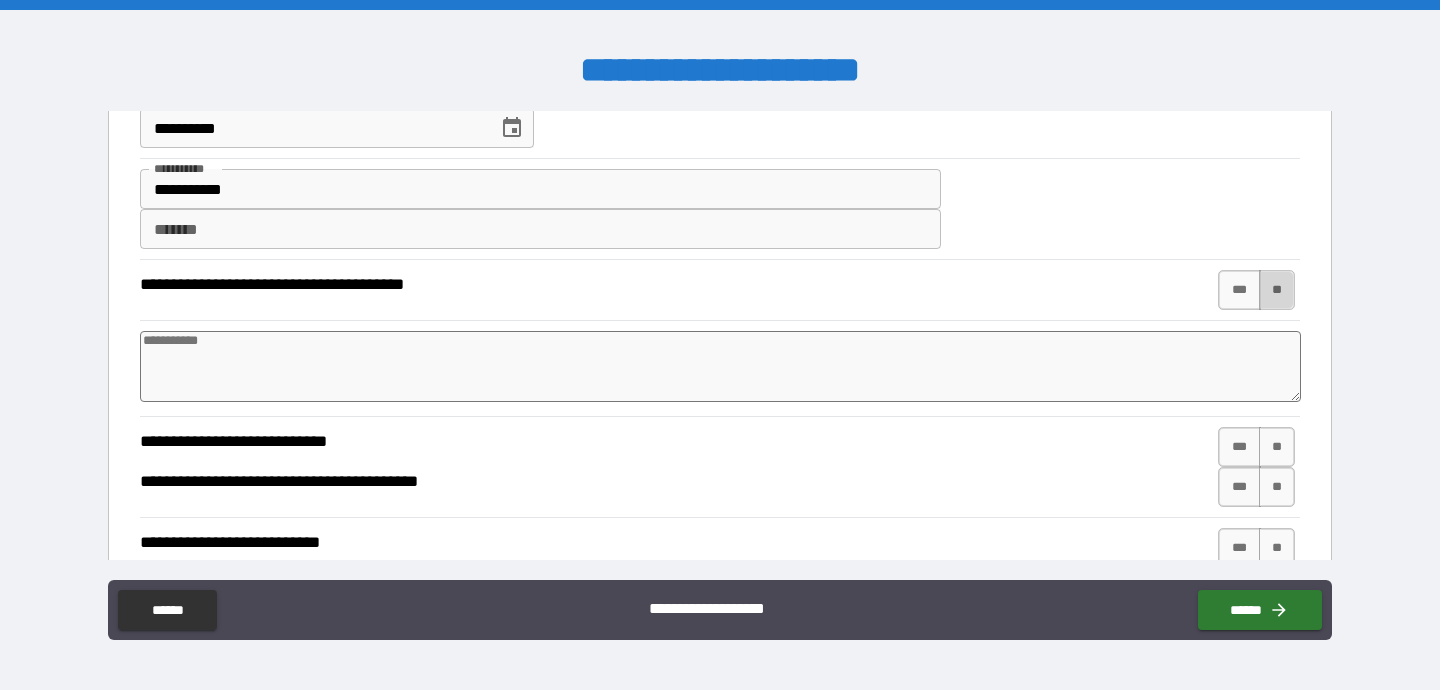 click on "**" at bounding box center [1277, 290] 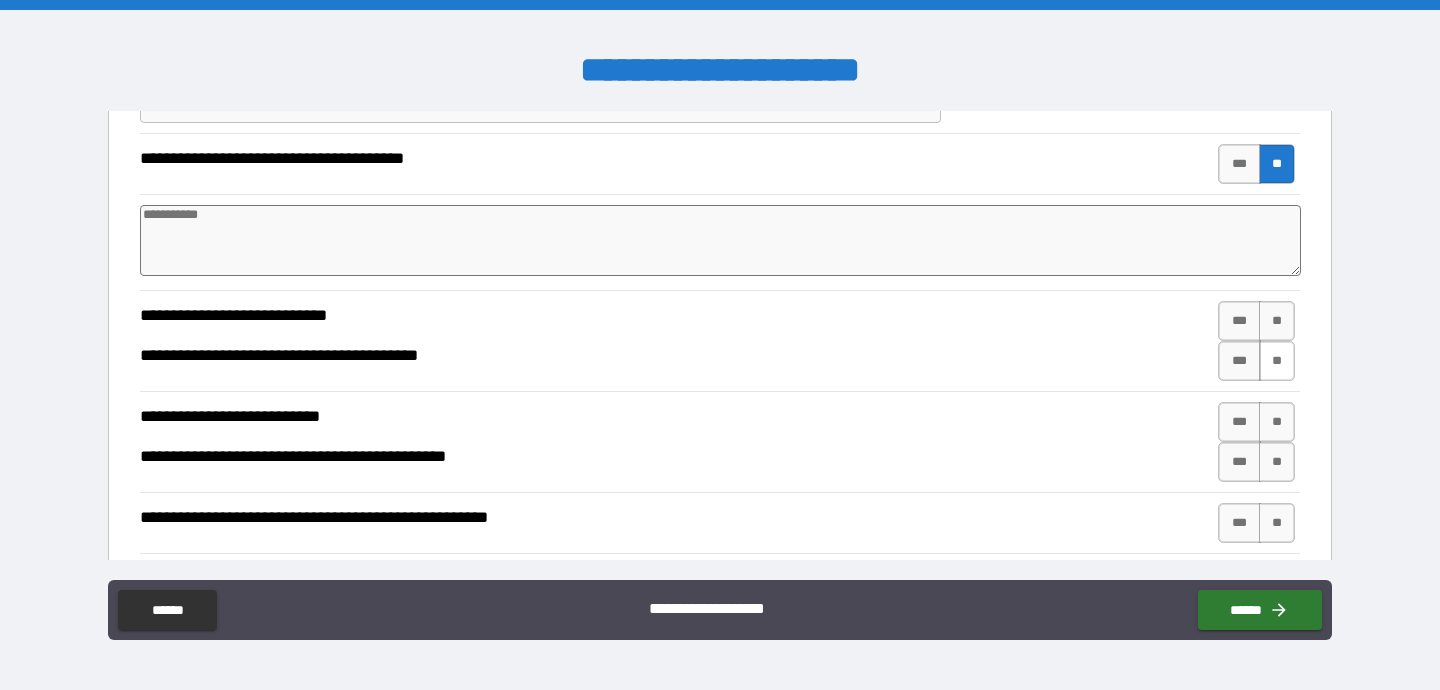 scroll, scrollTop: 898, scrollLeft: 0, axis: vertical 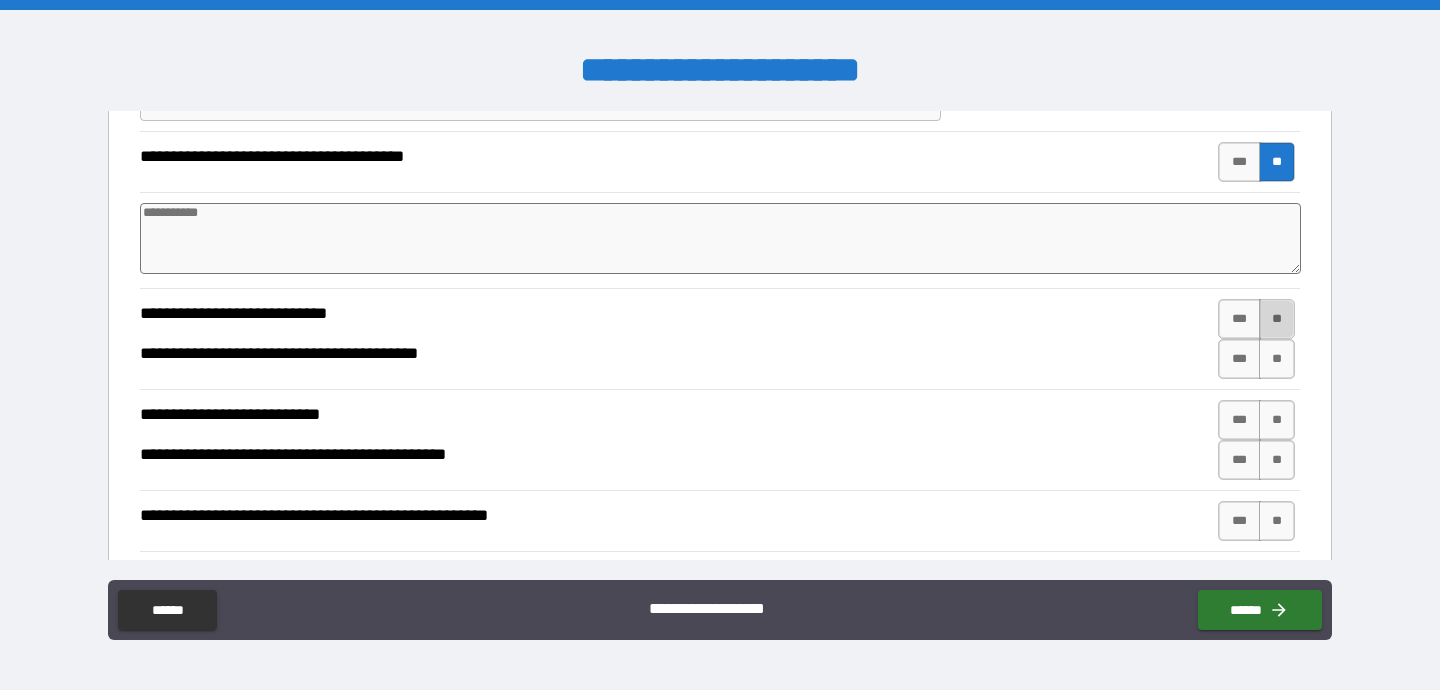 click on "**" at bounding box center (1277, 319) 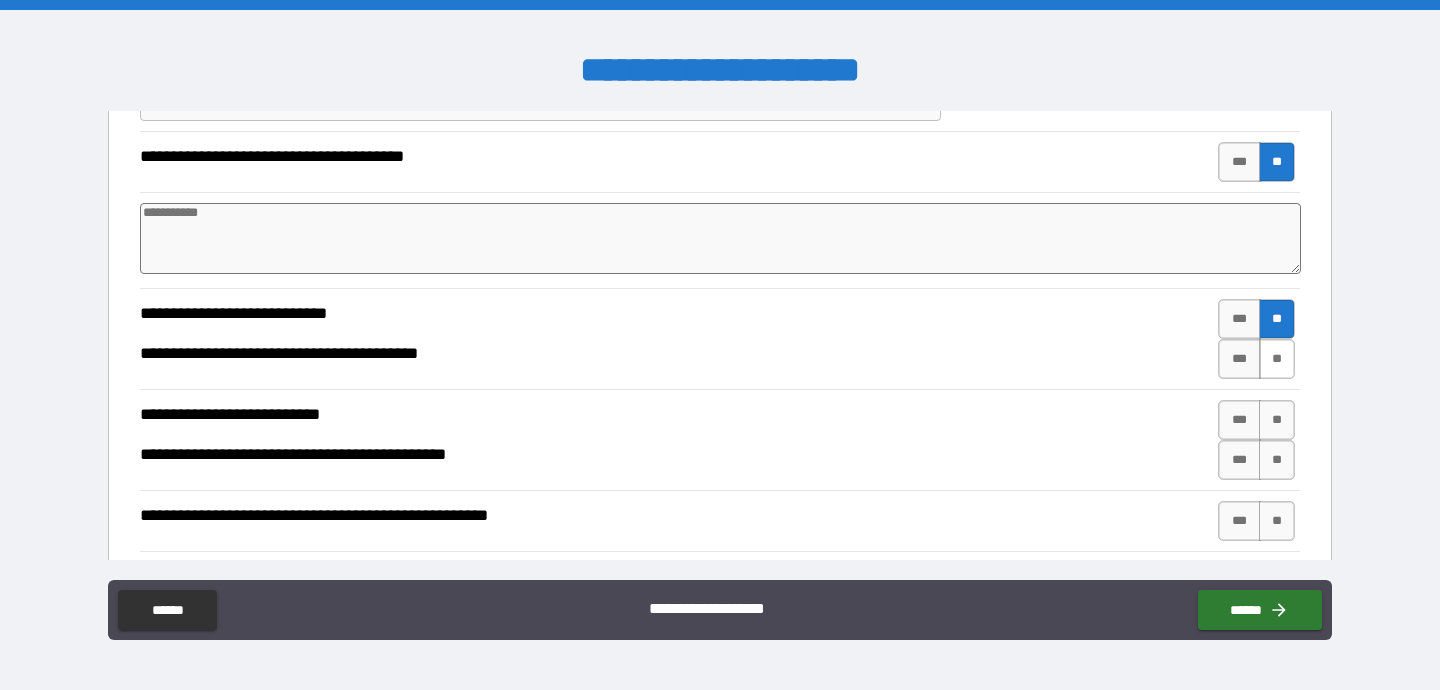 click on "**" at bounding box center (1277, 359) 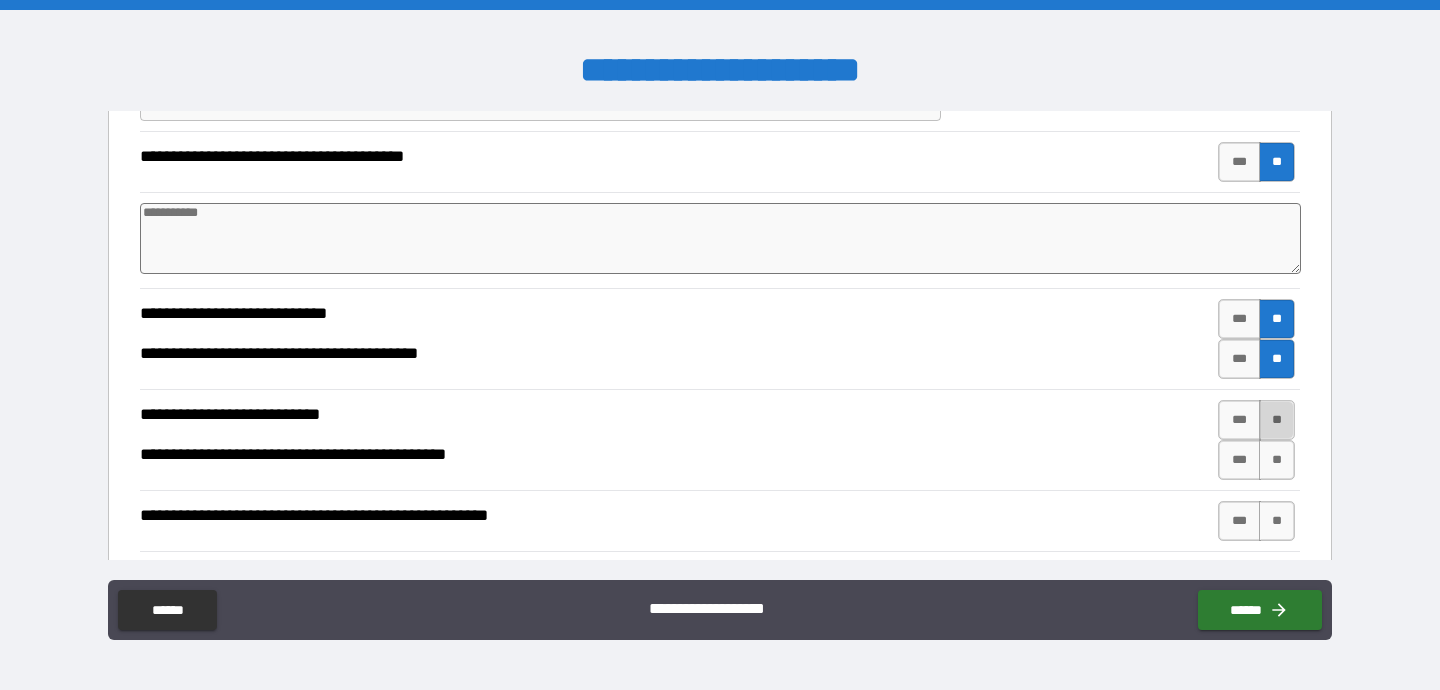 click on "**" at bounding box center [1277, 420] 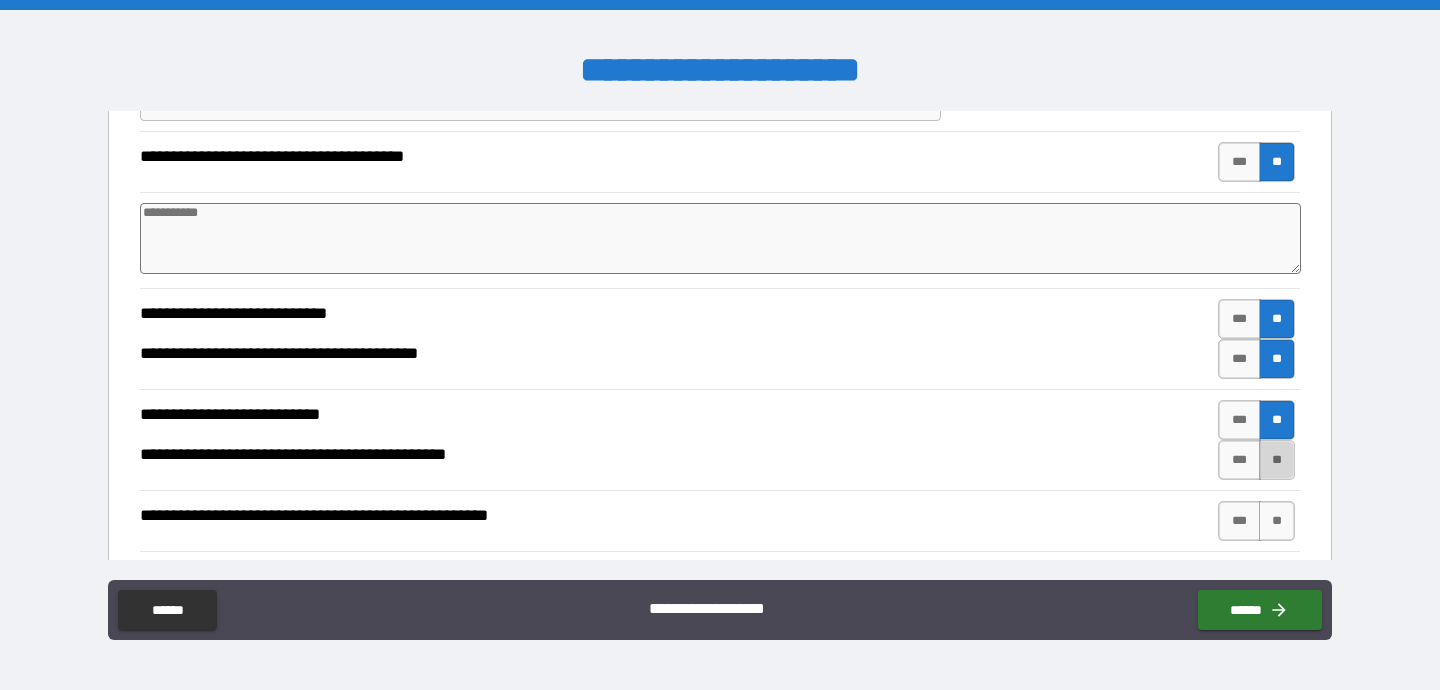 click on "**" at bounding box center (1277, 460) 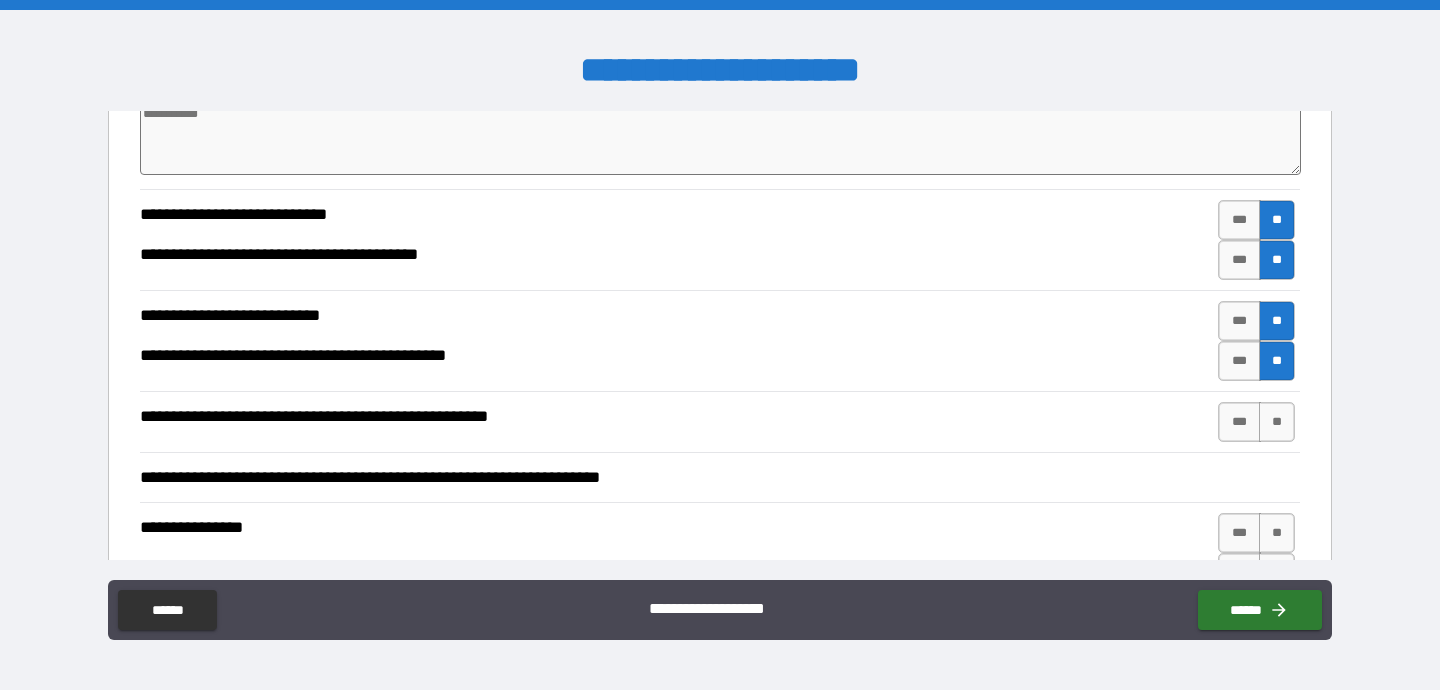 scroll, scrollTop: 1002, scrollLeft: 0, axis: vertical 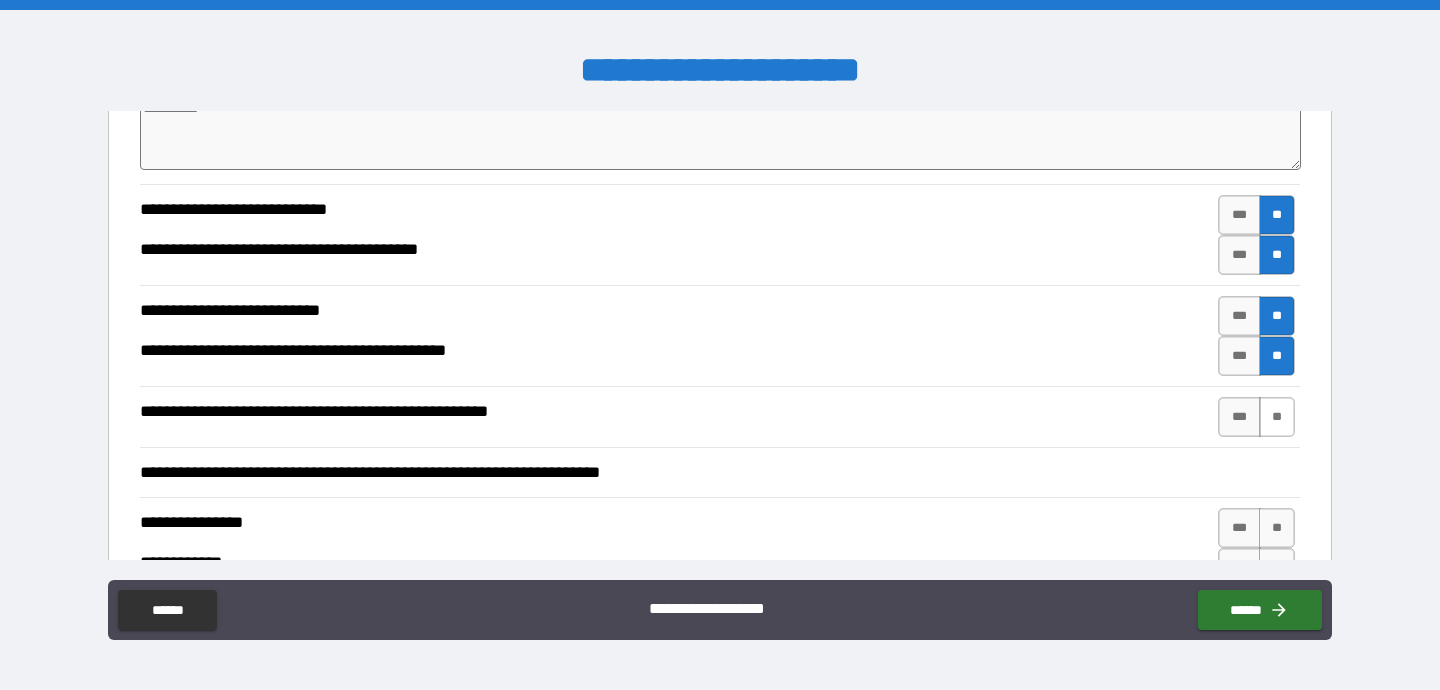 click on "**" at bounding box center (1277, 417) 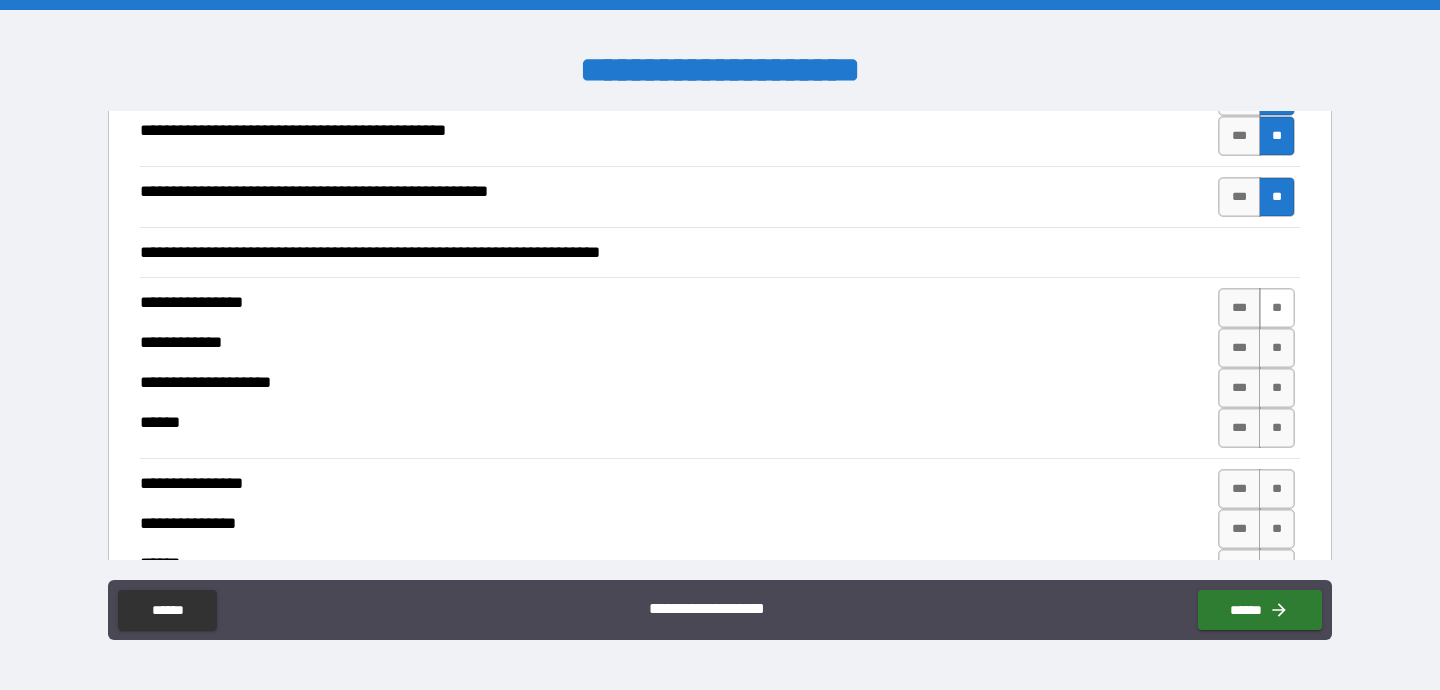 scroll, scrollTop: 1227, scrollLeft: 0, axis: vertical 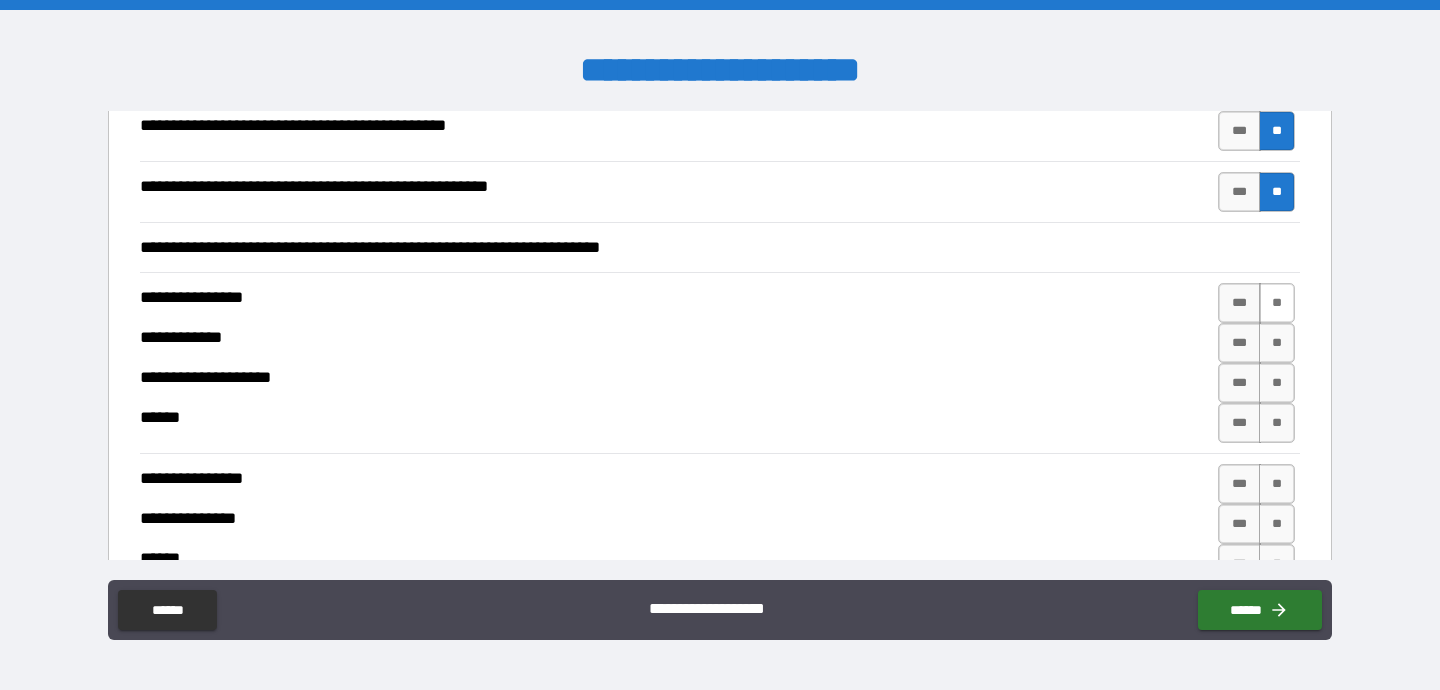 click on "**" at bounding box center [1277, 303] 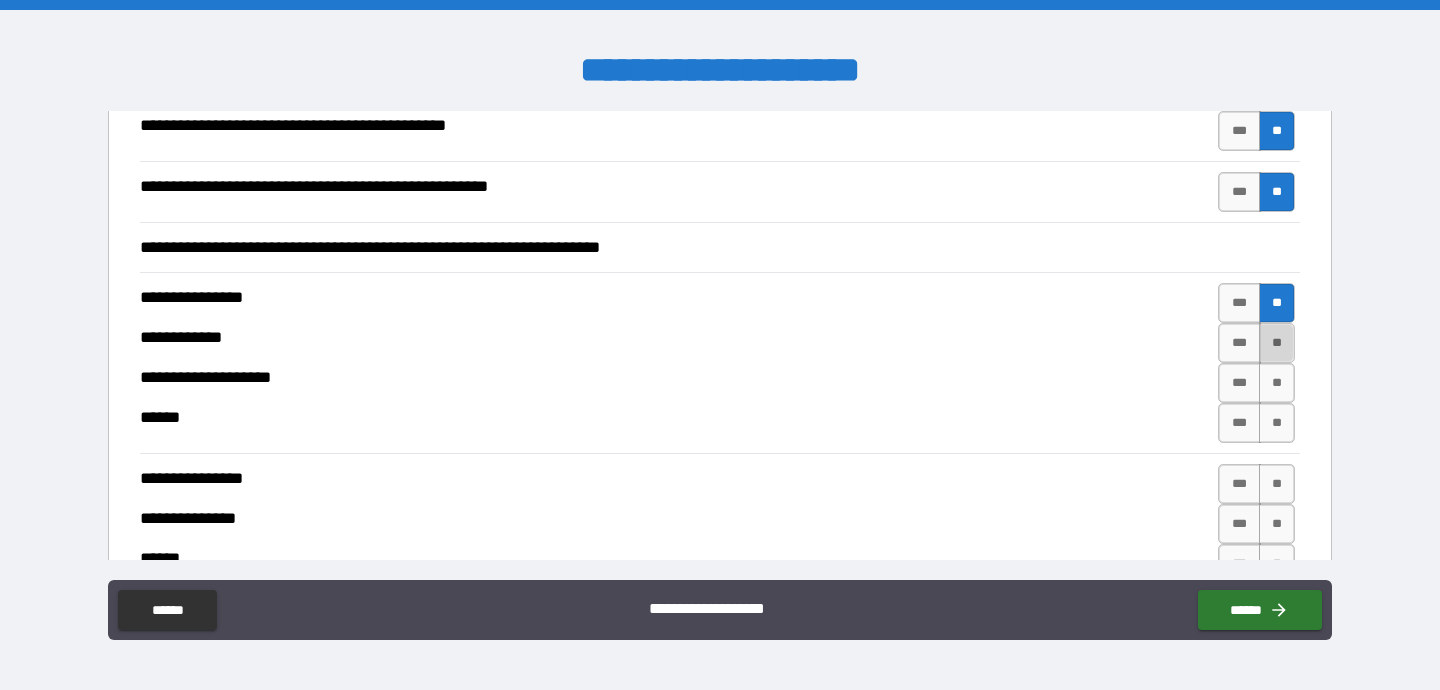click on "**" at bounding box center (1277, 343) 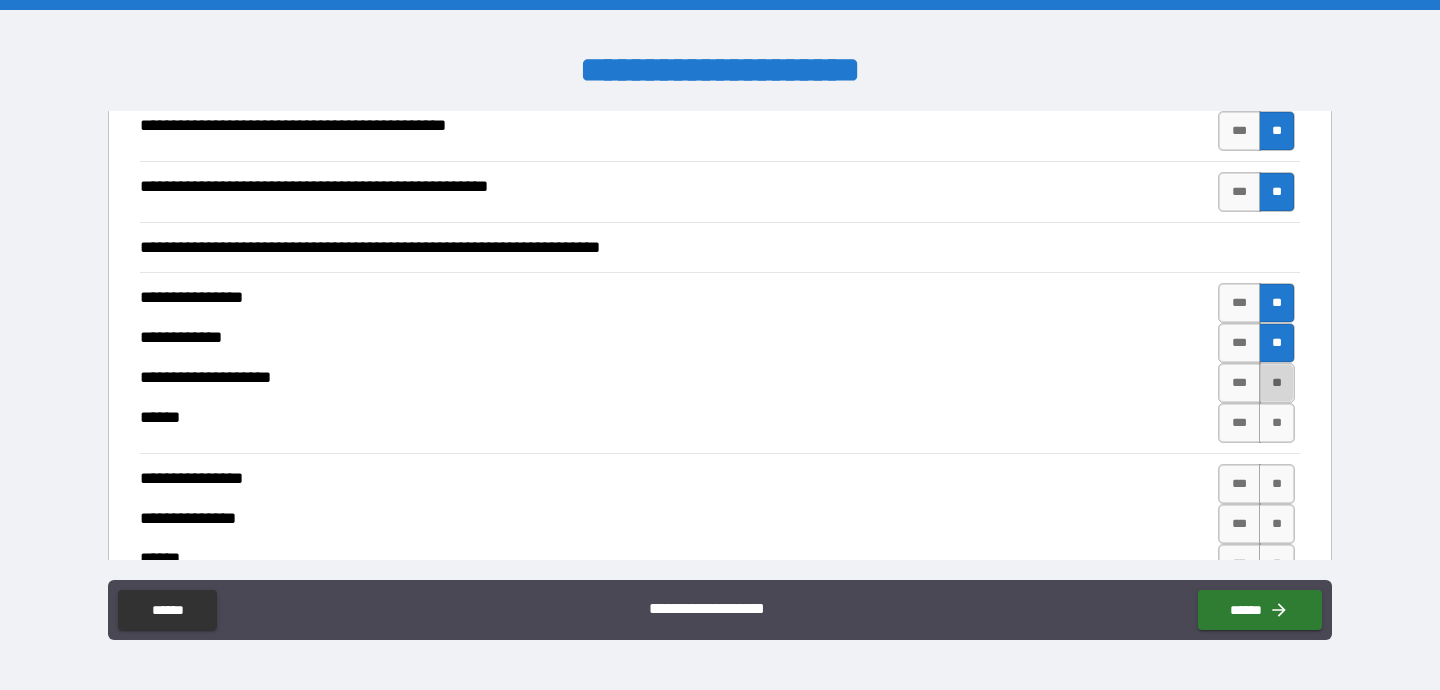 click on "**" at bounding box center (1277, 383) 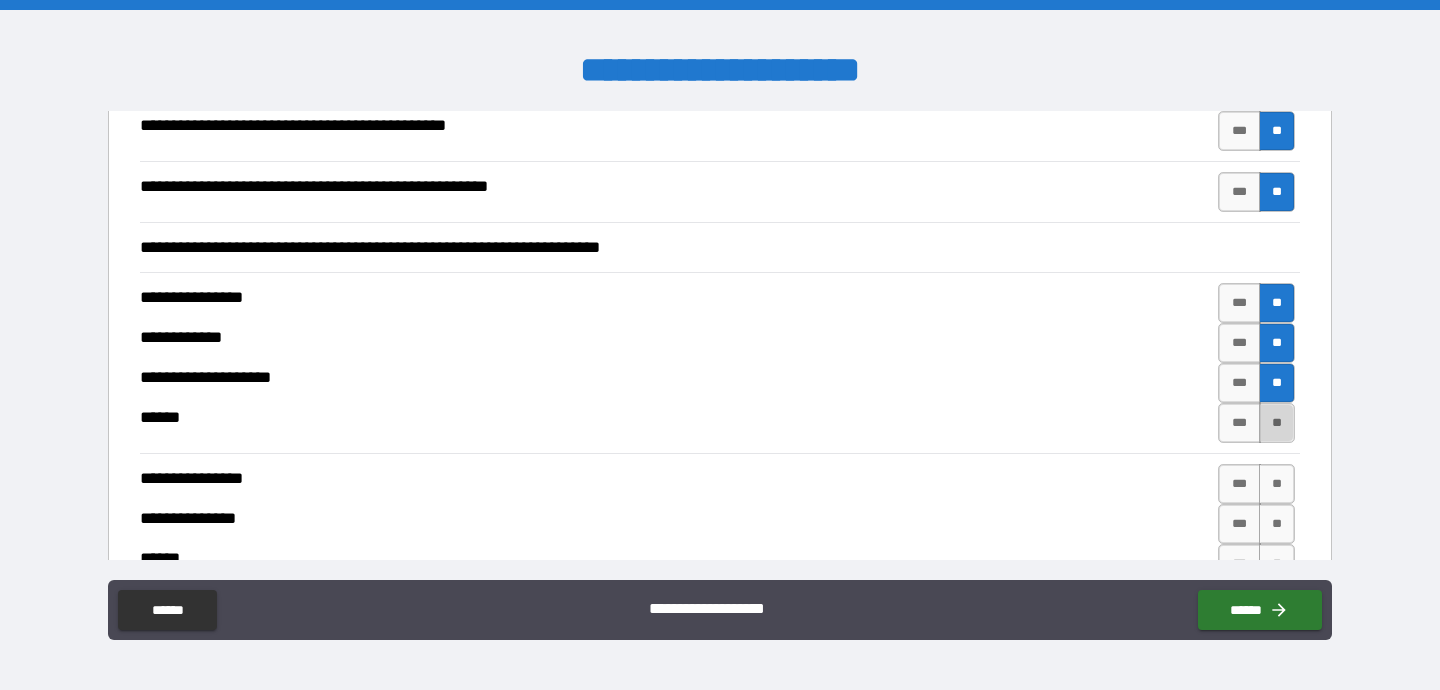 click on "**" at bounding box center [1277, 423] 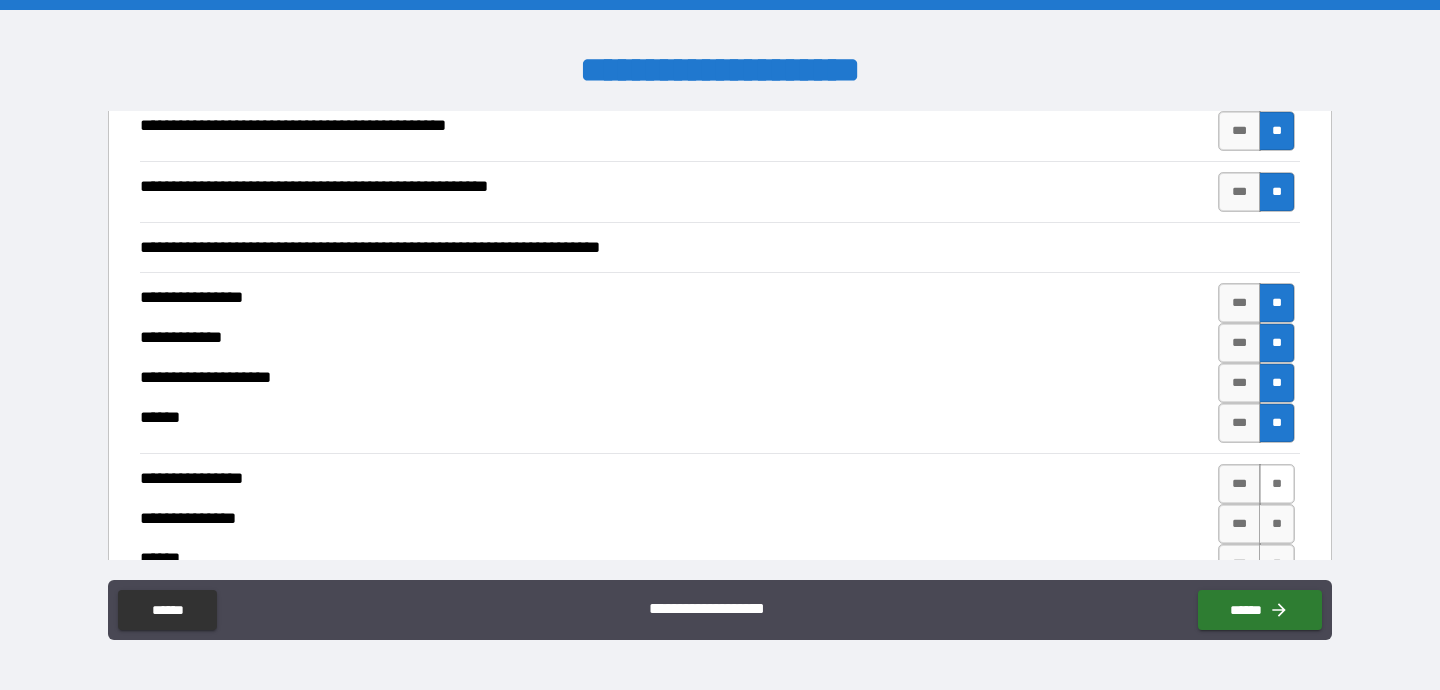 click on "**" at bounding box center (1277, 484) 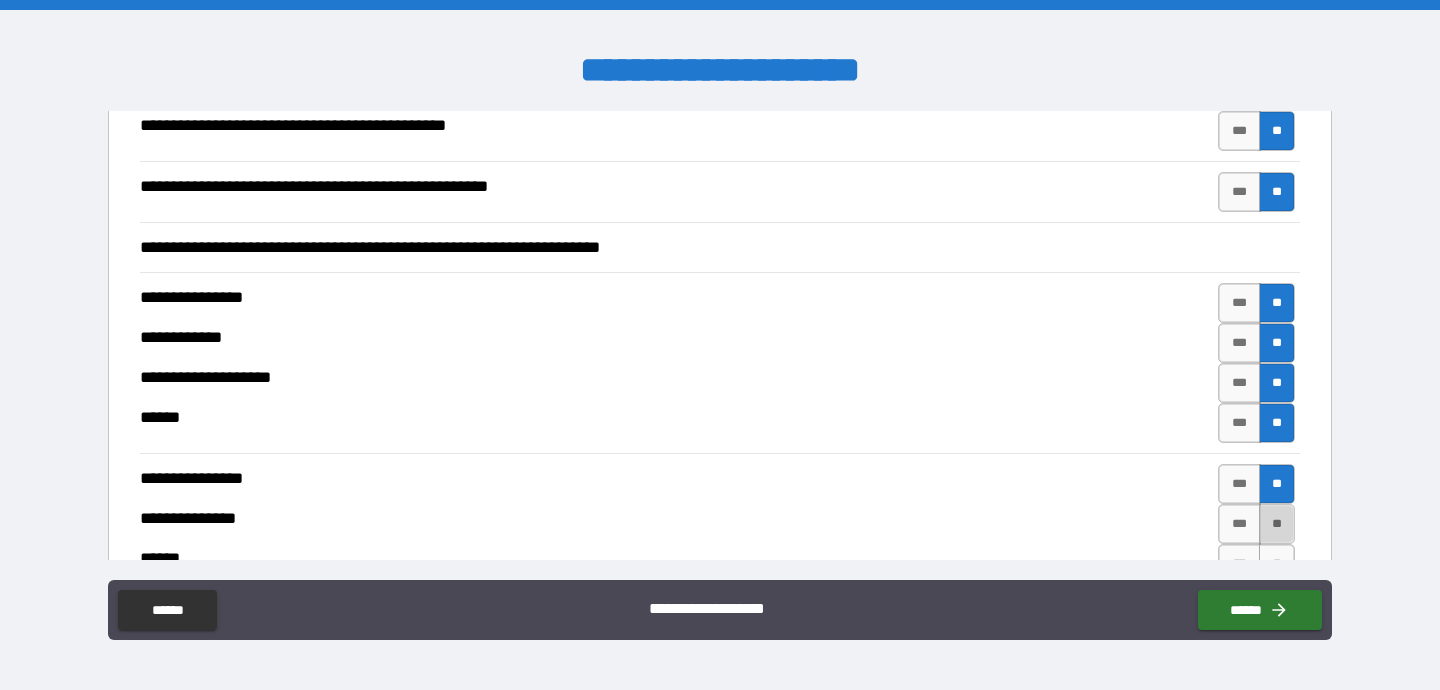 click on "**" at bounding box center [1277, 524] 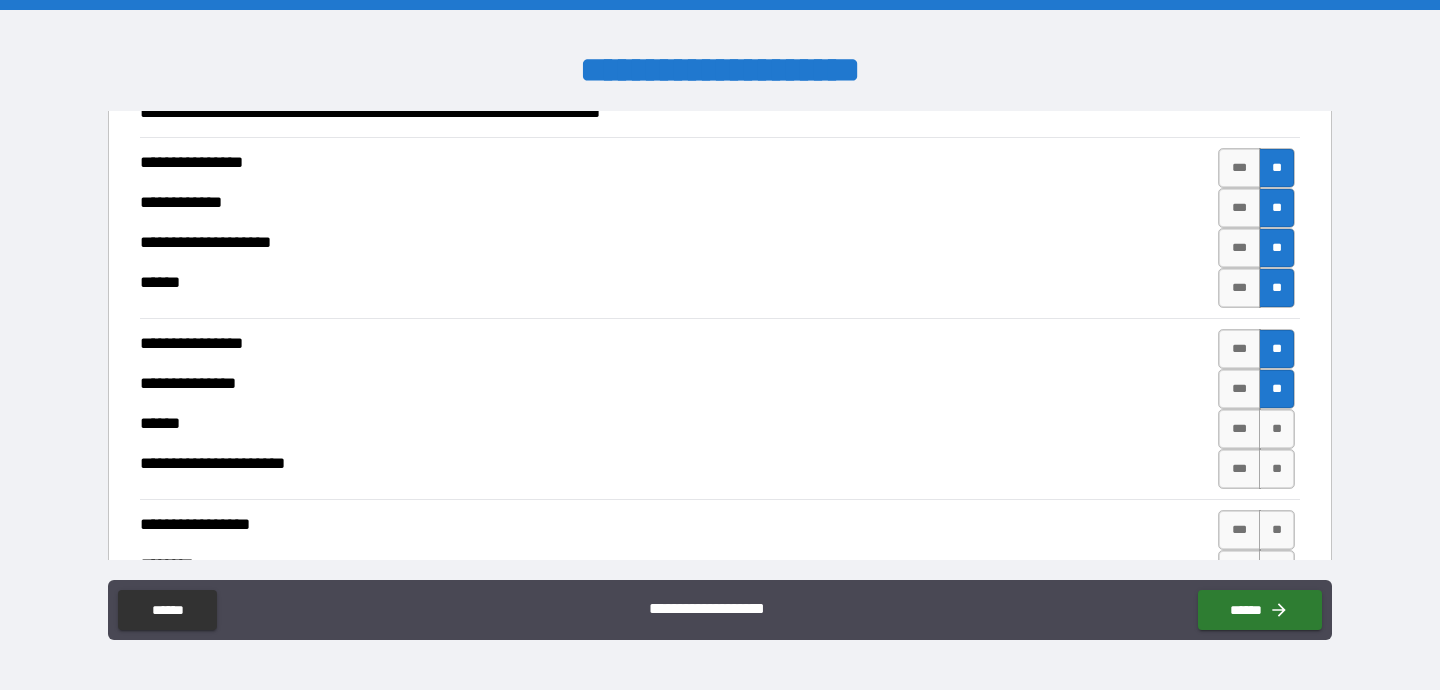 scroll, scrollTop: 1363, scrollLeft: 0, axis: vertical 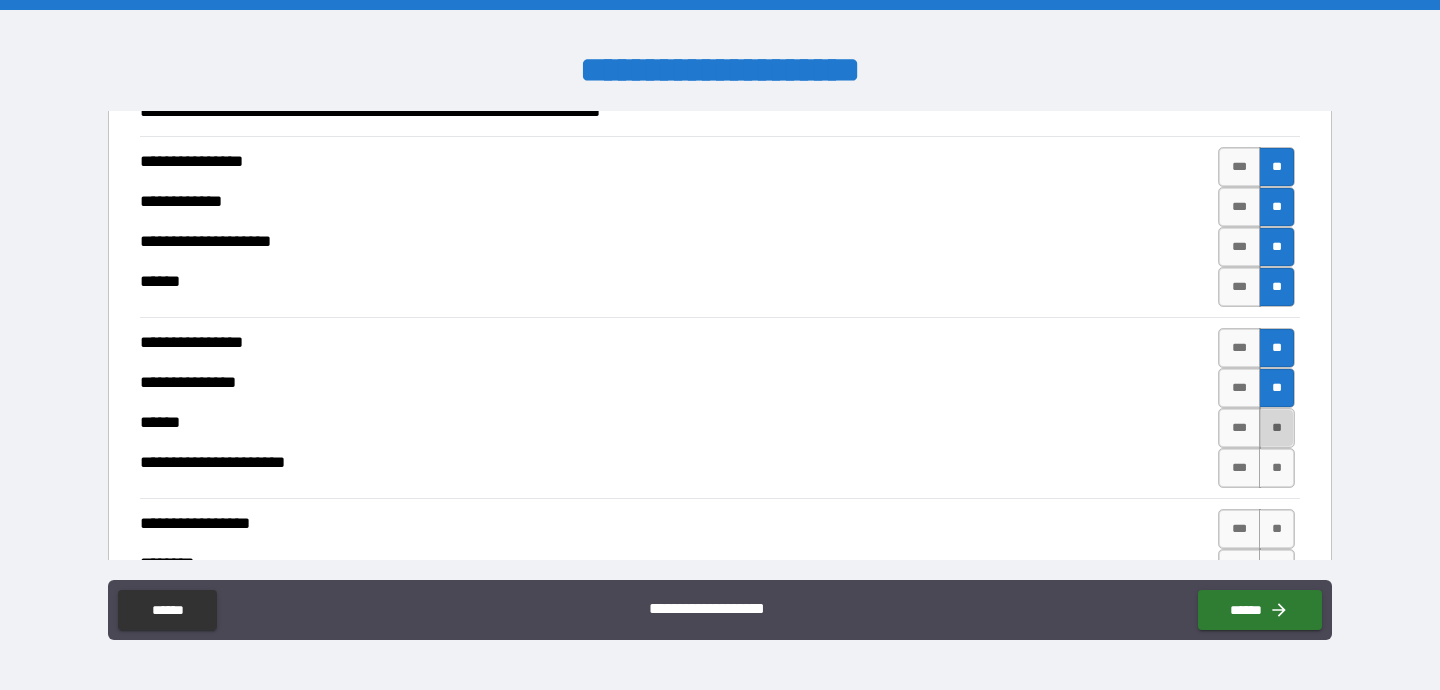 click on "**" at bounding box center [1277, 428] 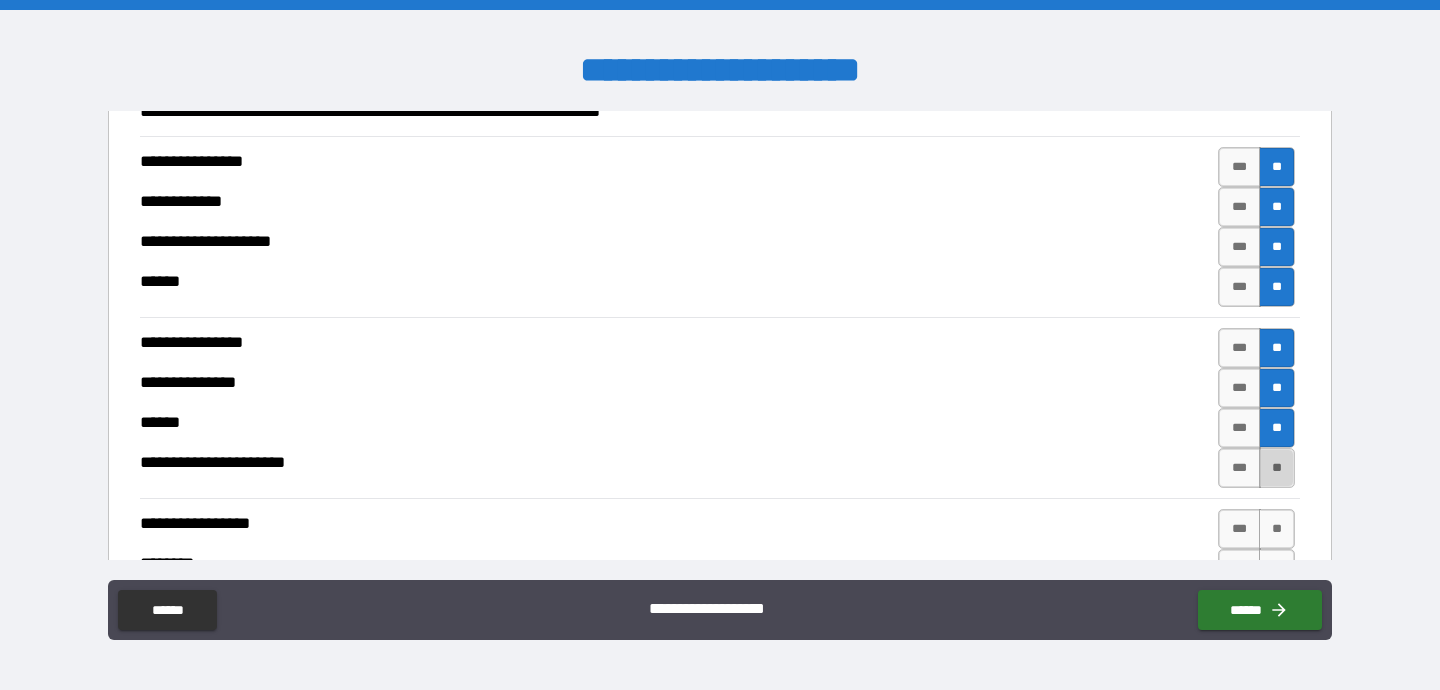 click on "**" at bounding box center [1277, 468] 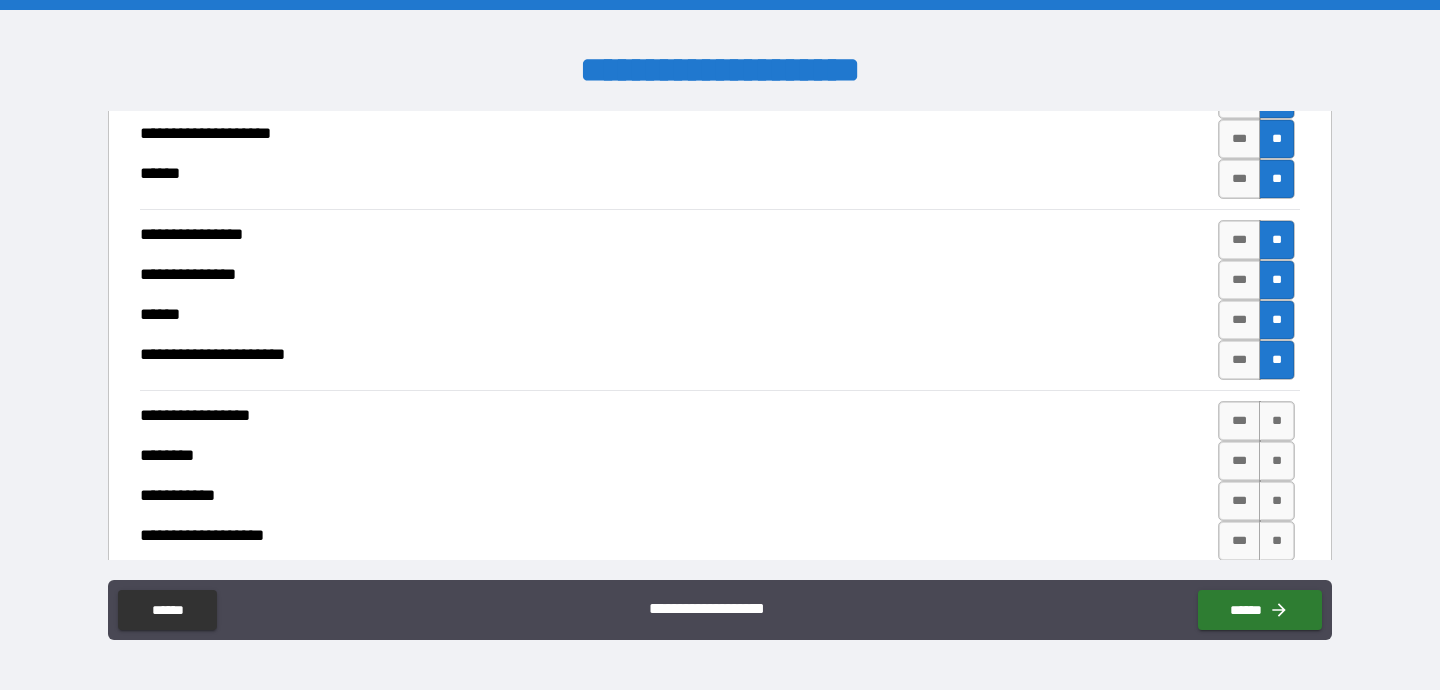 scroll, scrollTop: 1479, scrollLeft: 0, axis: vertical 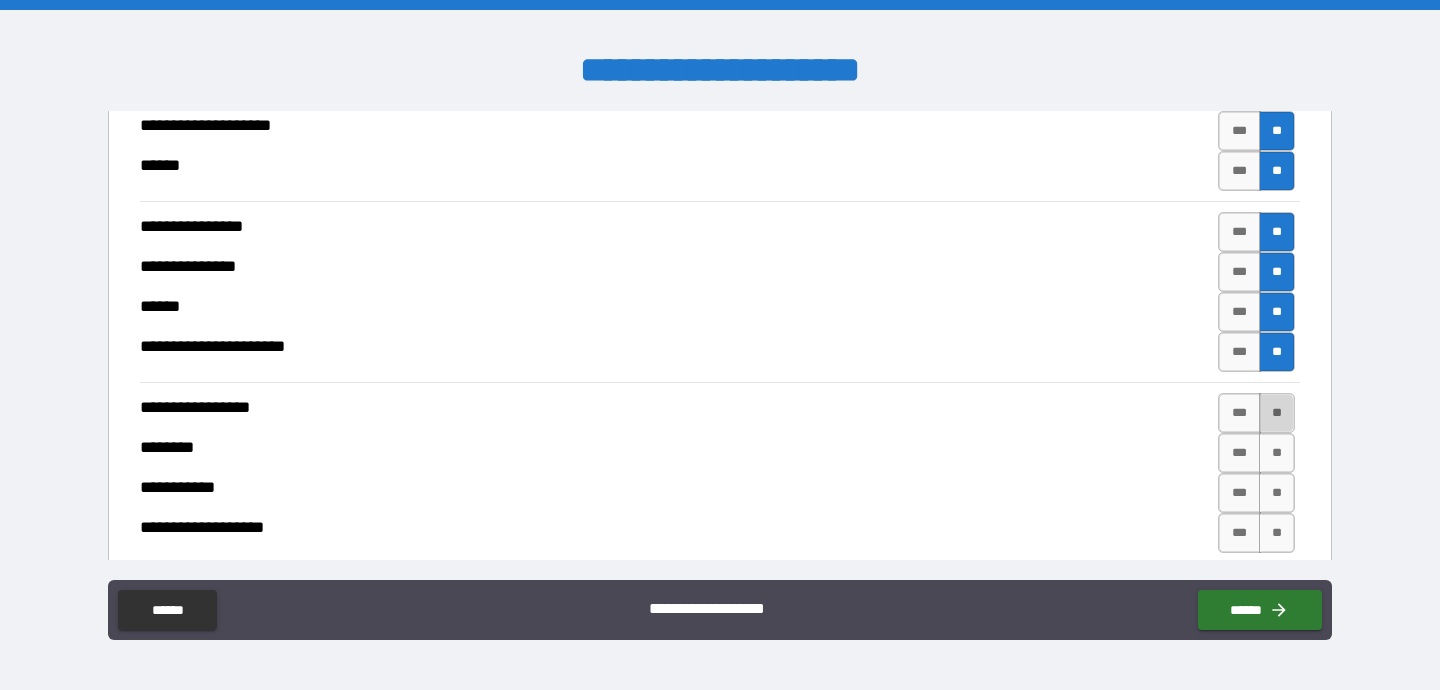 click on "**" at bounding box center (1277, 413) 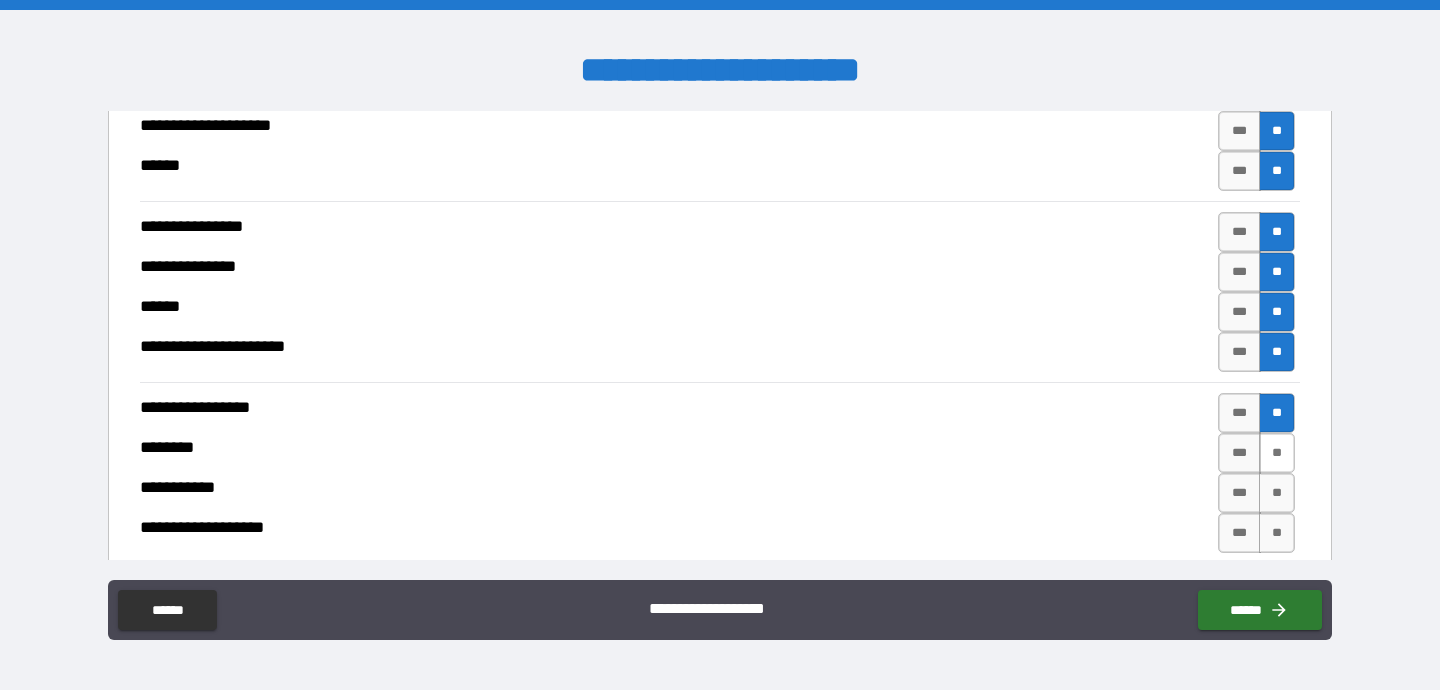 click on "**" at bounding box center [1277, 453] 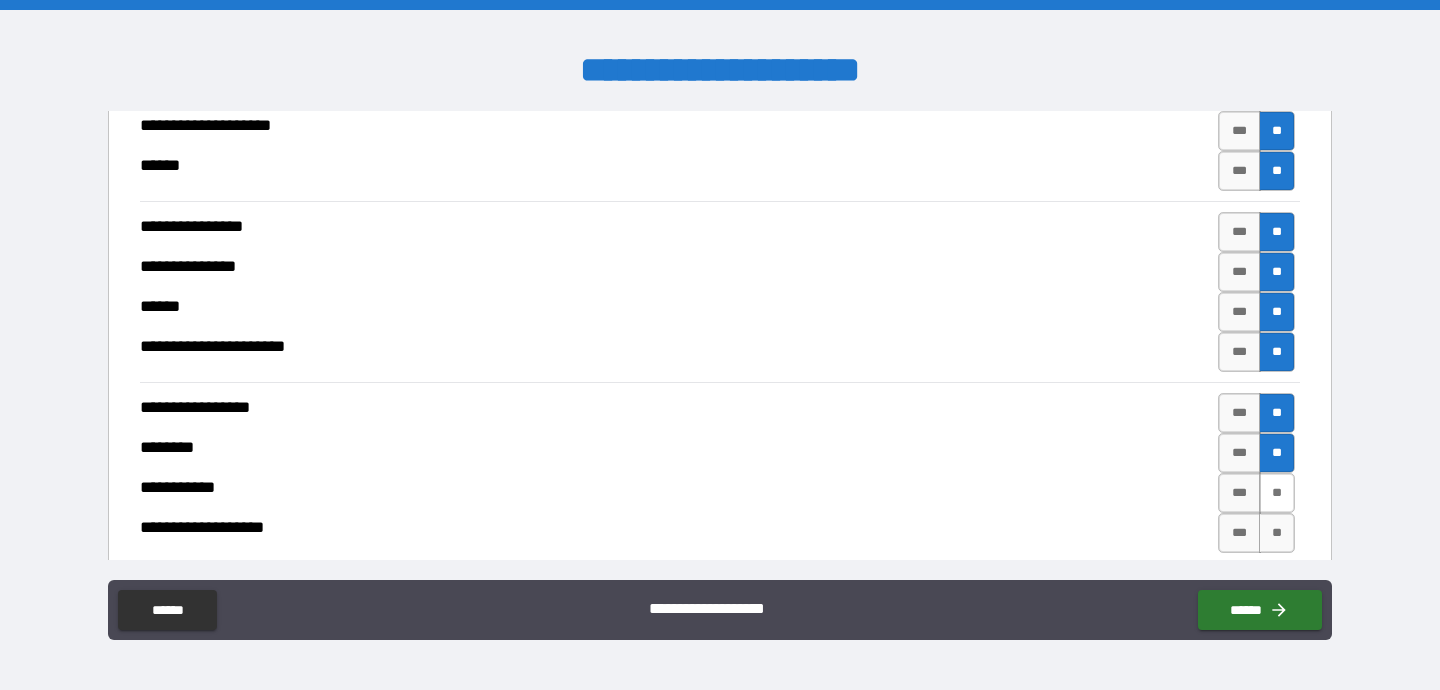 click on "**" at bounding box center (1277, 493) 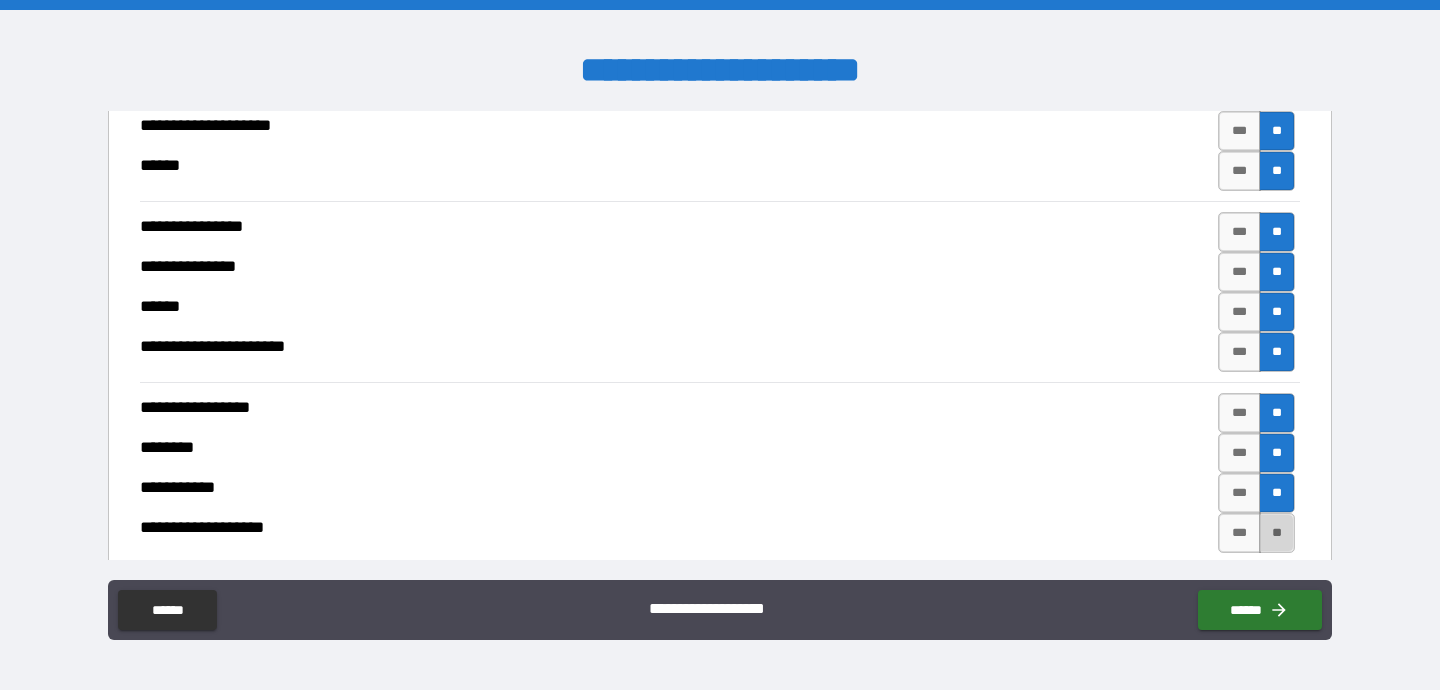 click on "**" at bounding box center [1277, 533] 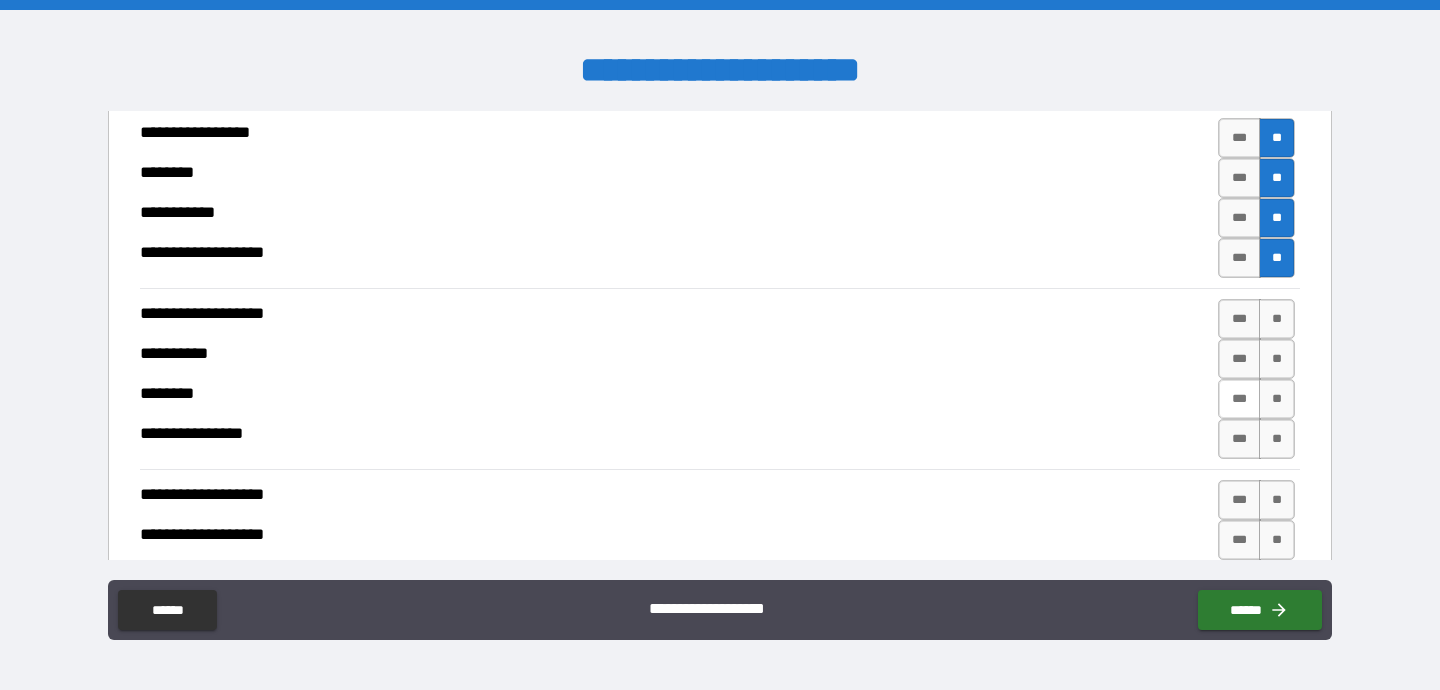 scroll, scrollTop: 1755, scrollLeft: 0, axis: vertical 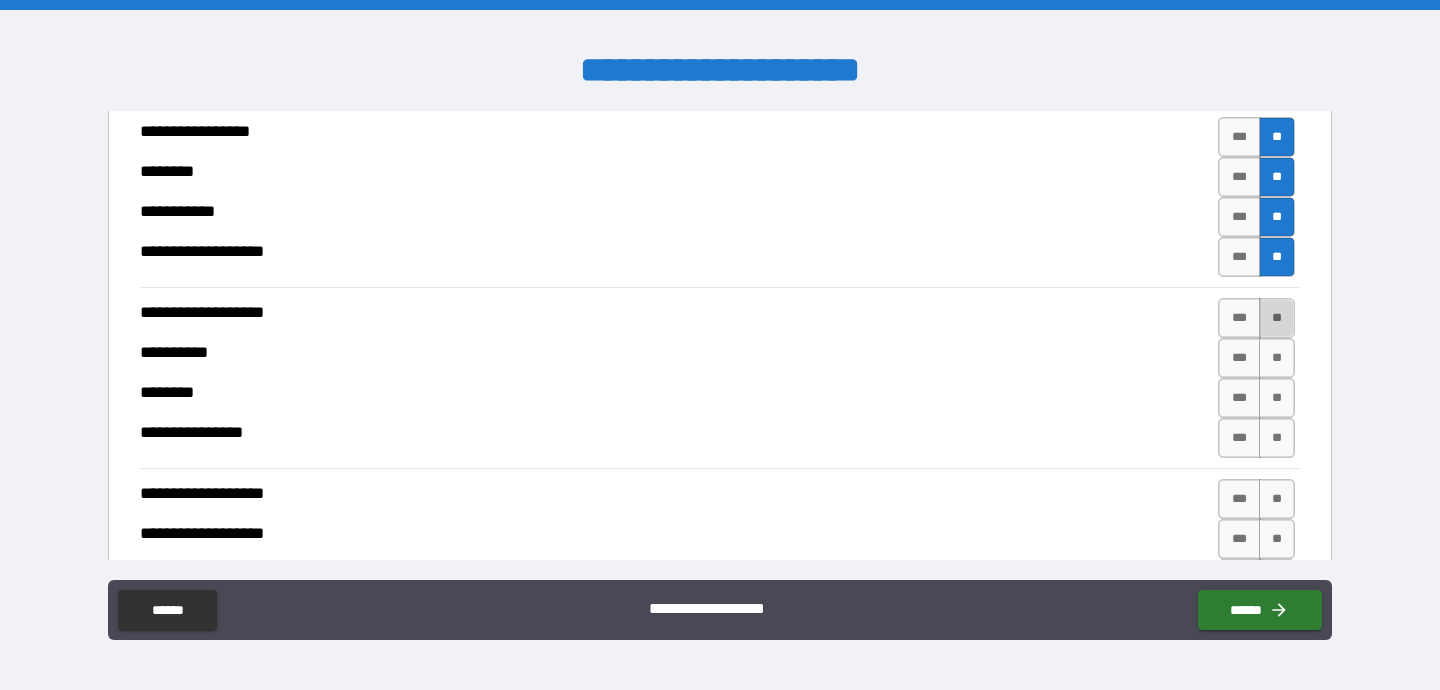 click on "**" at bounding box center [1277, 318] 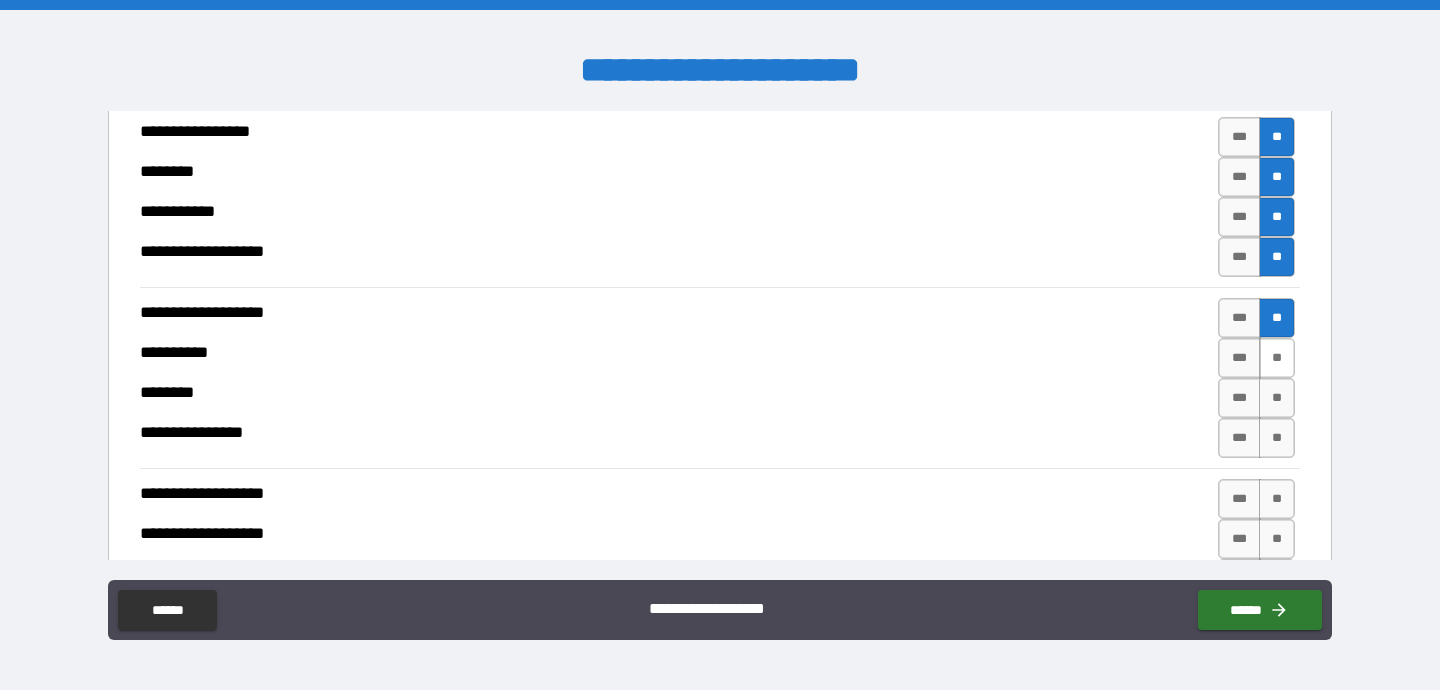 click on "**" at bounding box center (1277, 358) 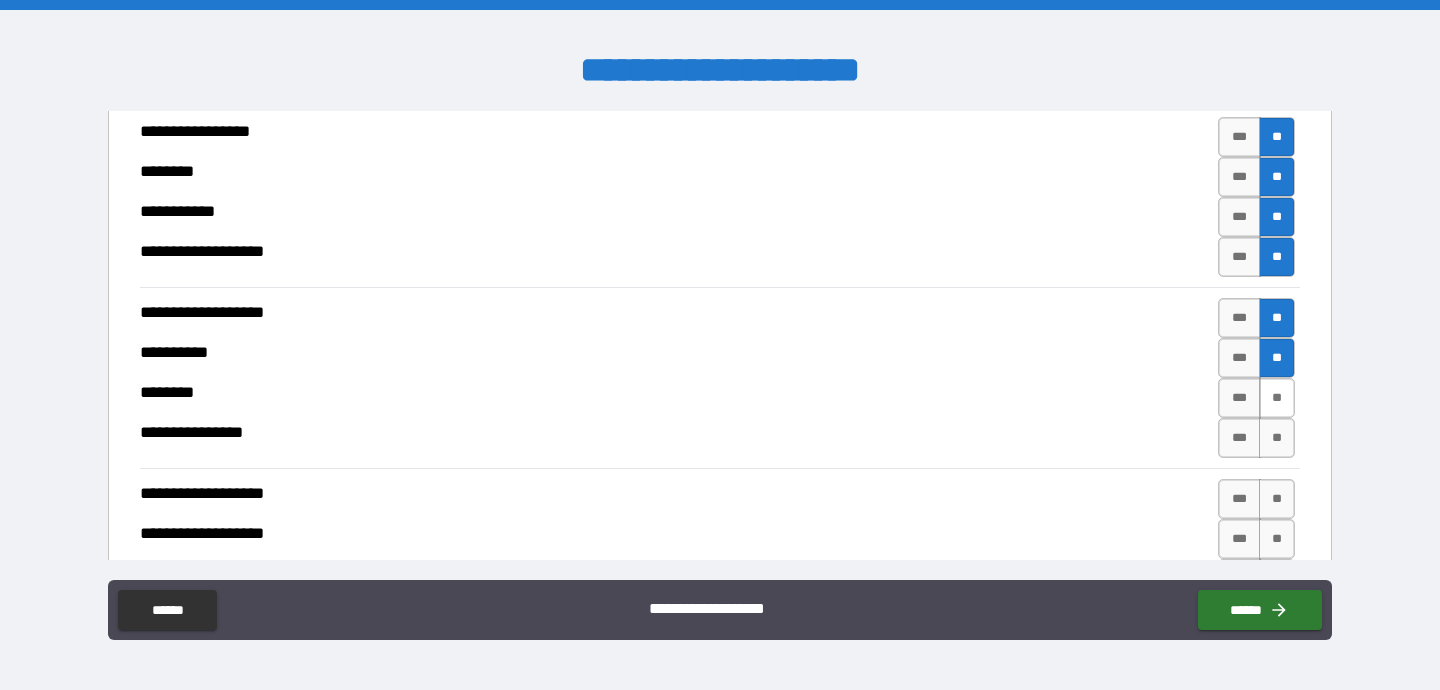 click on "**" at bounding box center [1277, 398] 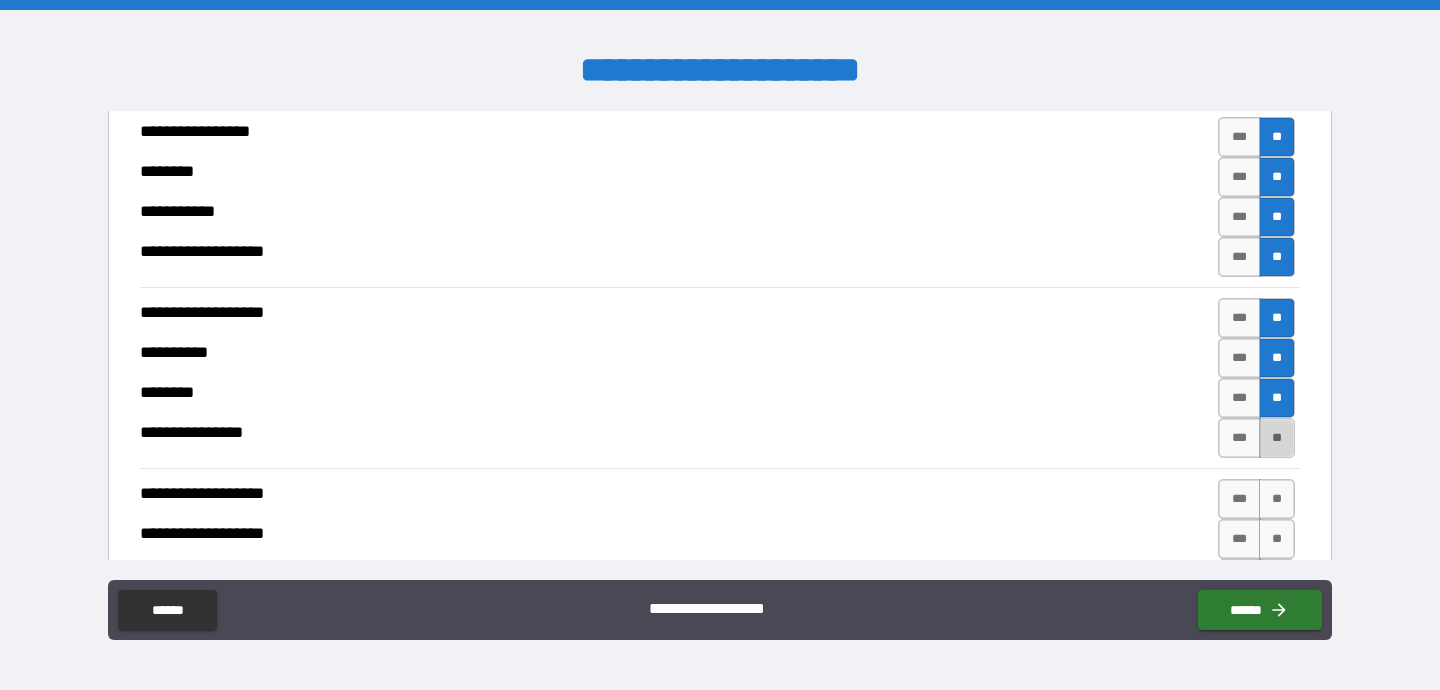 click on "**" at bounding box center [1277, 438] 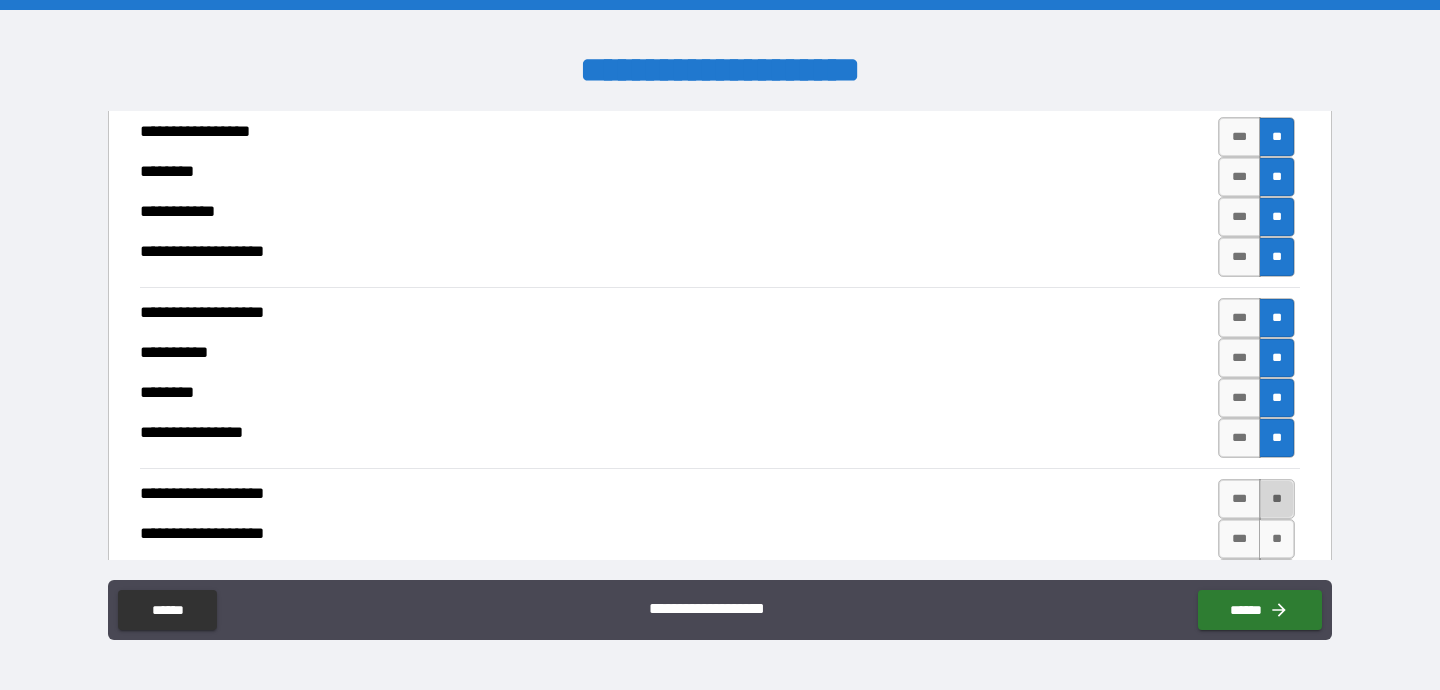 click on "**" at bounding box center (1277, 499) 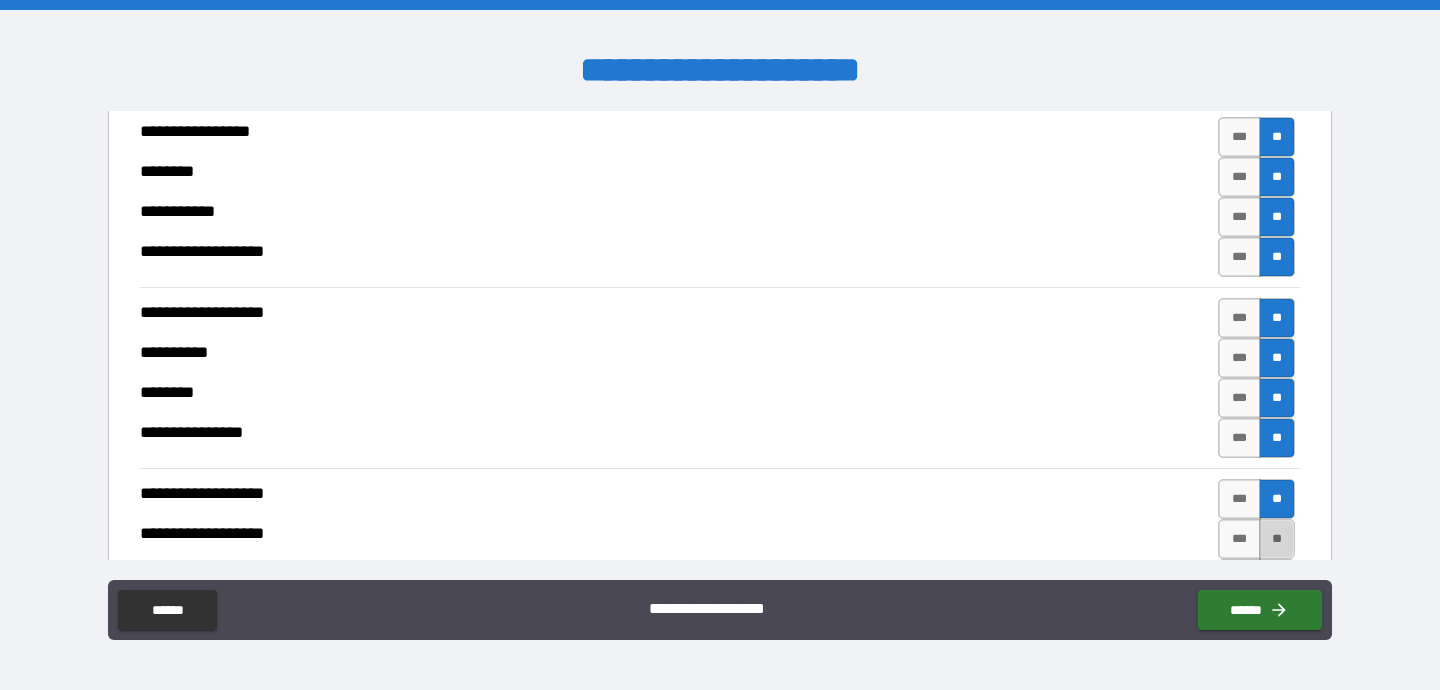click on "**" at bounding box center (1277, 539) 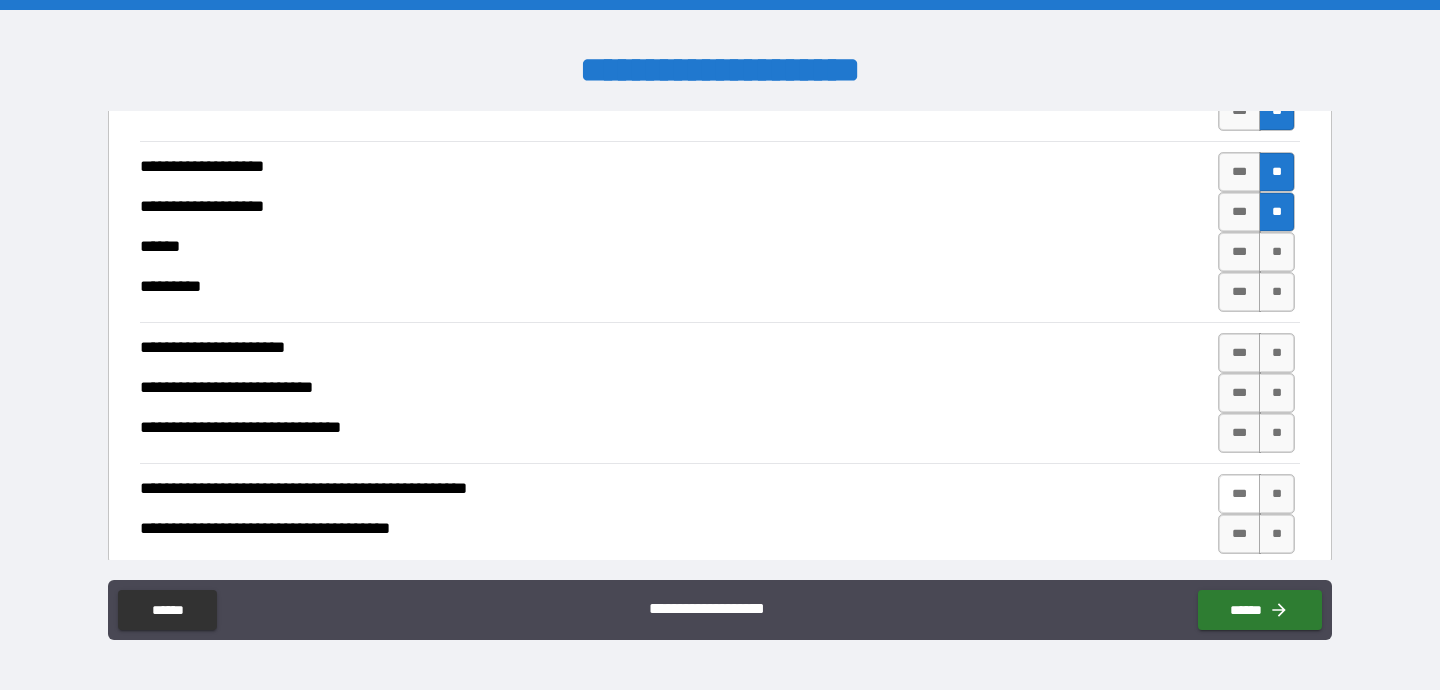 scroll, scrollTop: 2083, scrollLeft: 0, axis: vertical 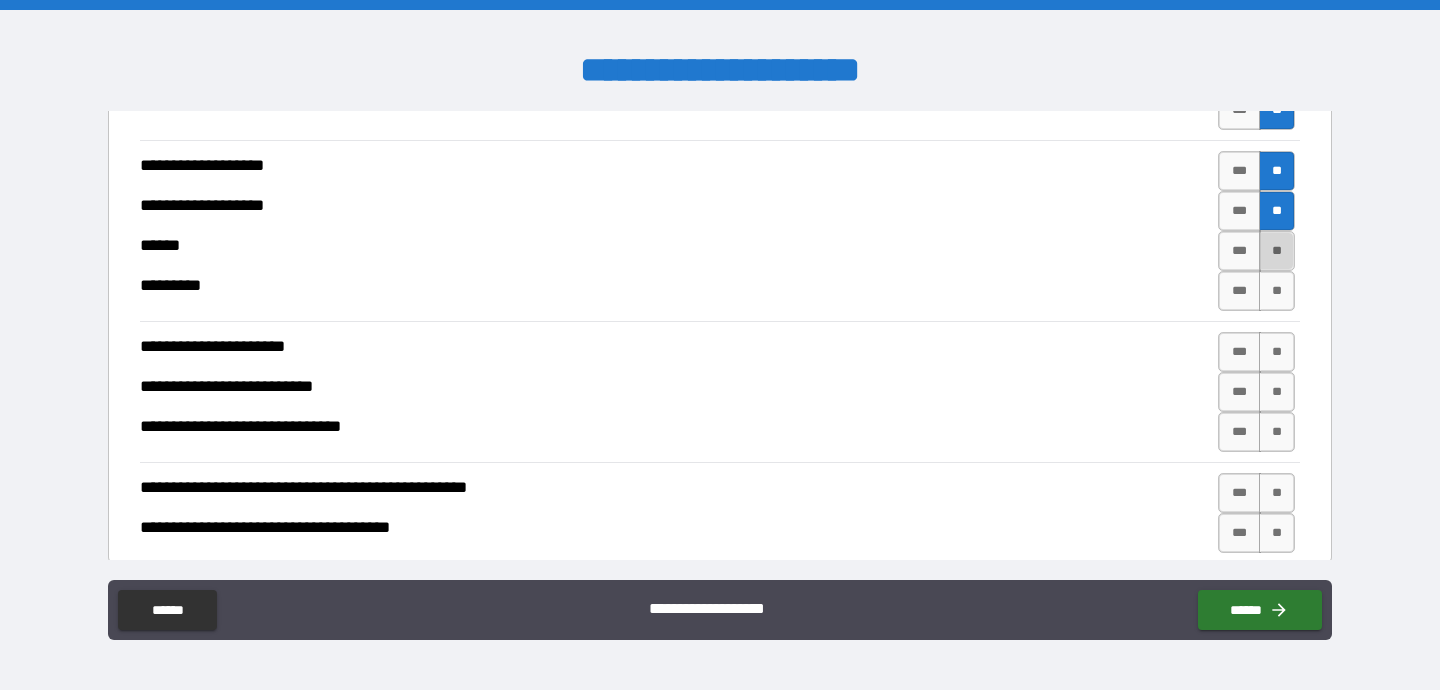 click on "**" at bounding box center [1277, 251] 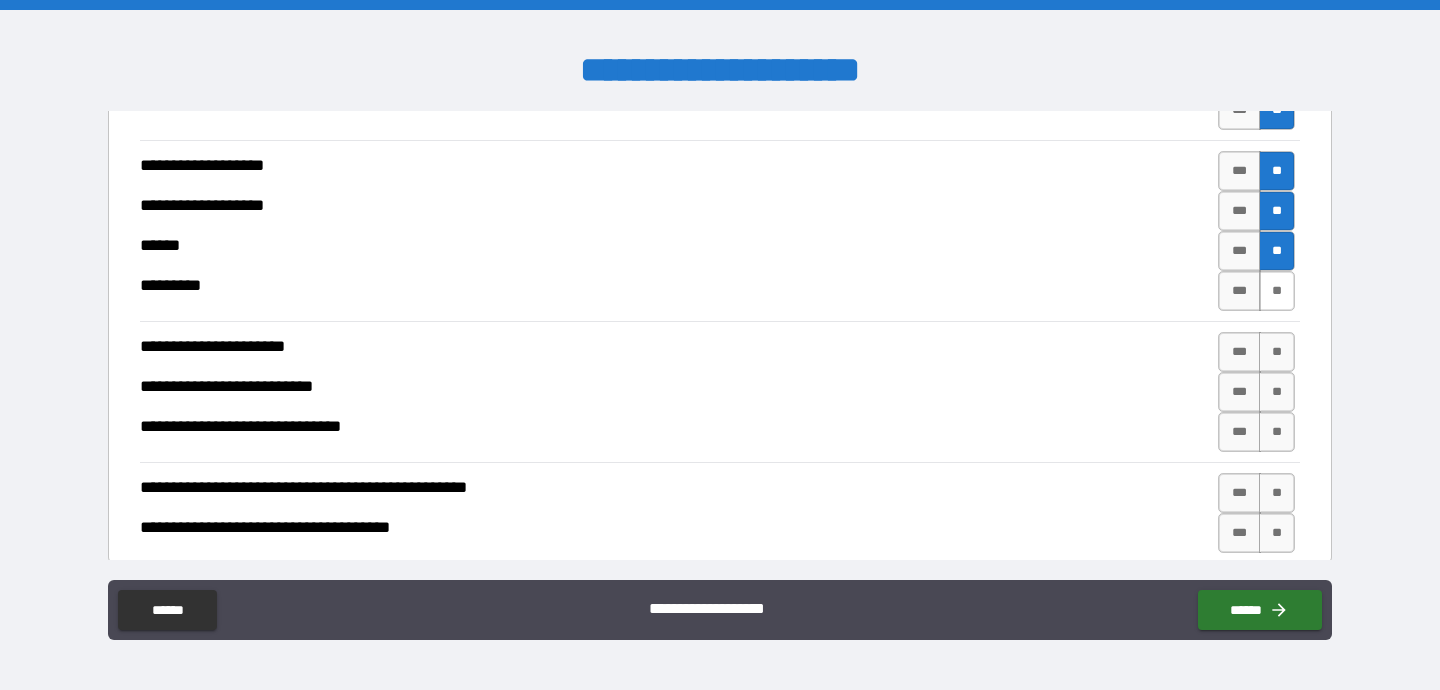 click on "**" at bounding box center [1277, 291] 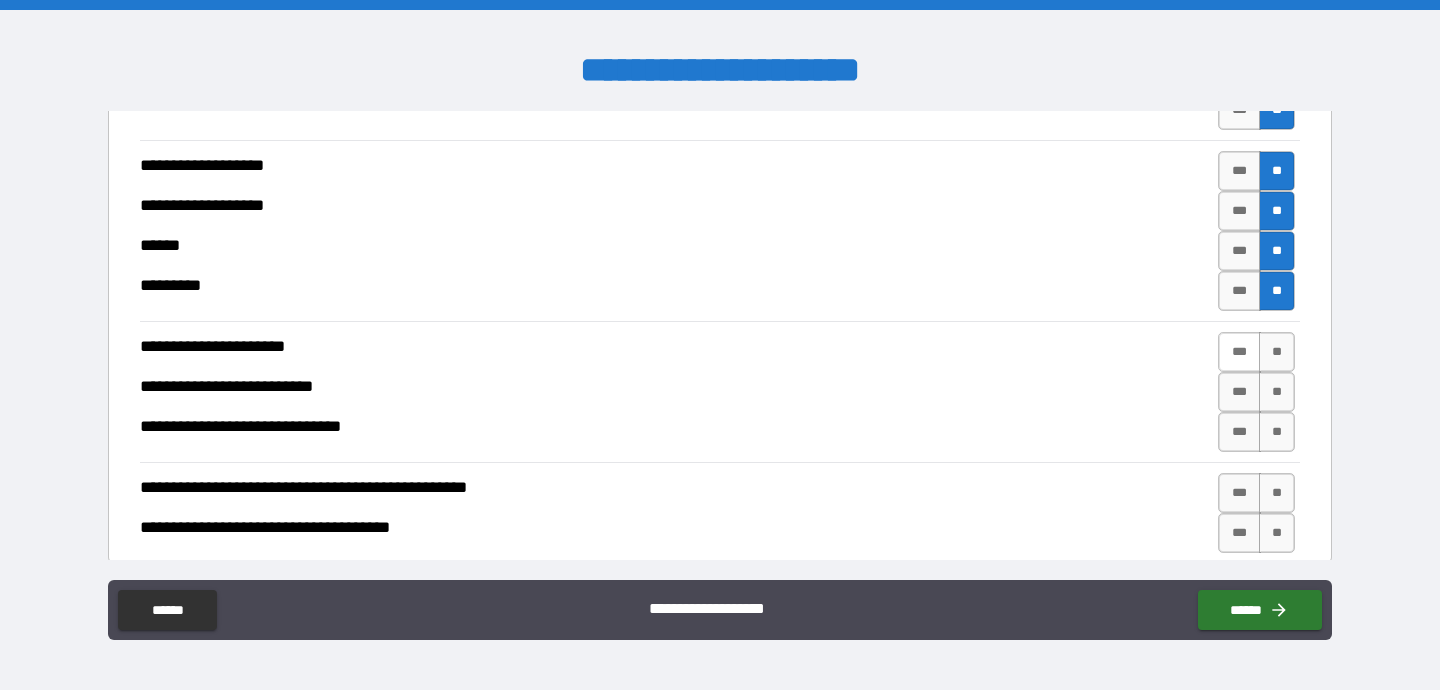 click on "***" at bounding box center [1239, 352] 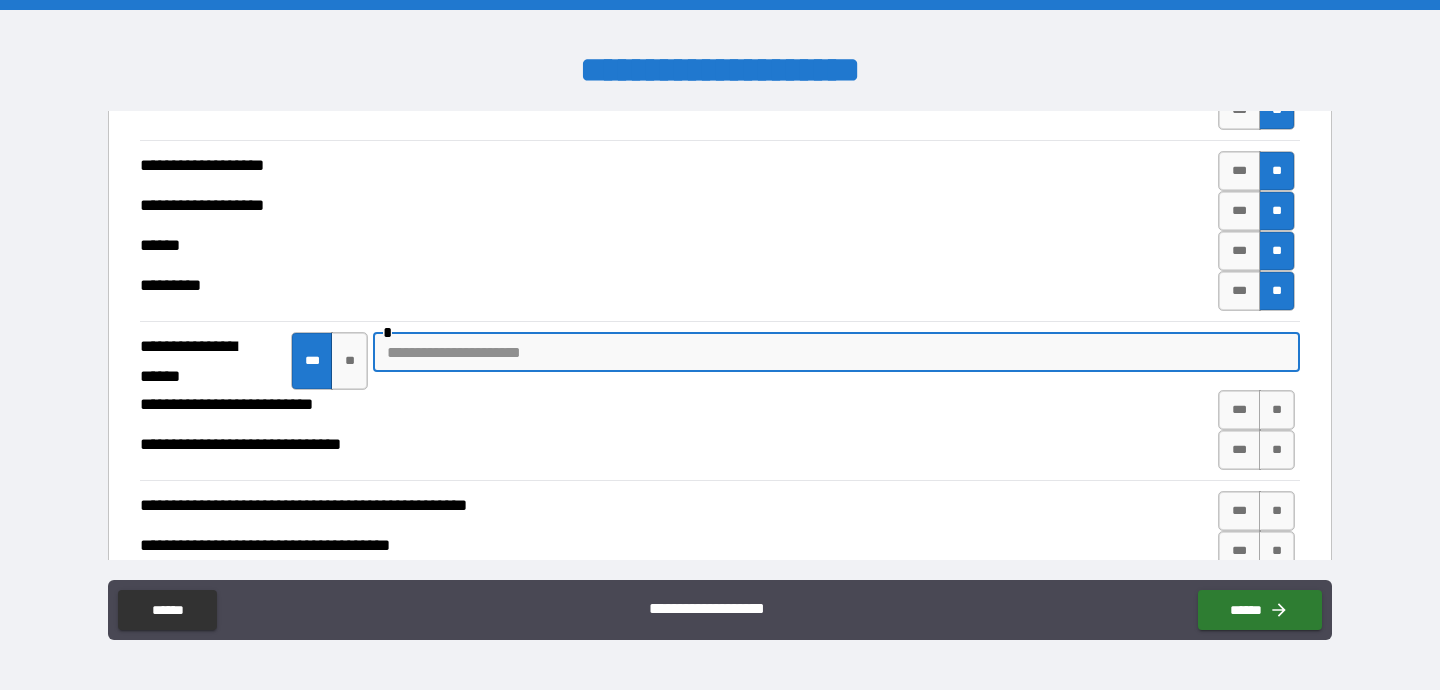 click at bounding box center [836, 352] 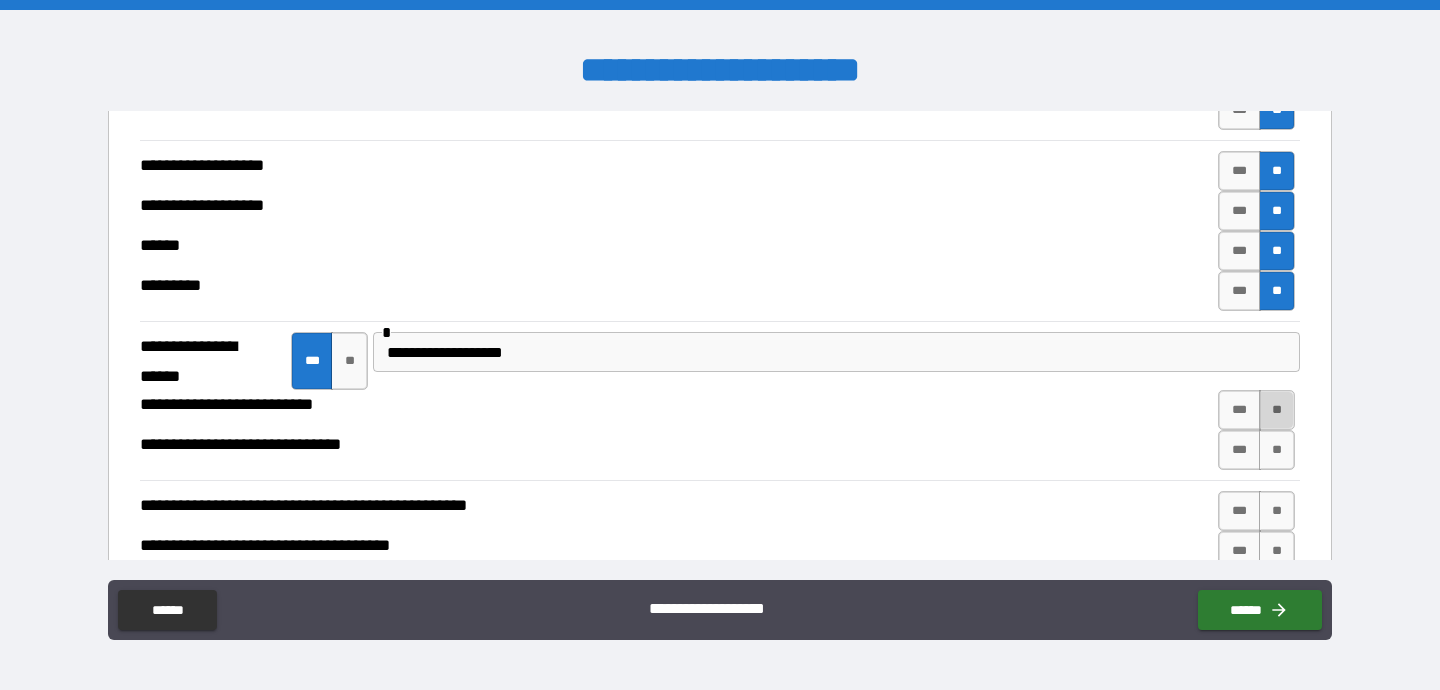 click on "**" at bounding box center [1277, 410] 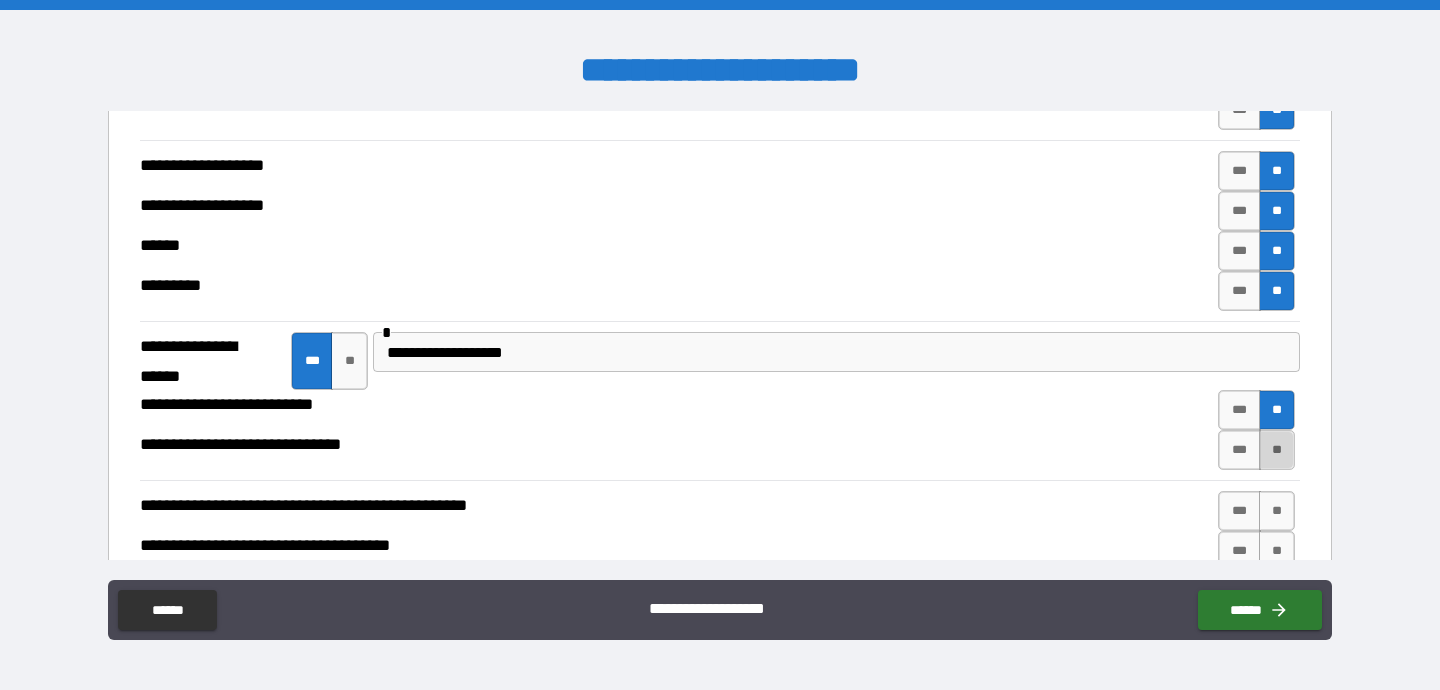 click on "**" at bounding box center (1277, 450) 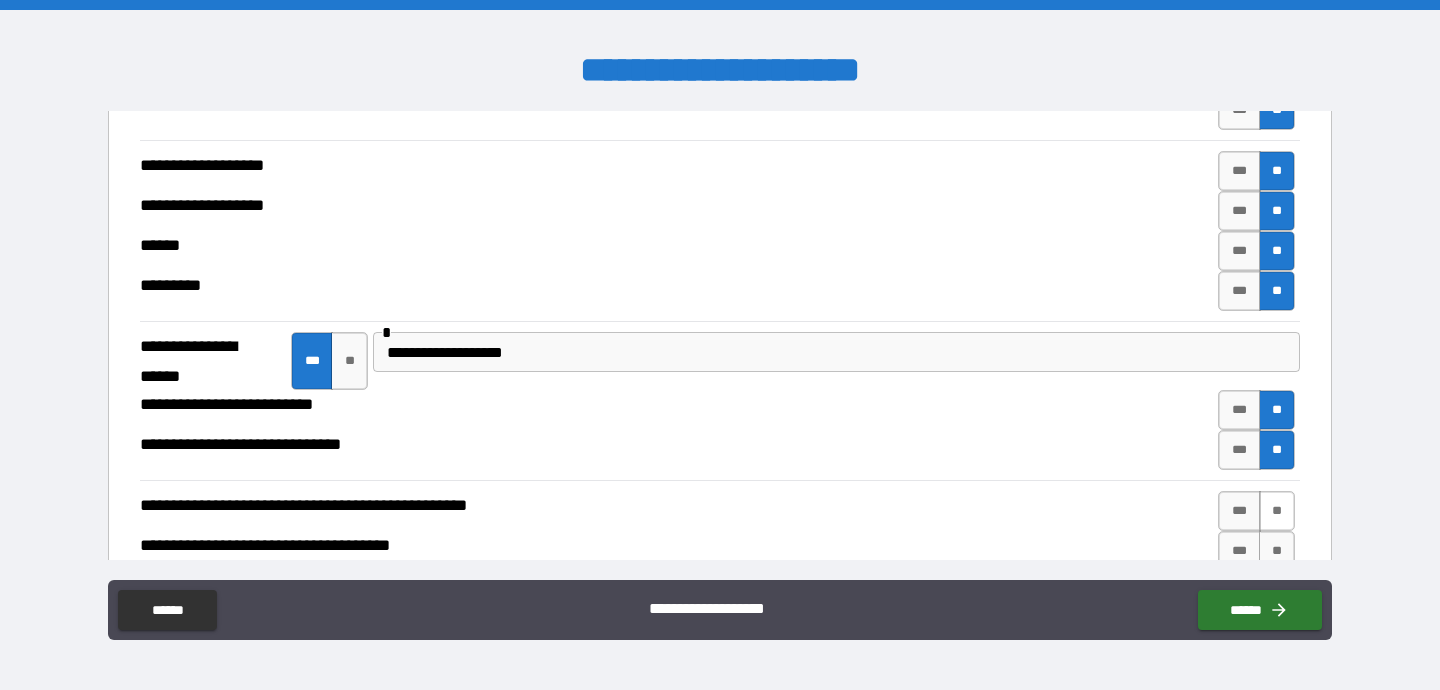 click on "**" at bounding box center [1277, 511] 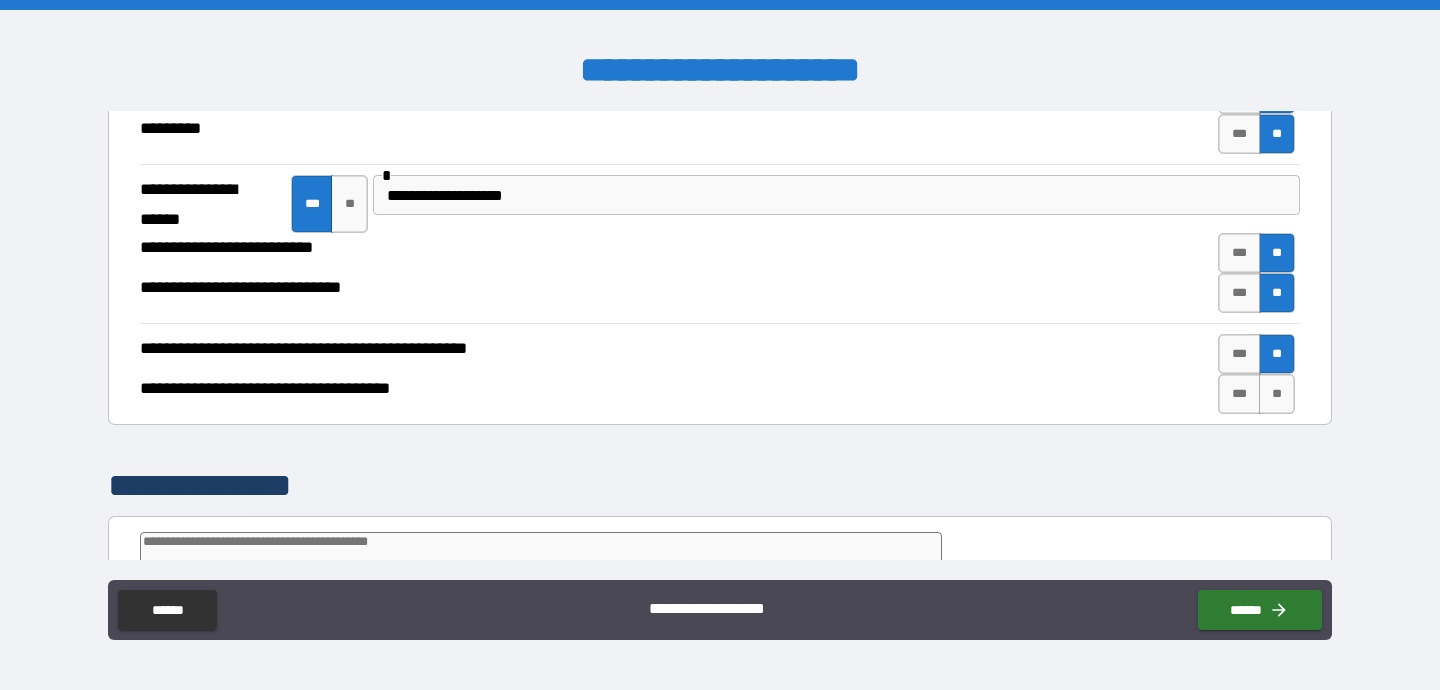 scroll, scrollTop: 2242, scrollLeft: 0, axis: vertical 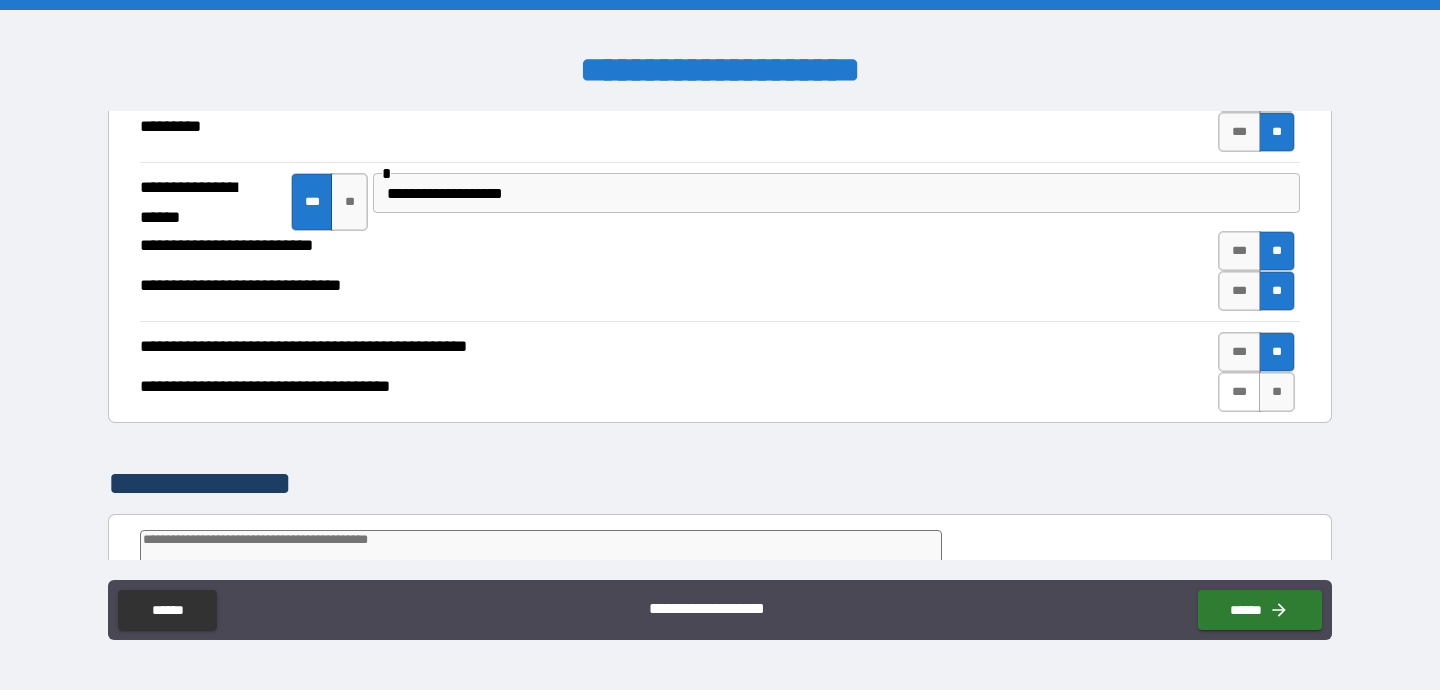 click on "***" at bounding box center (1239, 392) 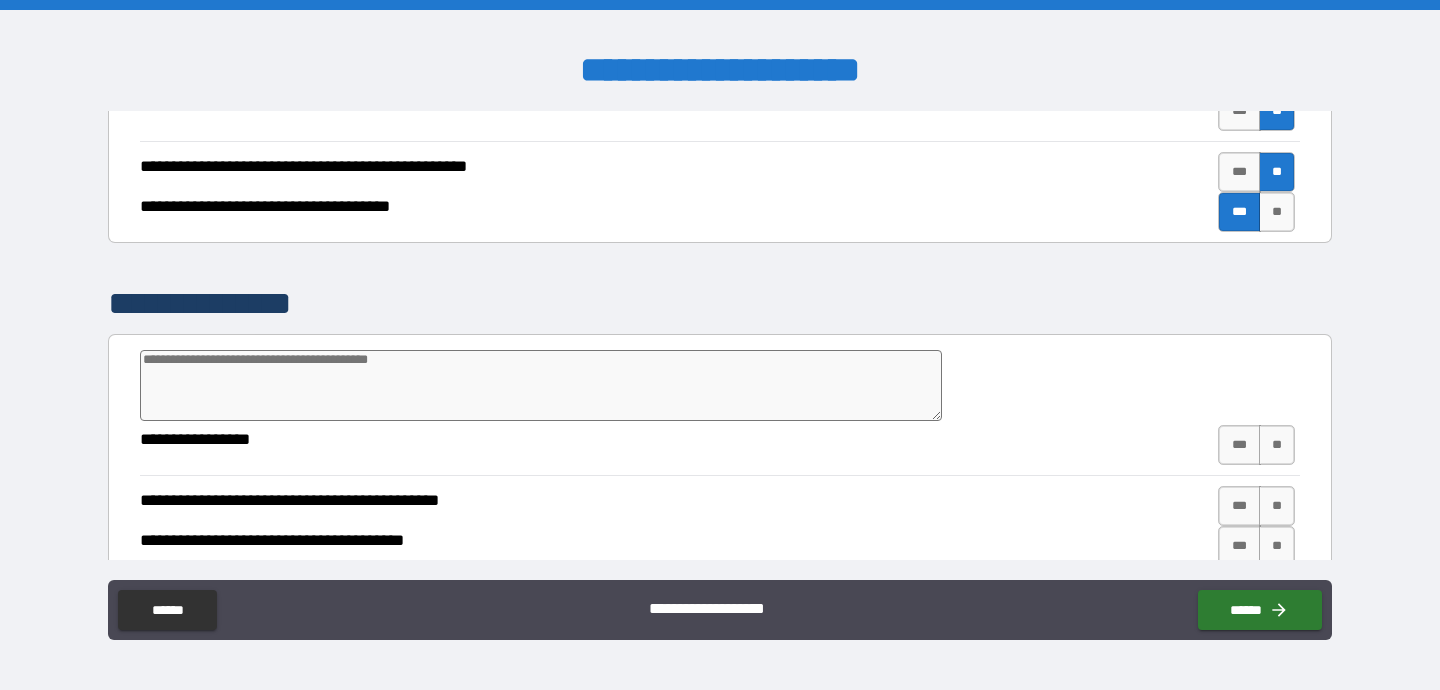 scroll, scrollTop: 2435, scrollLeft: 0, axis: vertical 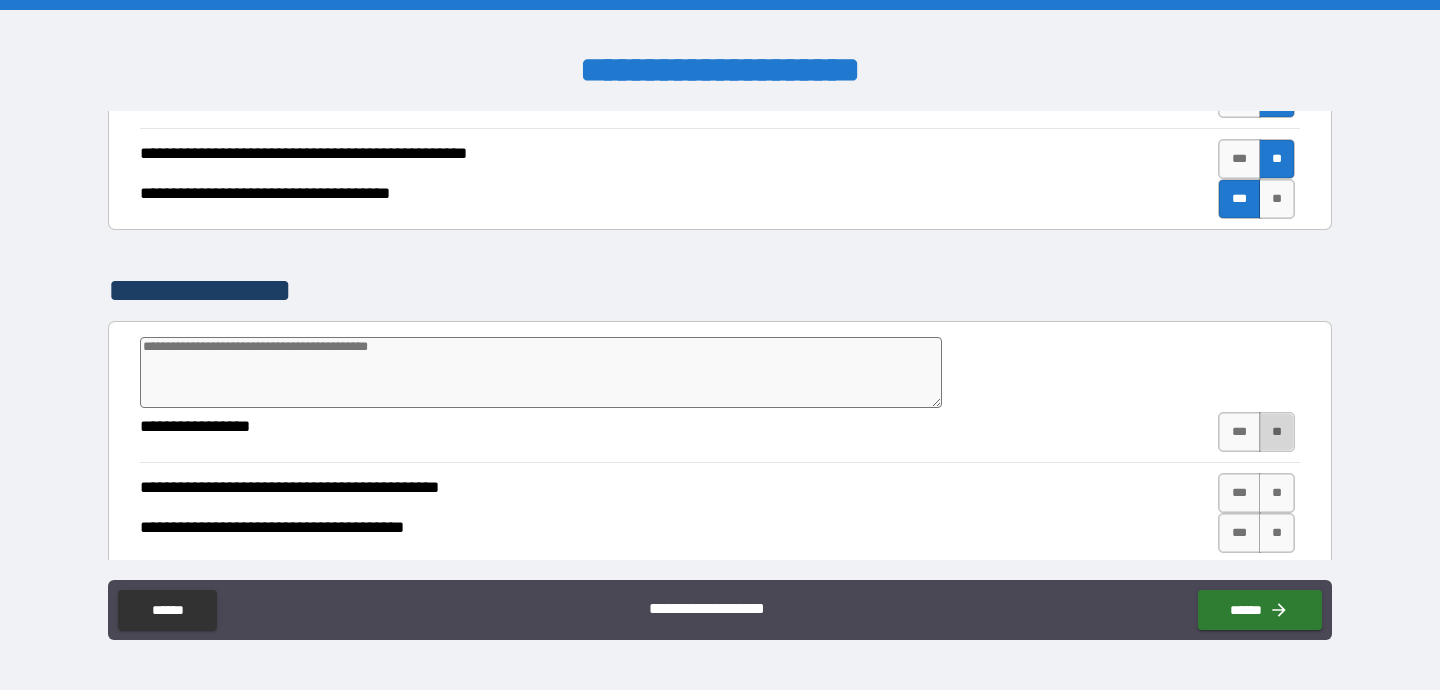 click on "**" at bounding box center [1277, 432] 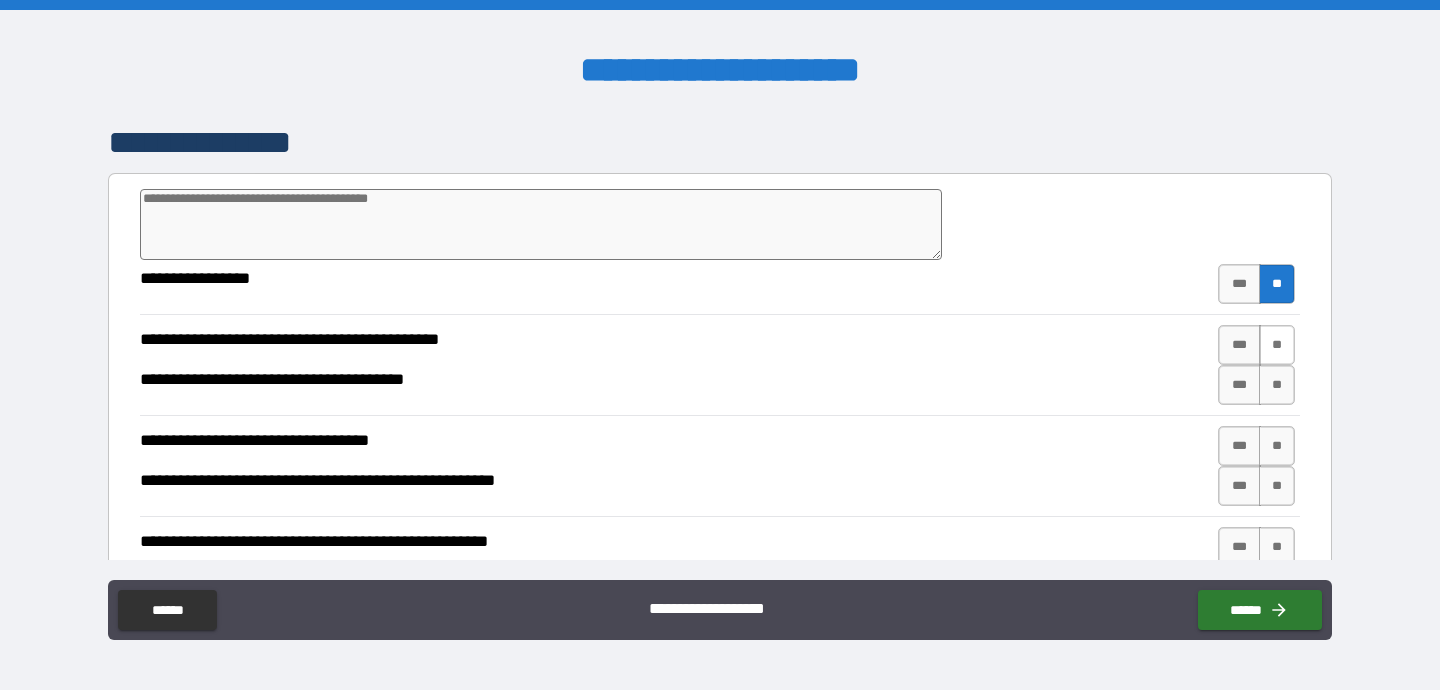 scroll, scrollTop: 2605, scrollLeft: 0, axis: vertical 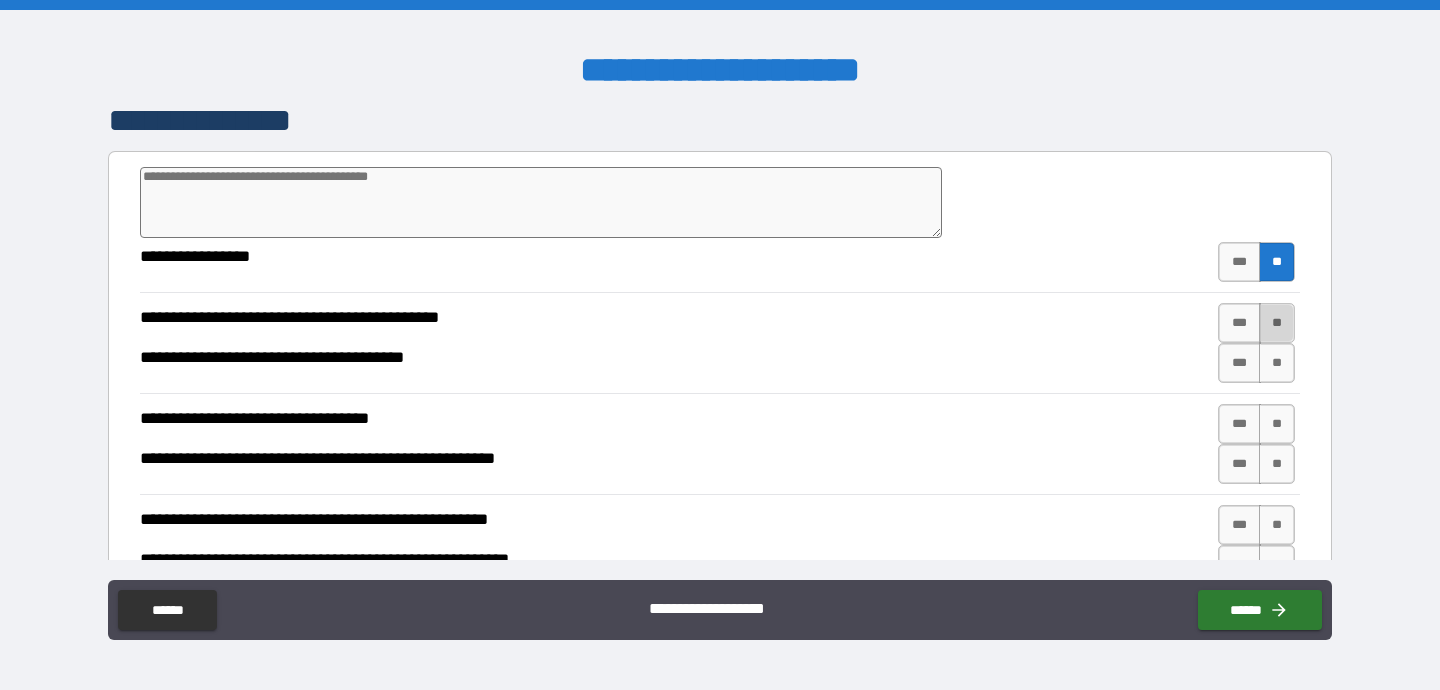click on "**" at bounding box center [1277, 323] 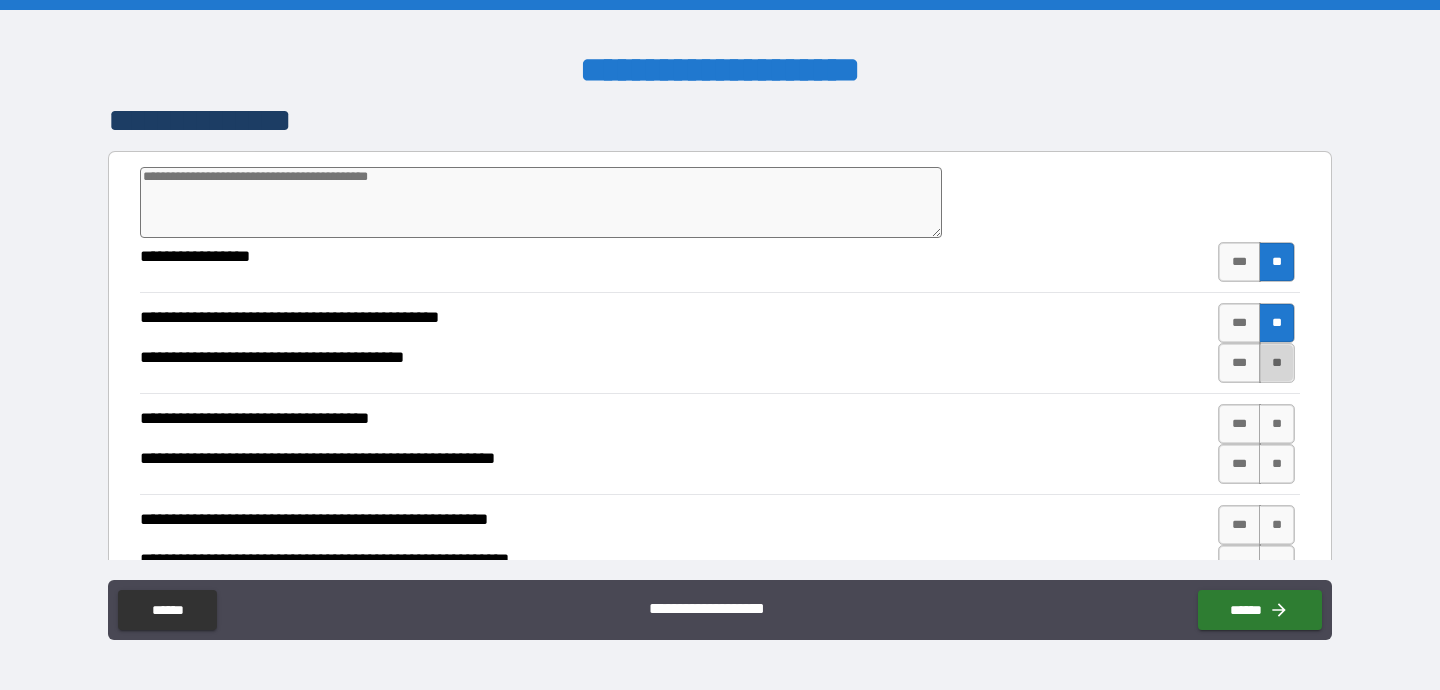 click on "**" at bounding box center [1277, 363] 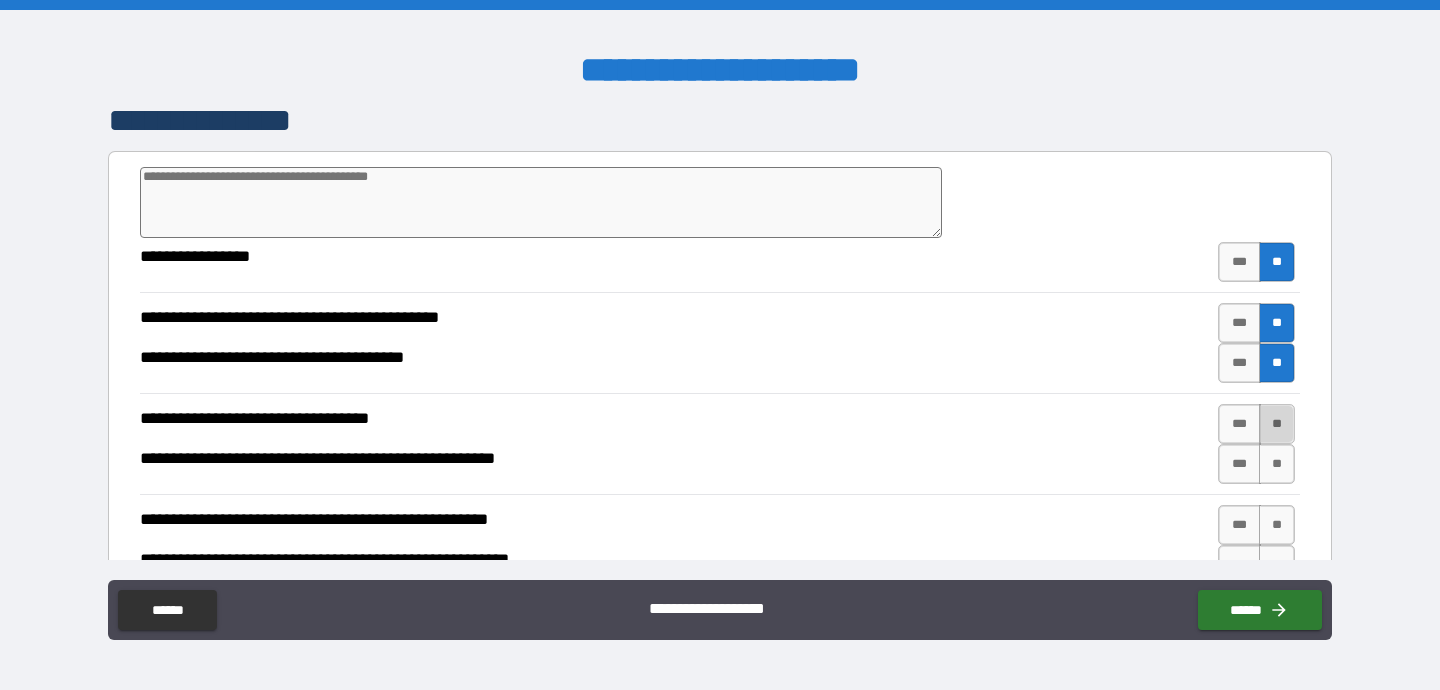 click on "**" at bounding box center [1277, 424] 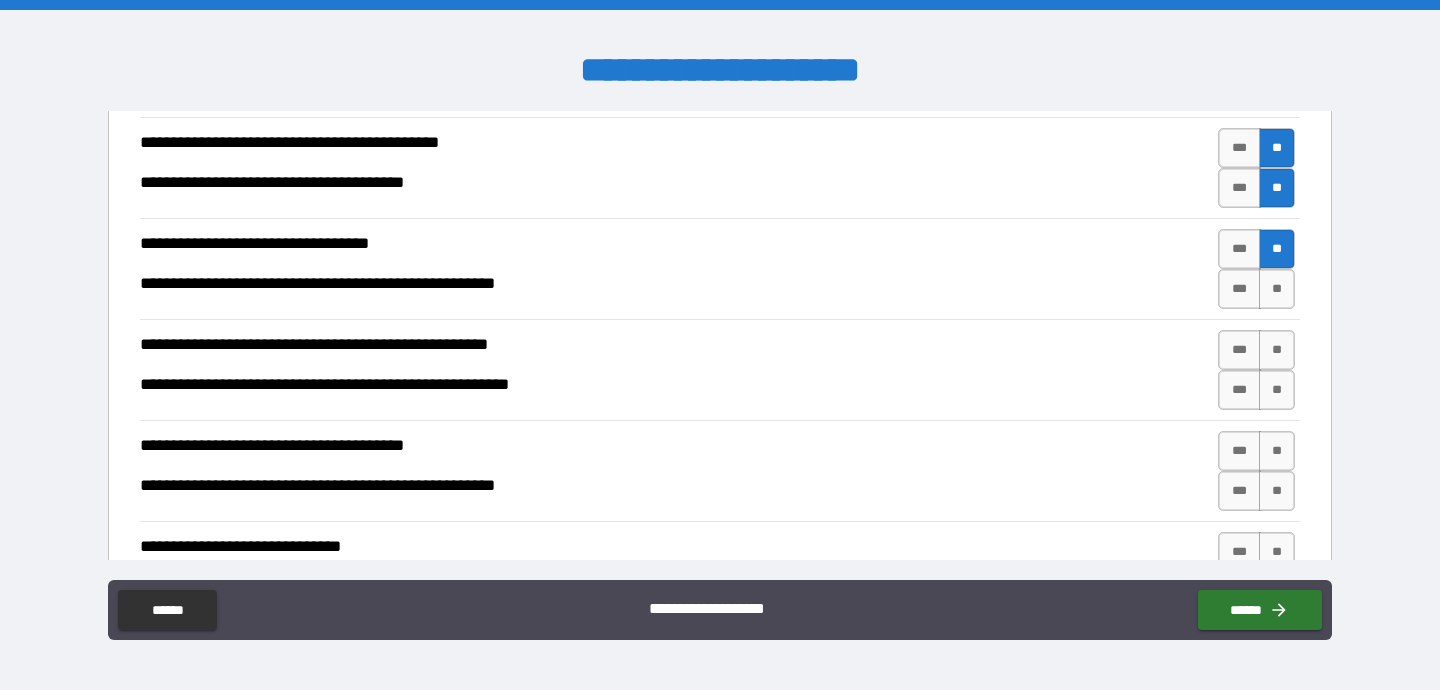 scroll, scrollTop: 2781, scrollLeft: 0, axis: vertical 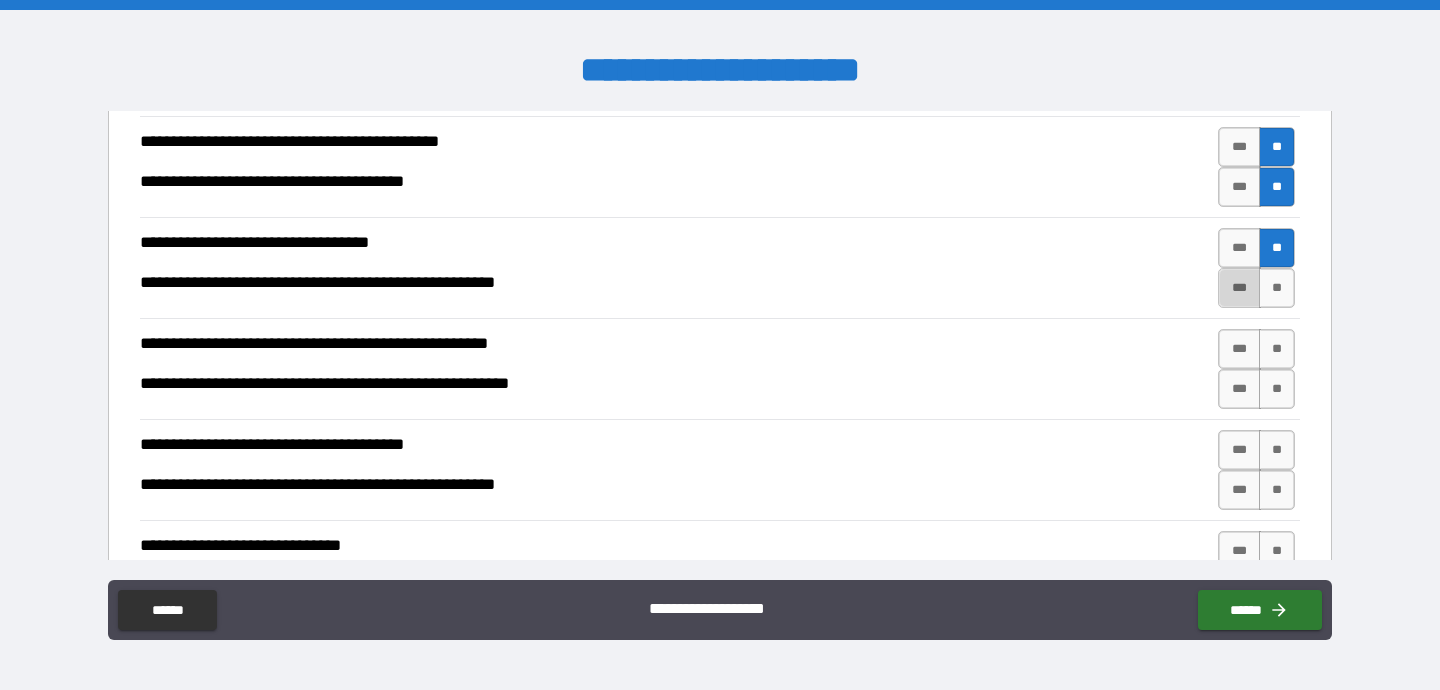 click on "***" at bounding box center [1239, 288] 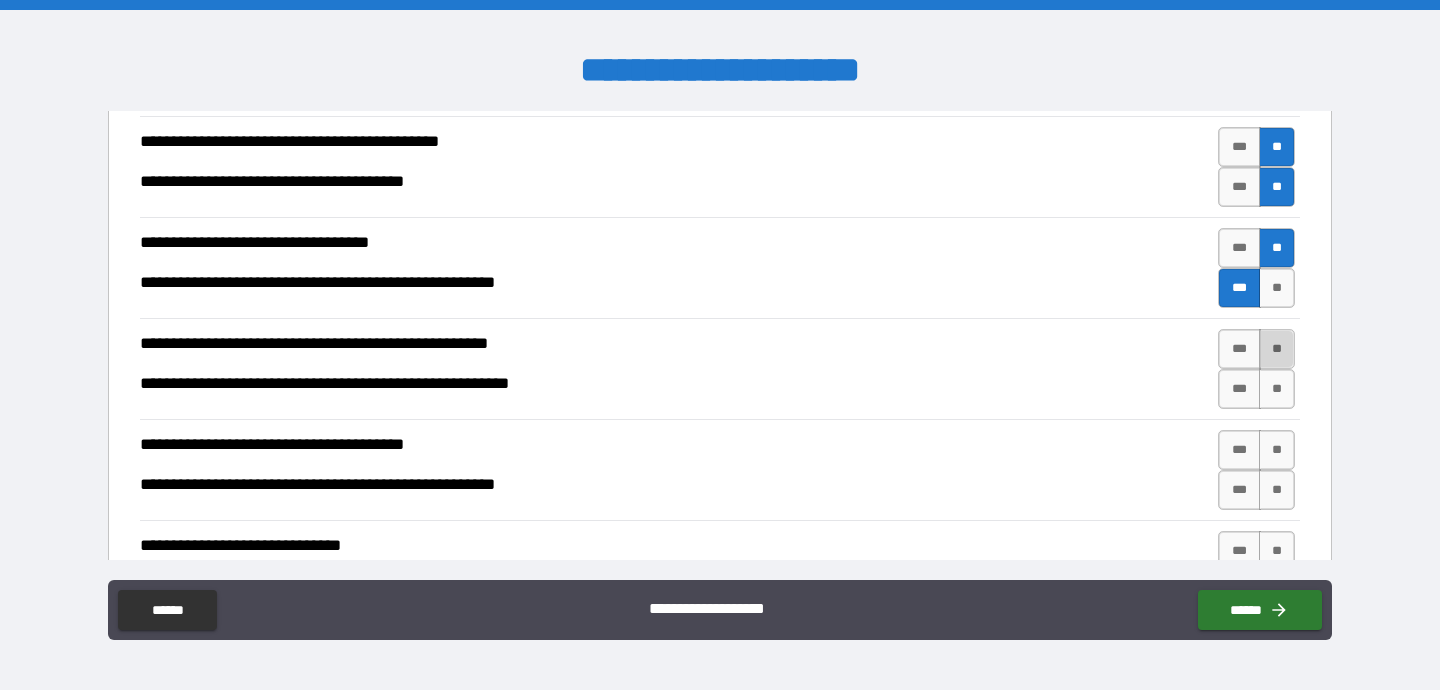 click on "**" at bounding box center (1277, 349) 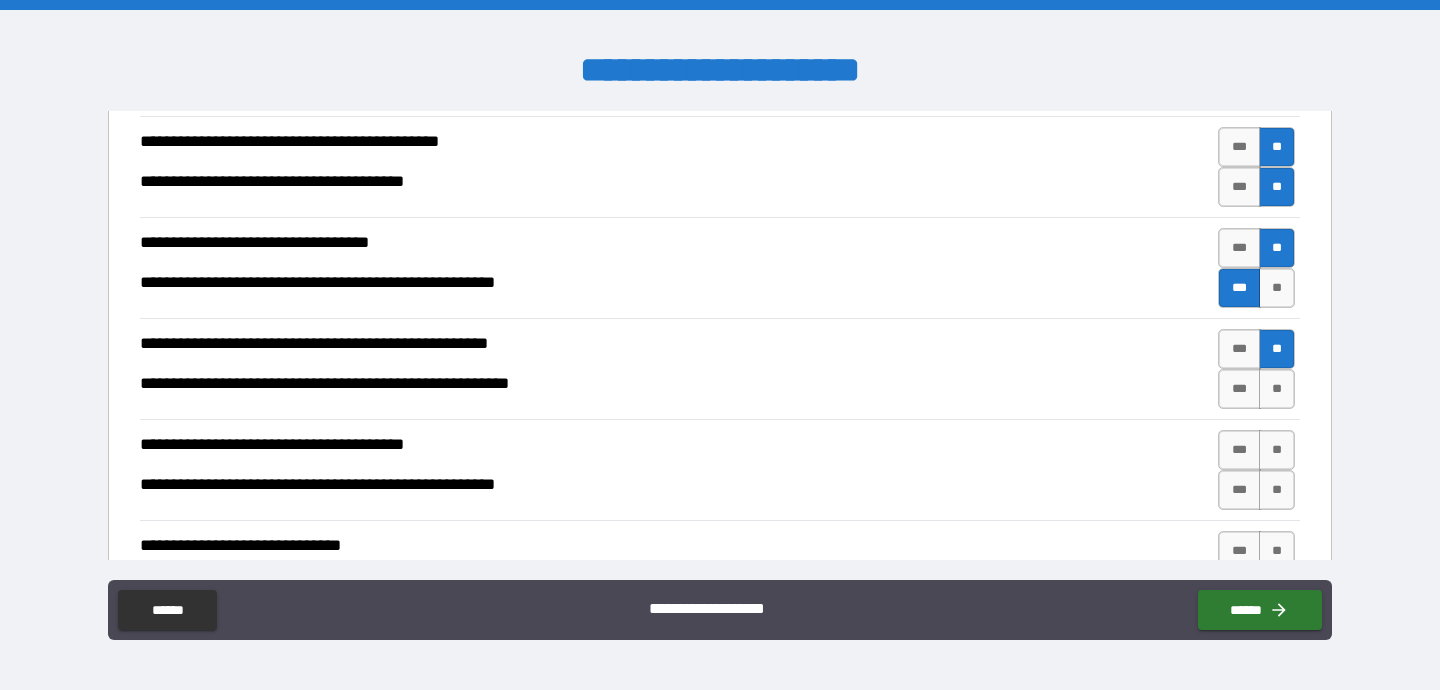 scroll, scrollTop: 2782, scrollLeft: 0, axis: vertical 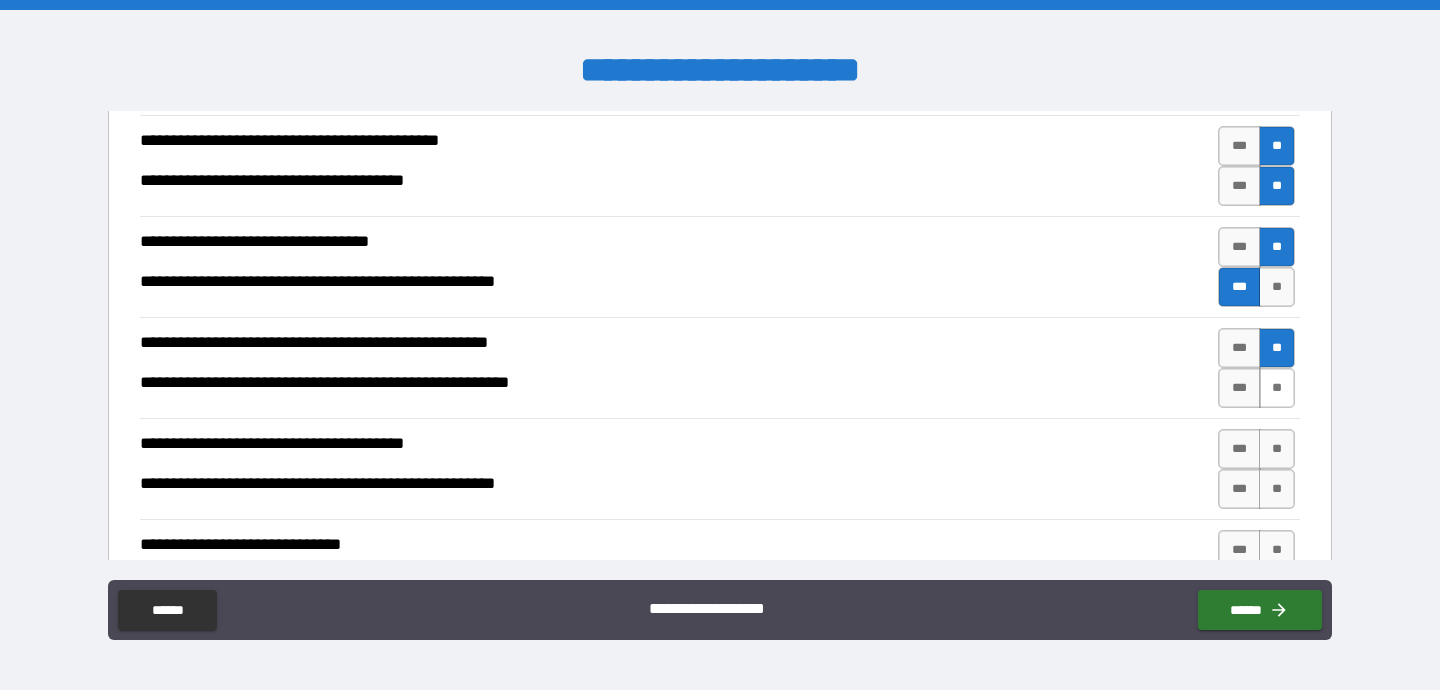 click on "**" at bounding box center (1277, 388) 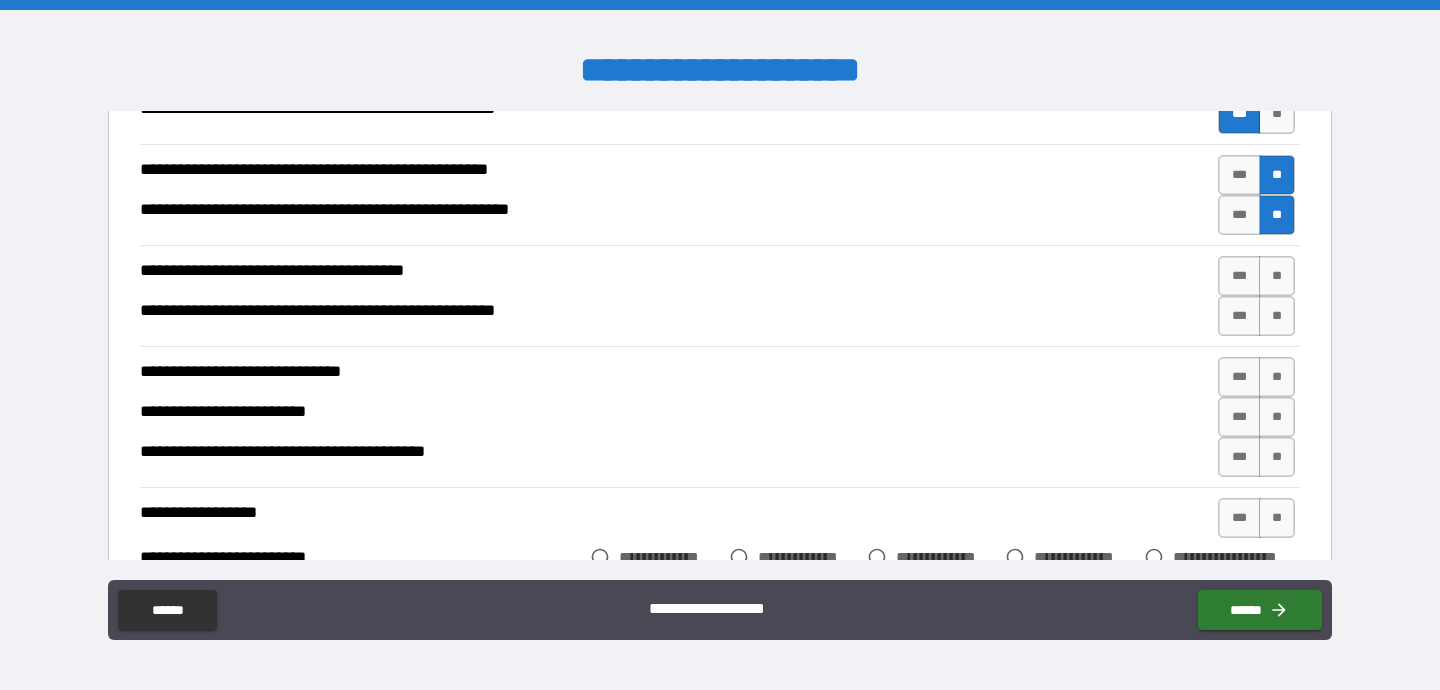 scroll, scrollTop: 2966, scrollLeft: 0, axis: vertical 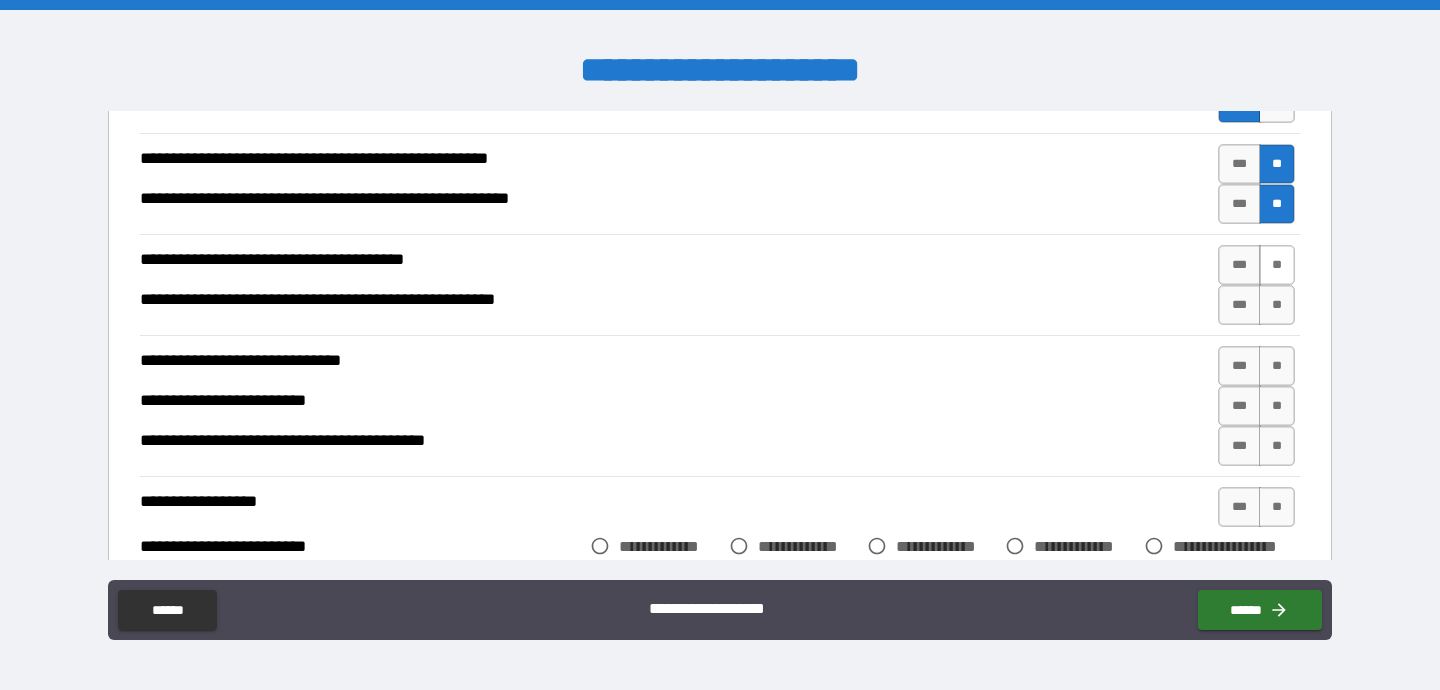 click on "**" at bounding box center (1277, 265) 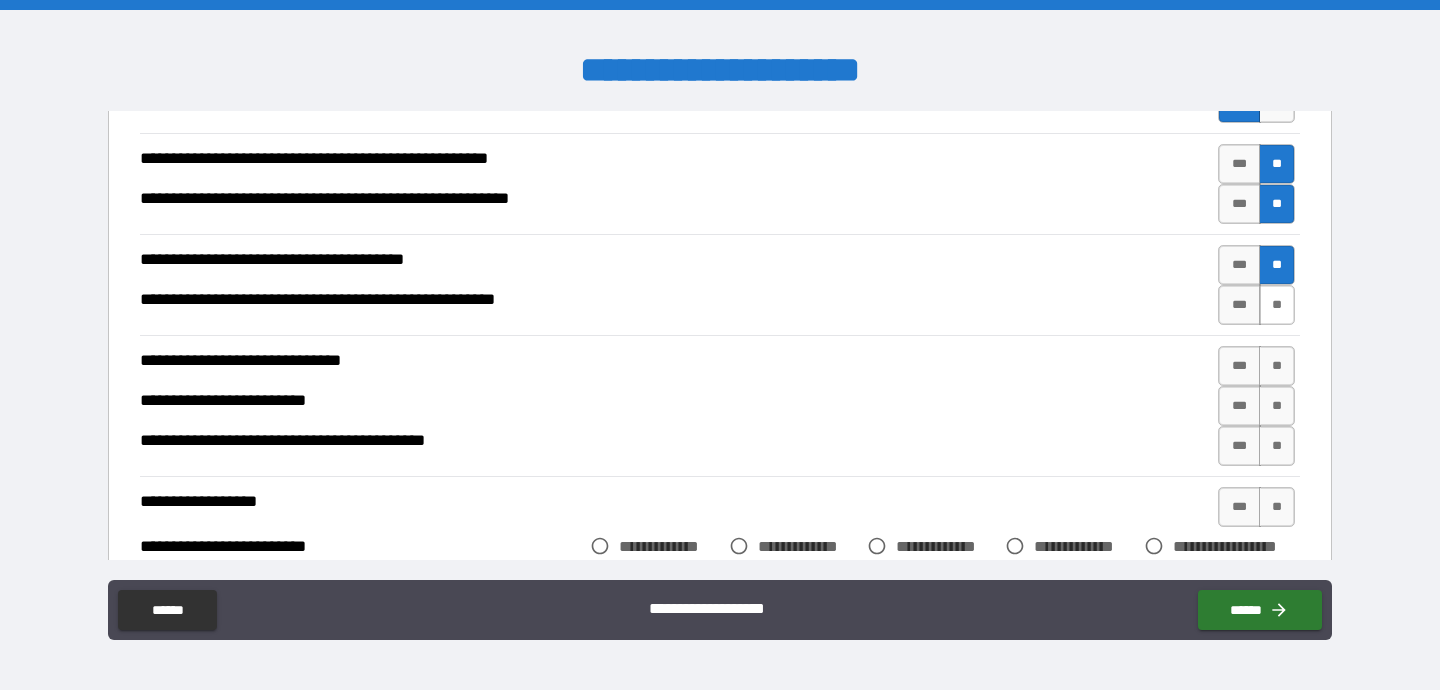 click on "**" at bounding box center (1277, 305) 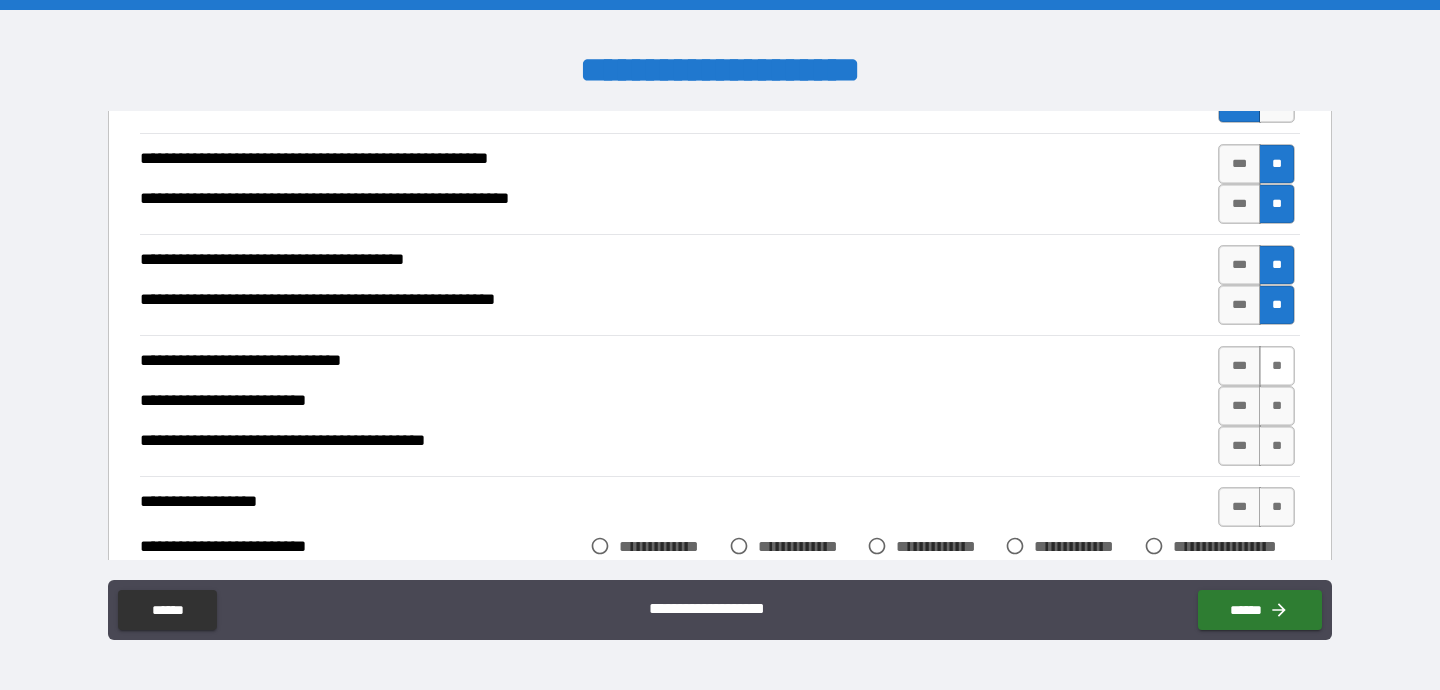click on "**" at bounding box center [1277, 366] 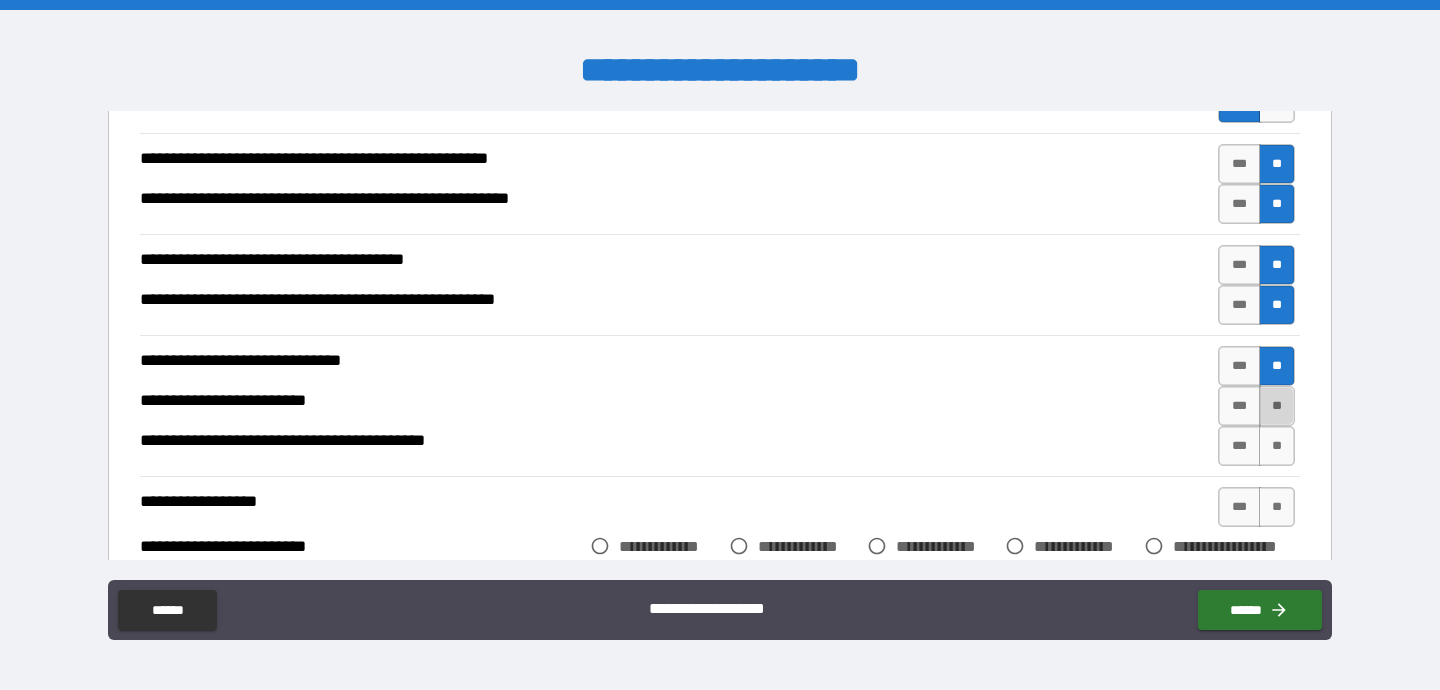 click on "**" at bounding box center (1277, 406) 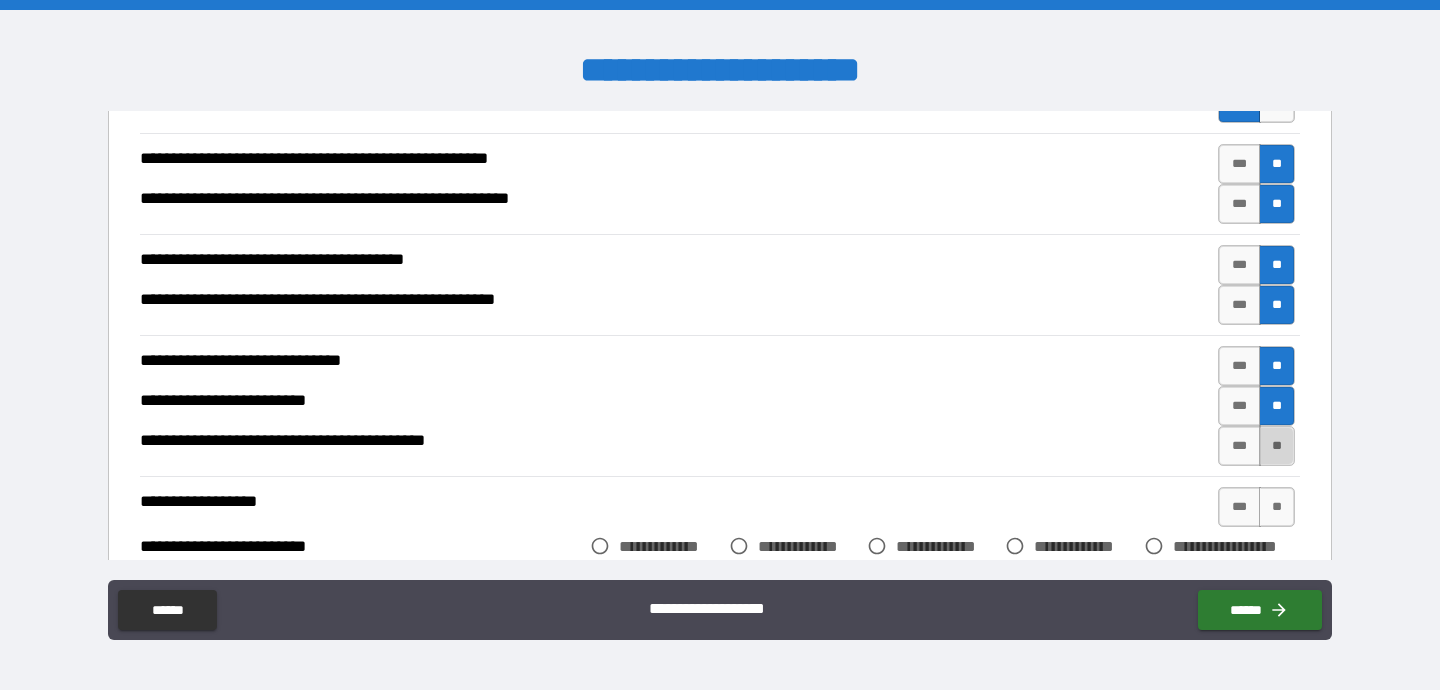 click on "**" at bounding box center (1277, 446) 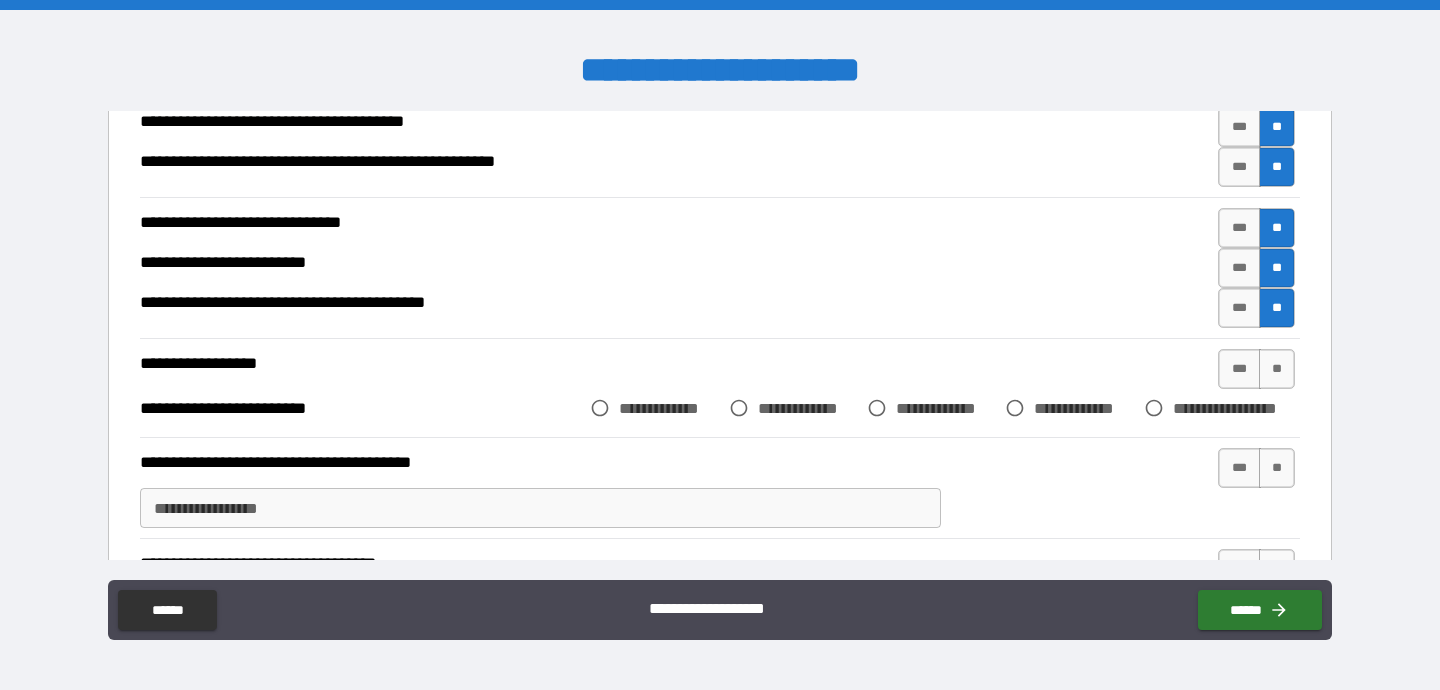 scroll, scrollTop: 3110, scrollLeft: 0, axis: vertical 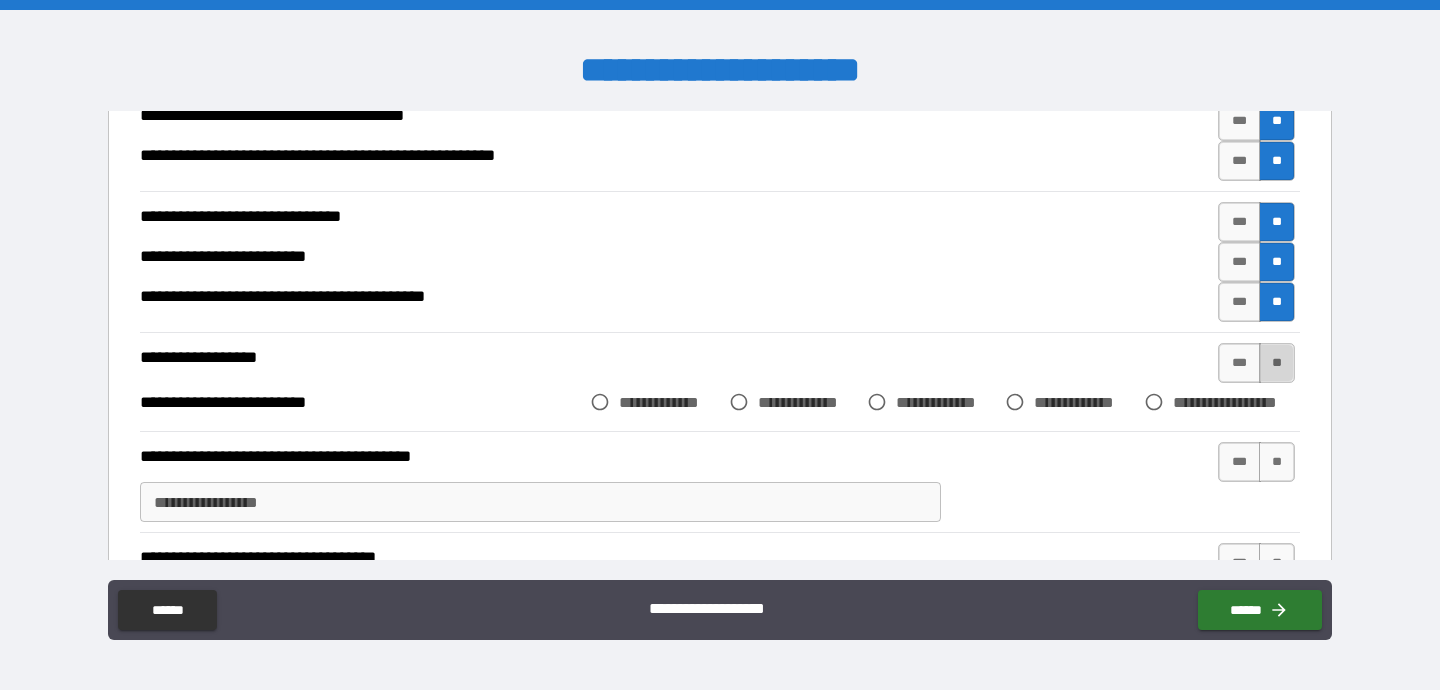 click on "**" at bounding box center (1277, 363) 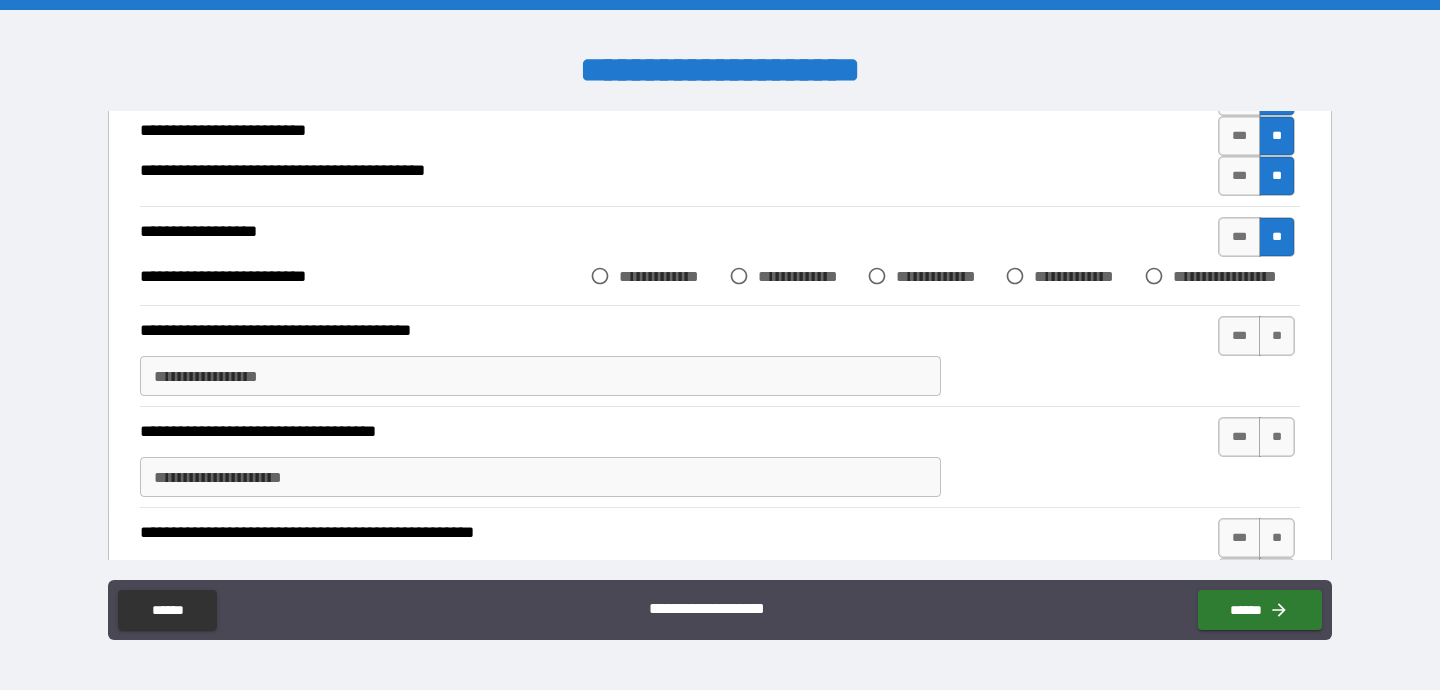 scroll, scrollTop: 3238, scrollLeft: 0, axis: vertical 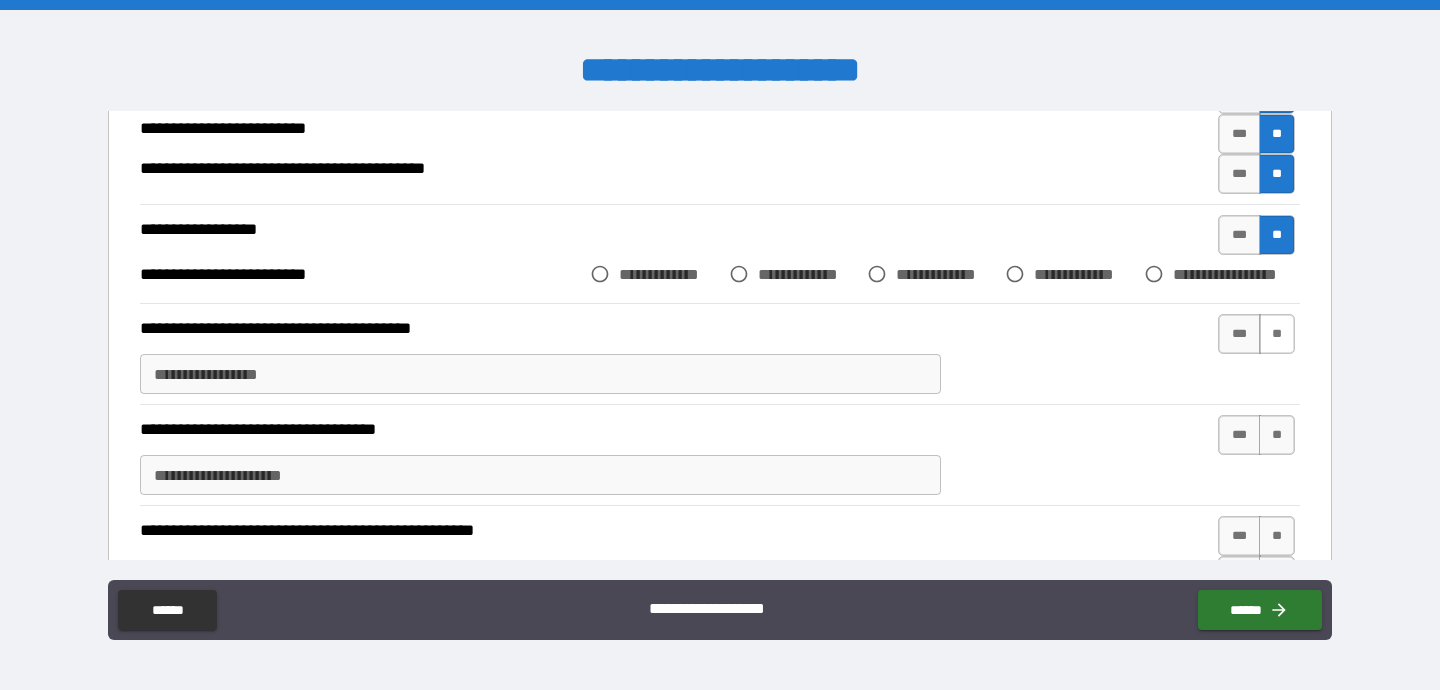 click on "**" at bounding box center (1277, 334) 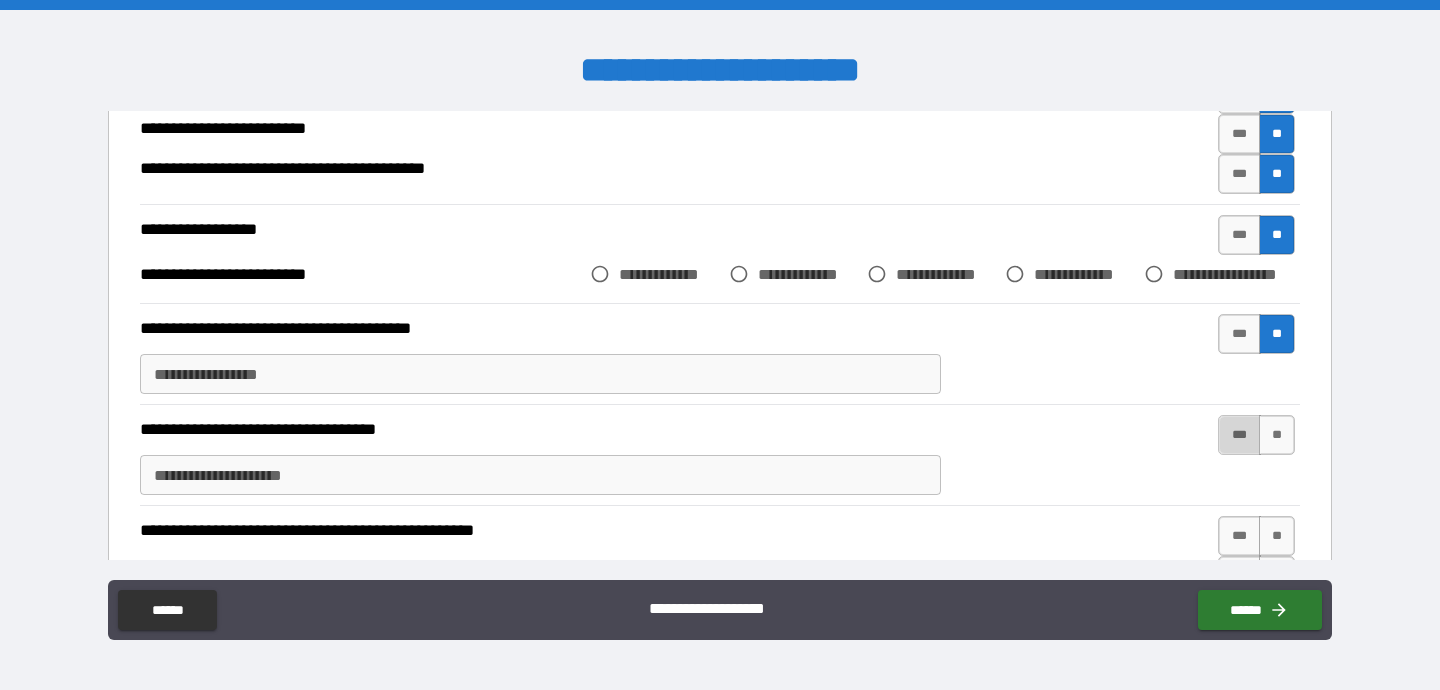 click on "***" at bounding box center (1239, 435) 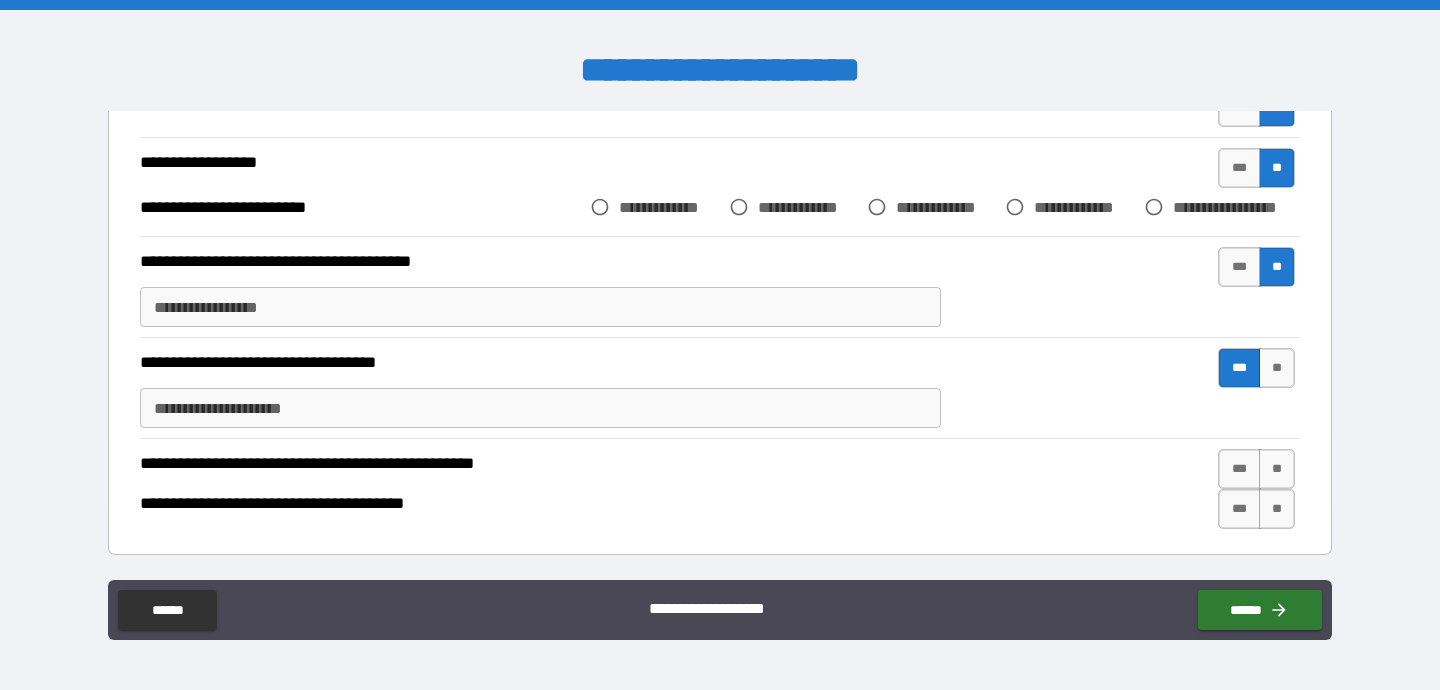 scroll, scrollTop: 3305, scrollLeft: 0, axis: vertical 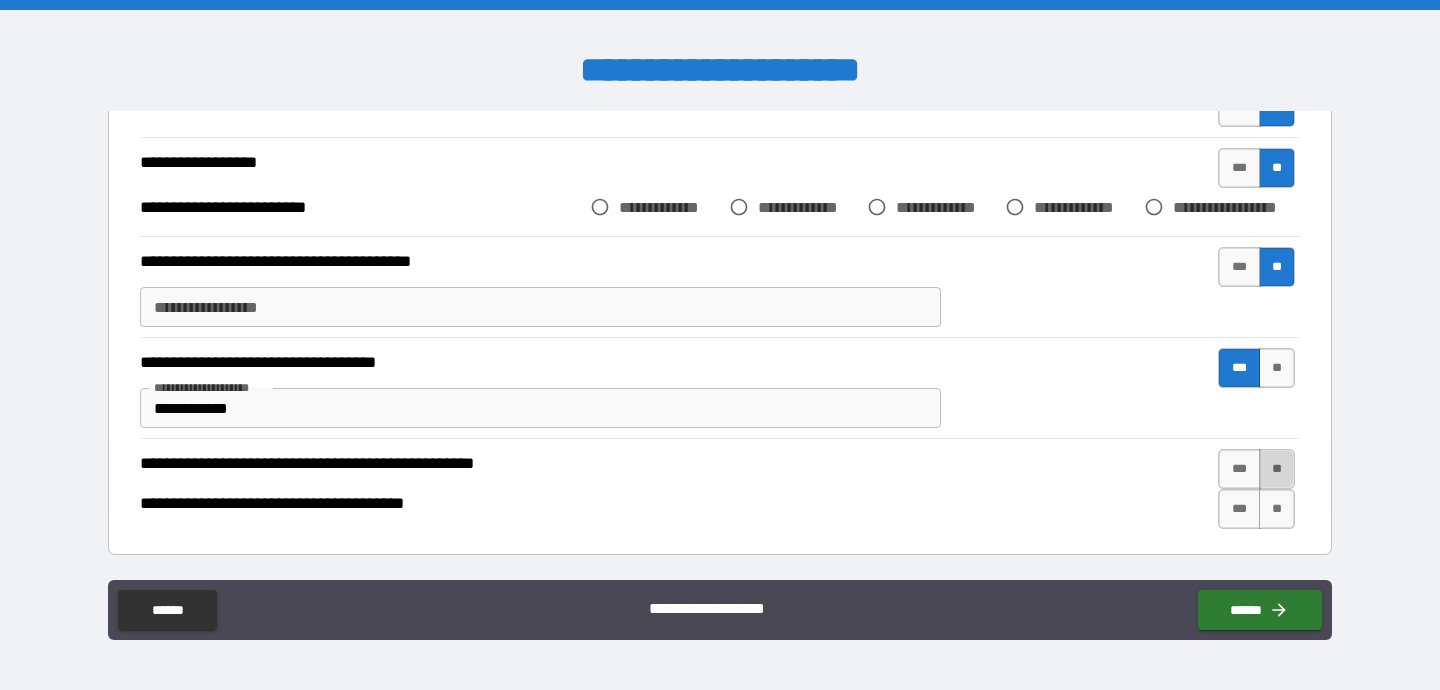 click on "**" at bounding box center [1277, 469] 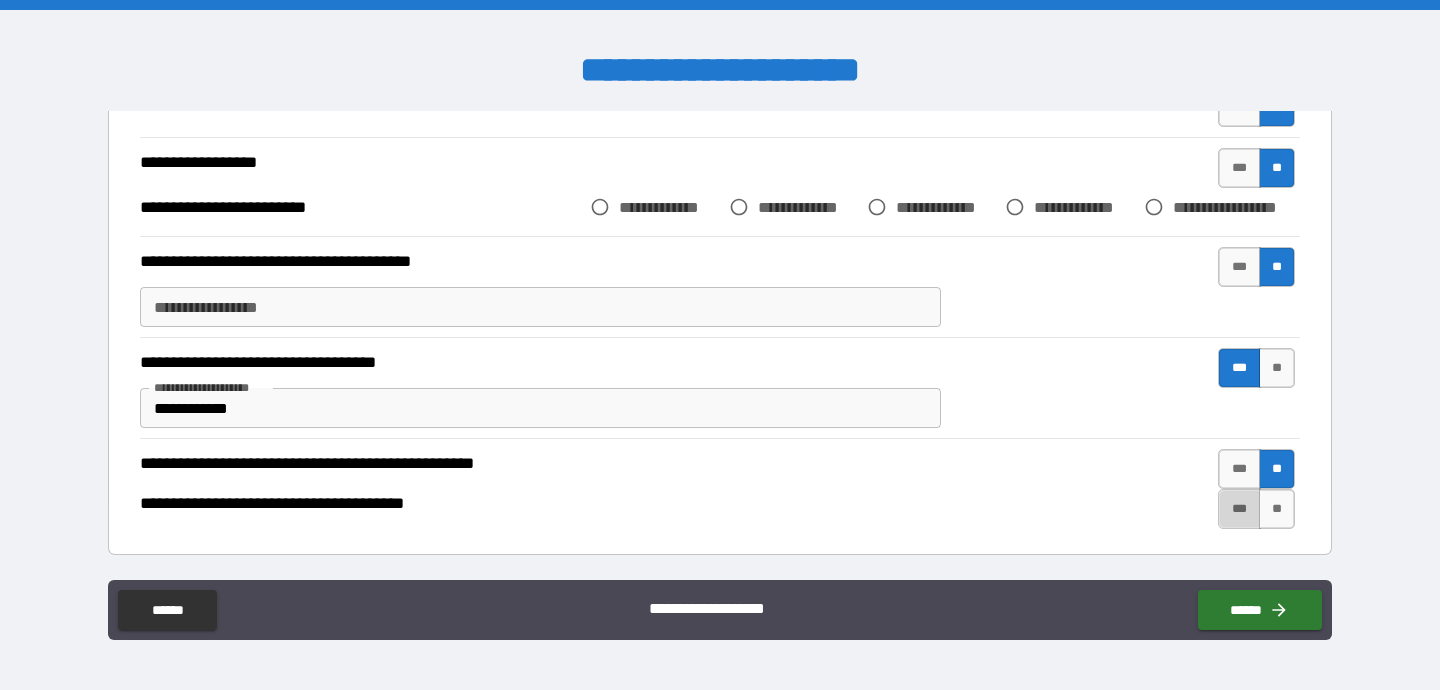 click on "***" at bounding box center [1239, 509] 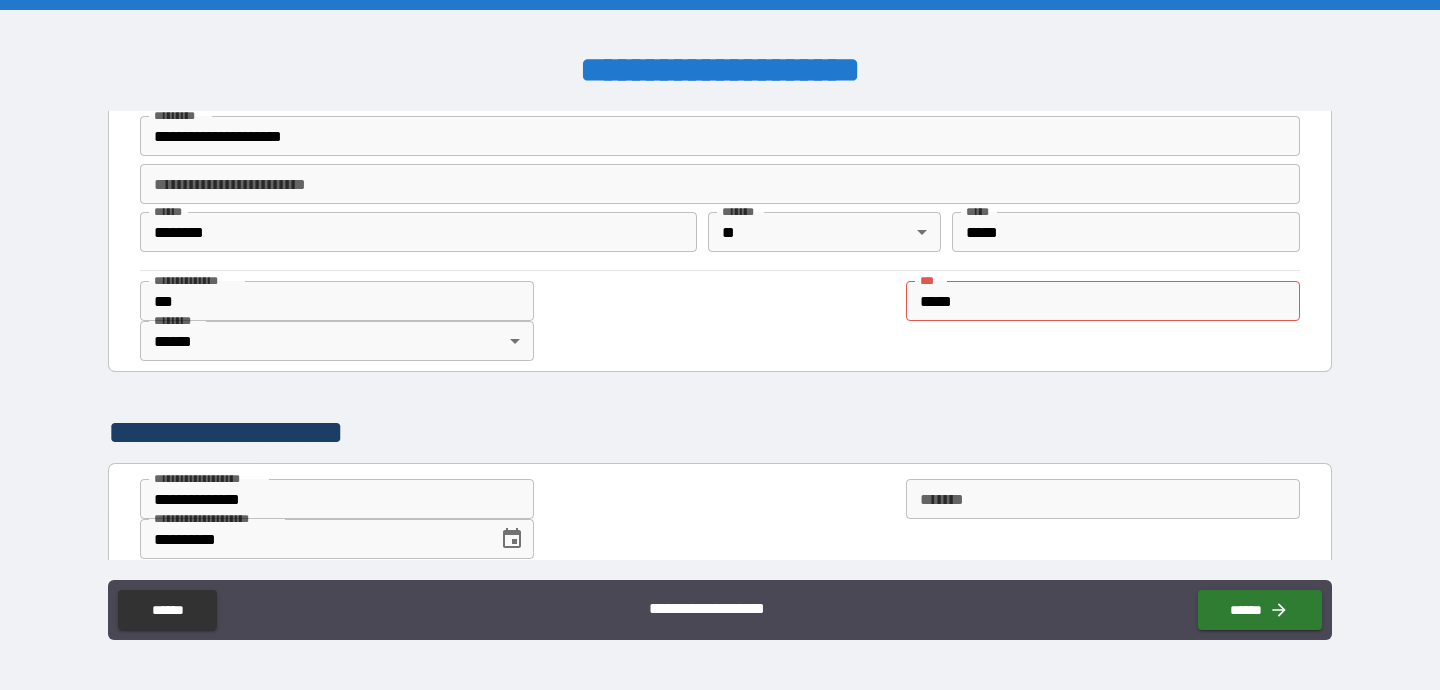 scroll, scrollTop: 267, scrollLeft: 0, axis: vertical 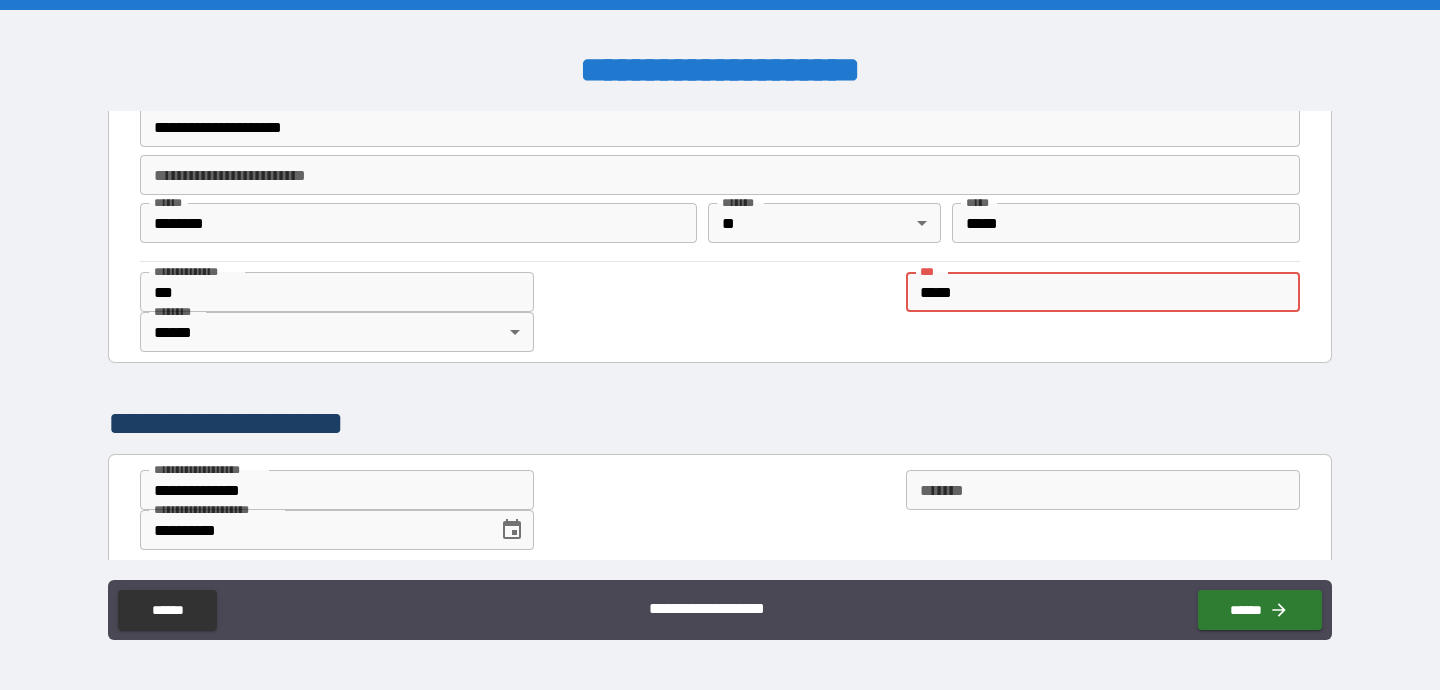 click on "*****" at bounding box center [1103, 292] 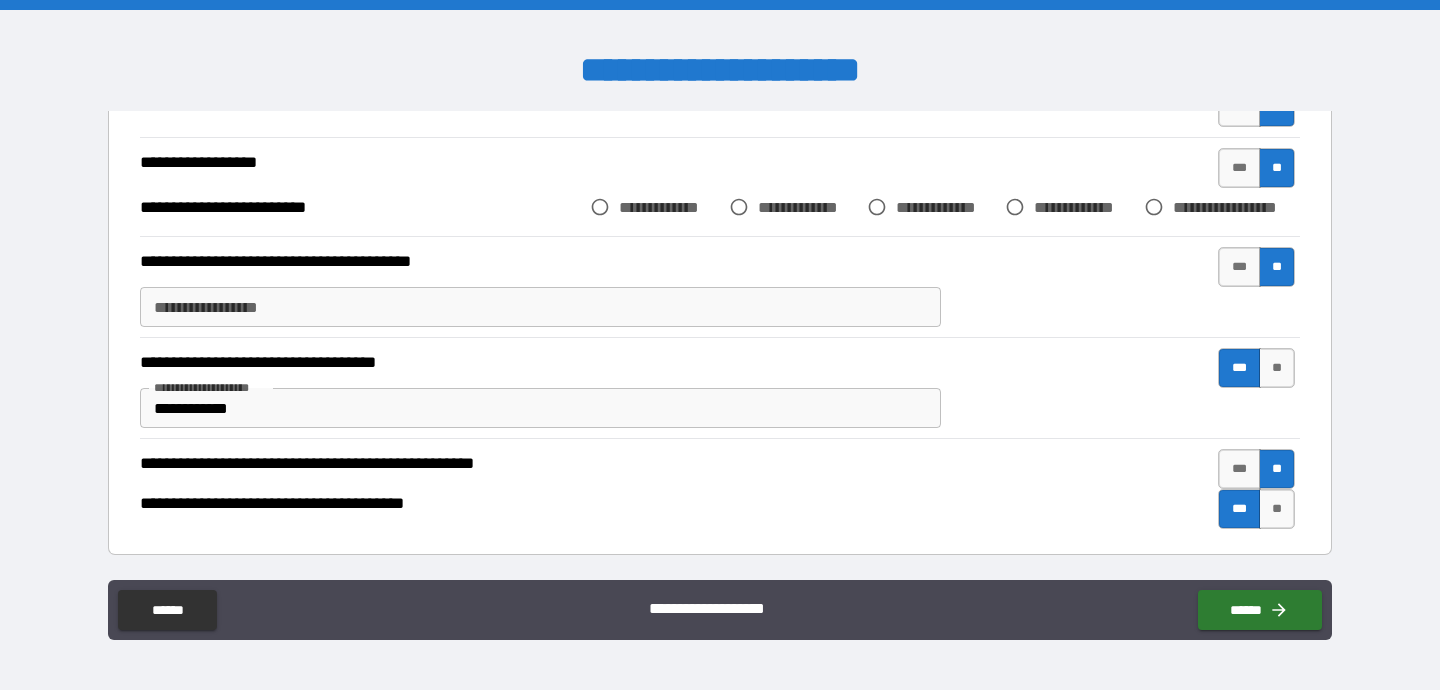 scroll, scrollTop: 3305, scrollLeft: 0, axis: vertical 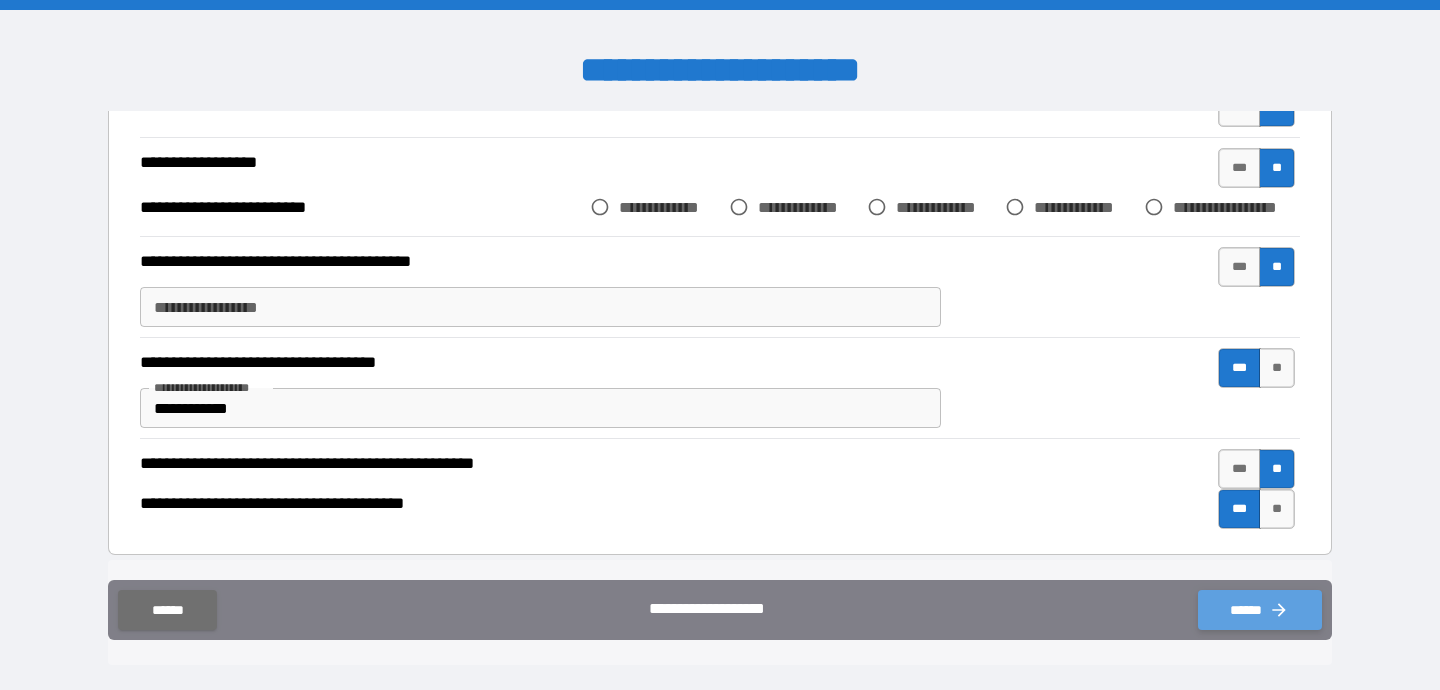 click on "******" at bounding box center (1260, 610) 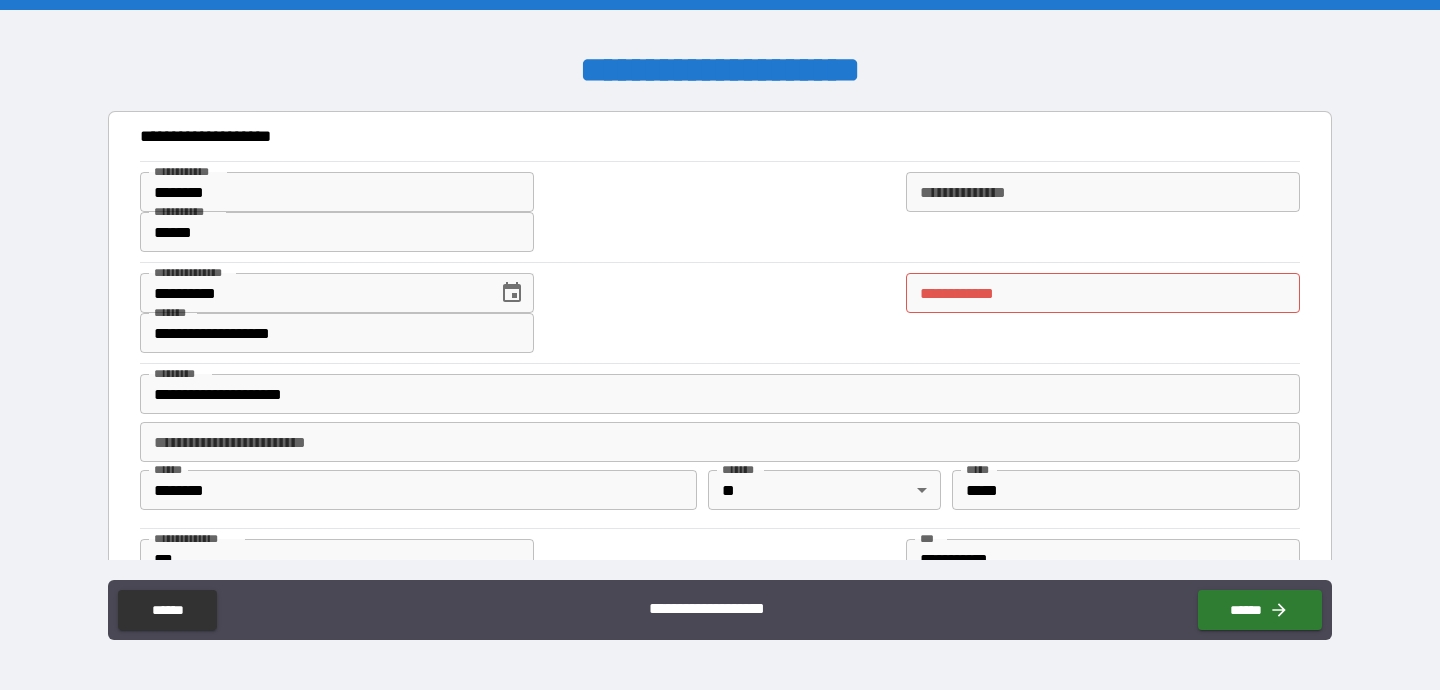 scroll, scrollTop: 0, scrollLeft: 0, axis: both 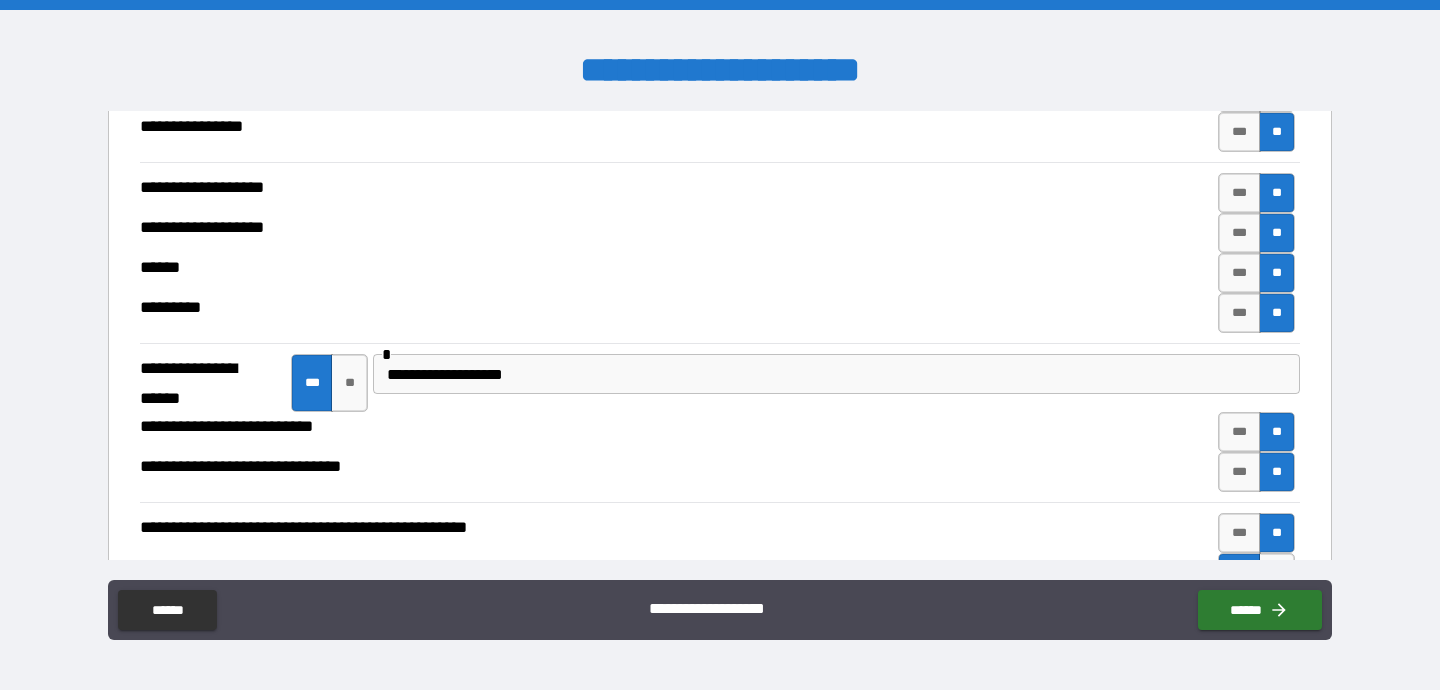 click on "**********" at bounding box center [836, 374] 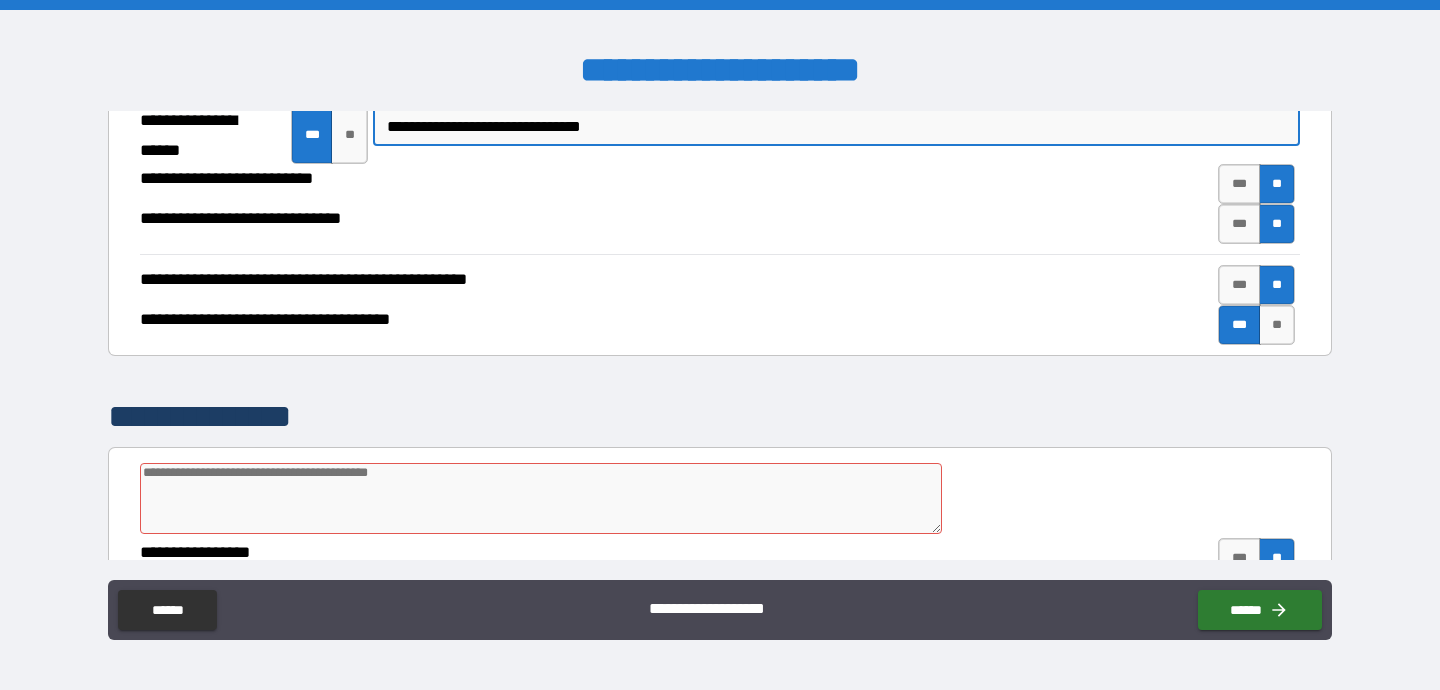 scroll, scrollTop: 2335, scrollLeft: 0, axis: vertical 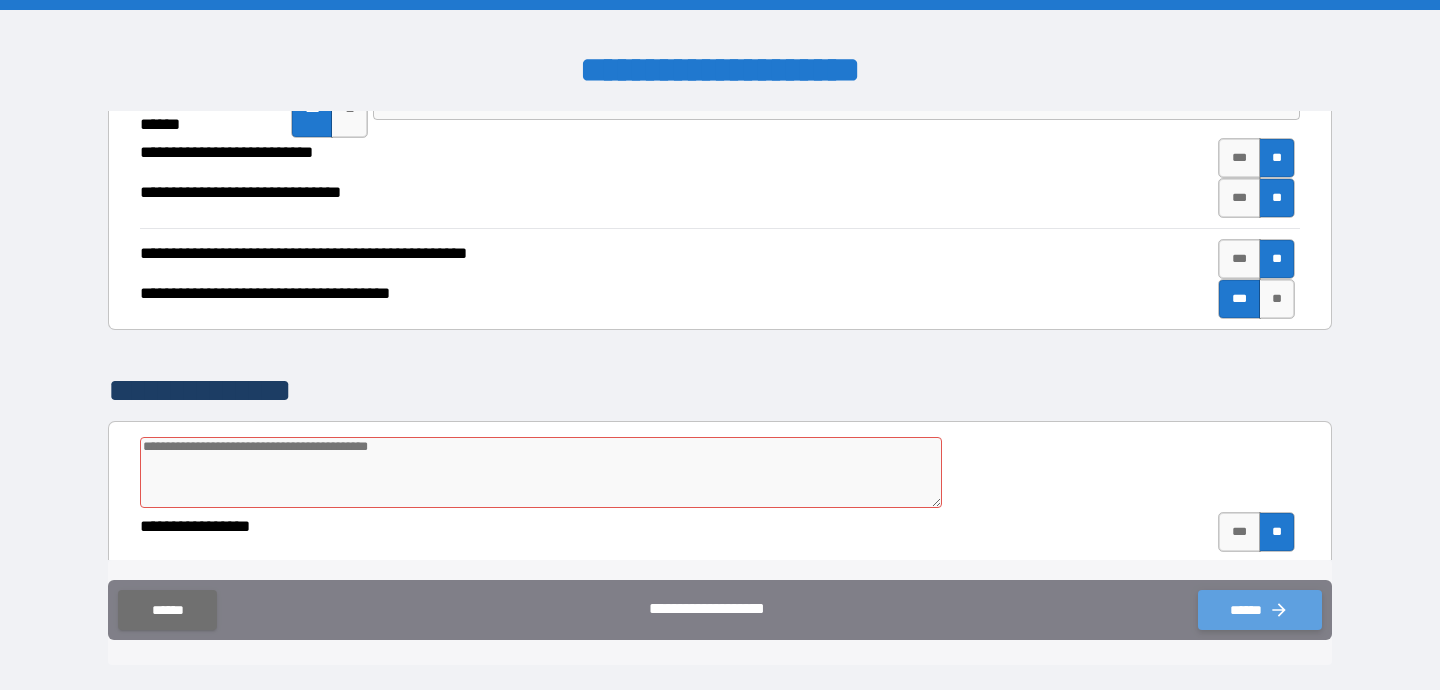click on "******" at bounding box center (1260, 610) 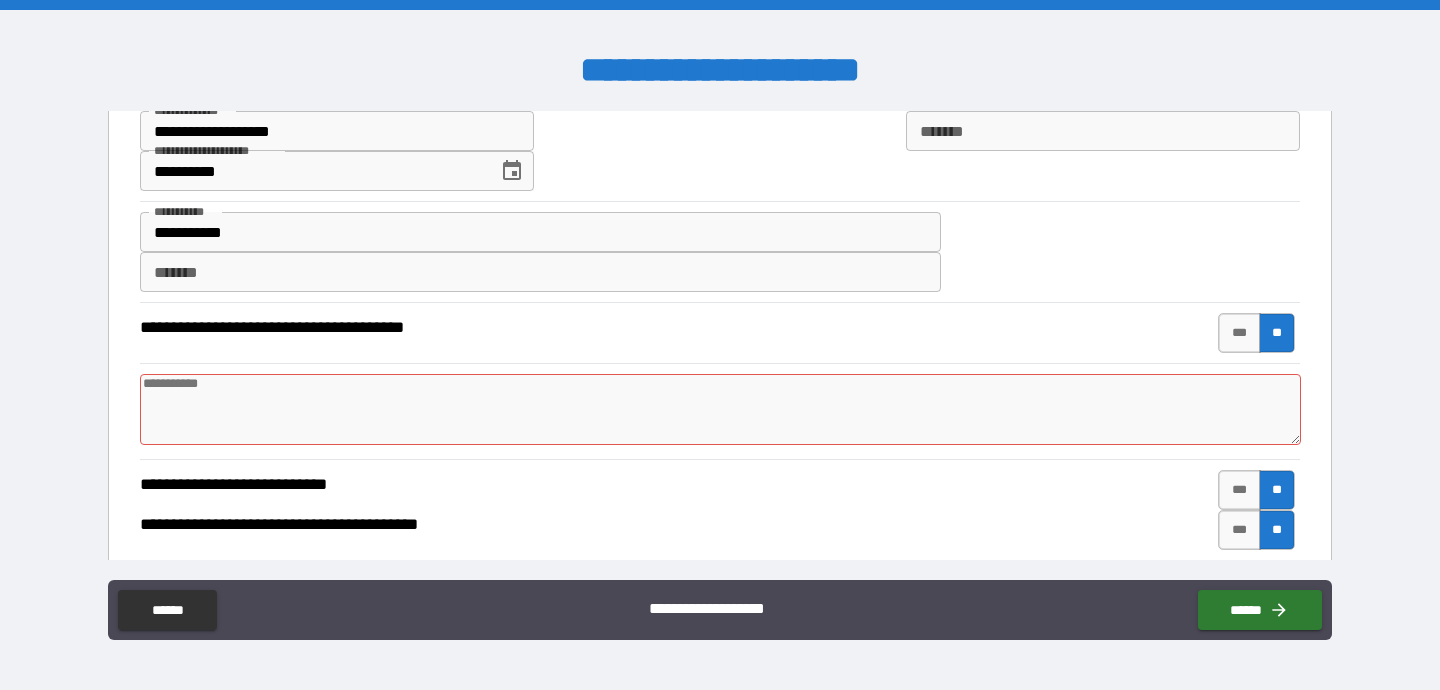 scroll, scrollTop: 717, scrollLeft: 0, axis: vertical 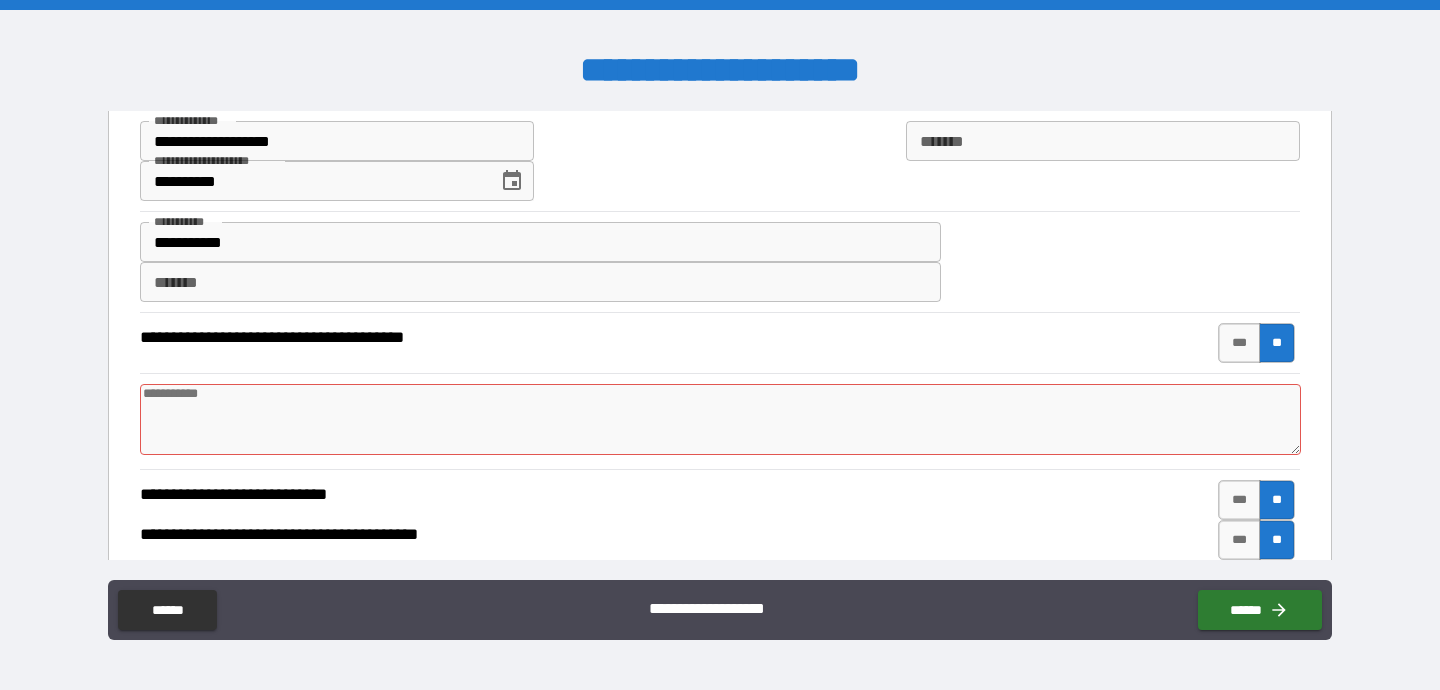 click at bounding box center [721, 419] 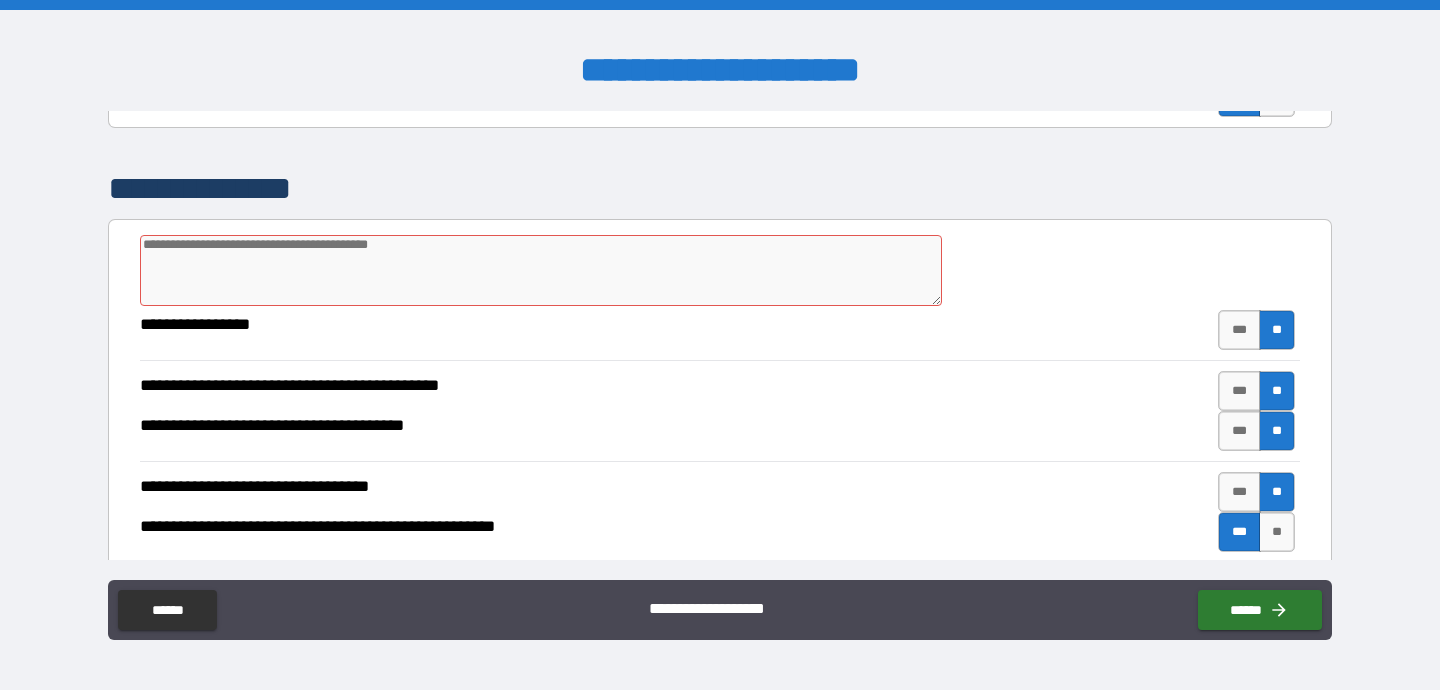 scroll, scrollTop: 2549, scrollLeft: 0, axis: vertical 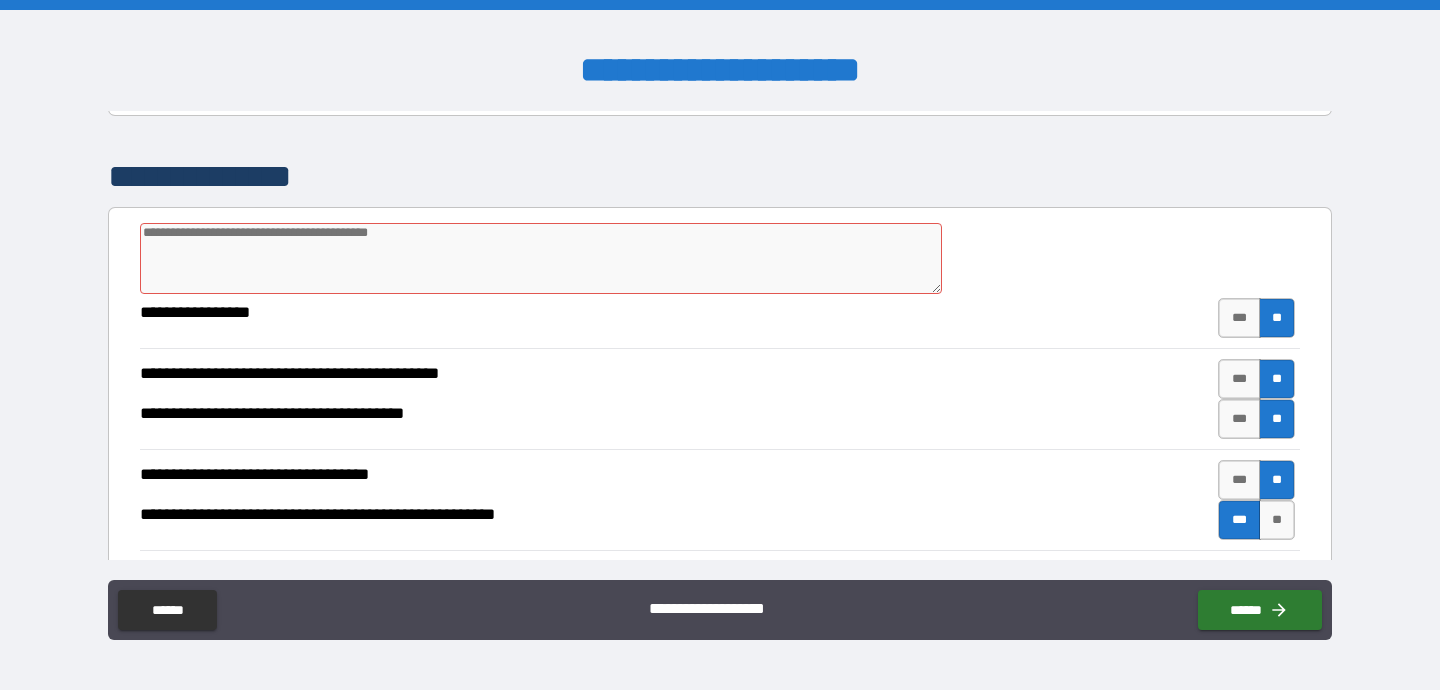 click at bounding box center [541, 258] 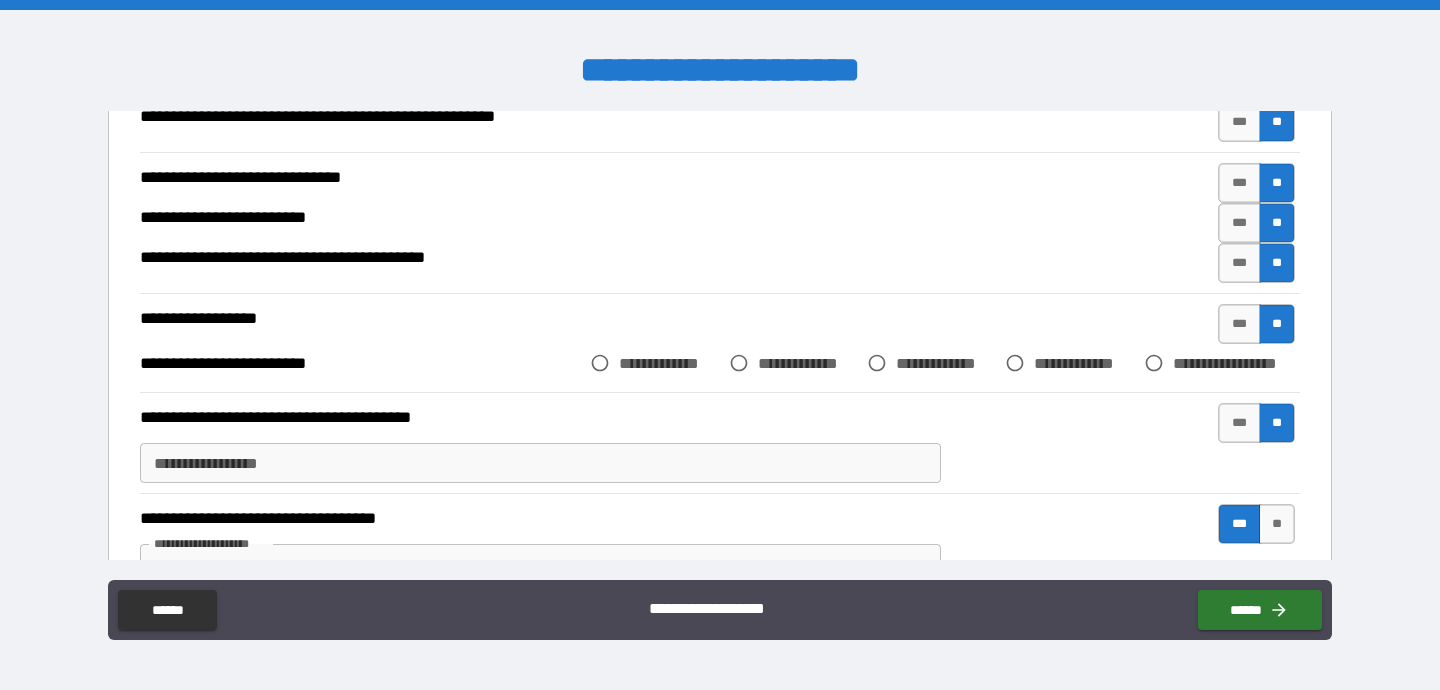 scroll, scrollTop: 3178, scrollLeft: 0, axis: vertical 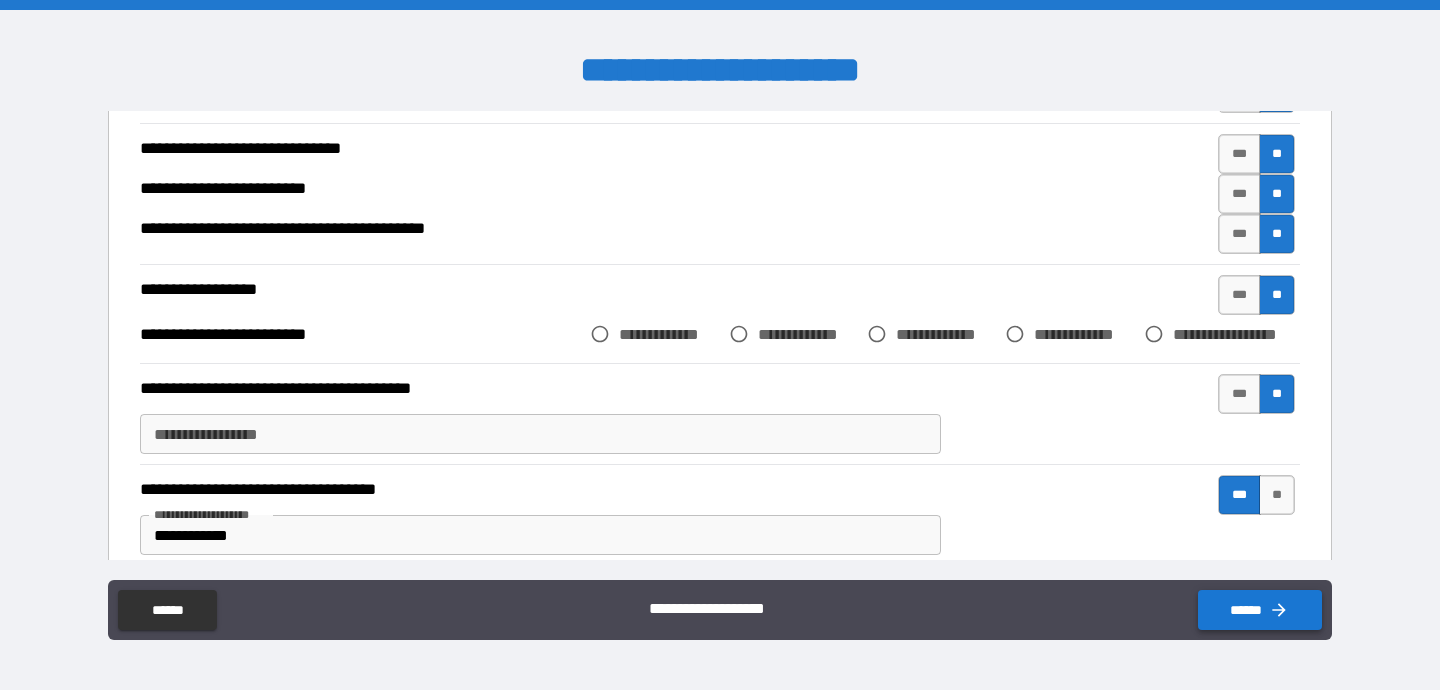 click on "******" at bounding box center (1260, 610) 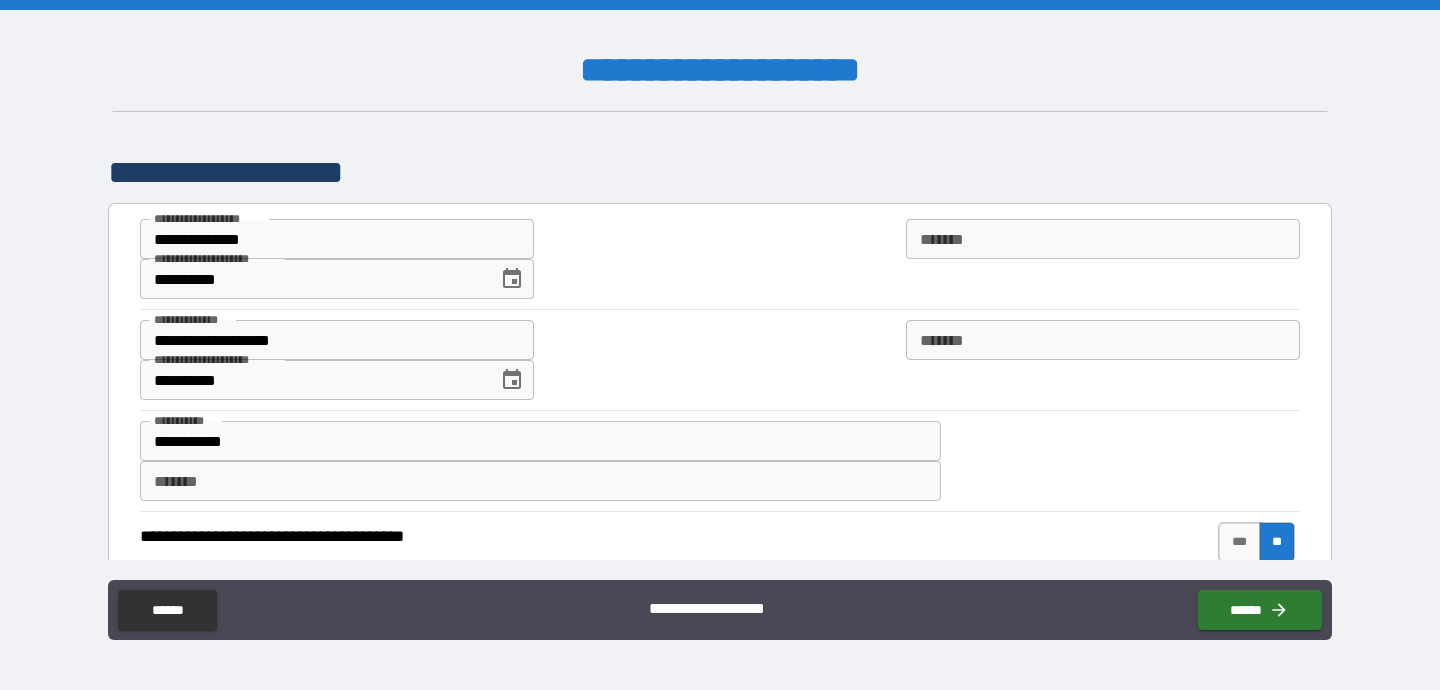 scroll, scrollTop: 520, scrollLeft: 0, axis: vertical 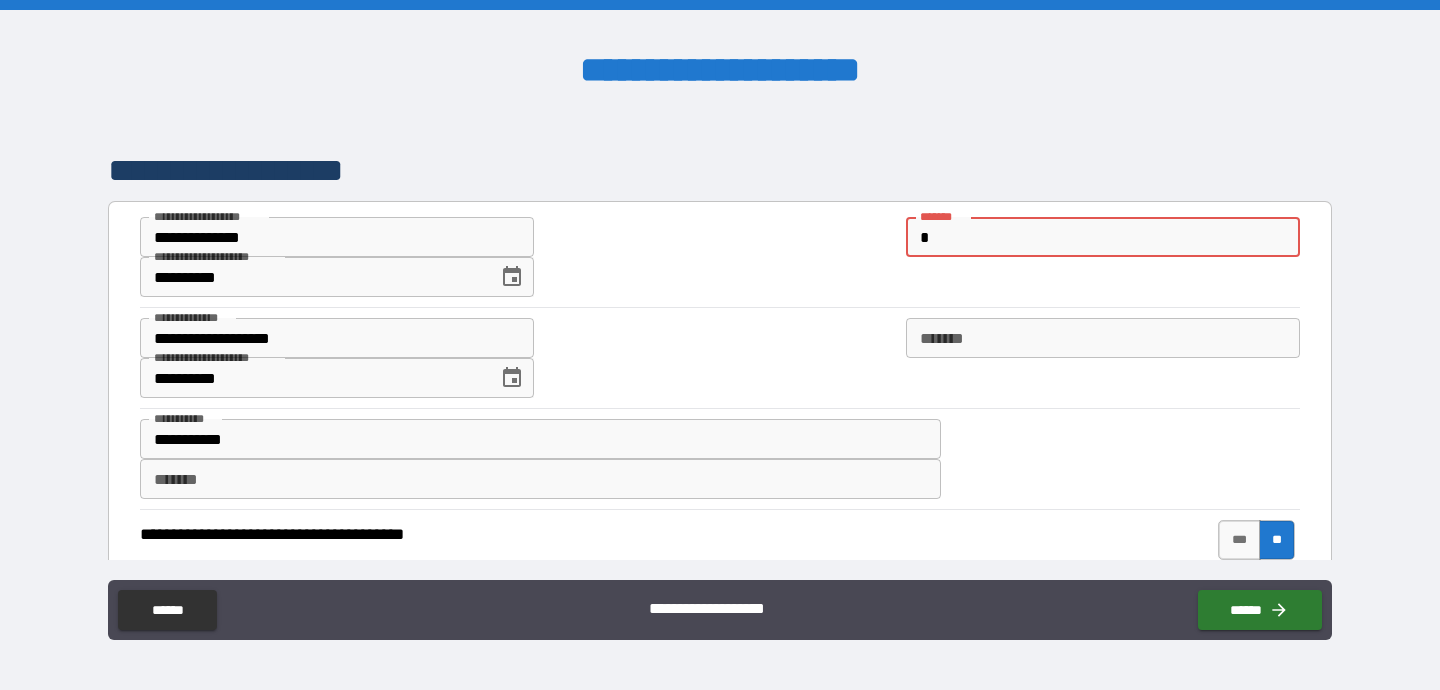 paste 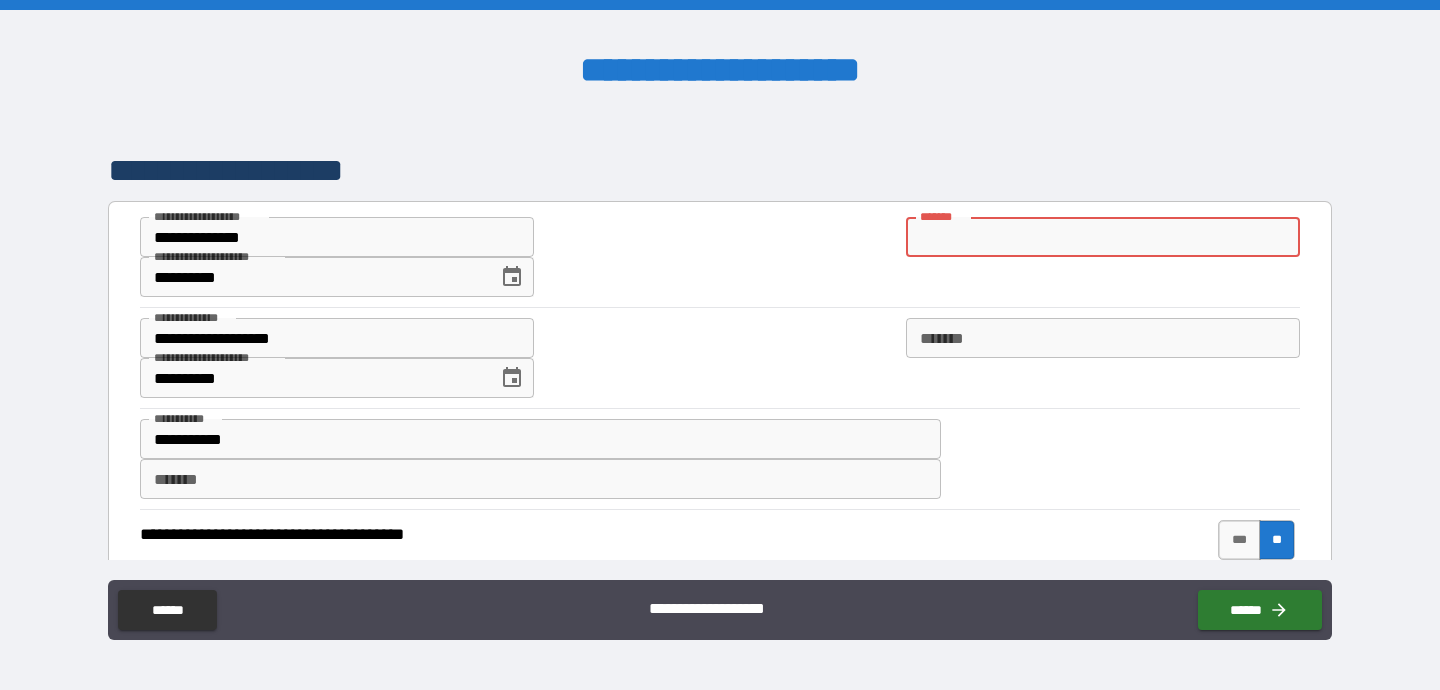 paste on "**********" 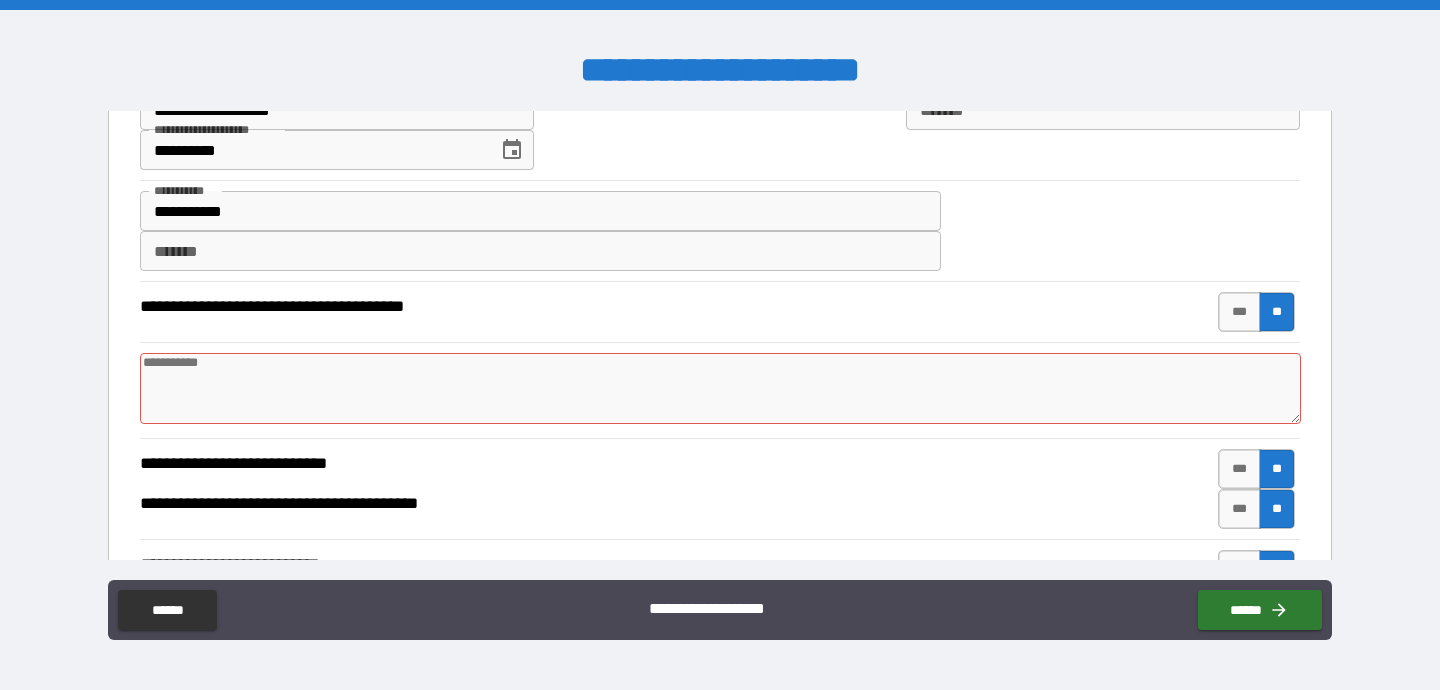 scroll, scrollTop: 757, scrollLeft: 0, axis: vertical 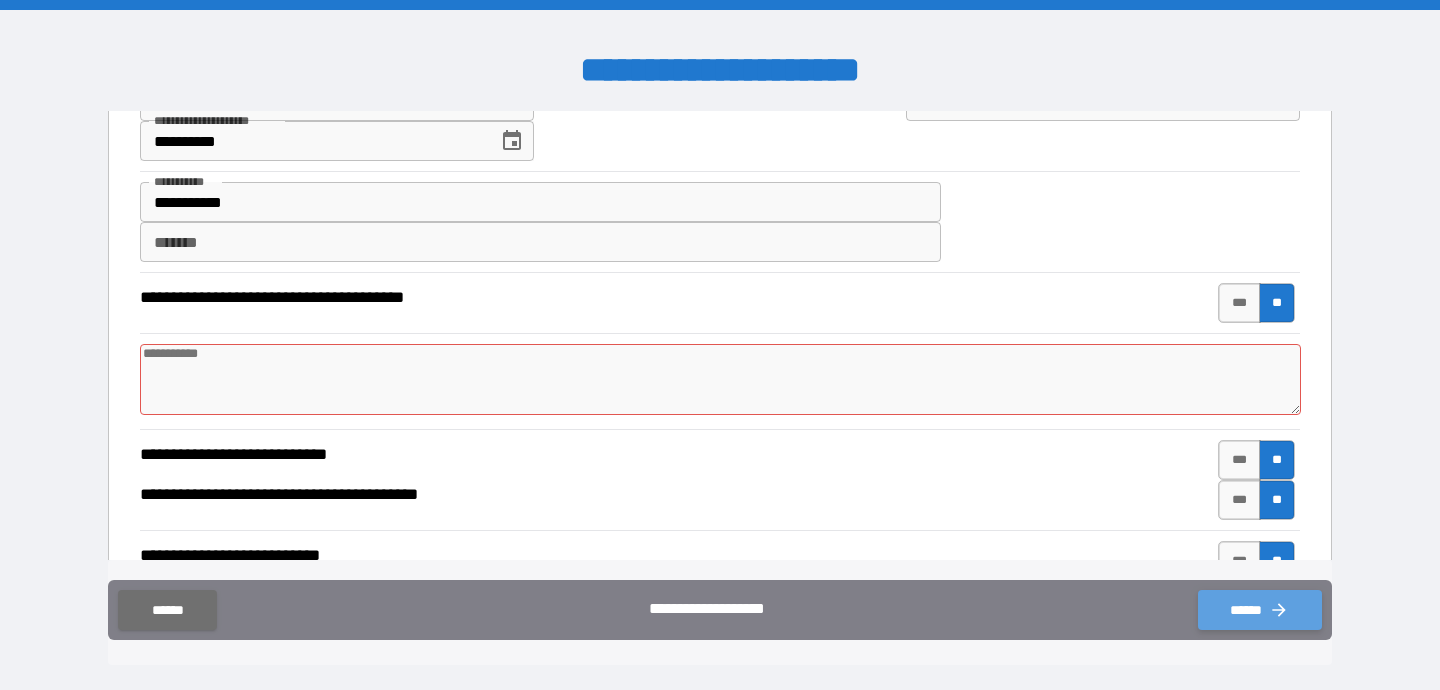 click 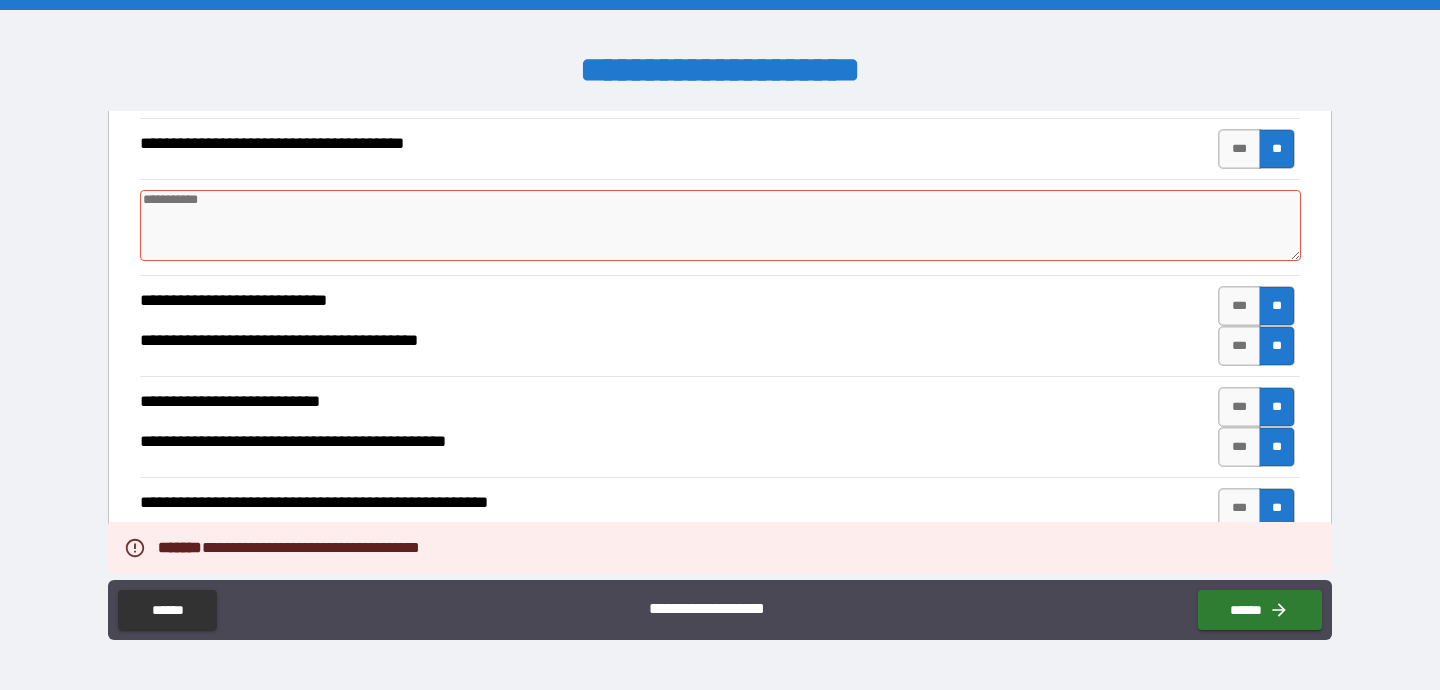 scroll, scrollTop: 926, scrollLeft: 0, axis: vertical 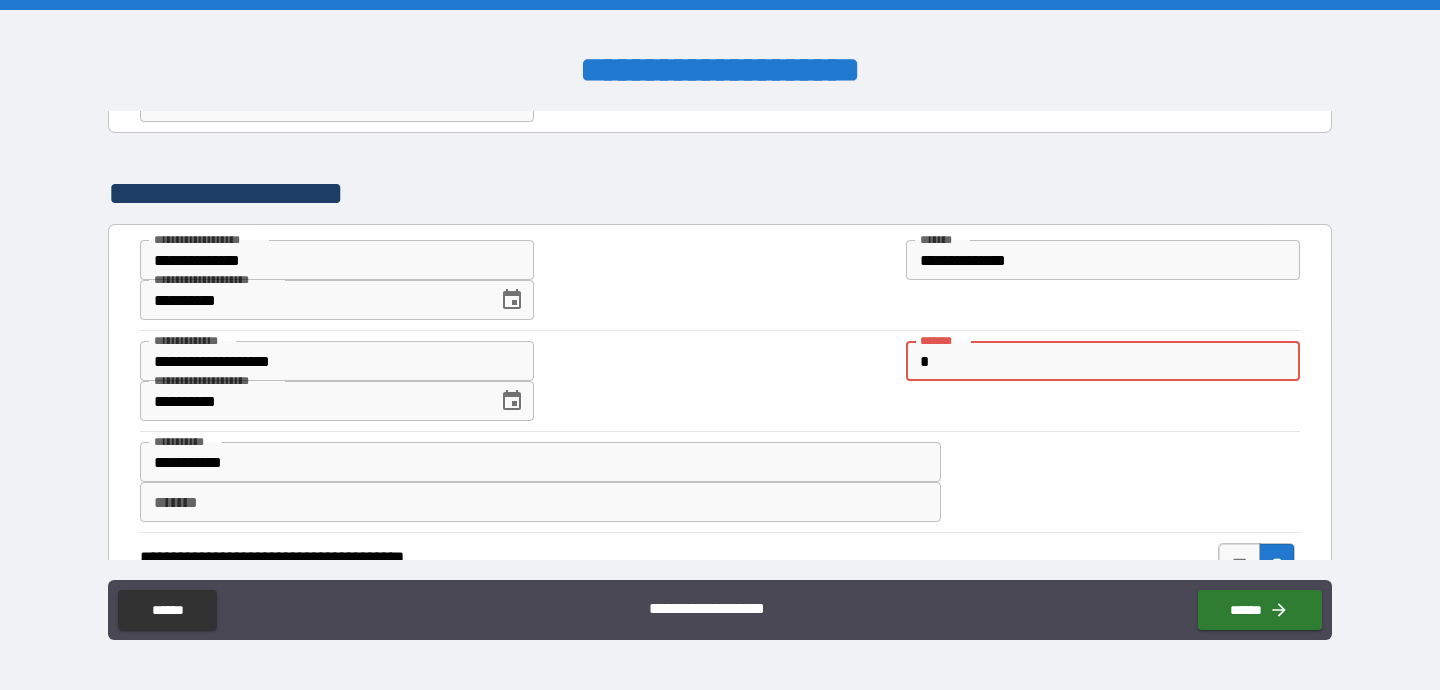 paste on "**********" 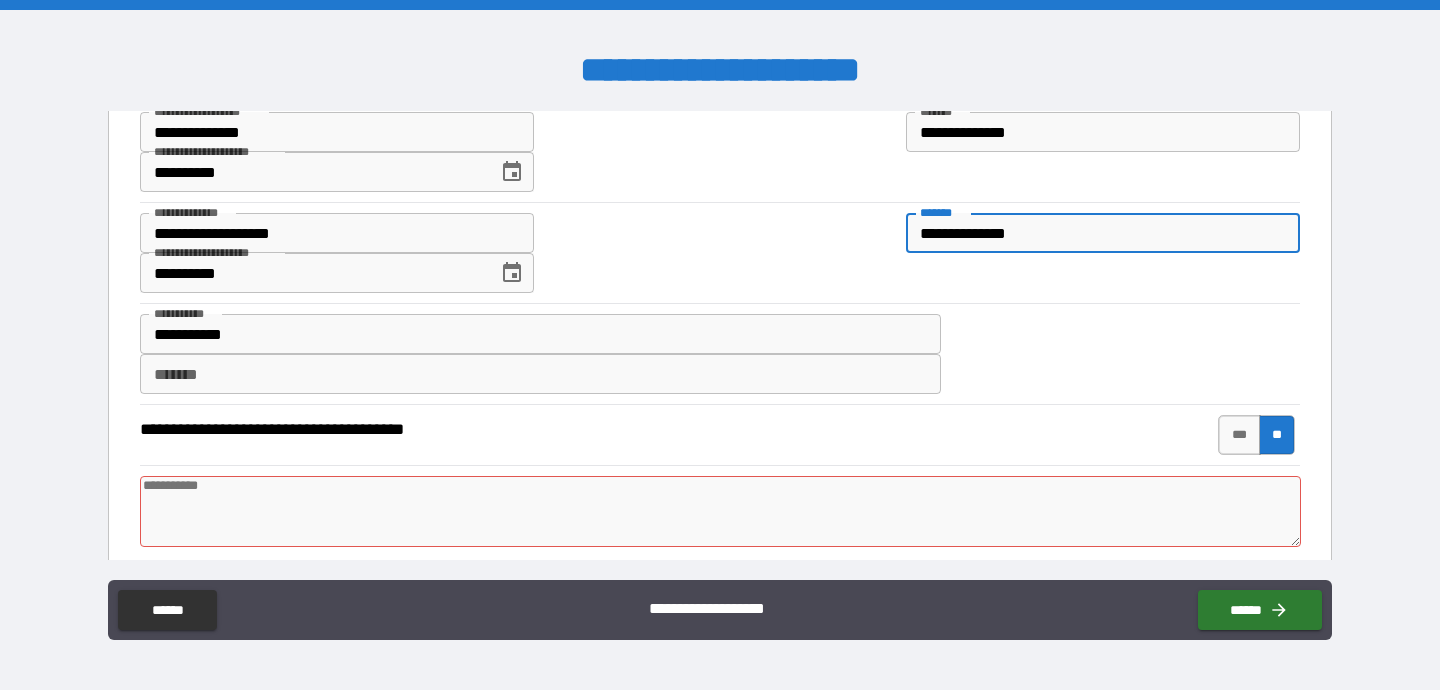 scroll, scrollTop: 678, scrollLeft: 0, axis: vertical 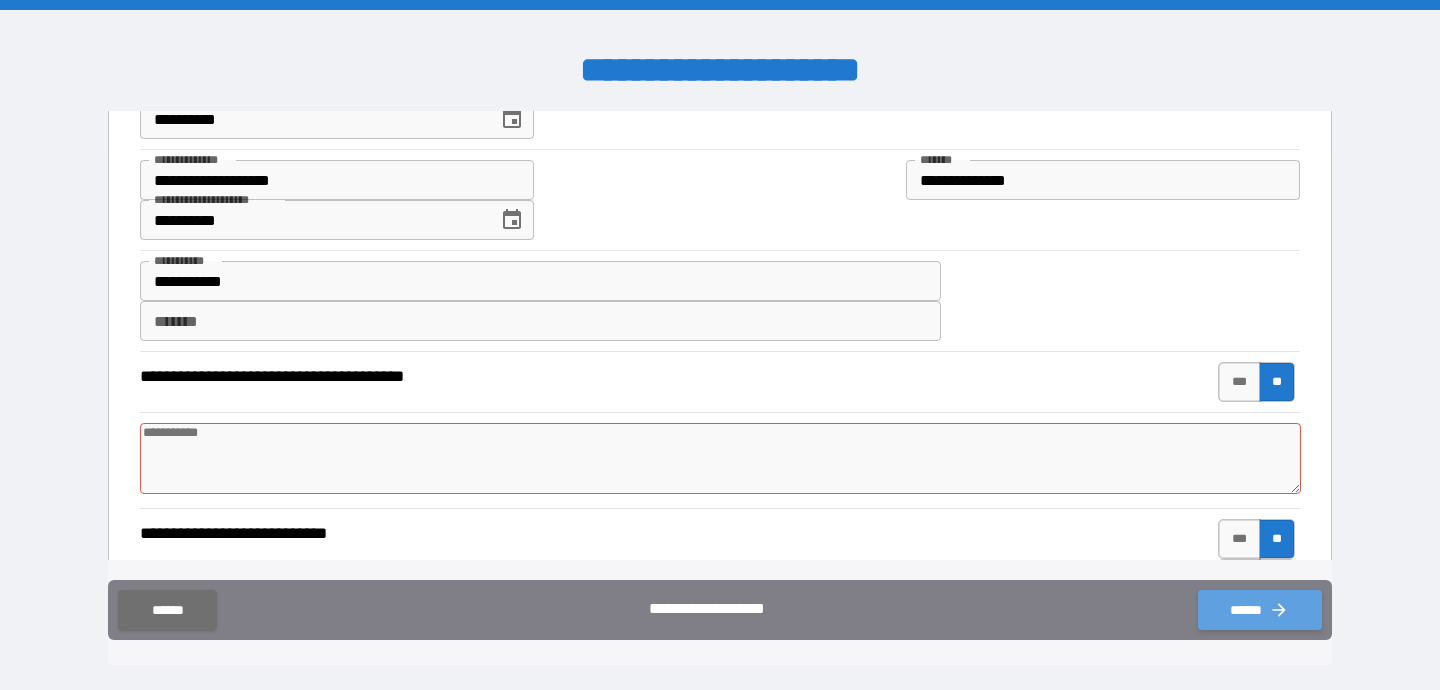 click on "******" at bounding box center (1260, 610) 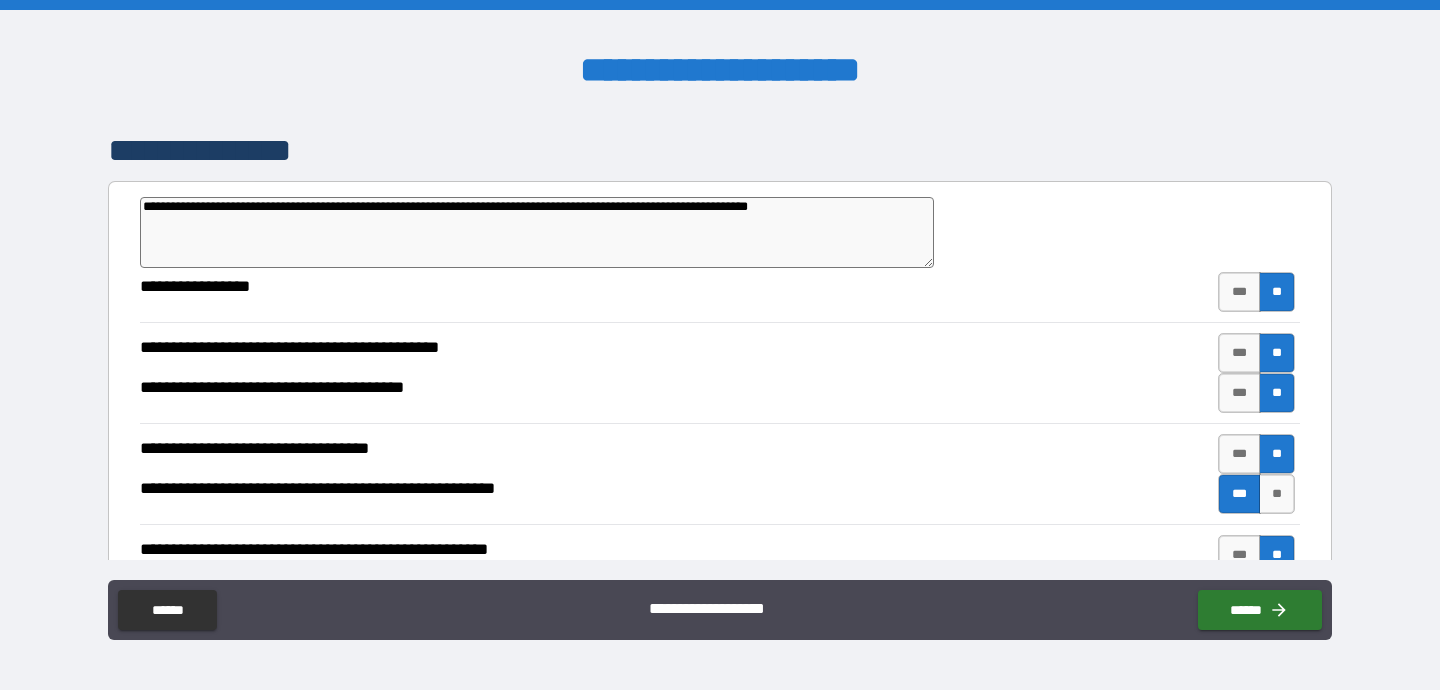 scroll, scrollTop: 2528, scrollLeft: 0, axis: vertical 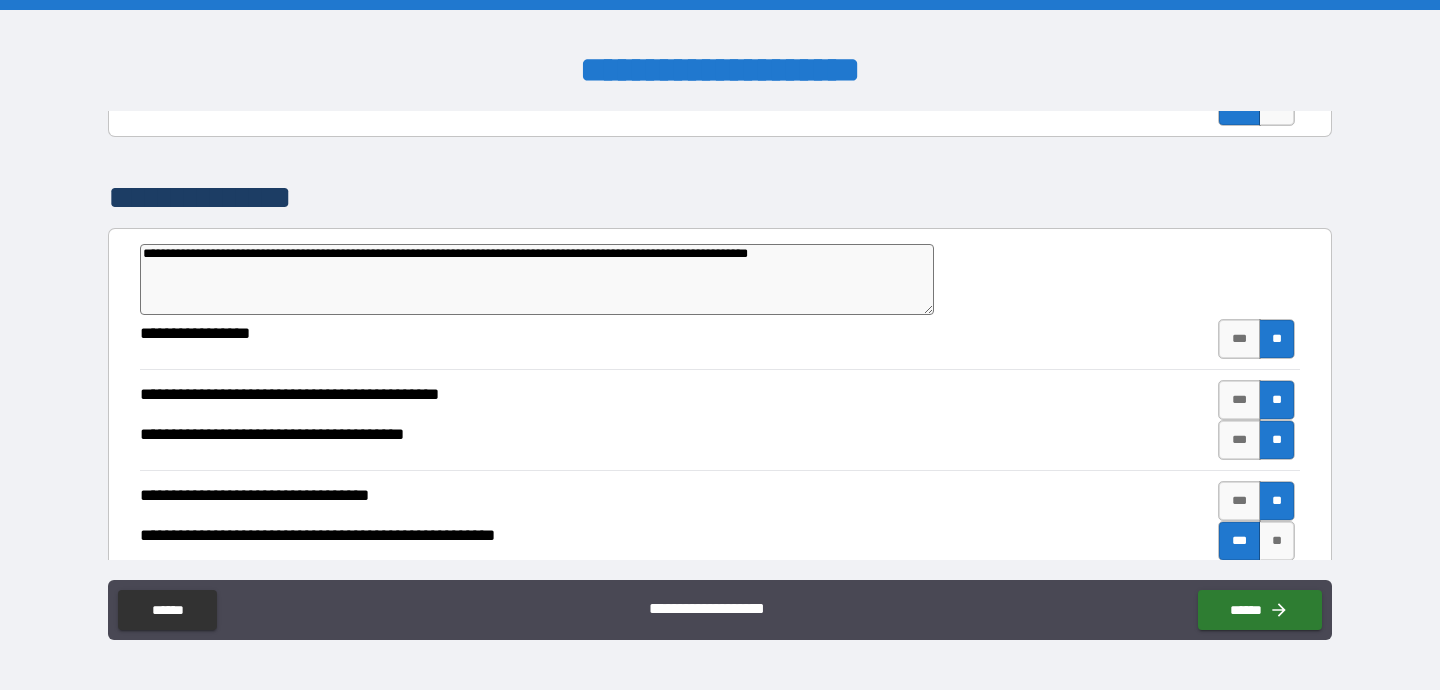 click on "**********" at bounding box center (537, 279) 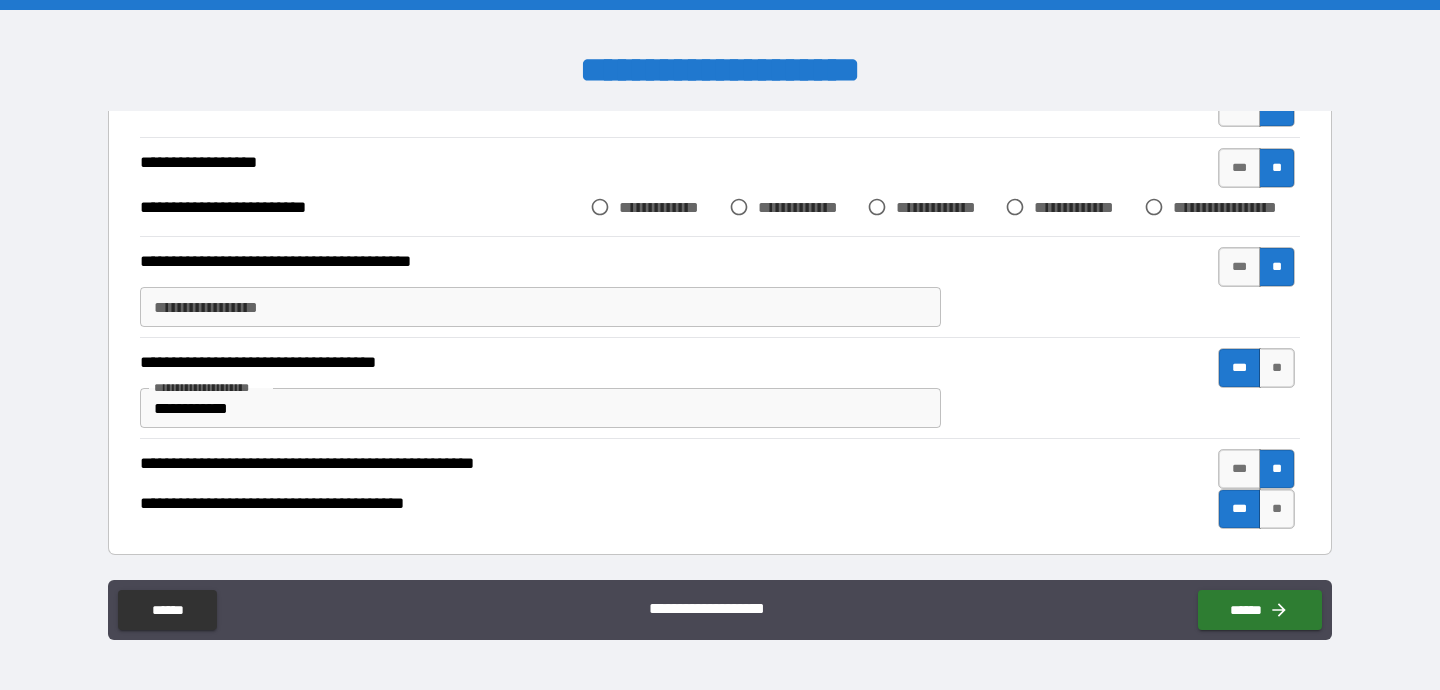 scroll, scrollTop: 3305, scrollLeft: 0, axis: vertical 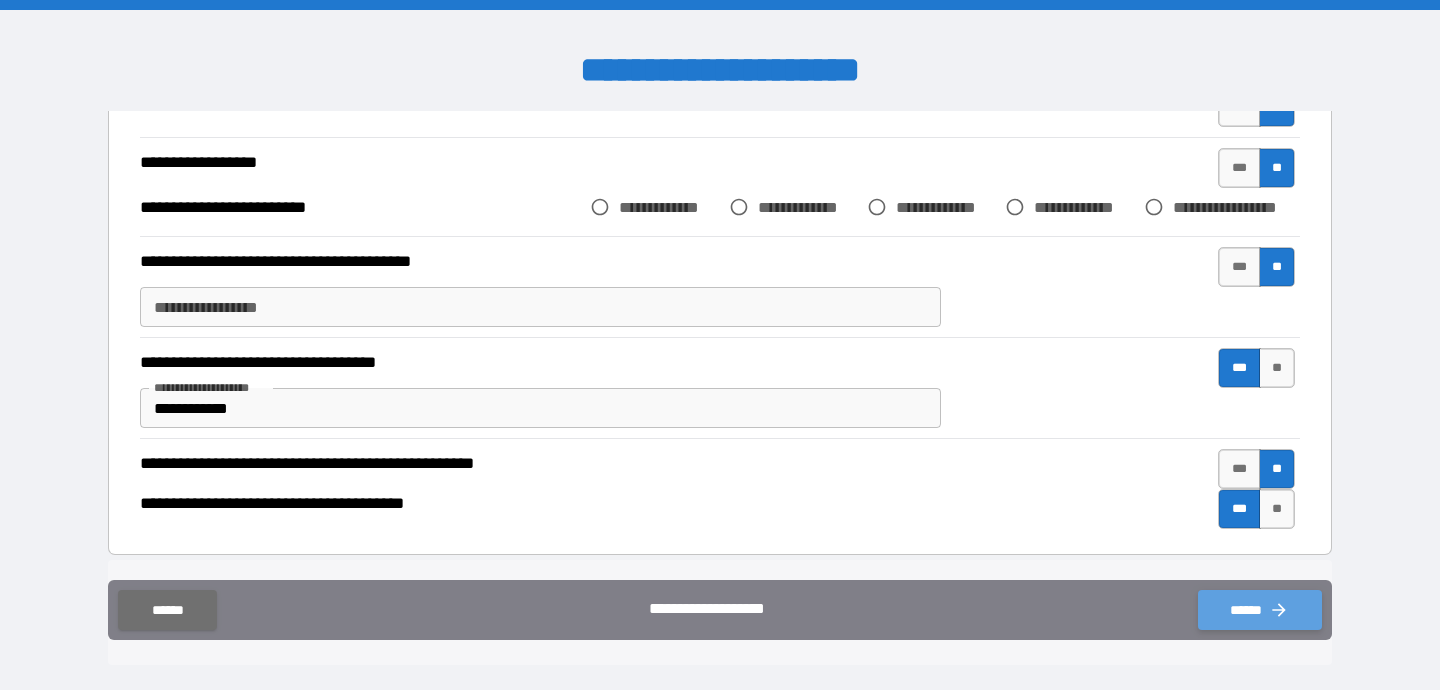 click on "******" at bounding box center (1260, 610) 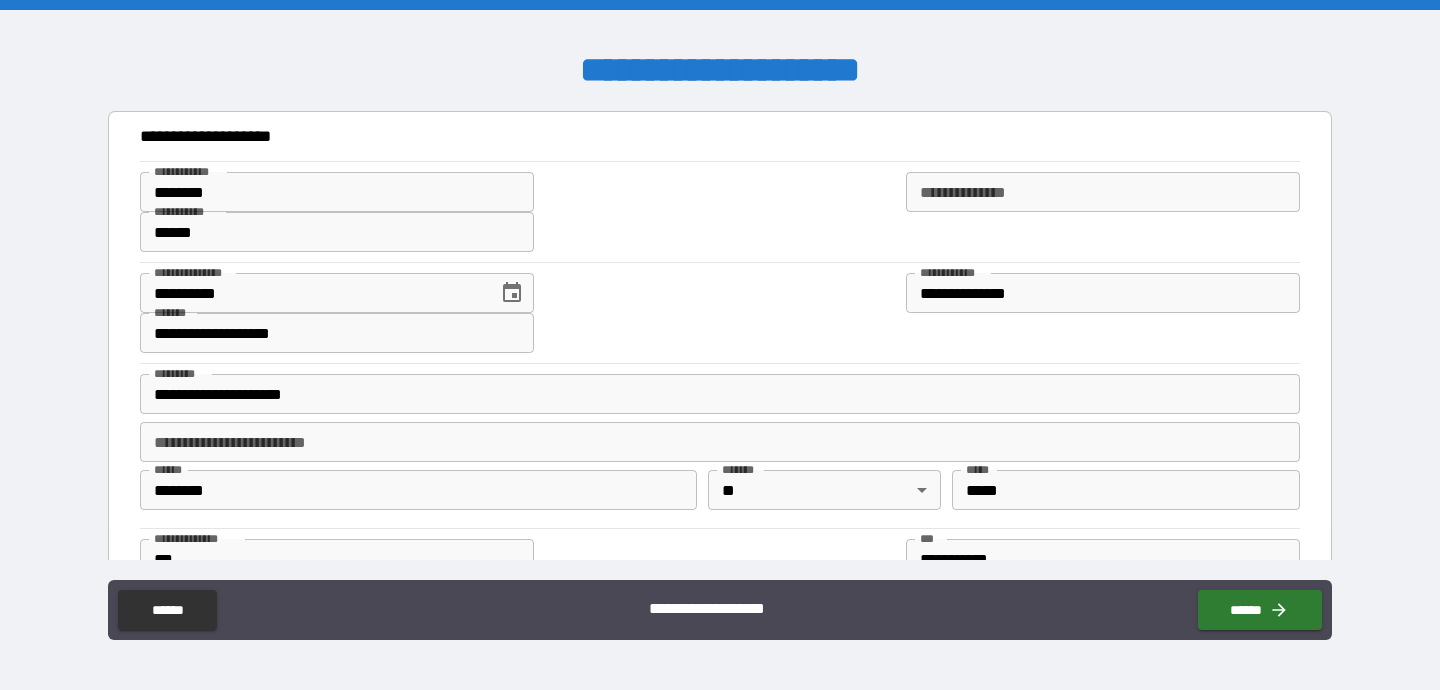scroll, scrollTop: 0, scrollLeft: 0, axis: both 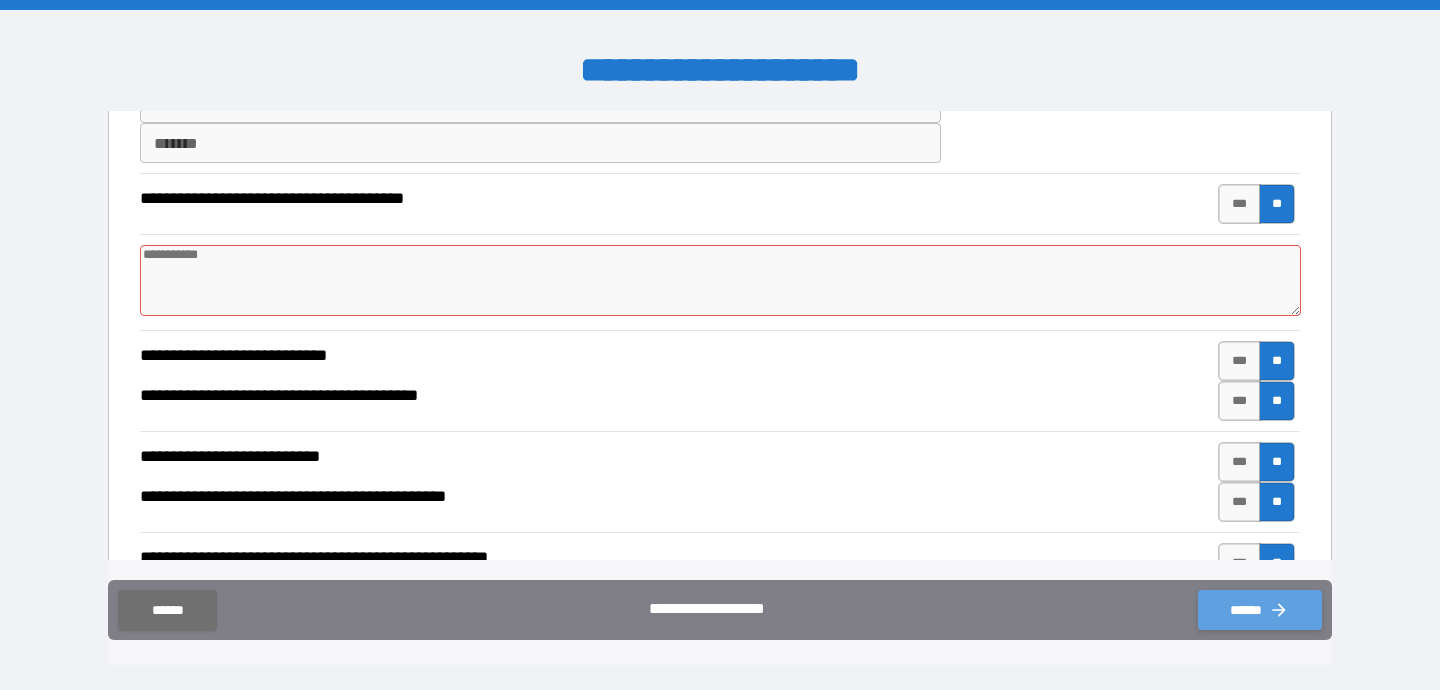 click on "******" at bounding box center (1260, 610) 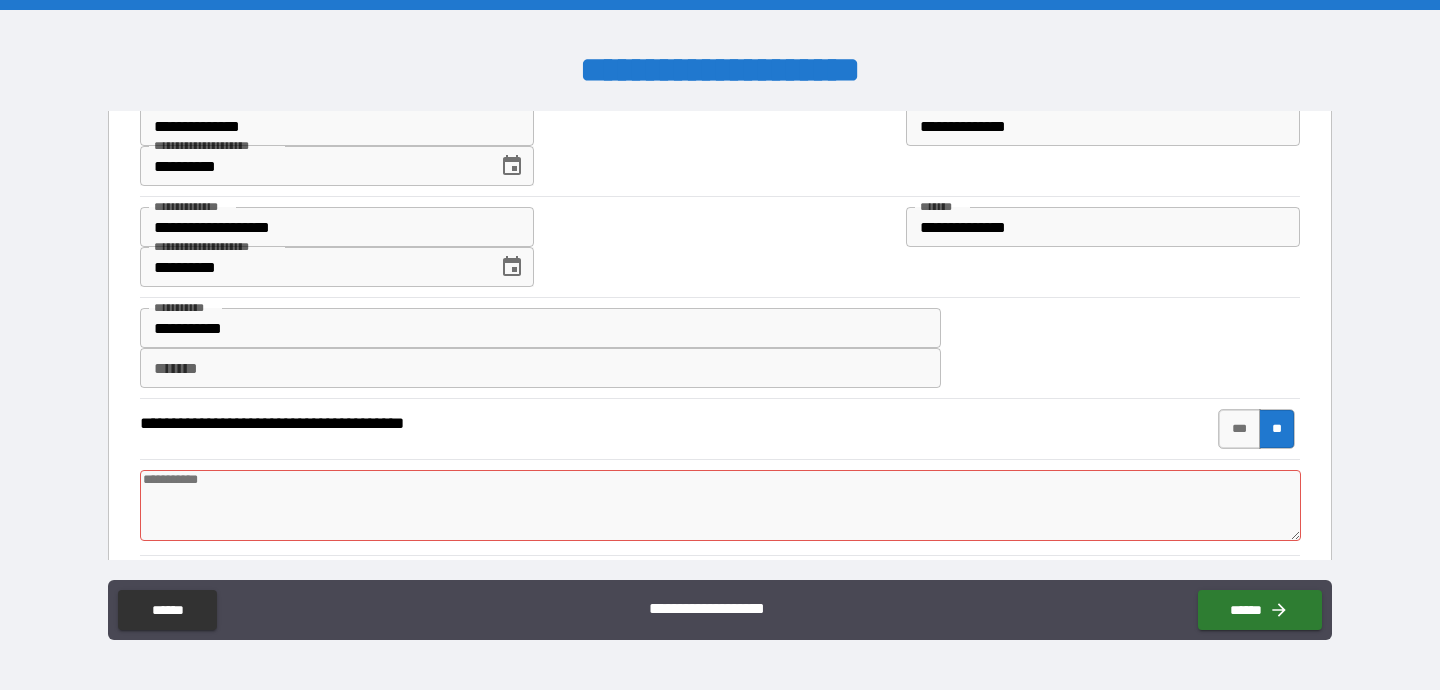 scroll, scrollTop: 585, scrollLeft: 0, axis: vertical 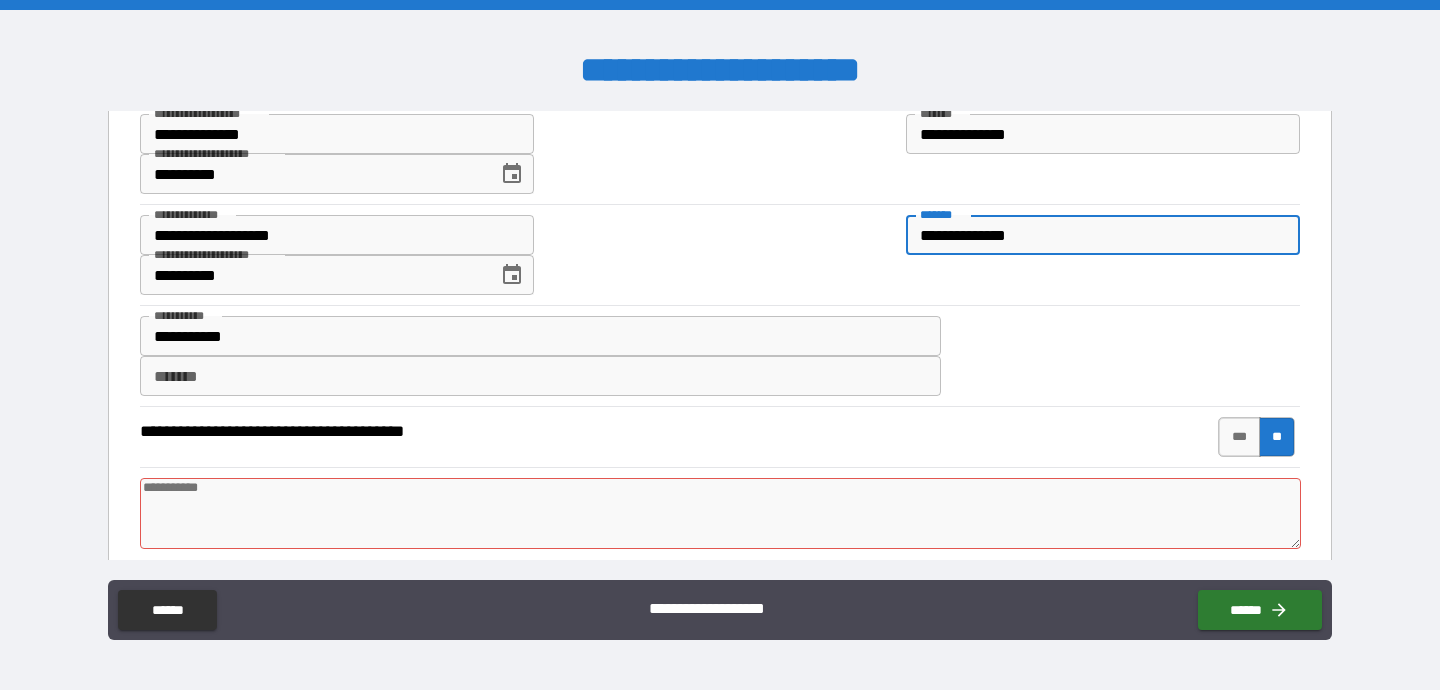 drag, startPoint x: 1066, startPoint y: 239, endPoint x: 901, endPoint y: 226, distance: 165.51132 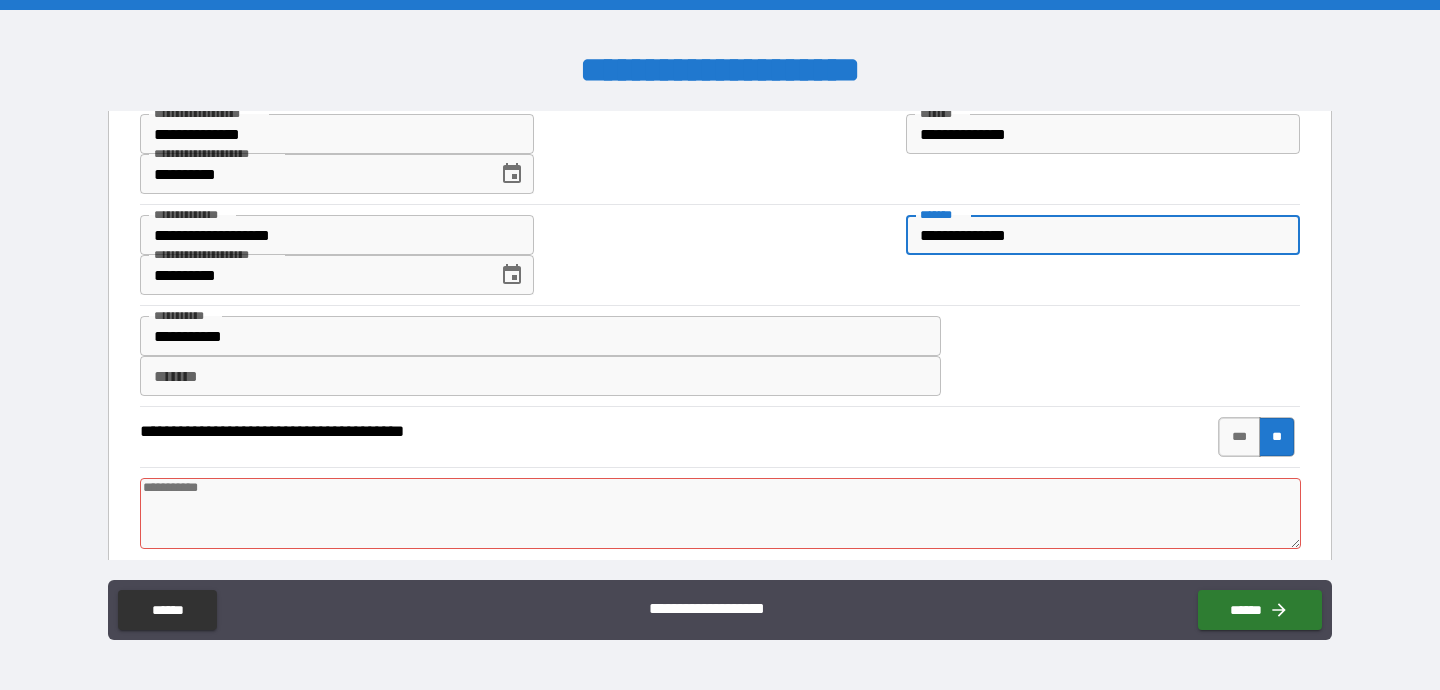 click on "**********" at bounding box center [1103, 235] 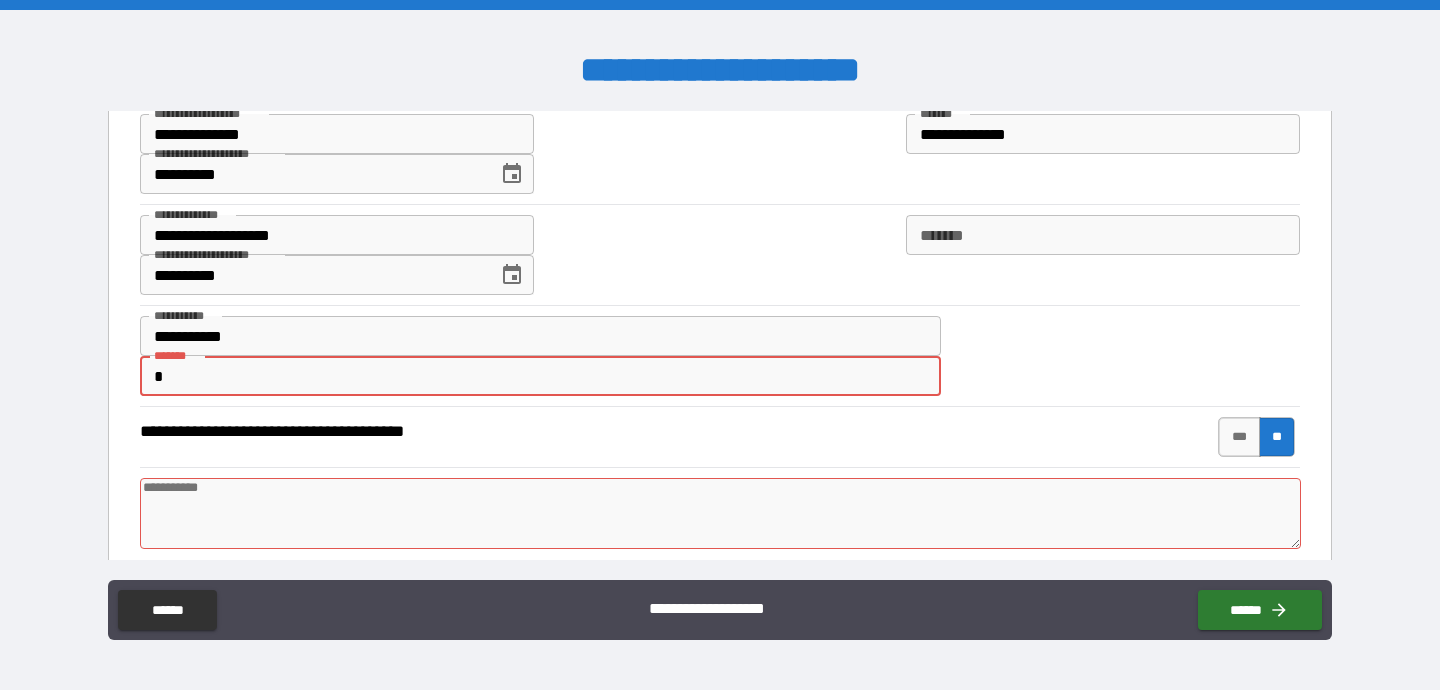 click on "*" at bounding box center (540, 376) 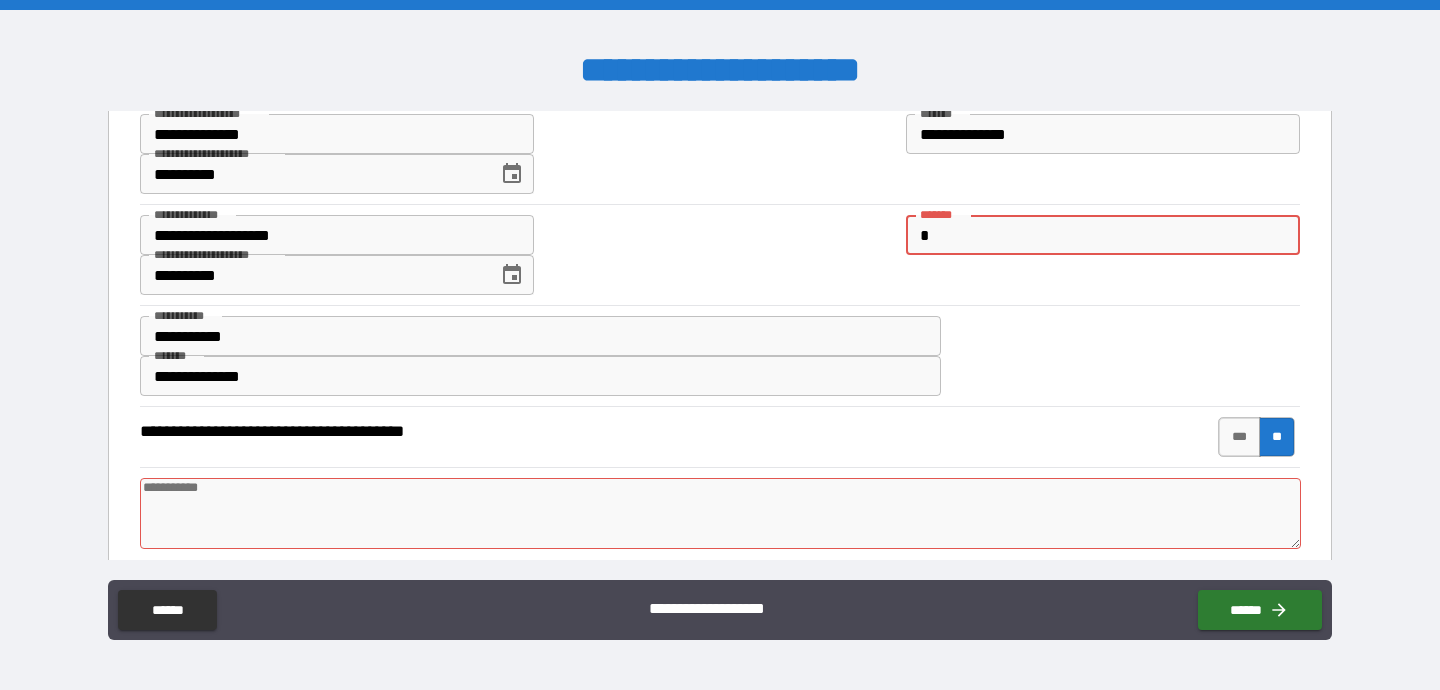 click on "******* * *******" at bounding box center (1103, 235) 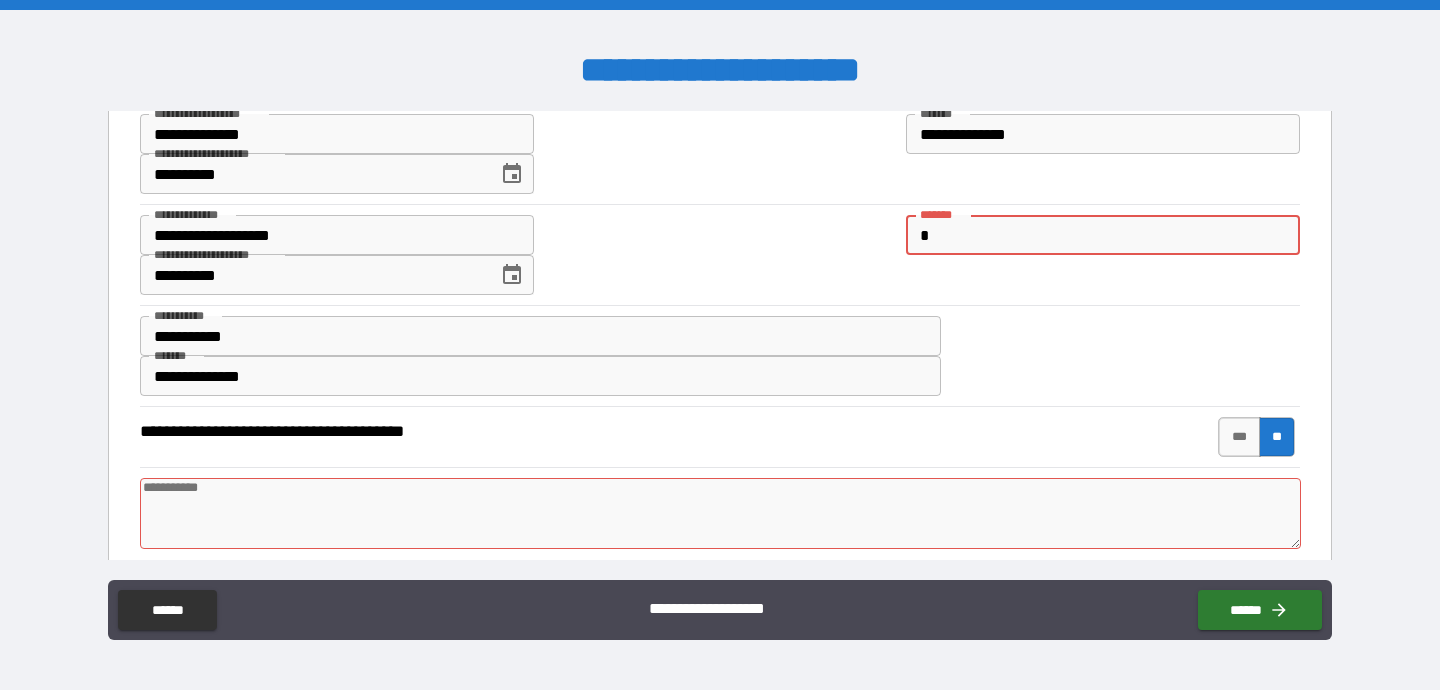 paste on "**********" 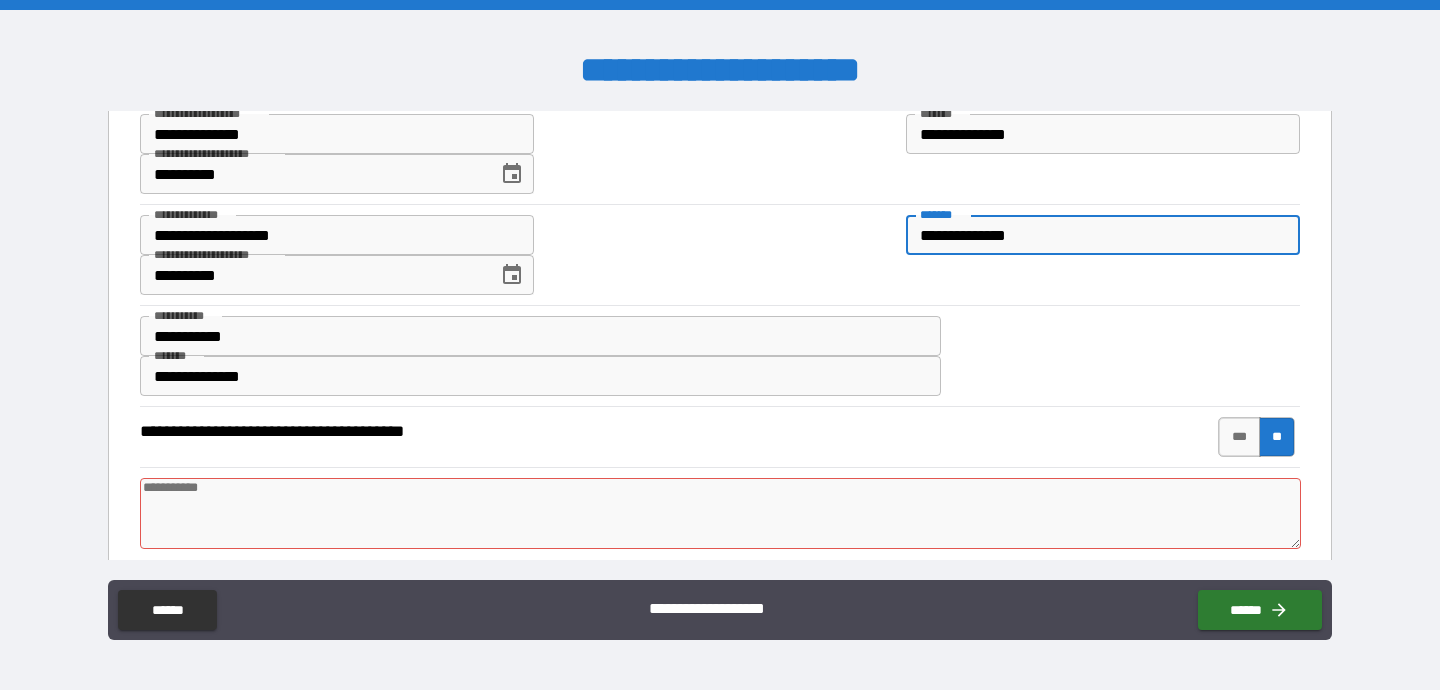 scroll, scrollTop: 630, scrollLeft: 0, axis: vertical 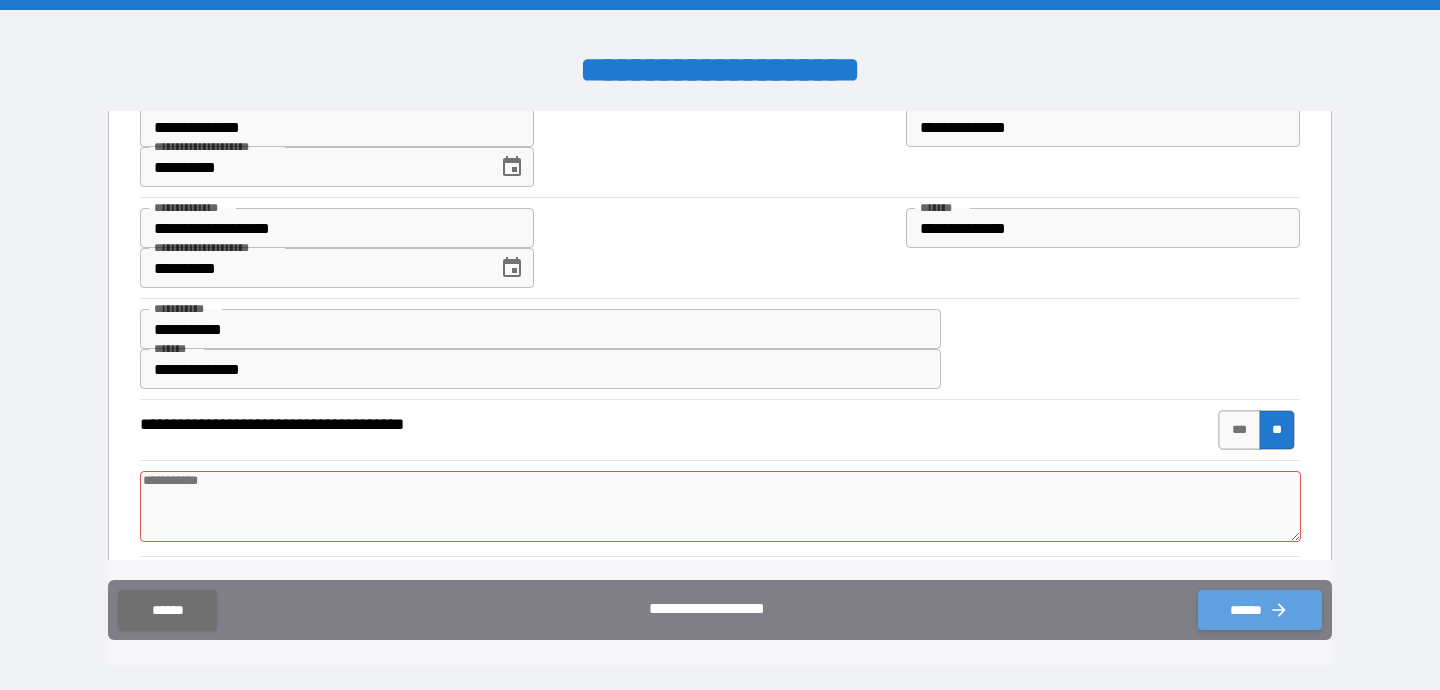 click on "******" at bounding box center (1260, 610) 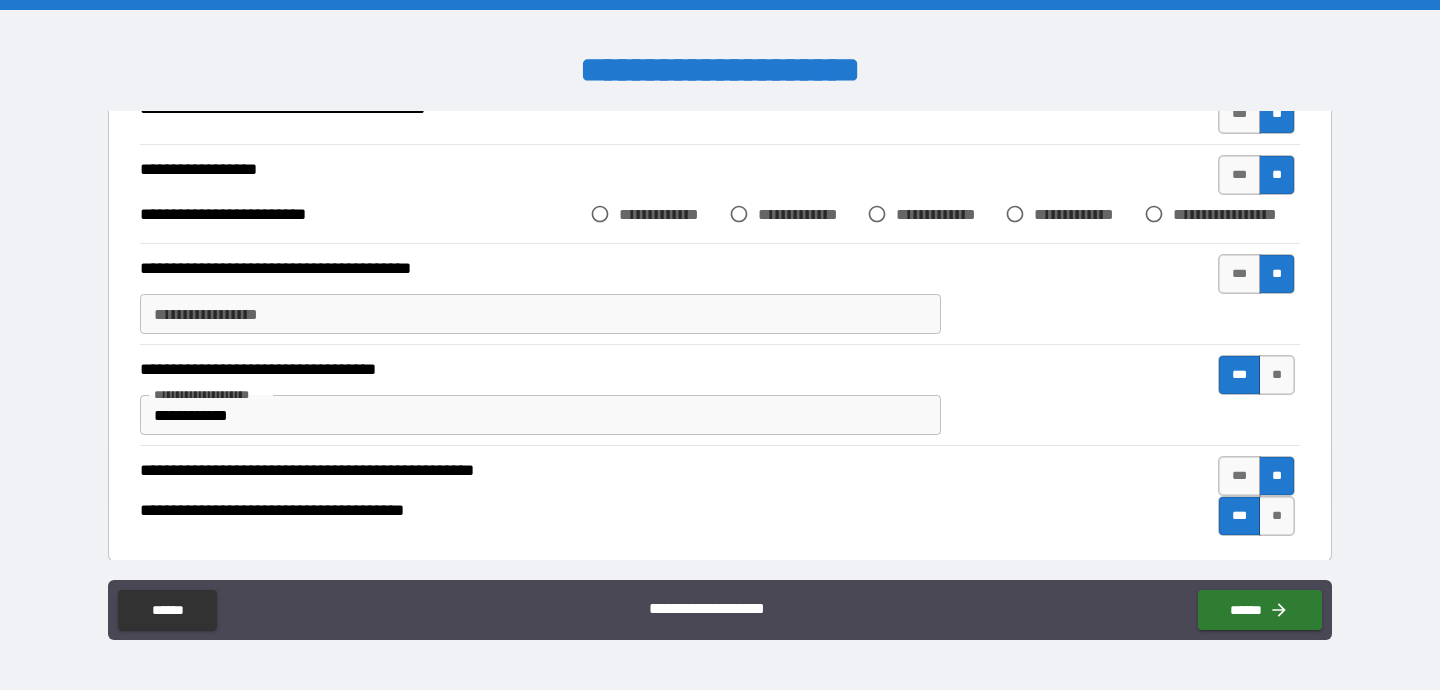 scroll, scrollTop: 3305, scrollLeft: 0, axis: vertical 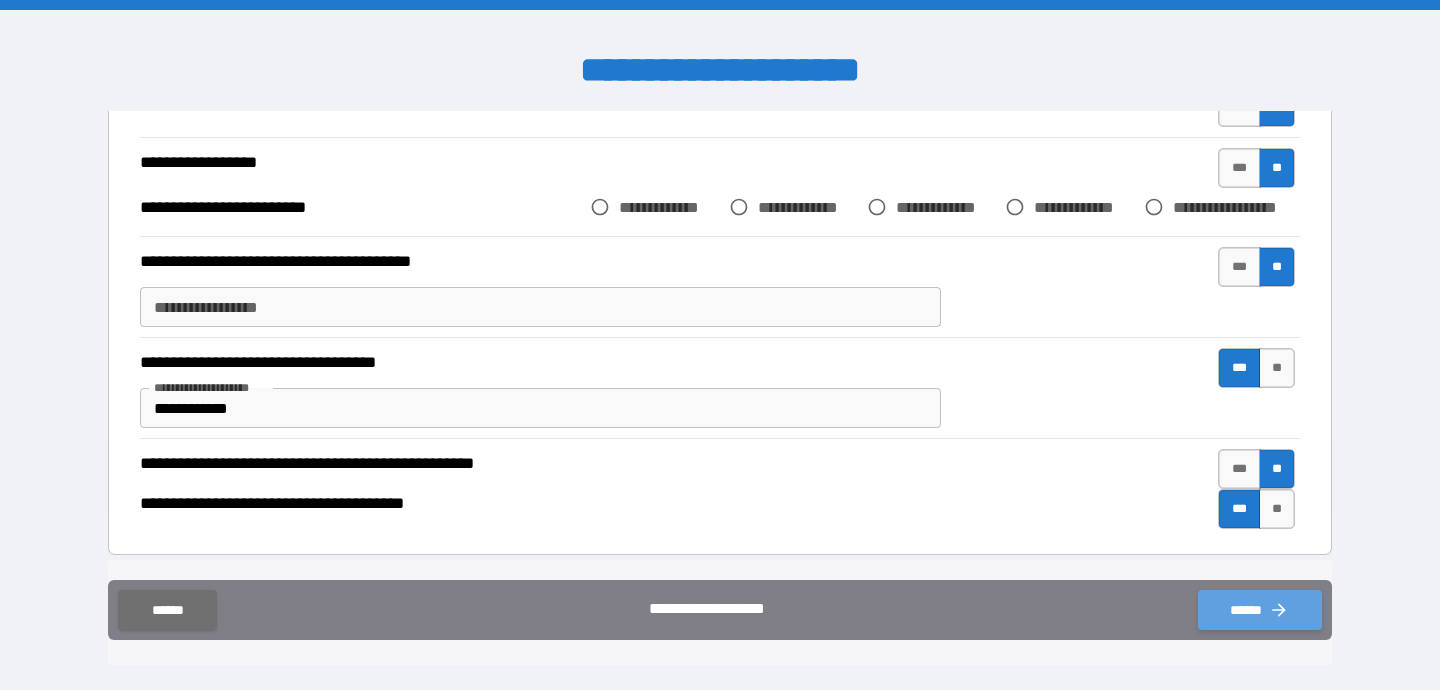 click on "******" at bounding box center (1260, 610) 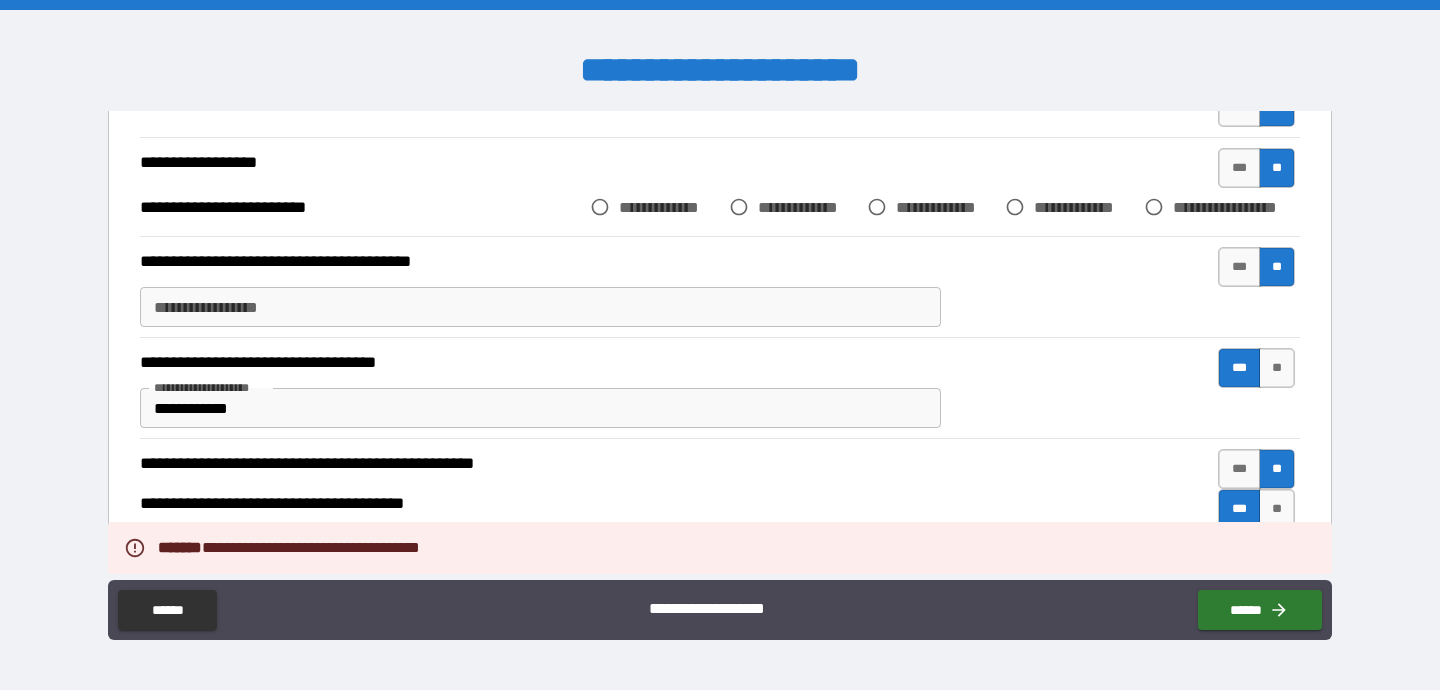 click on "**********" at bounding box center [720, 335] 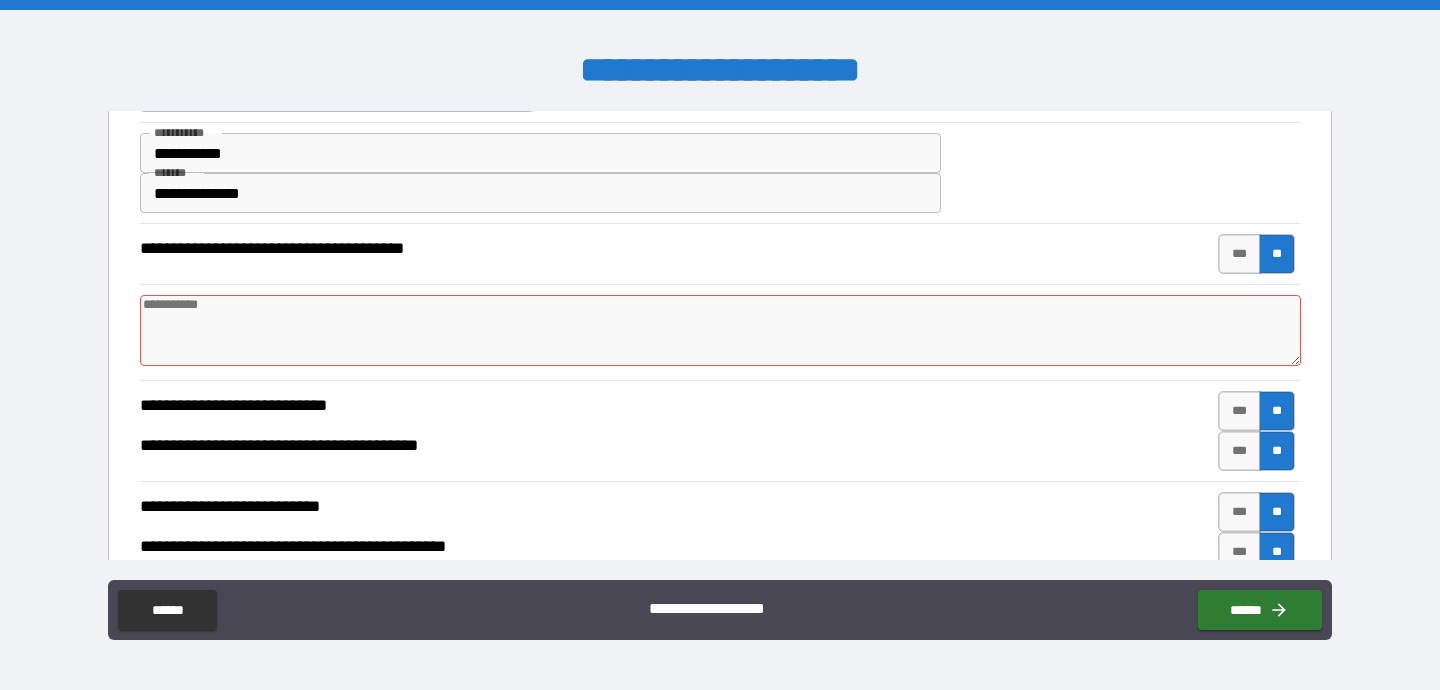 scroll, scrollTop: 813, scrollLeft: 0, axis: vertical 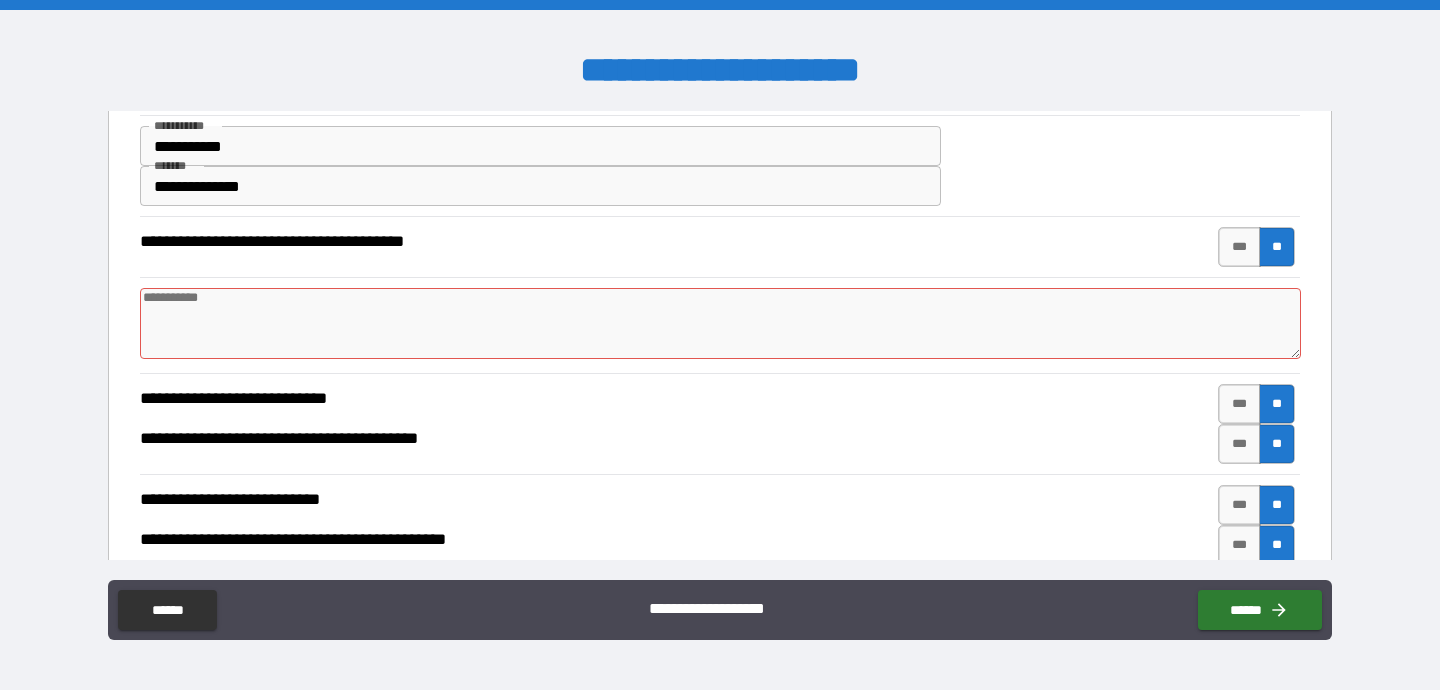 click at bounding box center (721, 323) 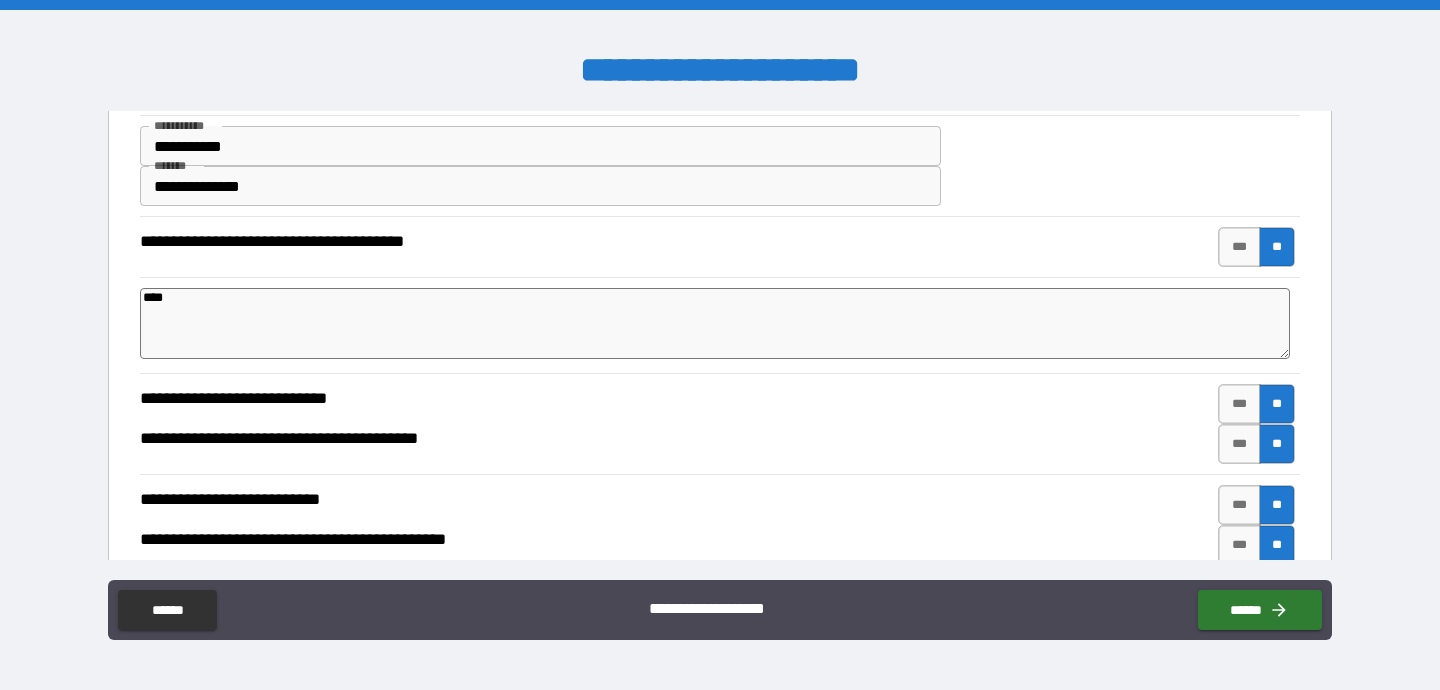scroll, scrollTop: 818, scrollLeft: 0, axis: vertical 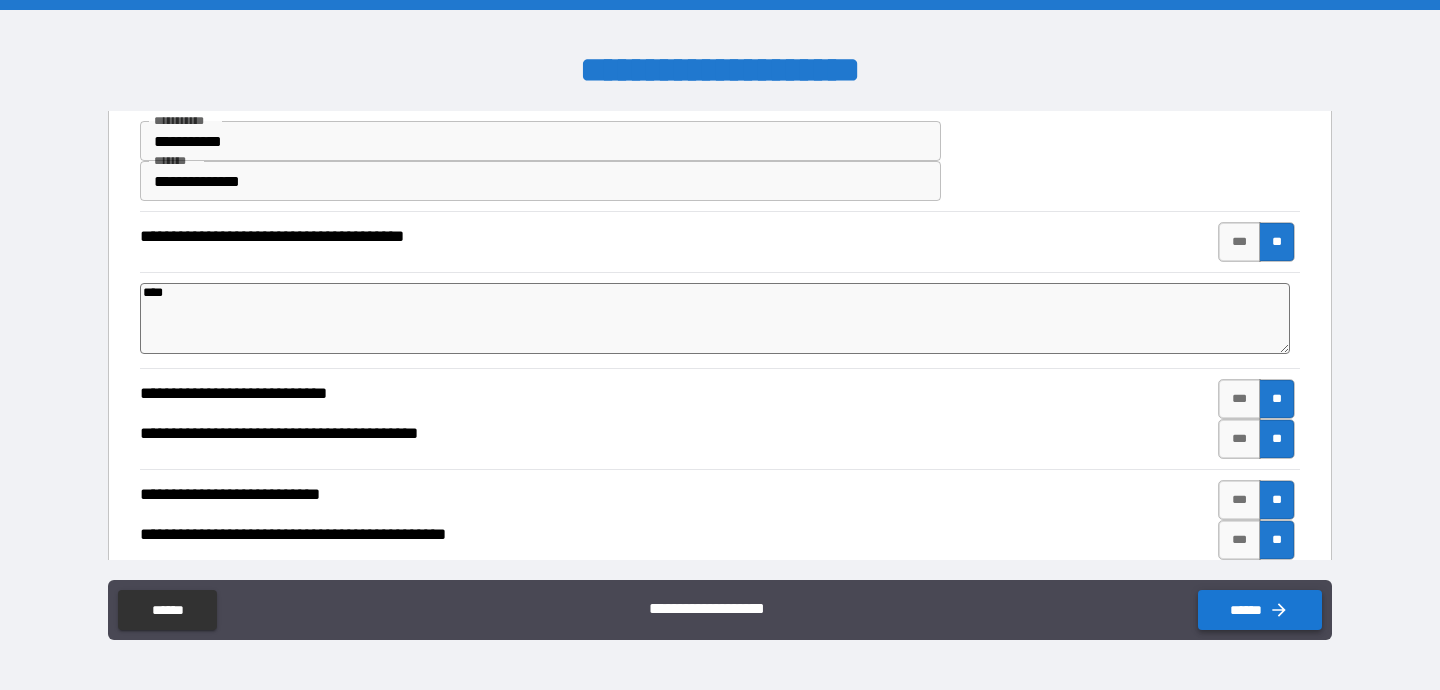 click on "******" at bounding box center [1260, 610] 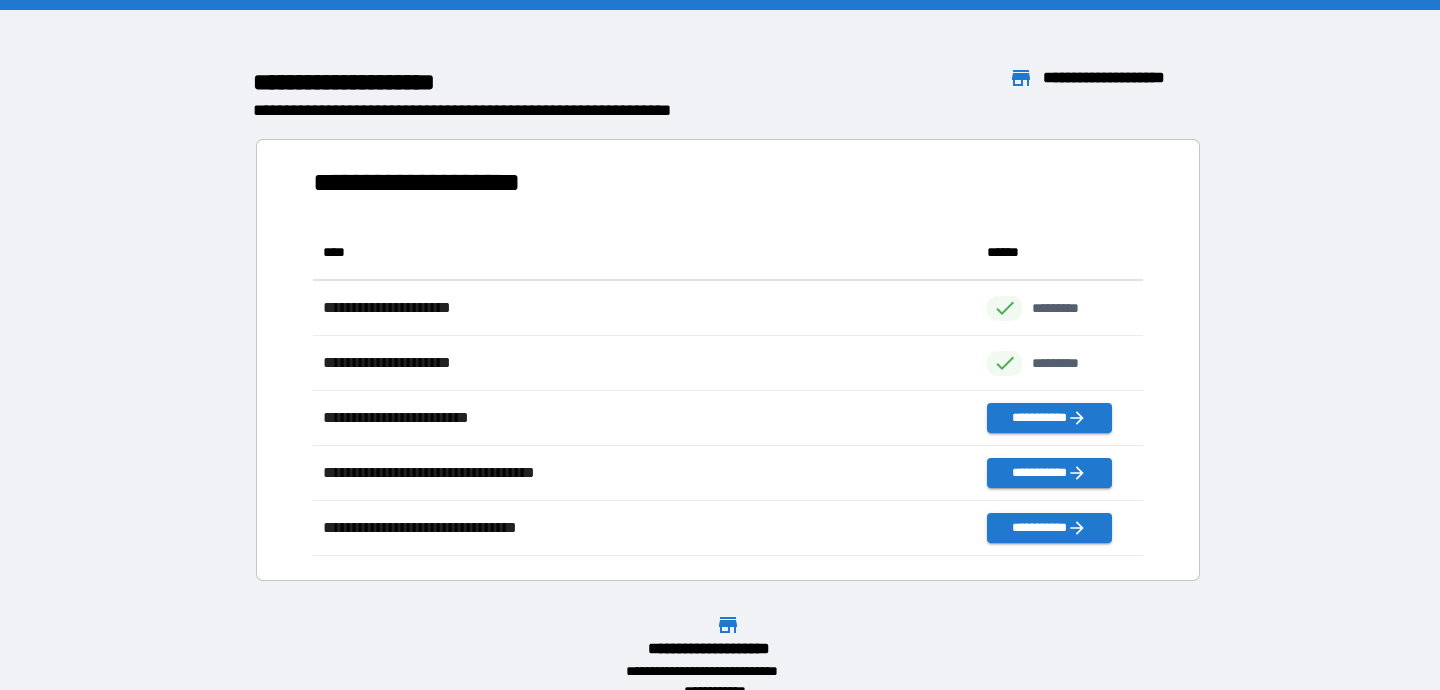 scroll, scrollTop: 1, scrollLeft: 1, axis: both 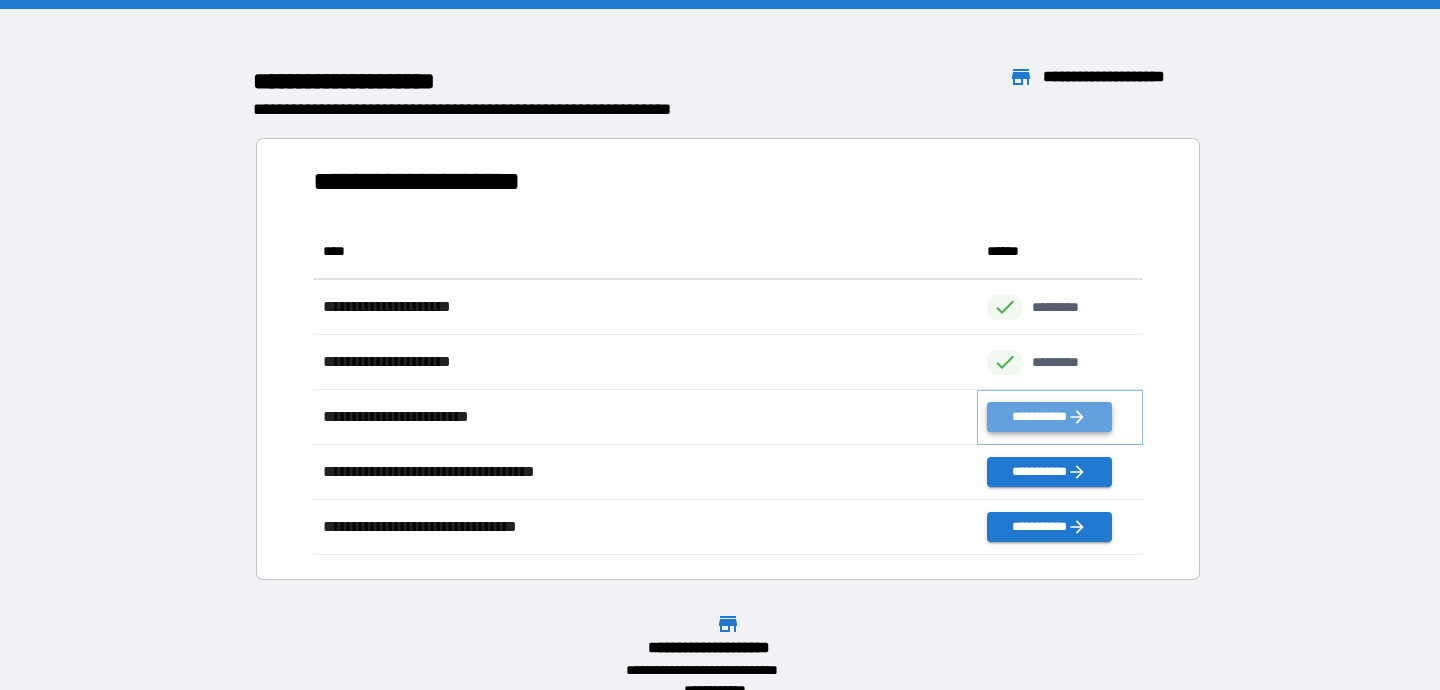 click on "**********" at bounding box center [1049, 417] 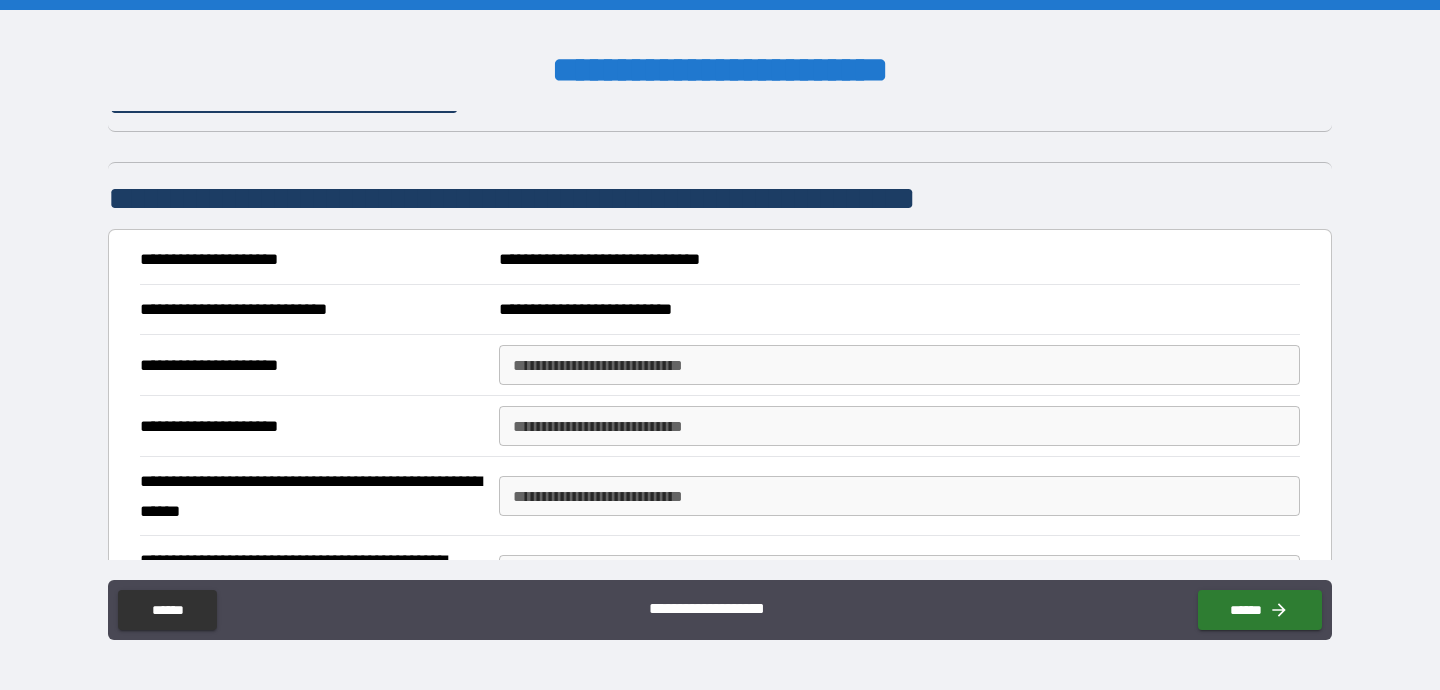 scroll, scrollTop: 183, scrollLeft: 0, axis: vertical 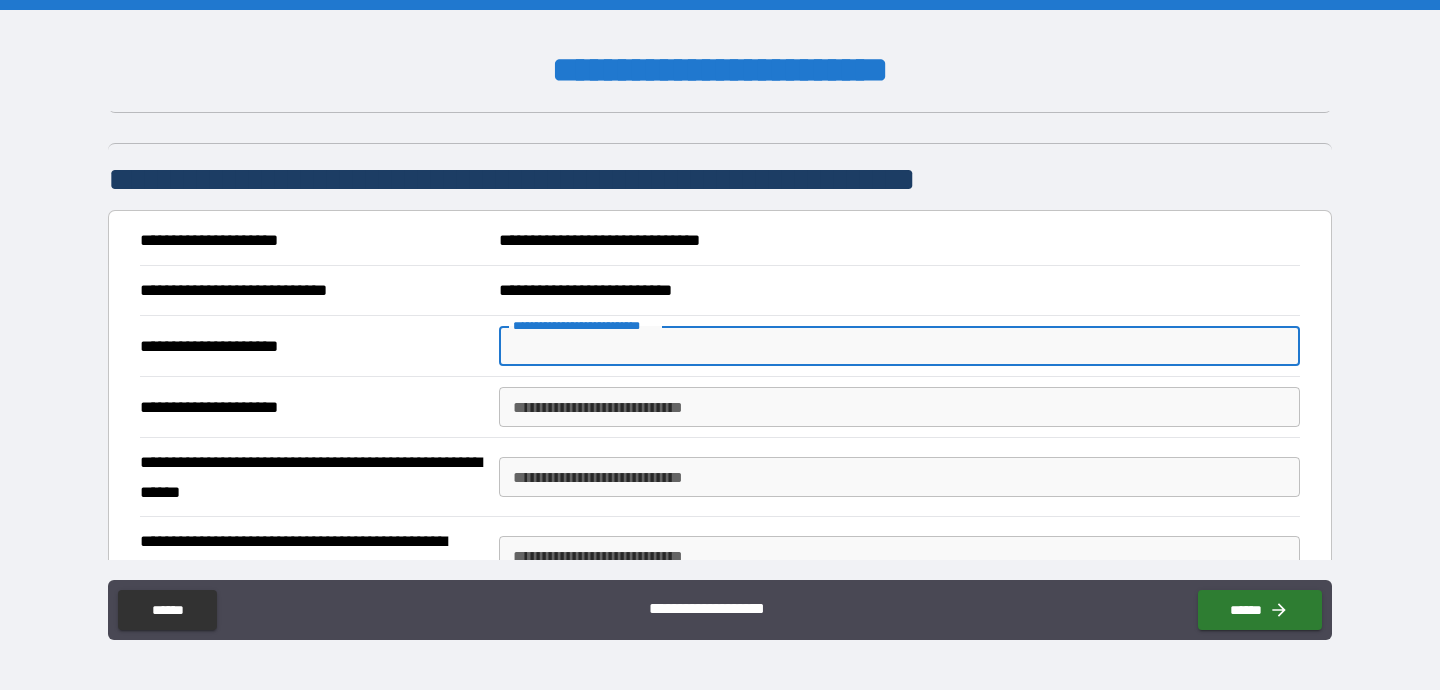 click on "**********" at bounding box center [899, 346] 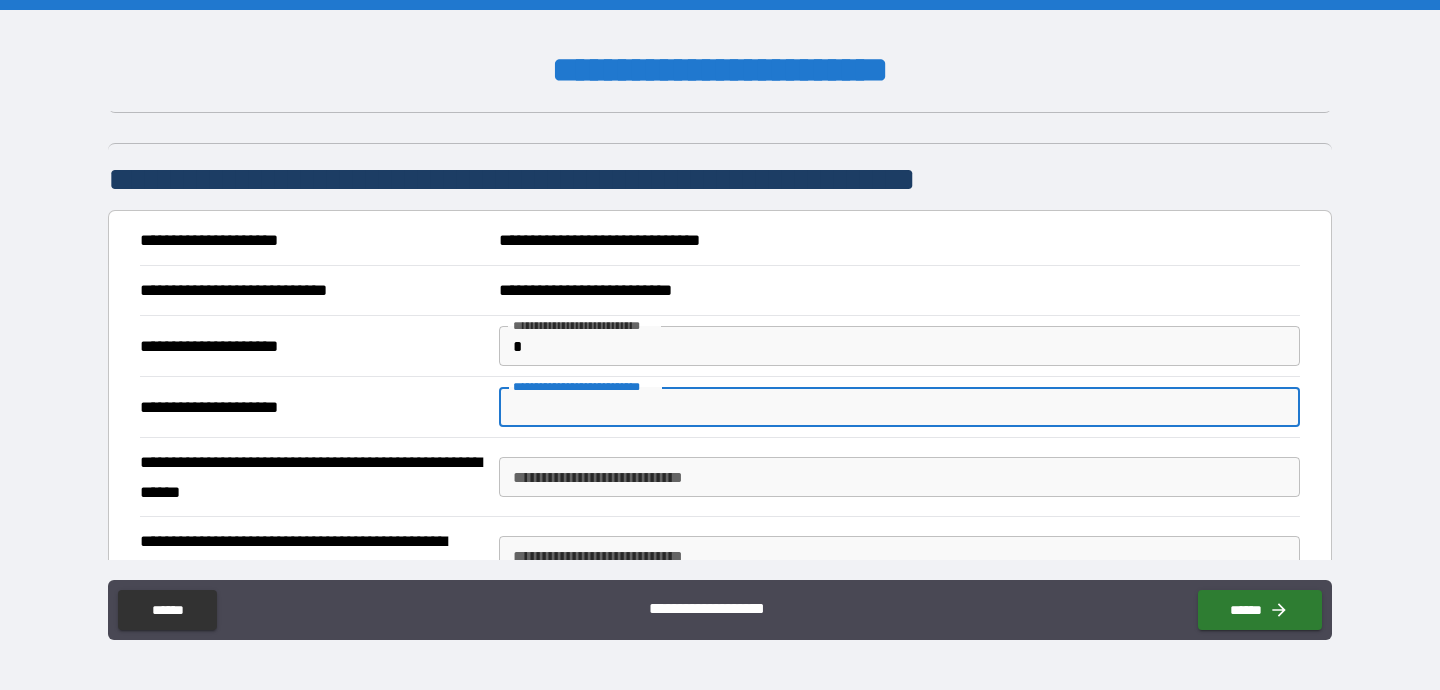click on "**********" at bounding box center [899, 407] 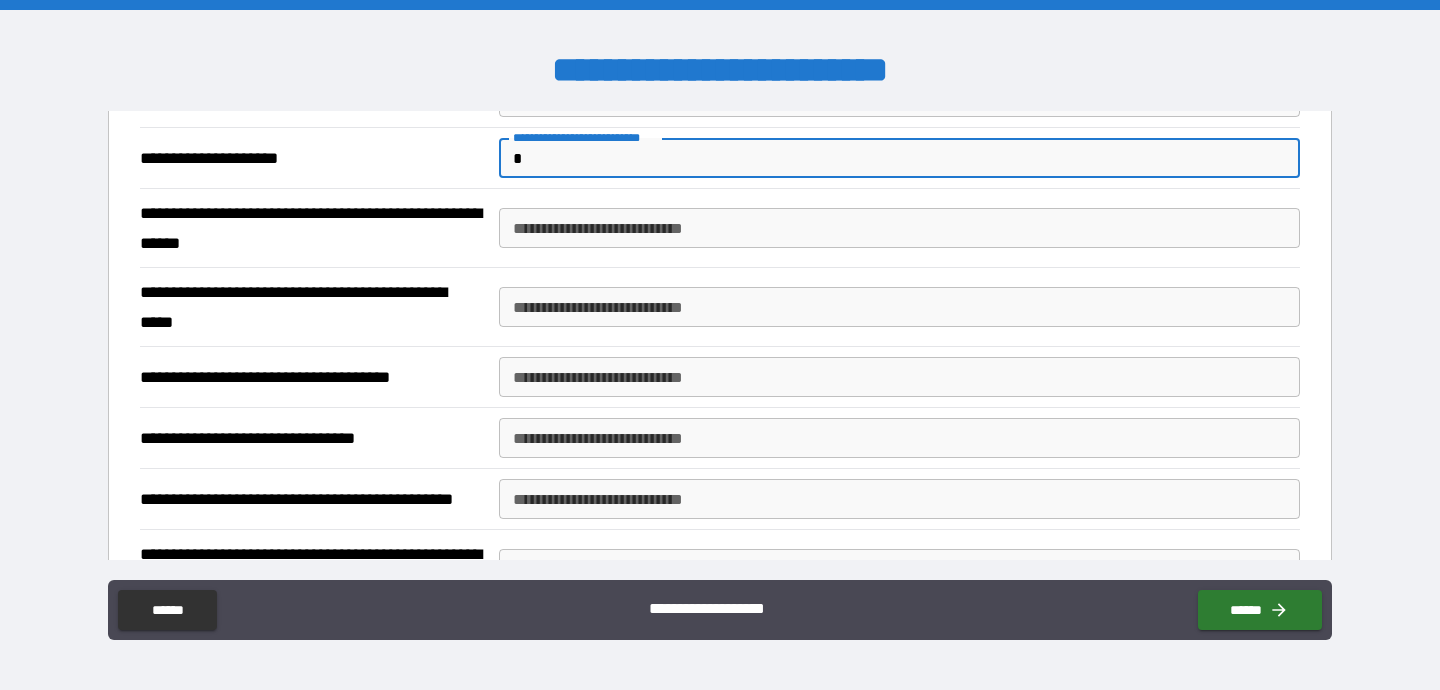 scroll, scrollTop: 438, scrollLeft: 0, axis: vertical 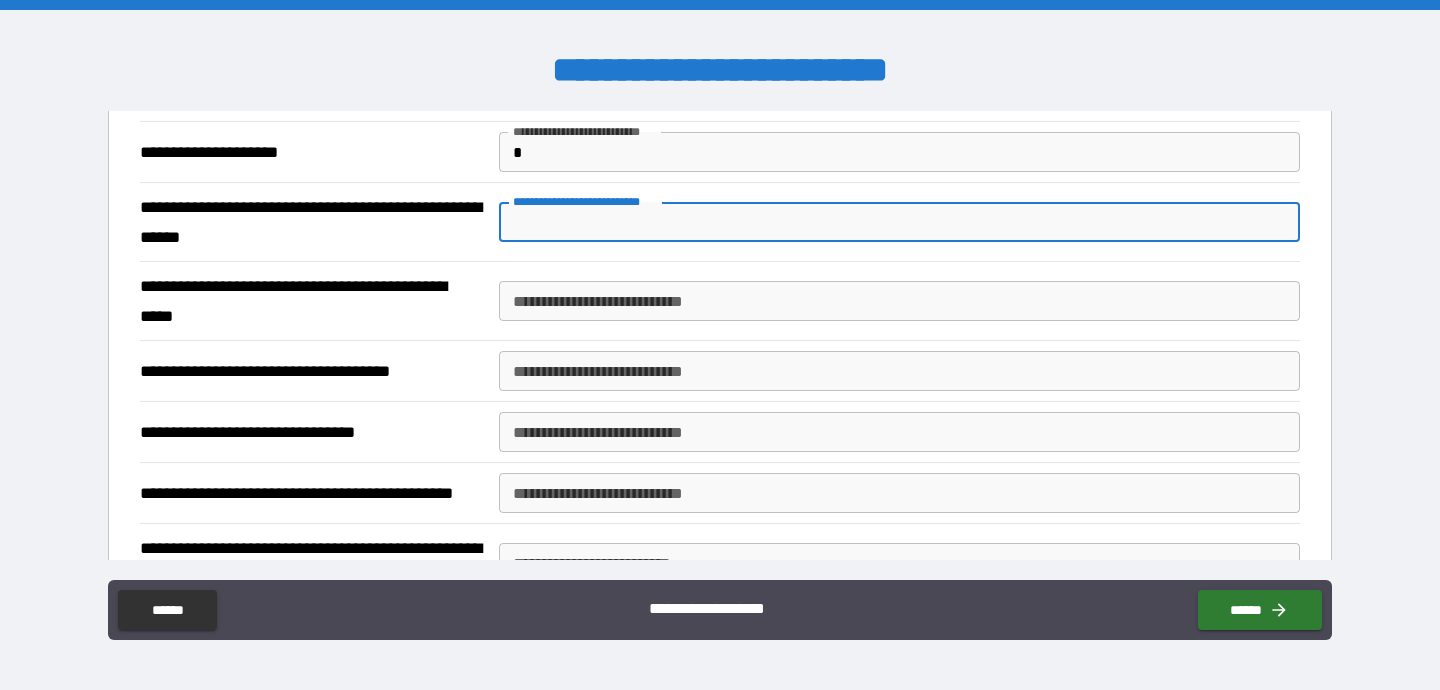 click on "**********" at bounding box center [899, 222] 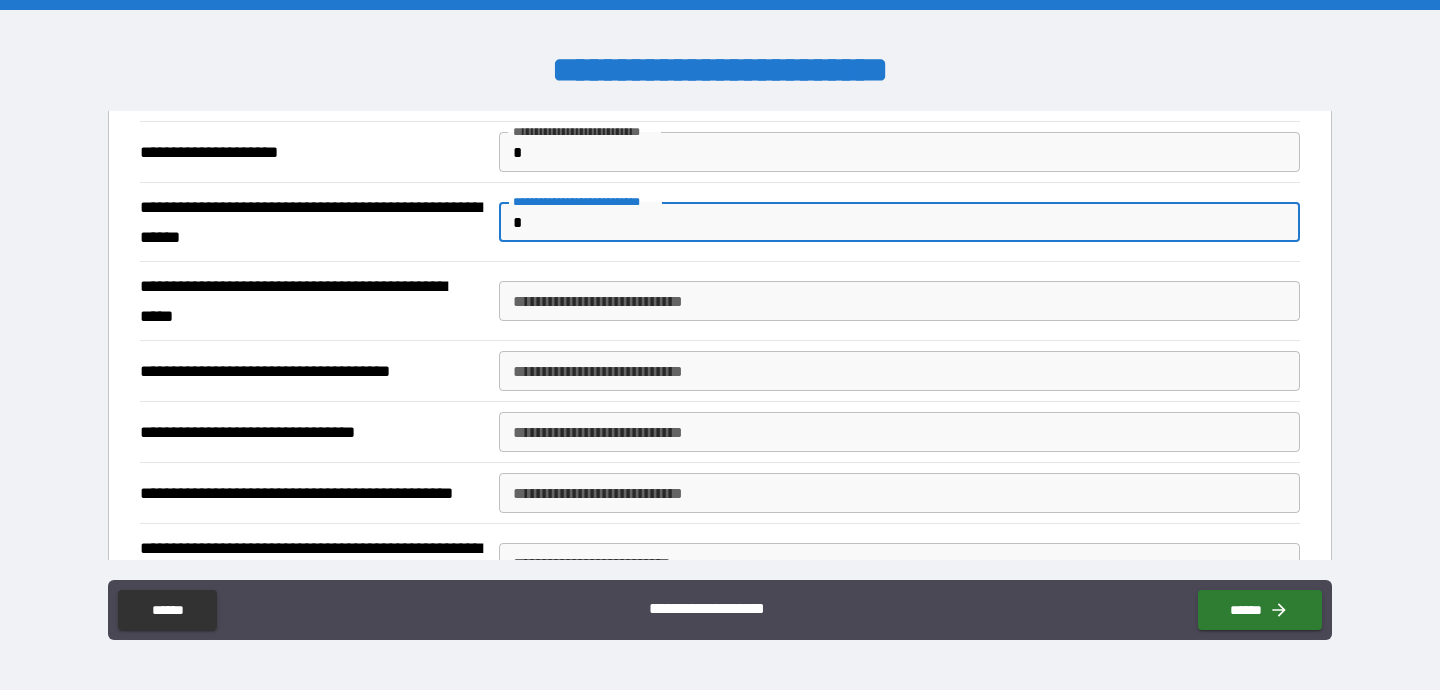 click on "**********" at bounding box center [899, 301] 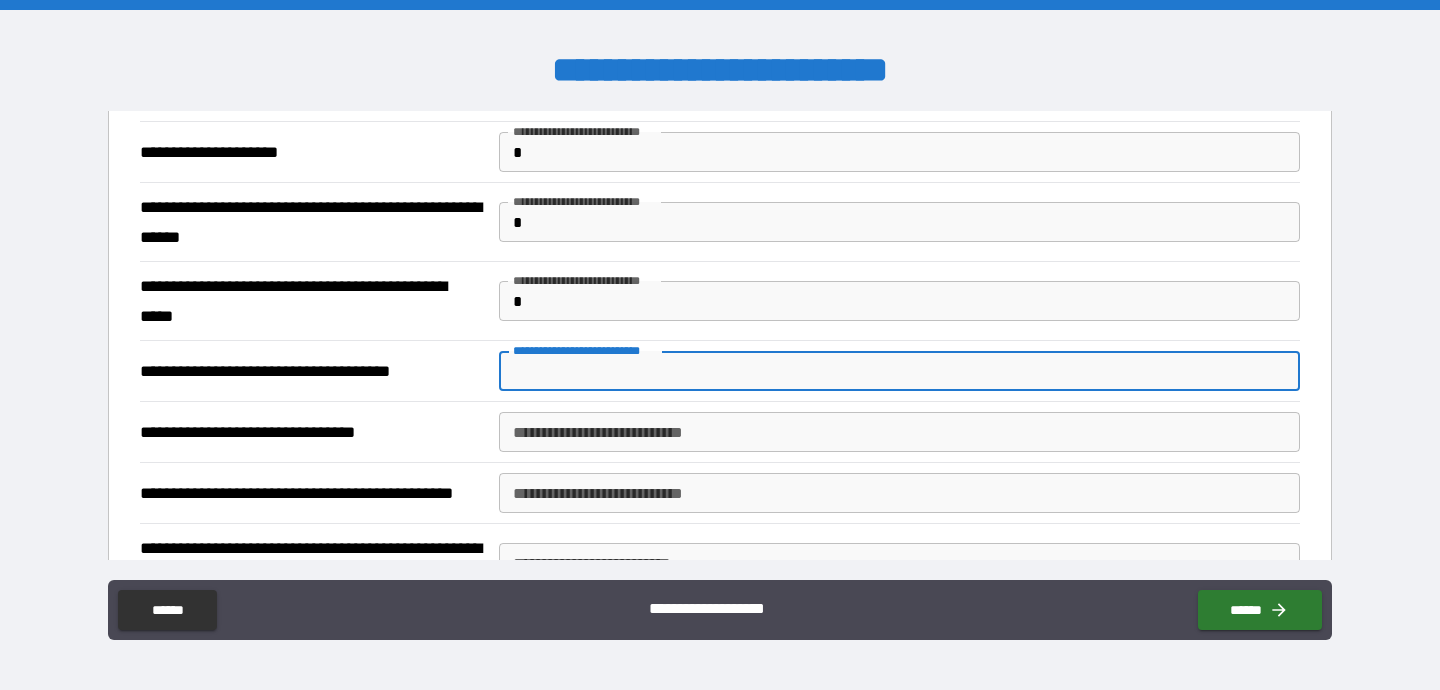 click on "**********" at bounding box center [899, 371] 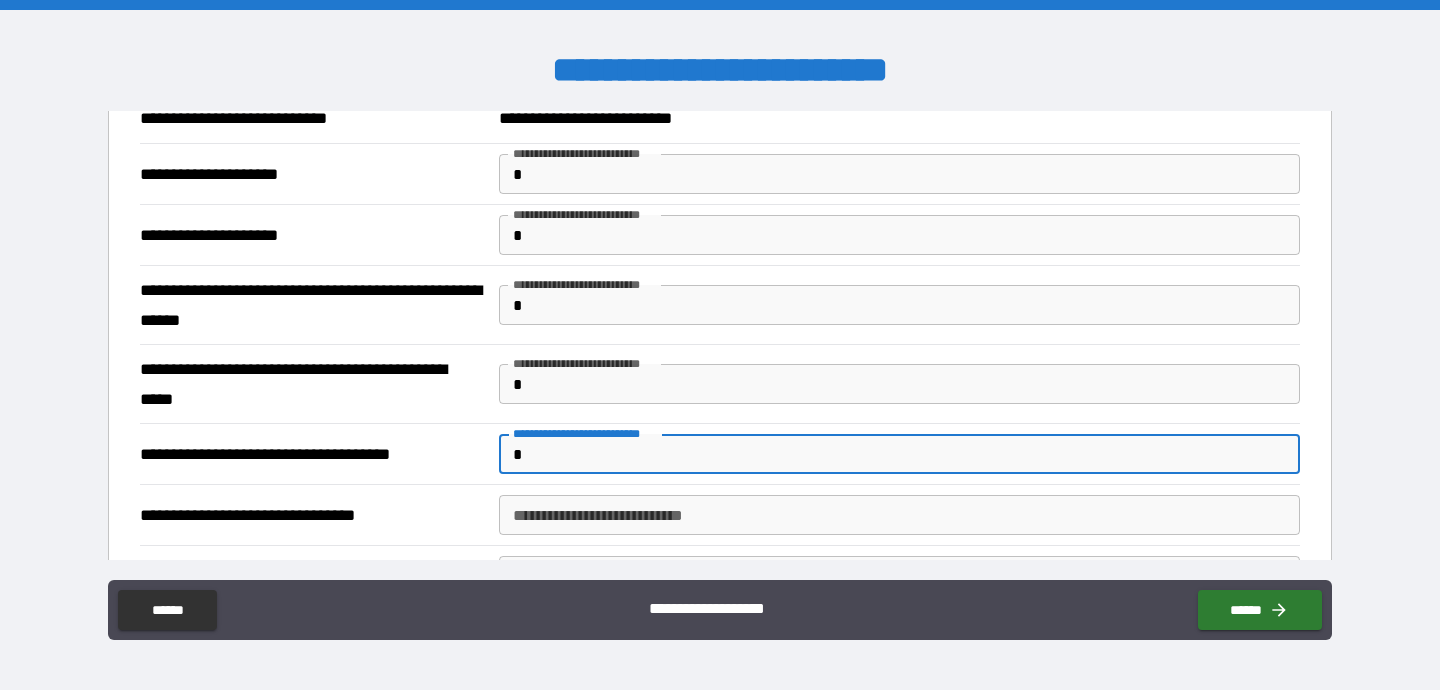 scroll, scrollTop: 356, scrollLeft: 0, axis: vertical 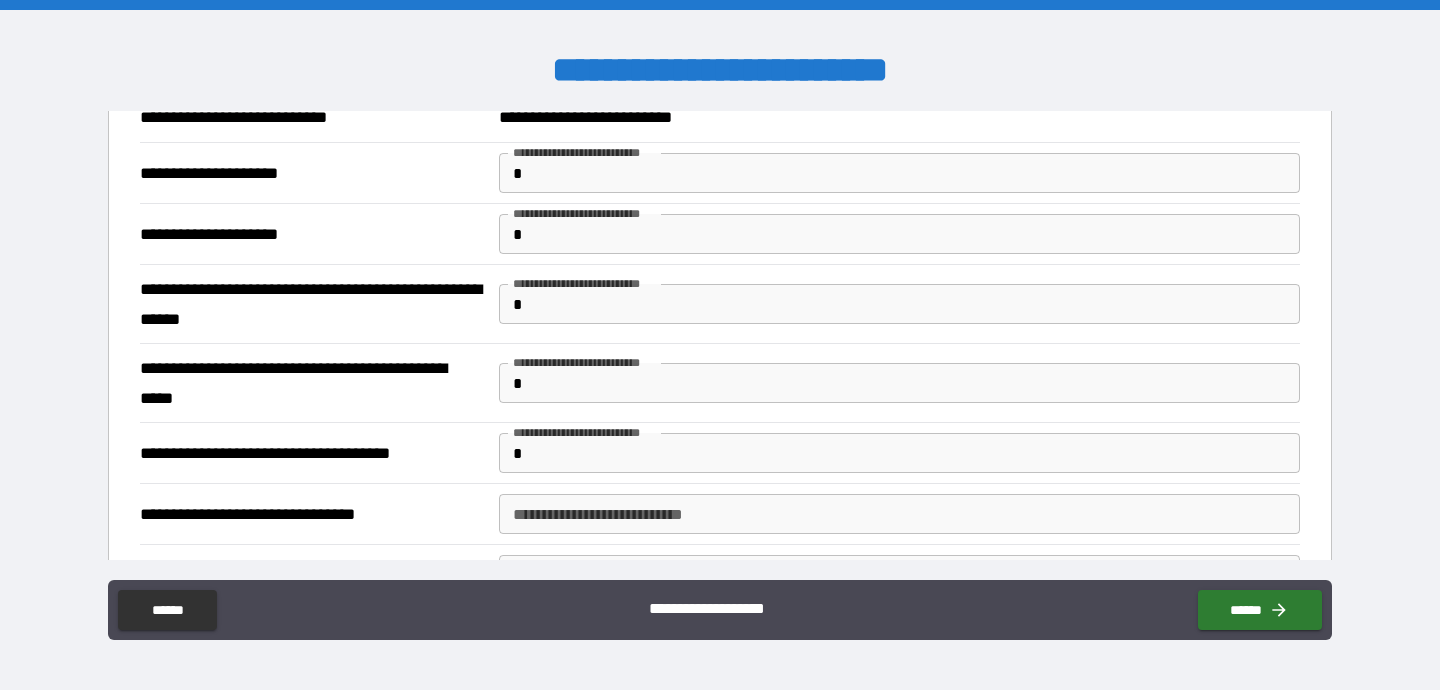 click on "**********" at bounding box center (583, 362) 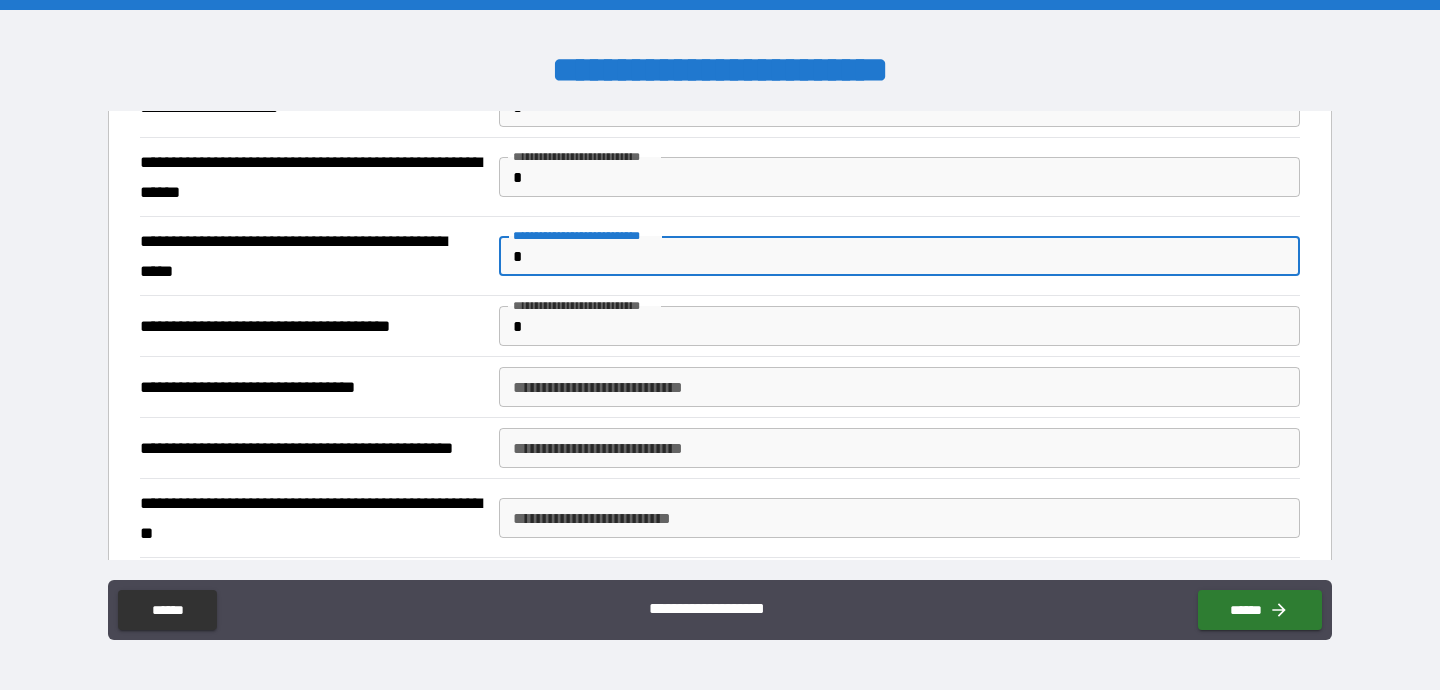 scroll, scrollTop: 493, scrollLeft: 0, axis: vertical 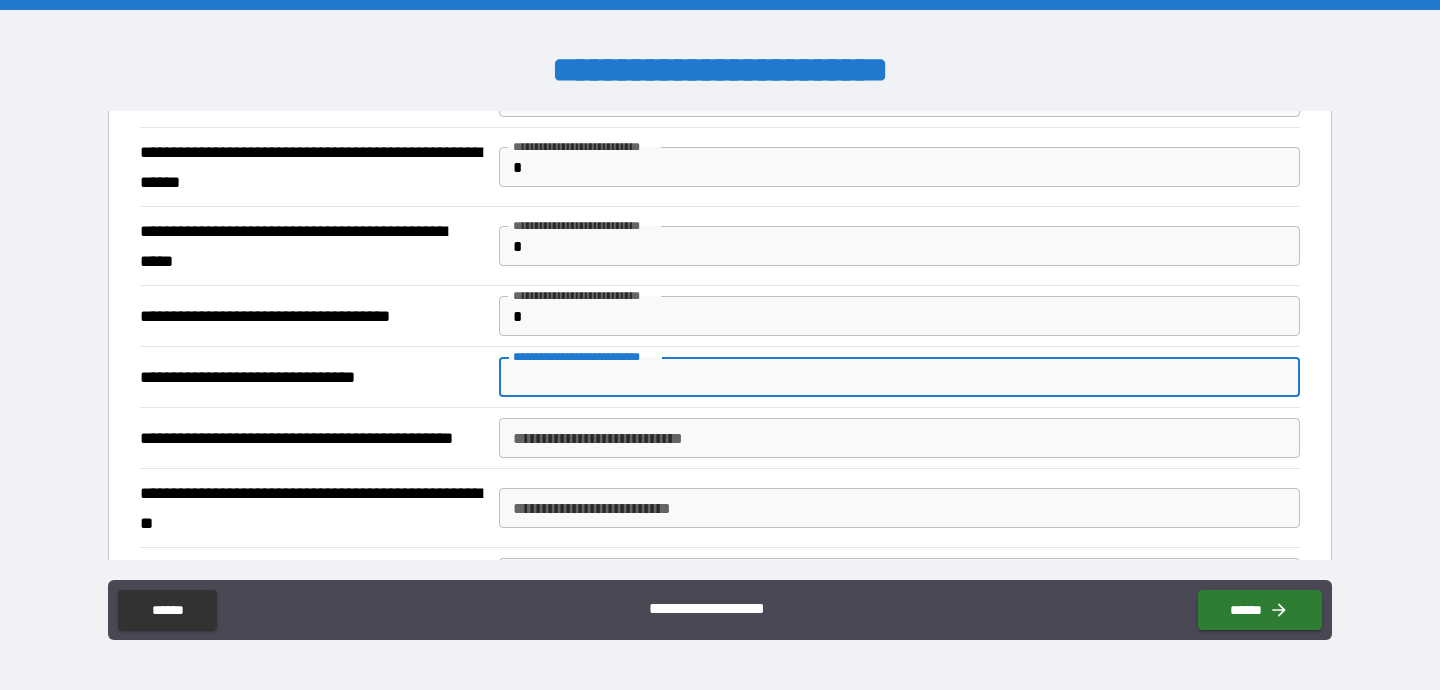 click on "**********" at bounding box center (899, 377) 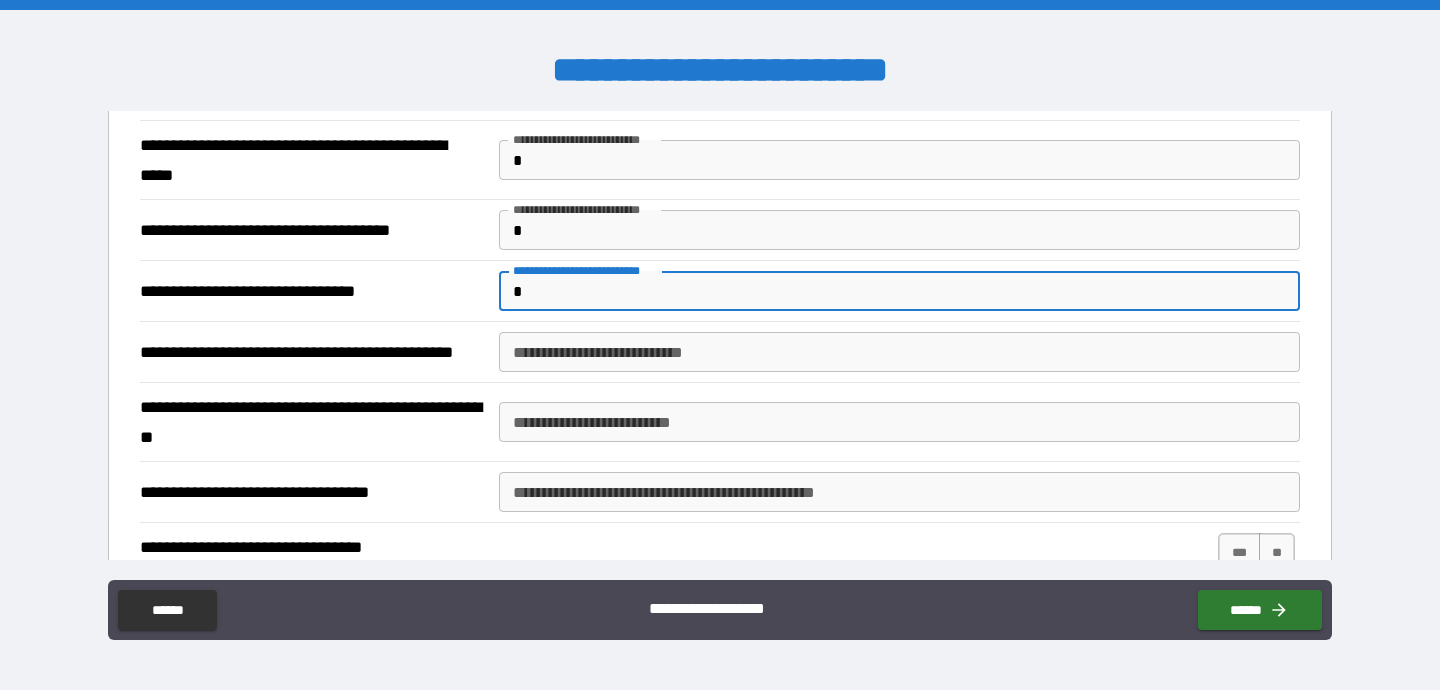 scroll, scrollTop: 584, scrollLeft: 0, axis: vertical 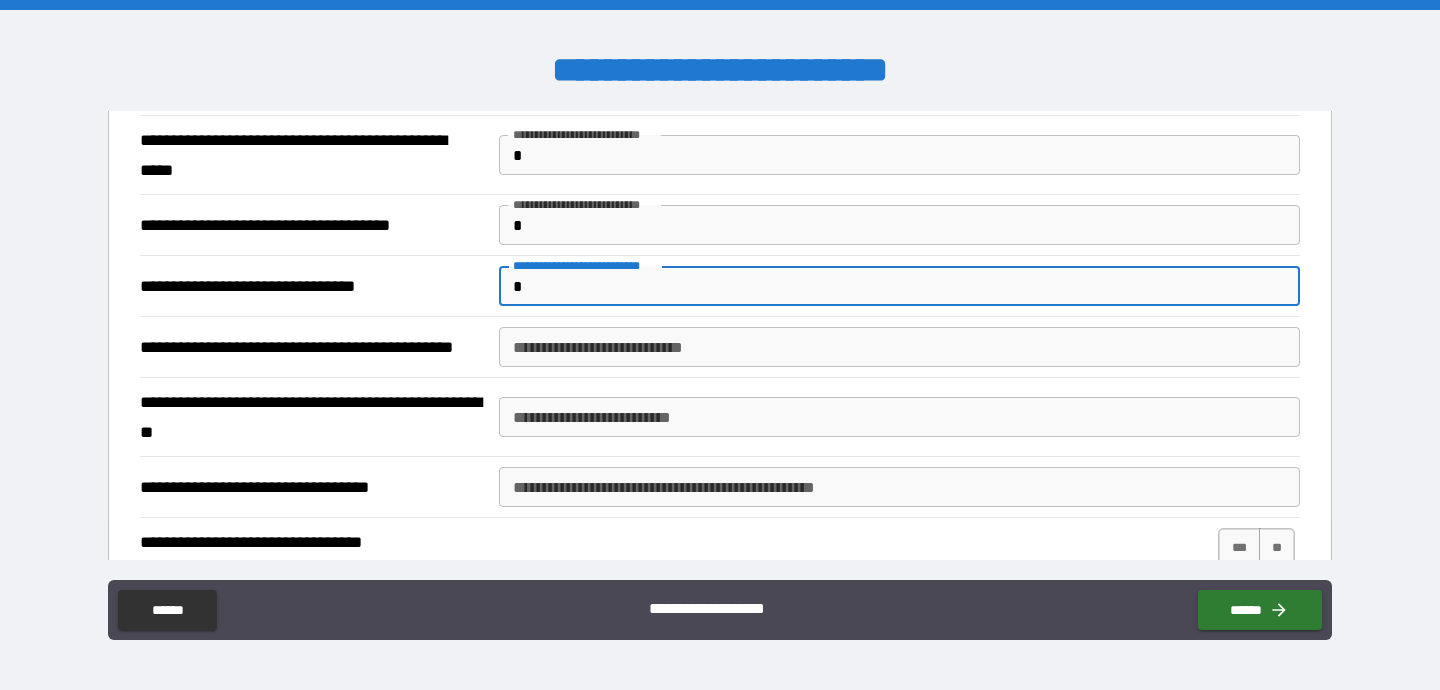 click on "**********" at bounding box center [899, 347] 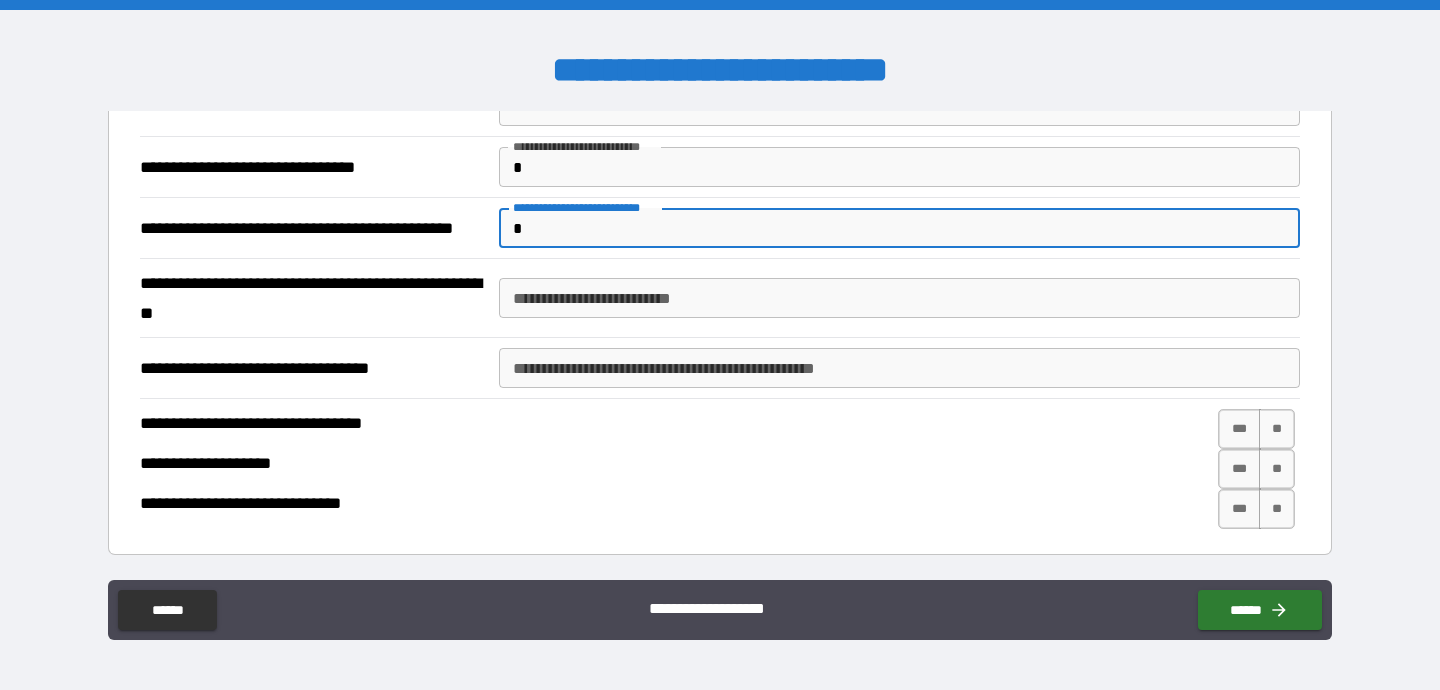 scroll, scrollTop: 703, scrollLeft: 0, axis: vertical 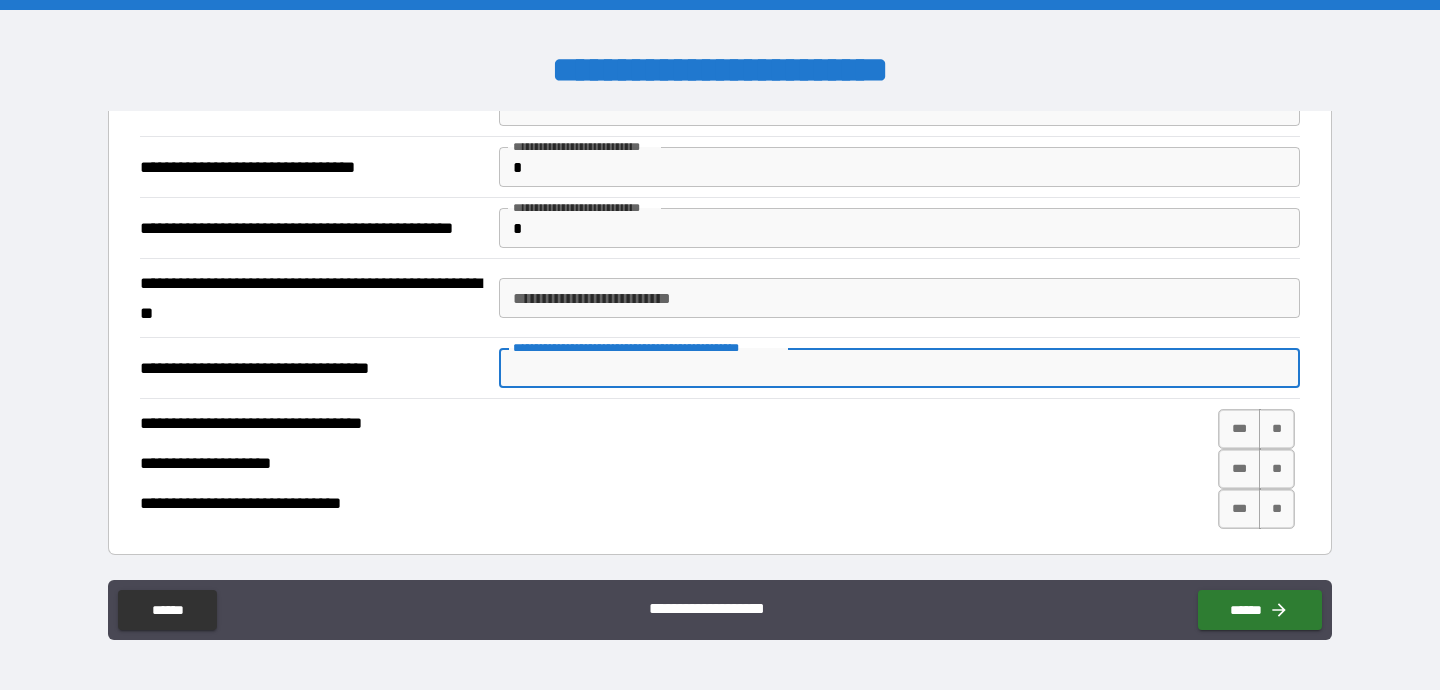 click on "**********" at bounding box center (899, 368) 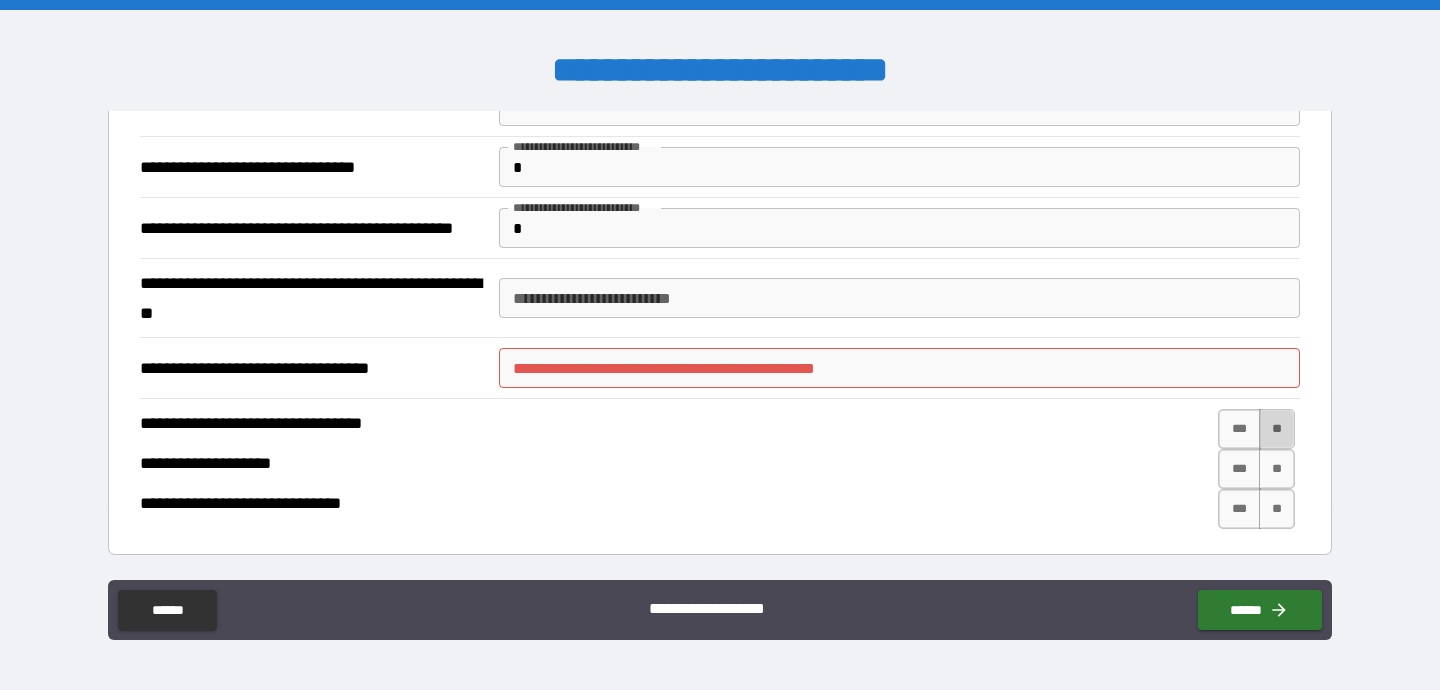 click on "**" at bounding box center [1277, 429] 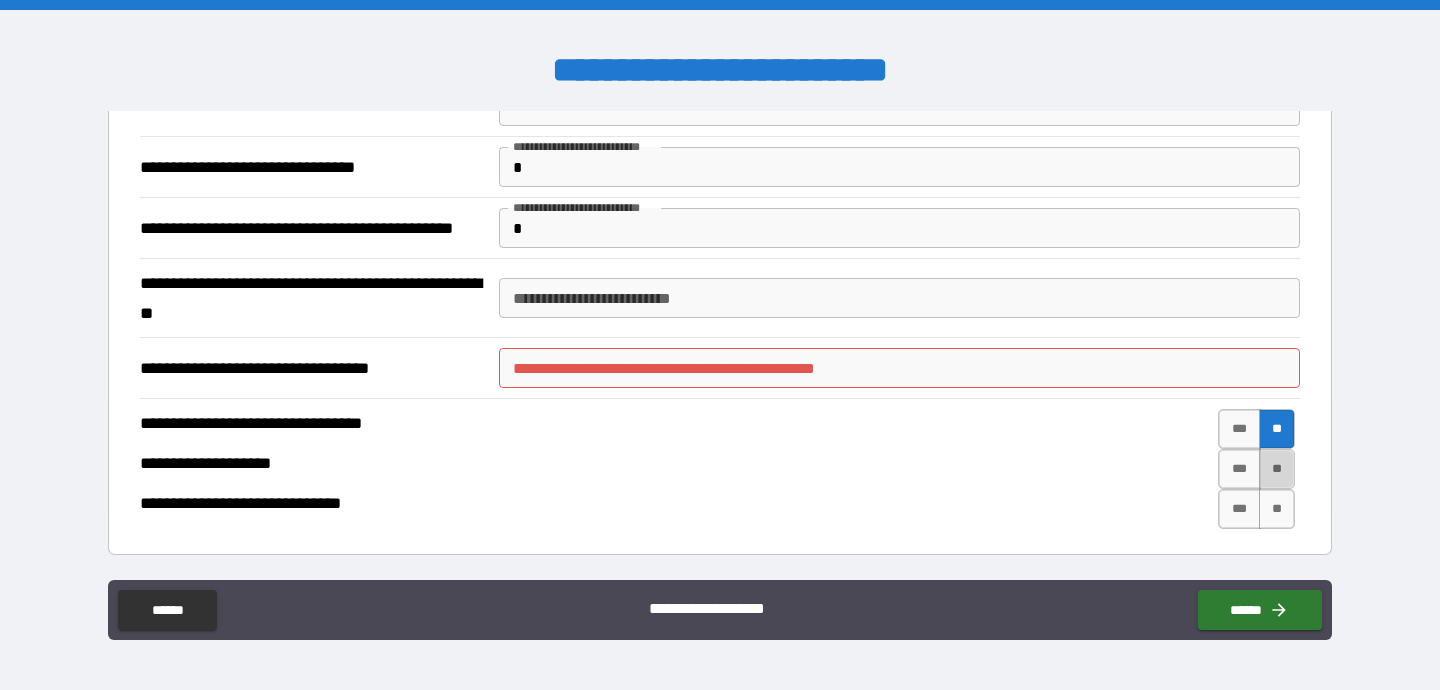 click on "**" at bounding box center [1277, 469] 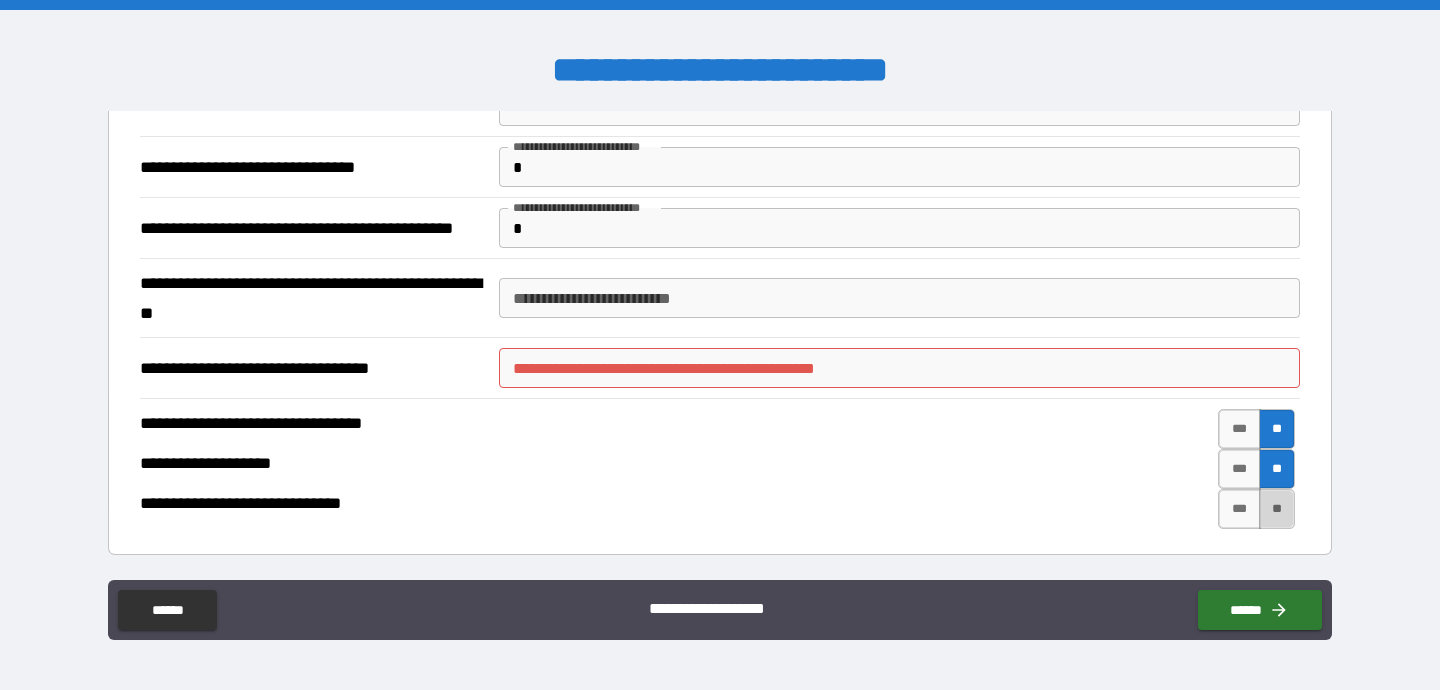 click on "**" at bounding box center (1277, 509) 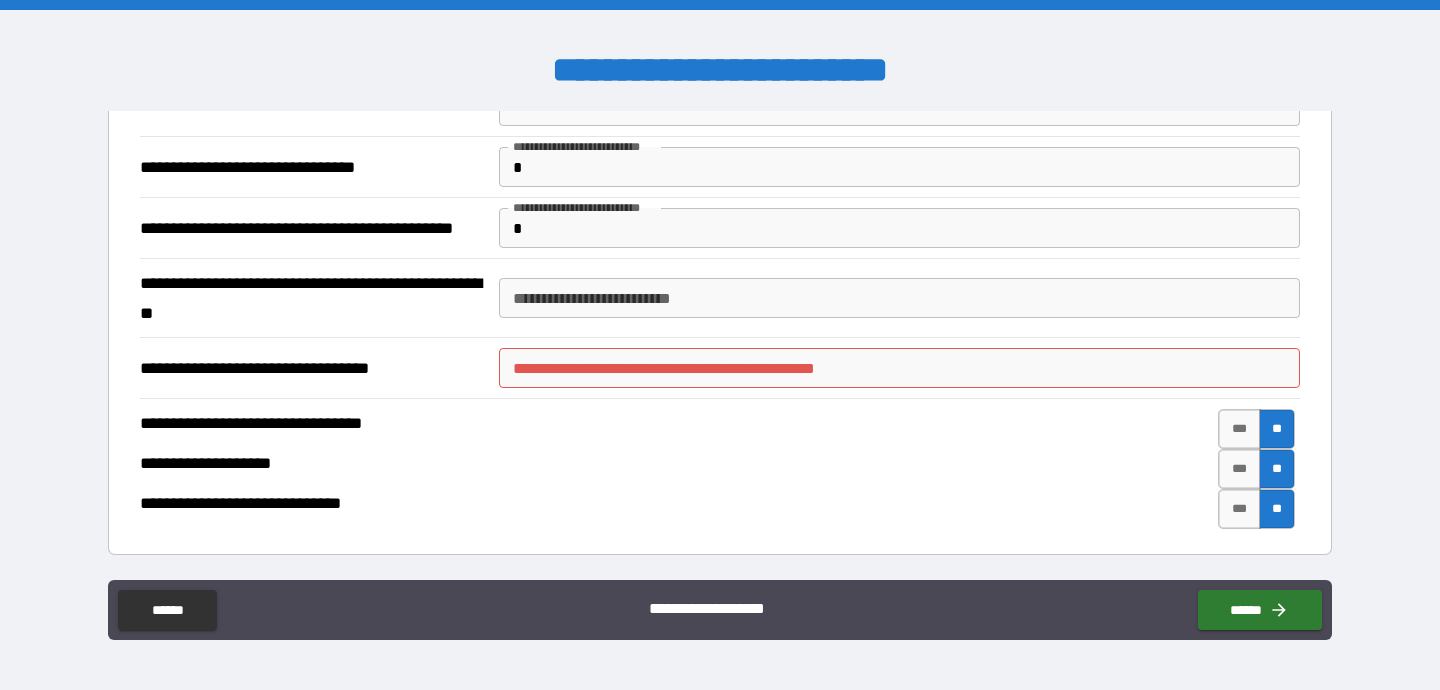 scroll, scrollTop: 703, scrollLeft: 0, axis: vertical 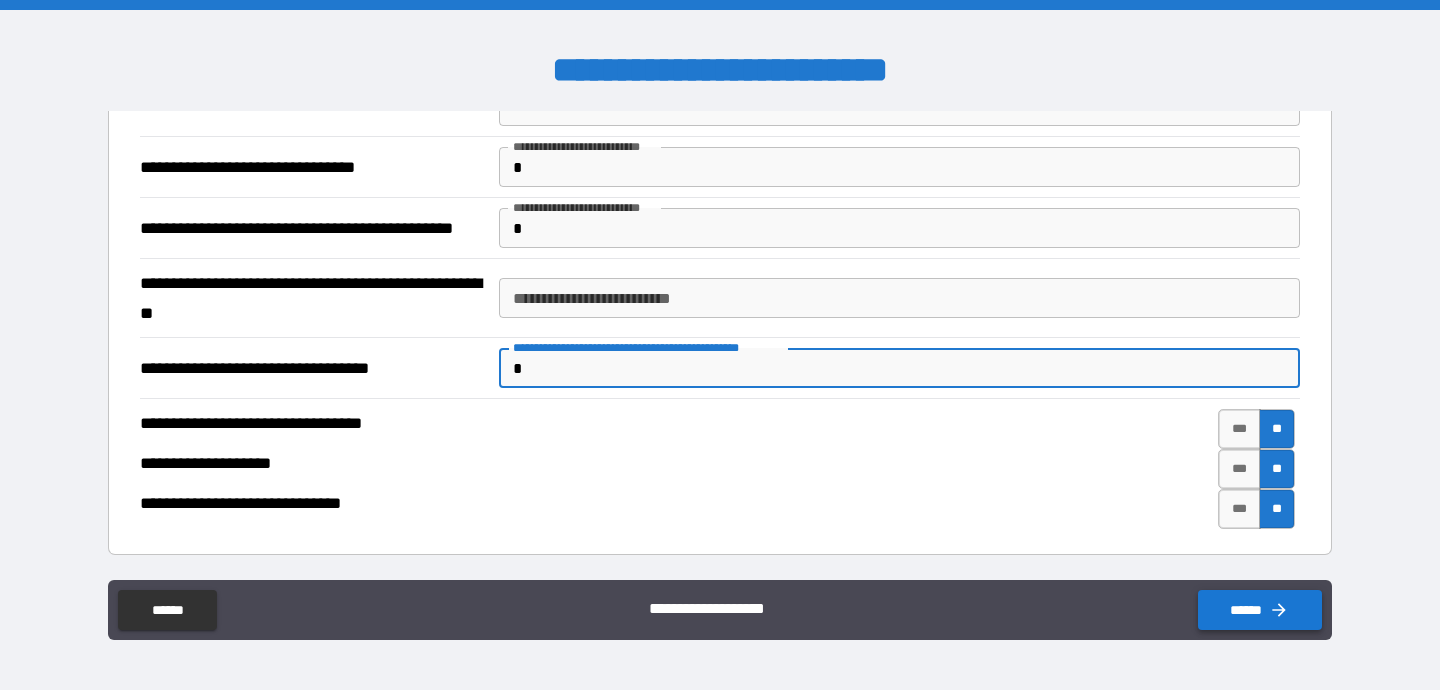 click on "******" at bounding box center [1260, 610] 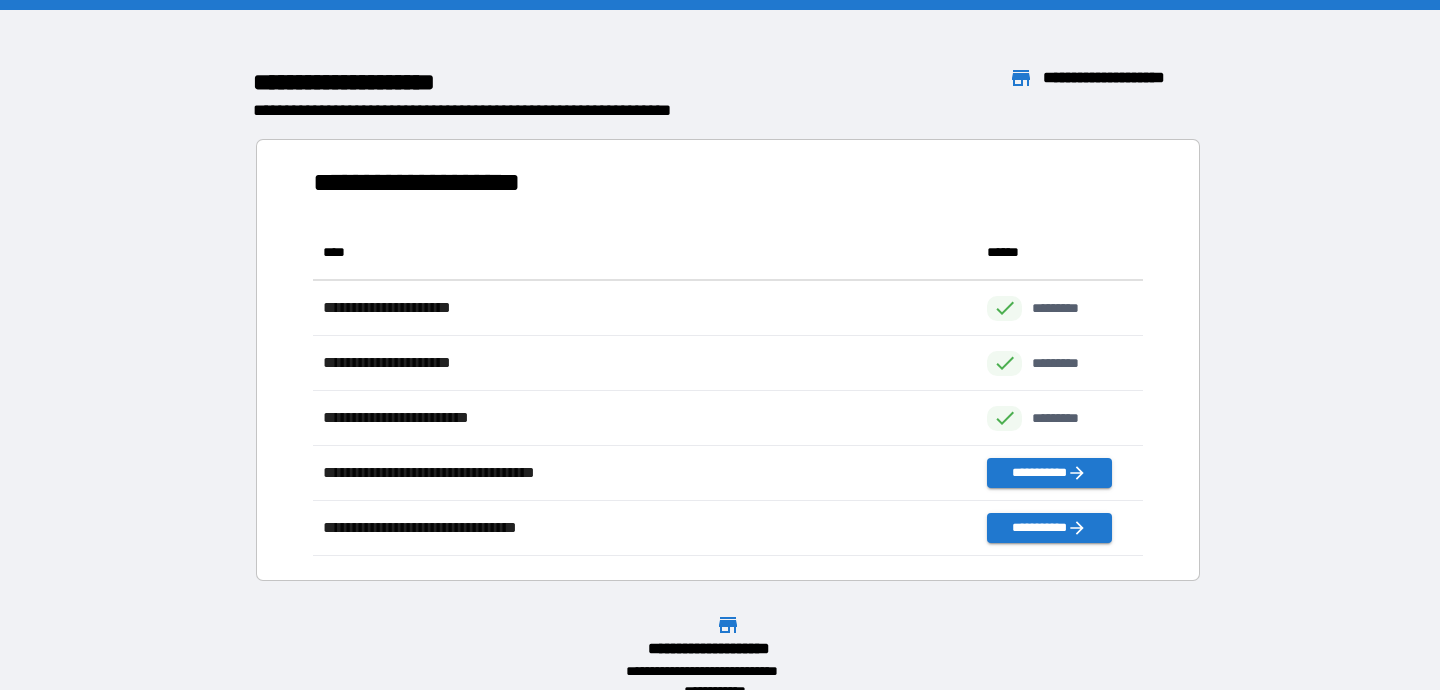 scroll, scrollTop: 1, scrollLeft: 1, axis: both 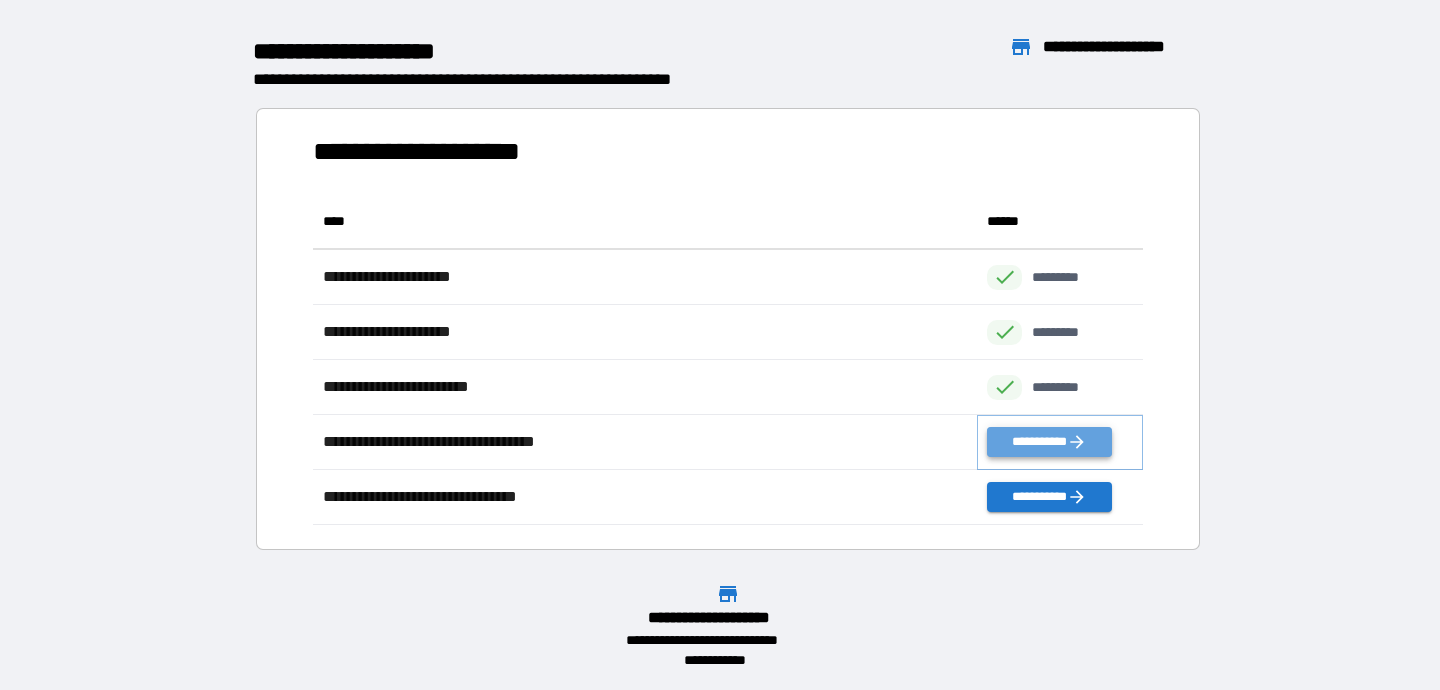 click on "**********" at bounding box center (1049, 442) 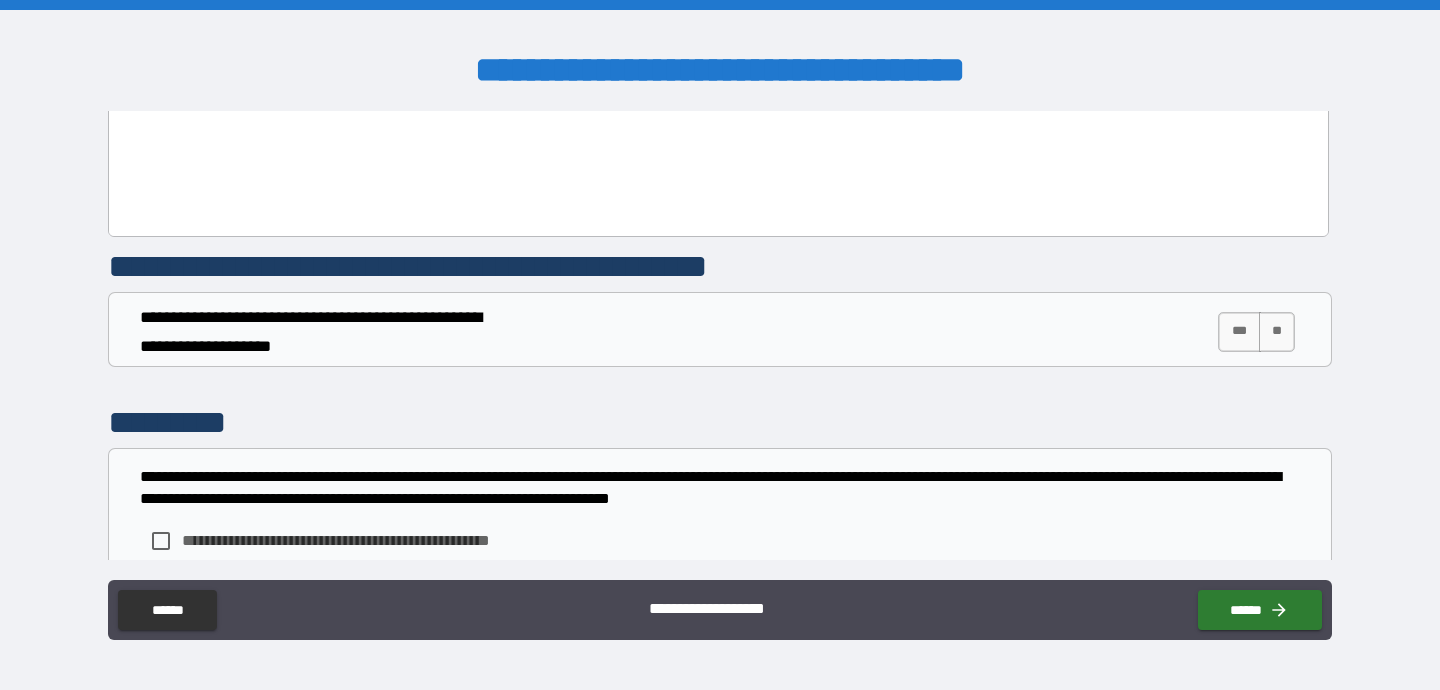scroll, scrollTop: 4715, scrollLeft: 0, axis: vertical 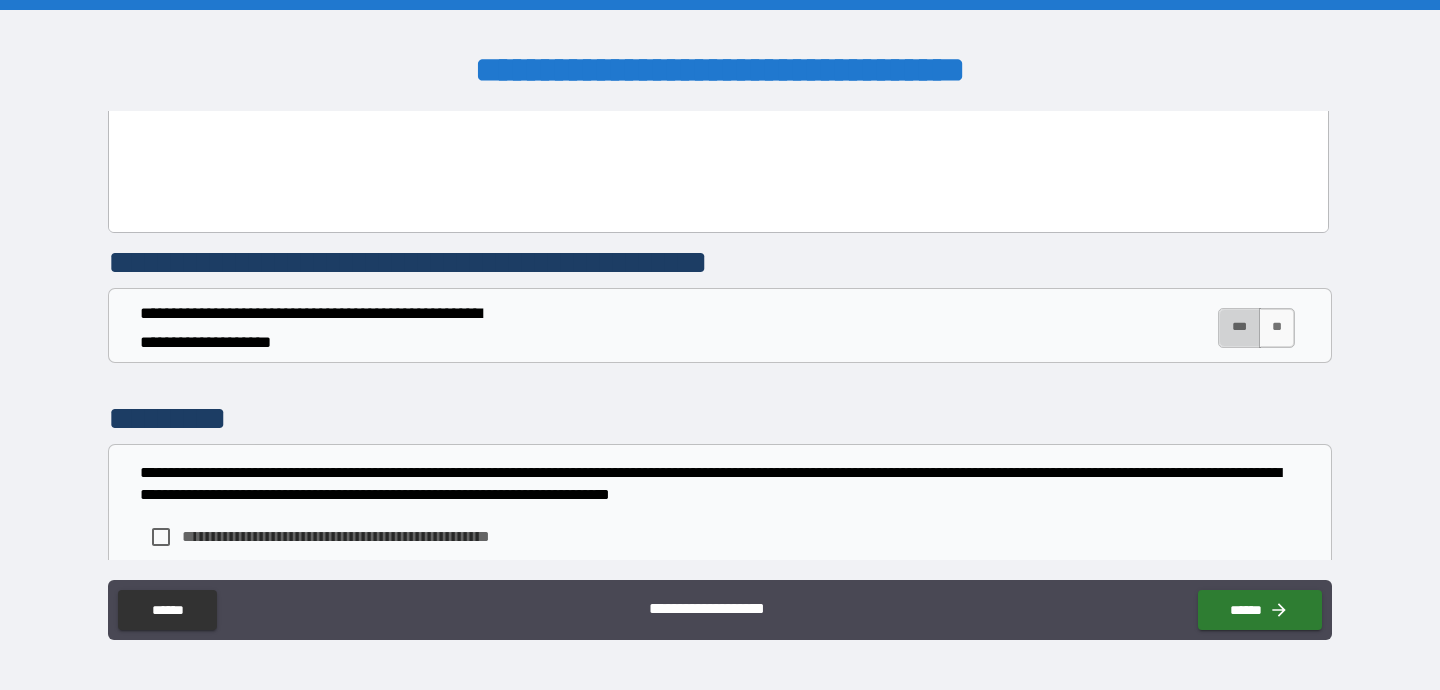click on "***" at bounding box center (1239, 328) 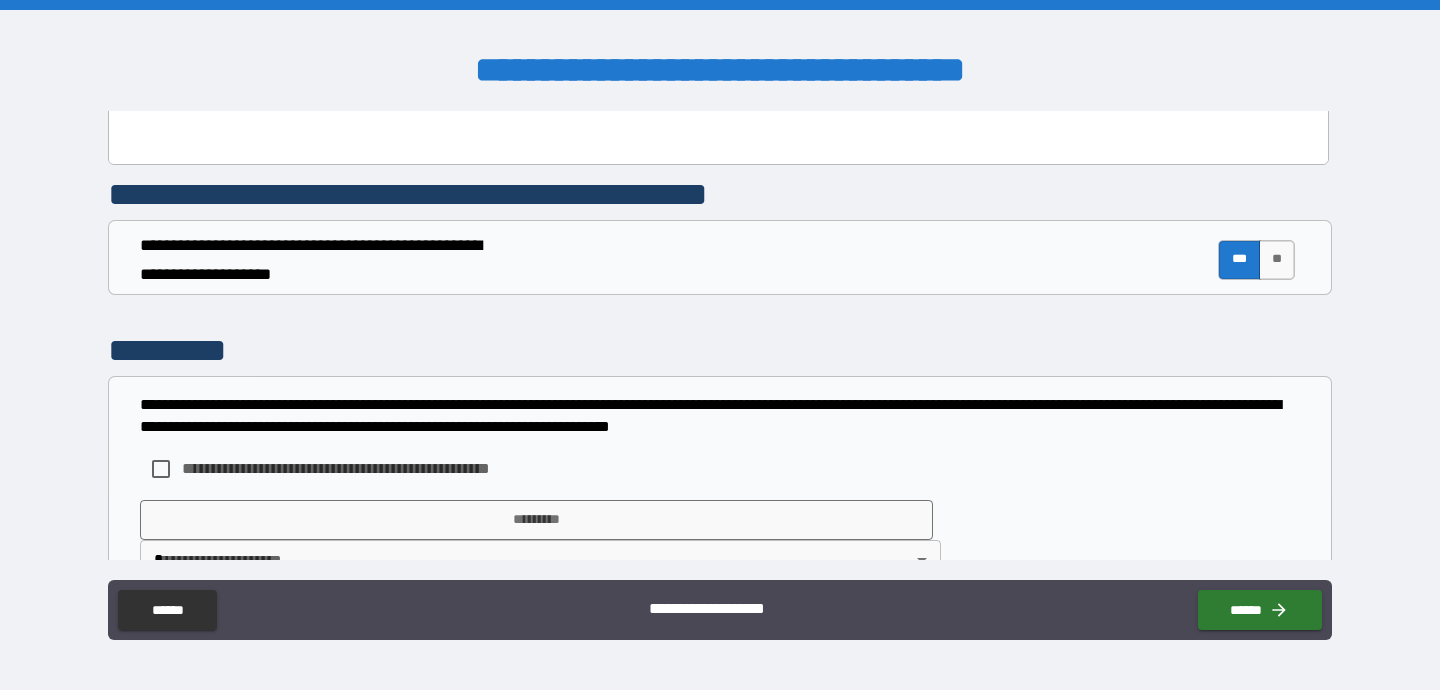 scroll, scrollTop: 4782, scrollLeft: 0, axis: vertical 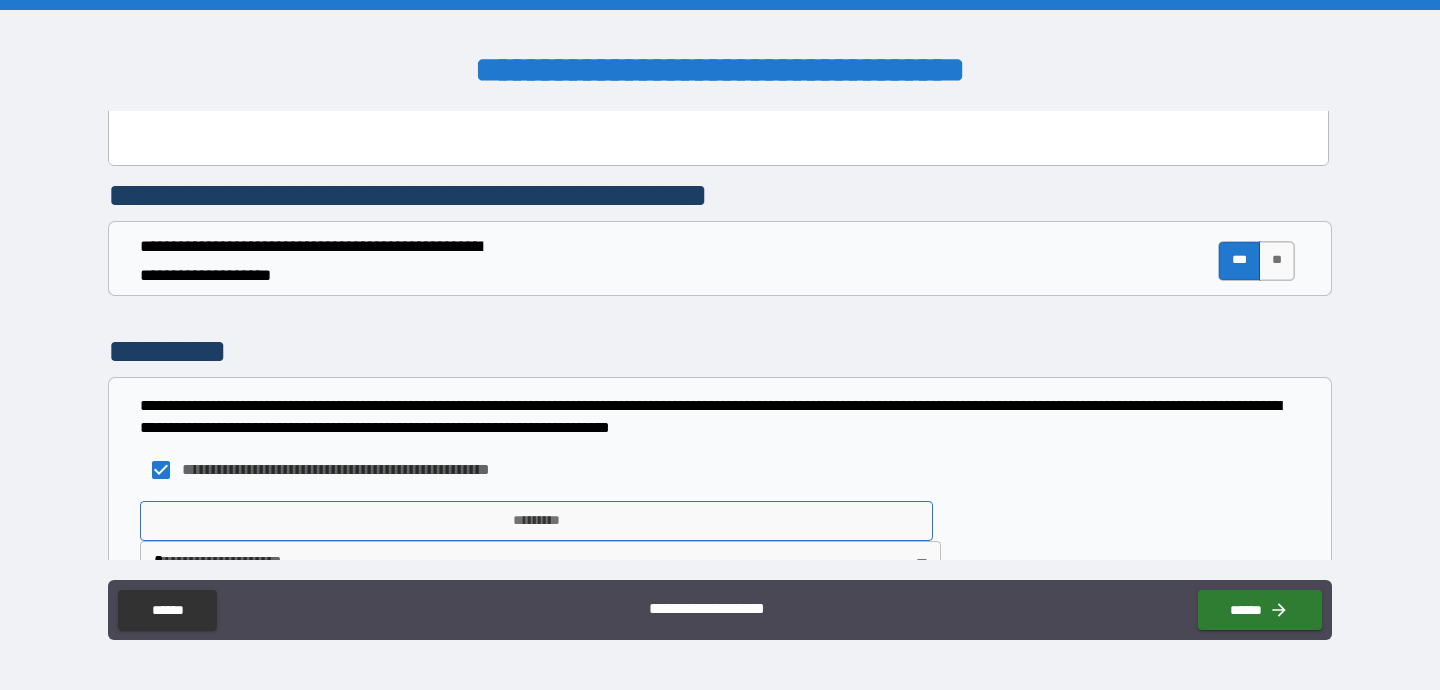 click on "*********" at bounding box center [536, 521] 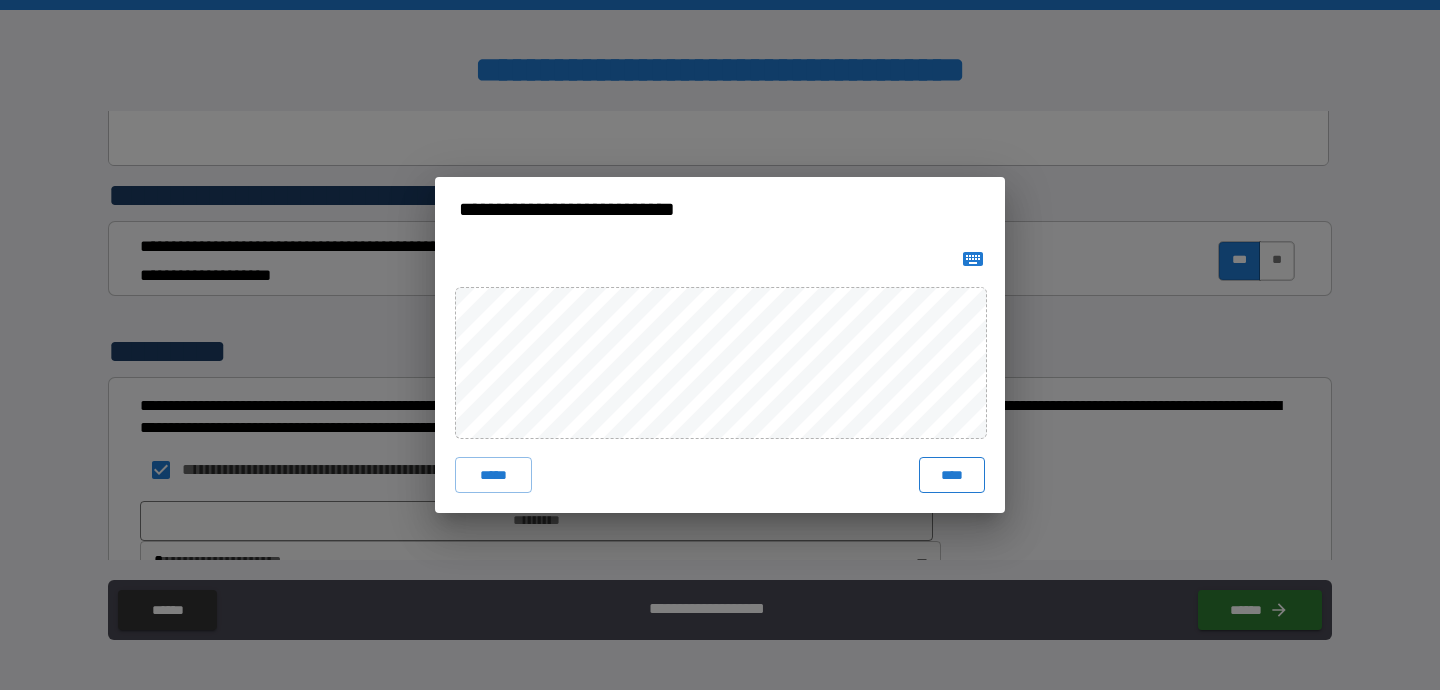 click on "****" at bounding box center [952, 475] 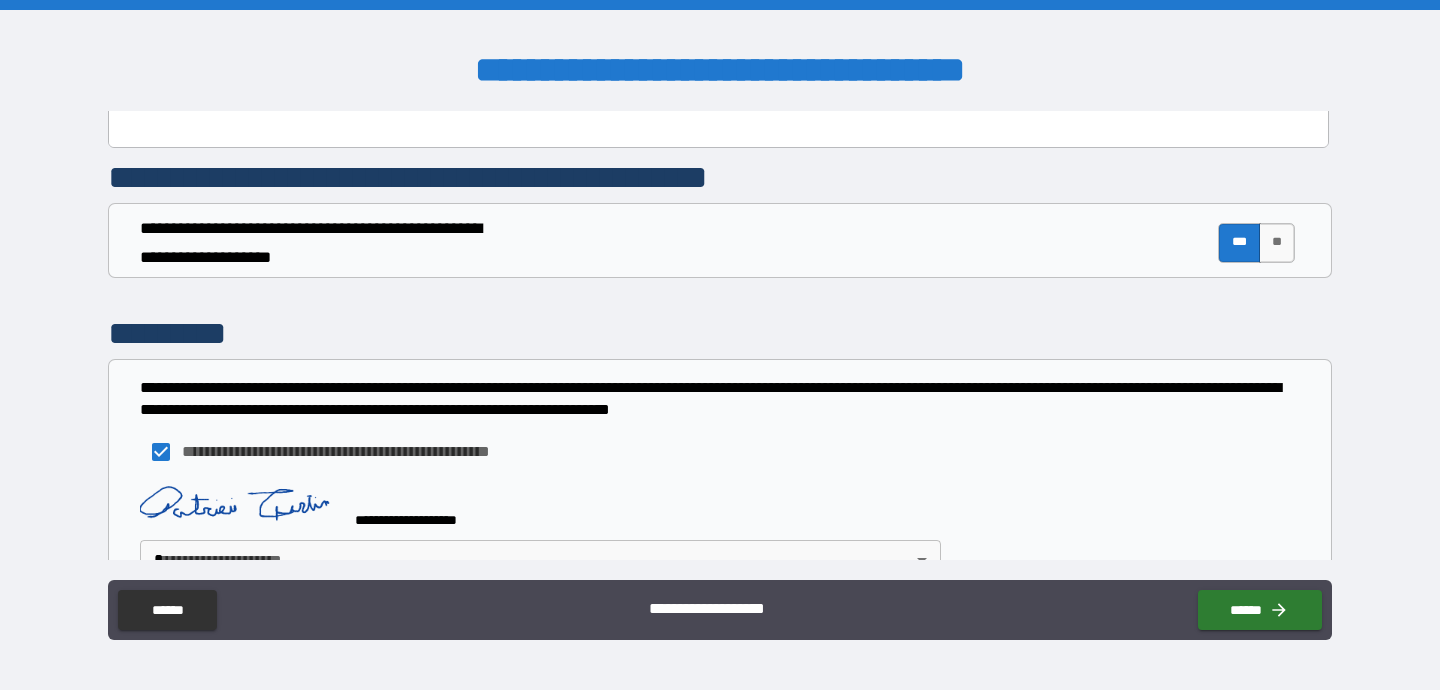 scroll, scrollTop: 4799, scrollLeft: 0, axis: vertical 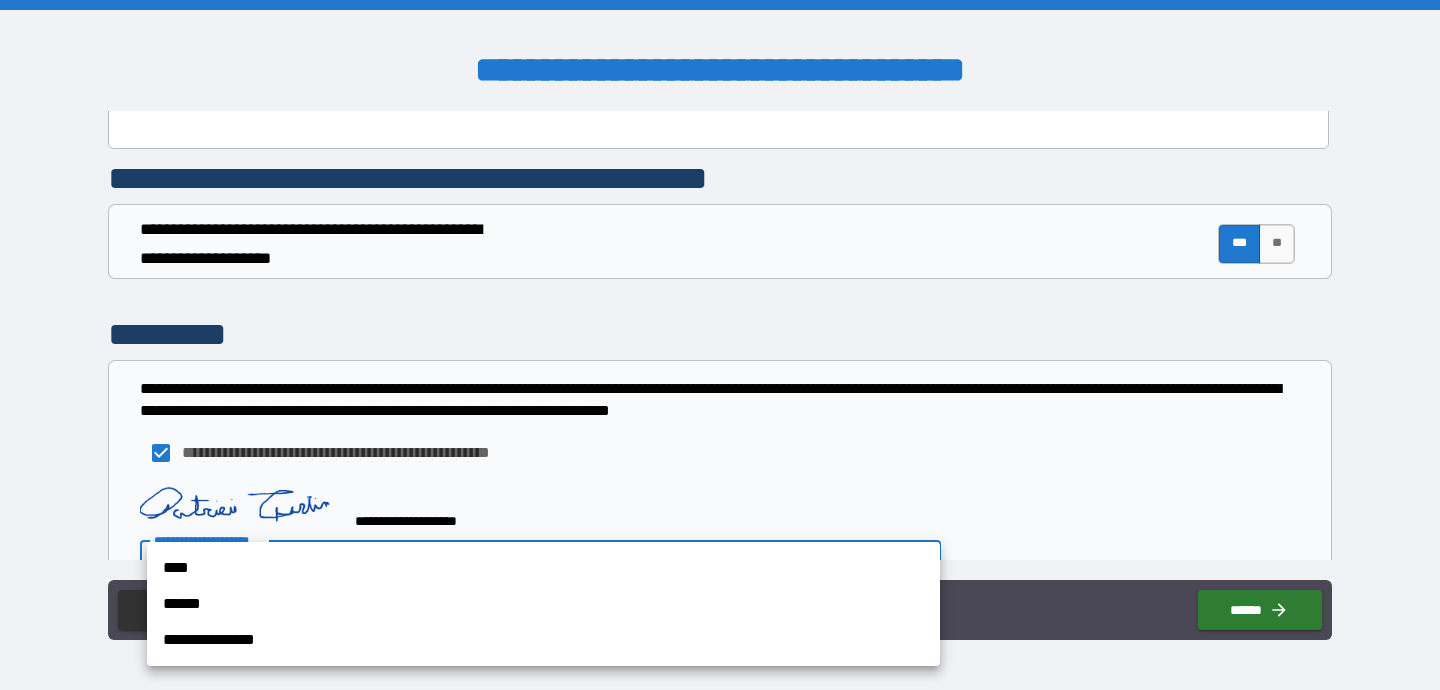 click on "**********" at bounding box center [720, 345] 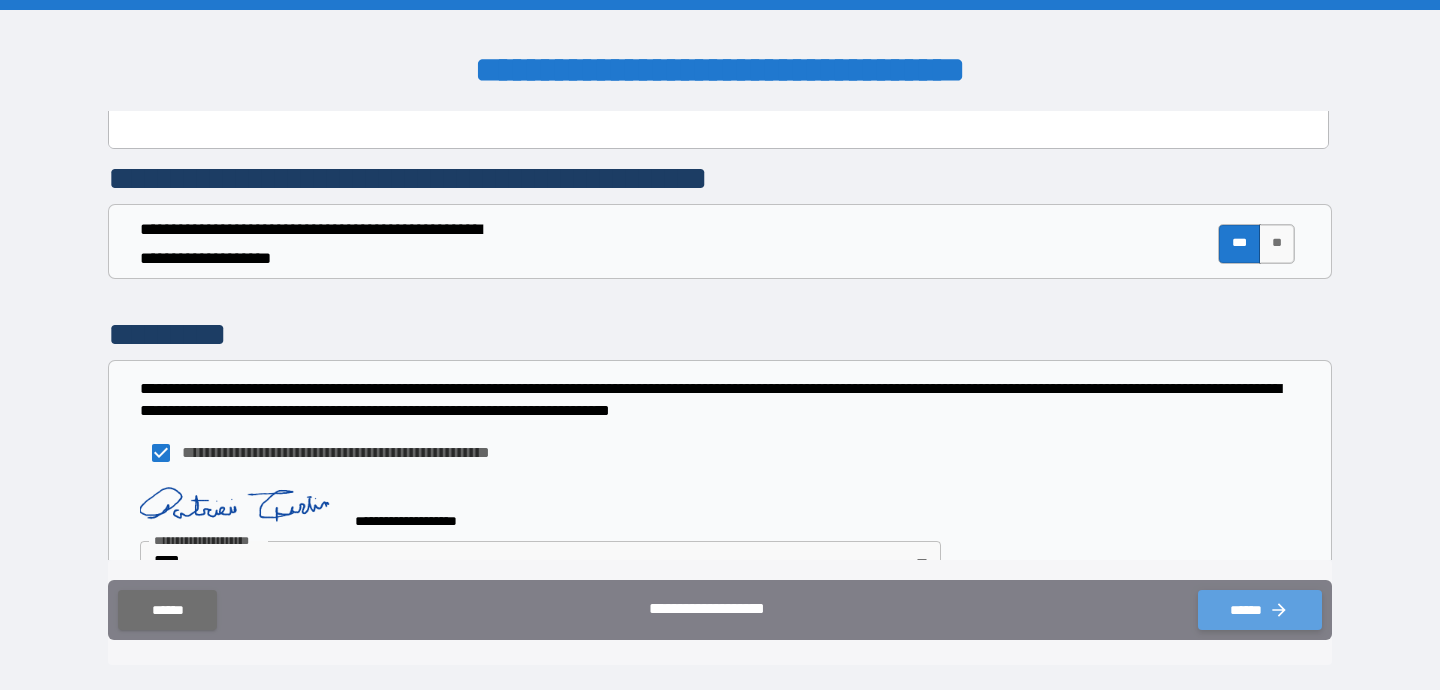 click on "******" at bounding box center (1260, 610) 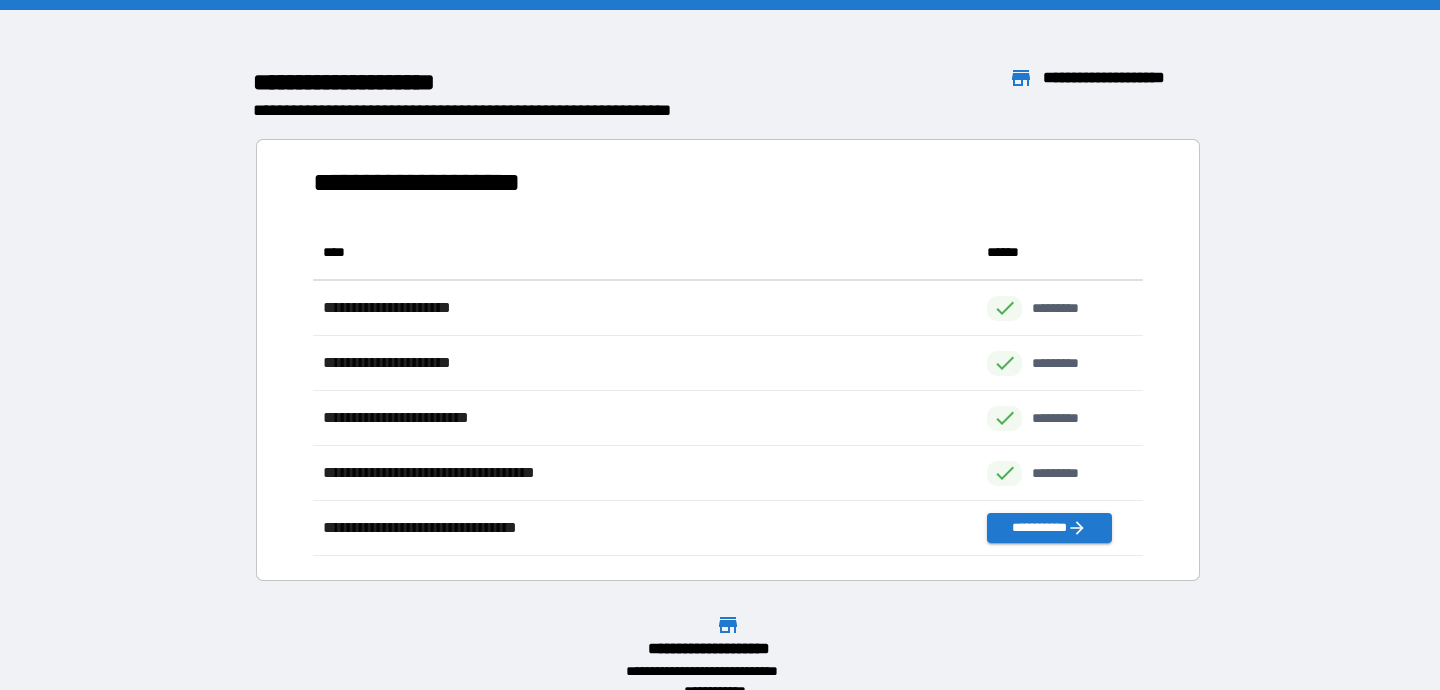 scroll, scrollTop: 1, scrollLeft: 1, axis: both 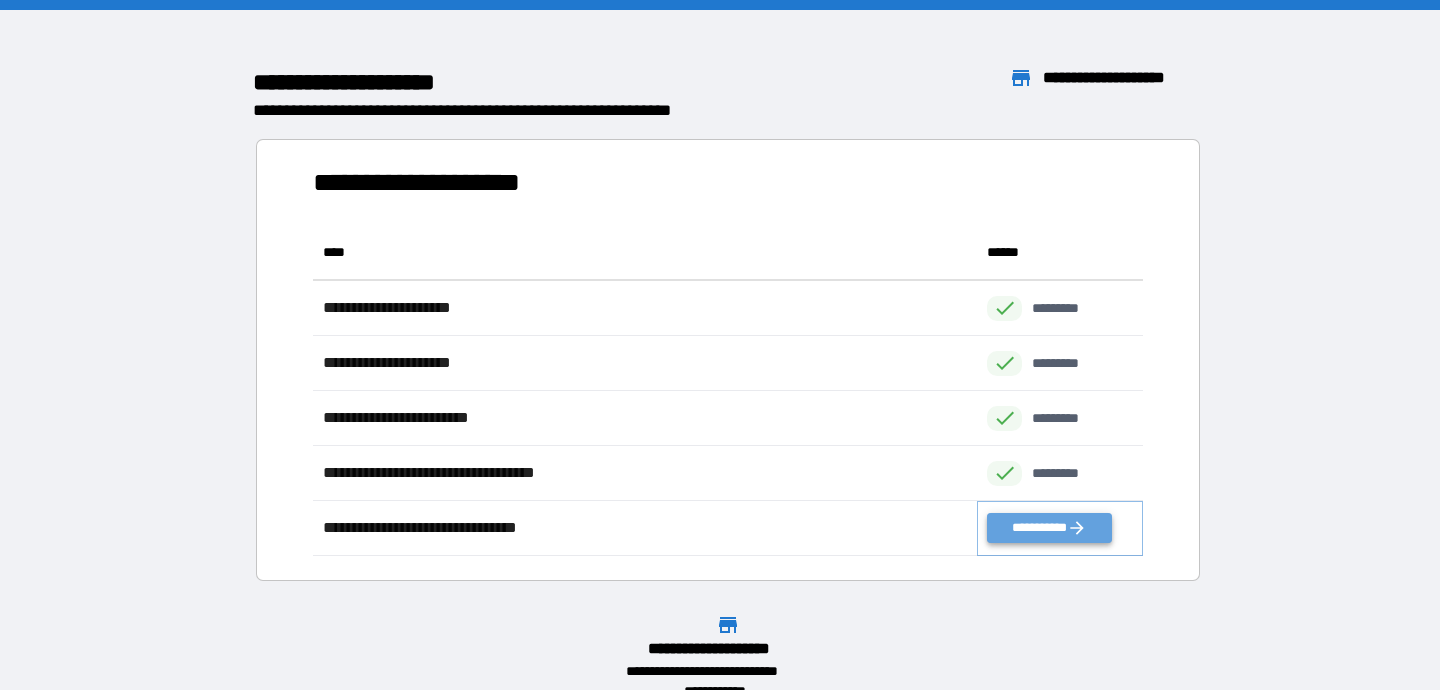 click on "**********" at bounding box center (1049, 528) 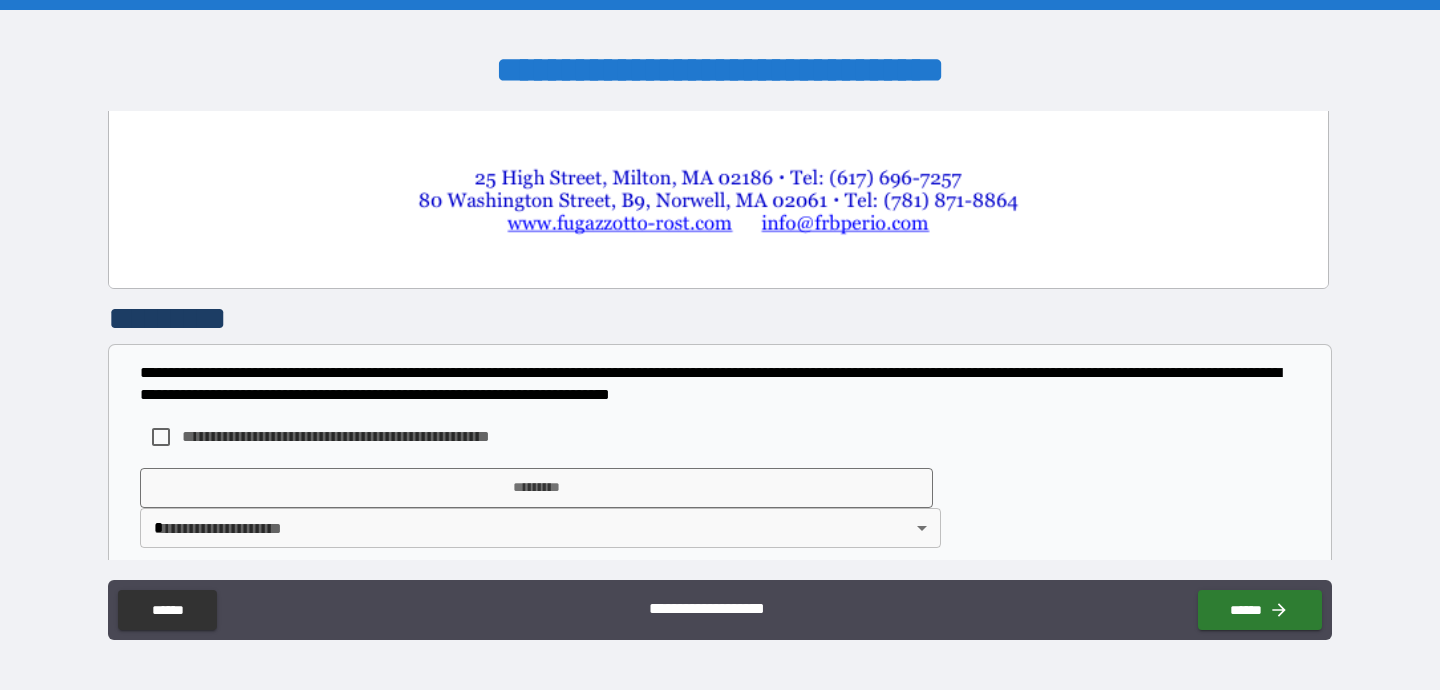 scroll, scrollTop: 1430, scrollLeft: 0, axis: vertical 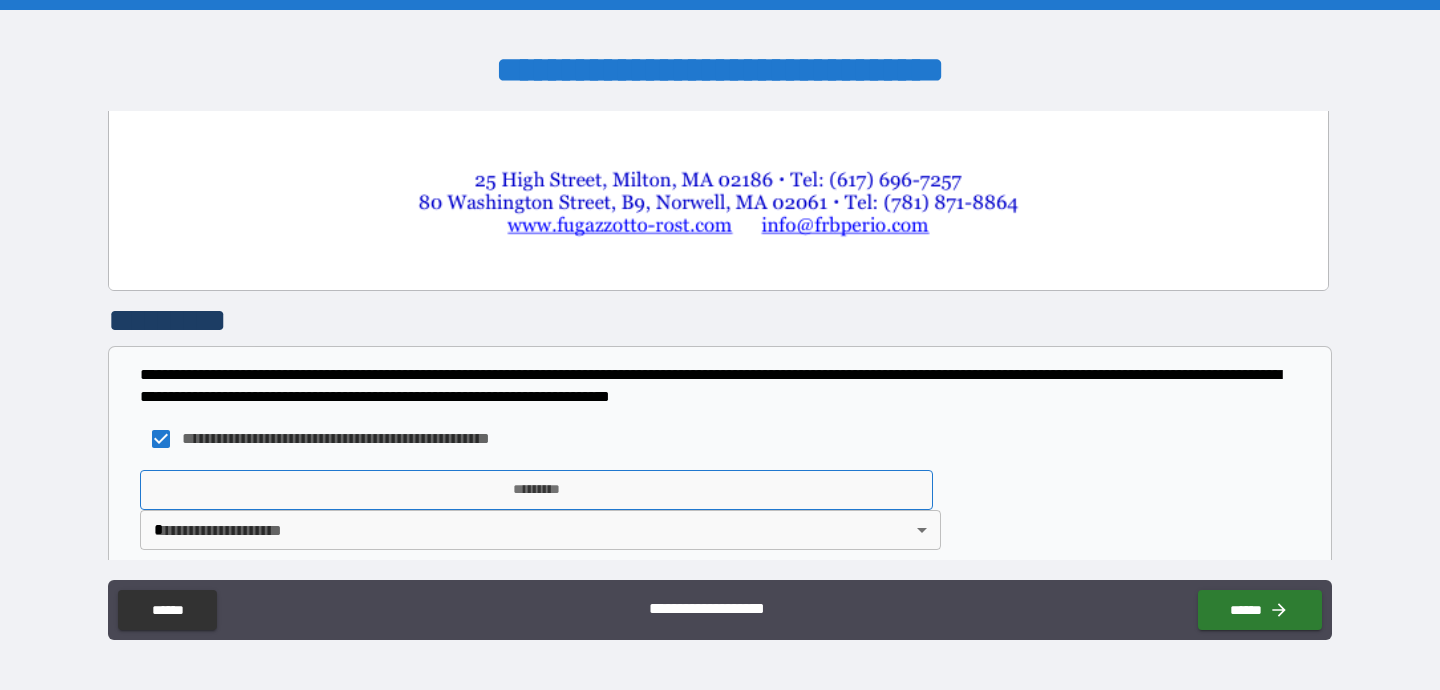click on "*********" at bounding box center [536, 490] 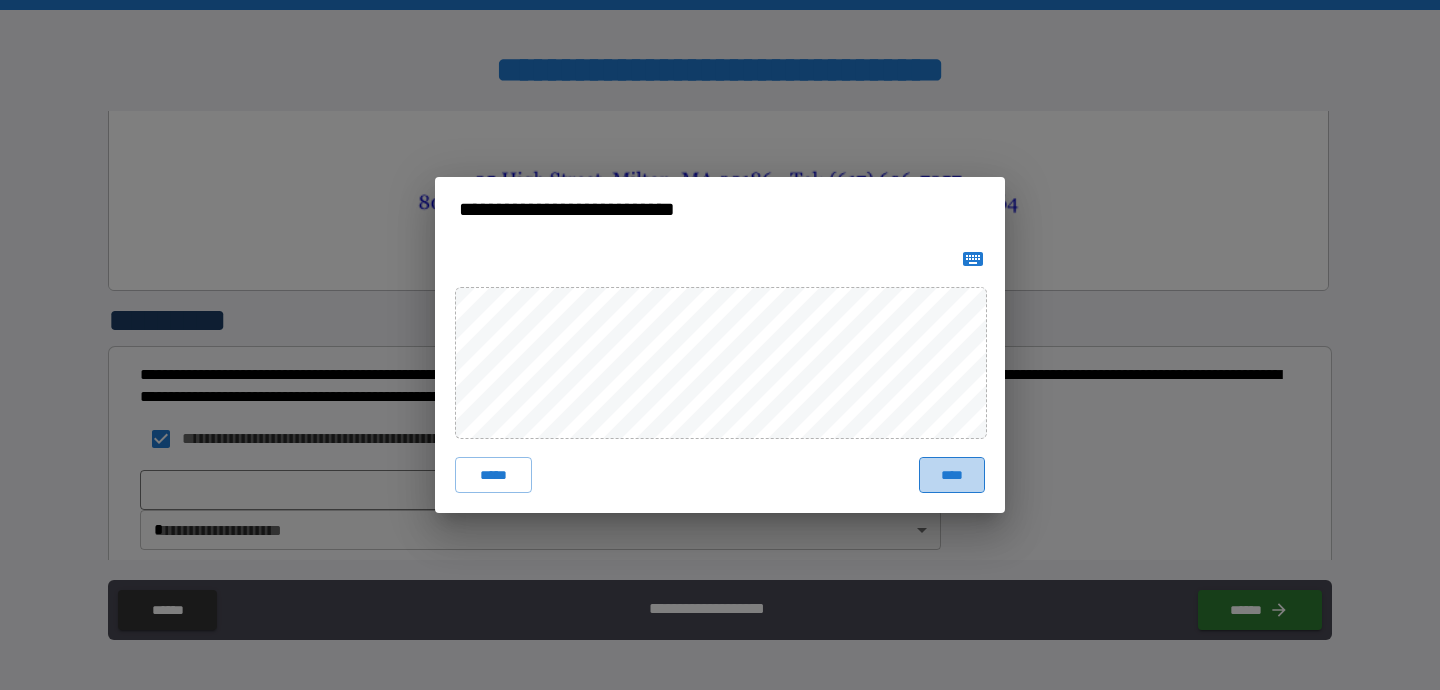 click on "****" at bounding box center (952, 475) 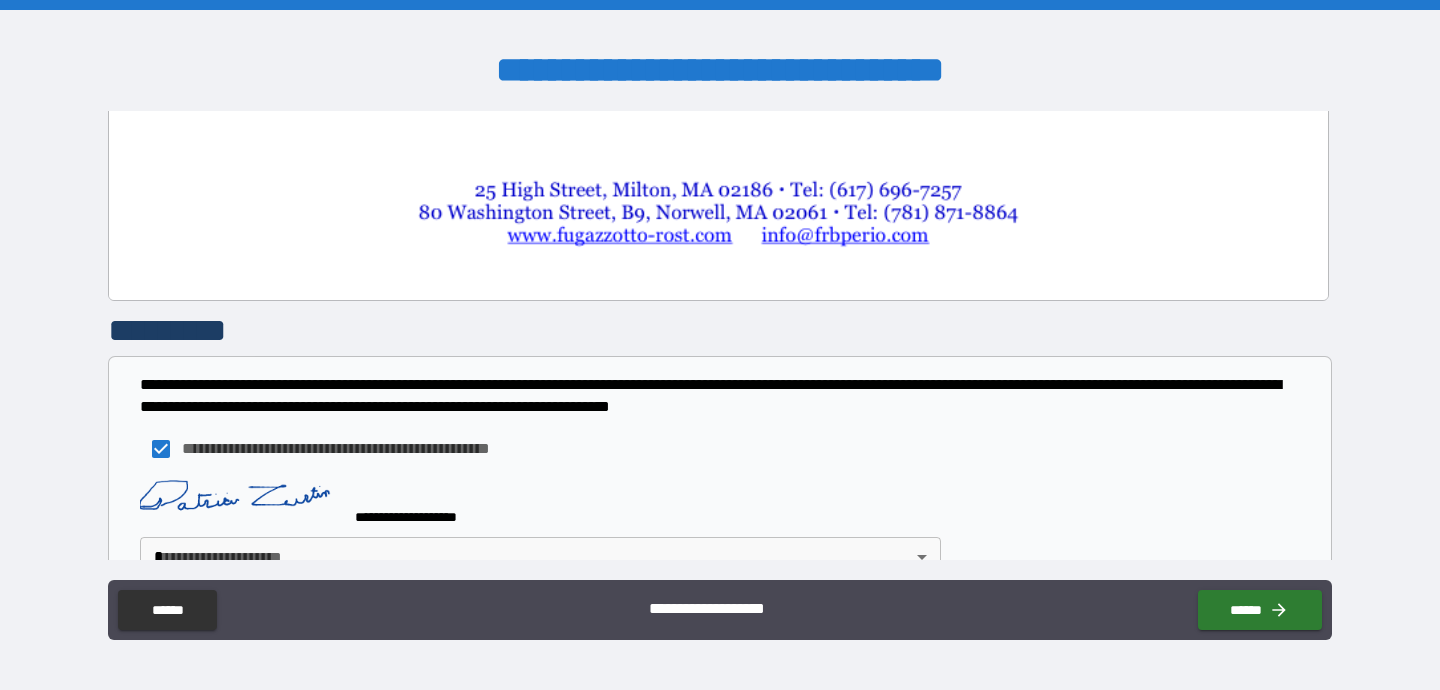 scroll, scrollTop: 1447, scrollLeft: 0, axis: vertical 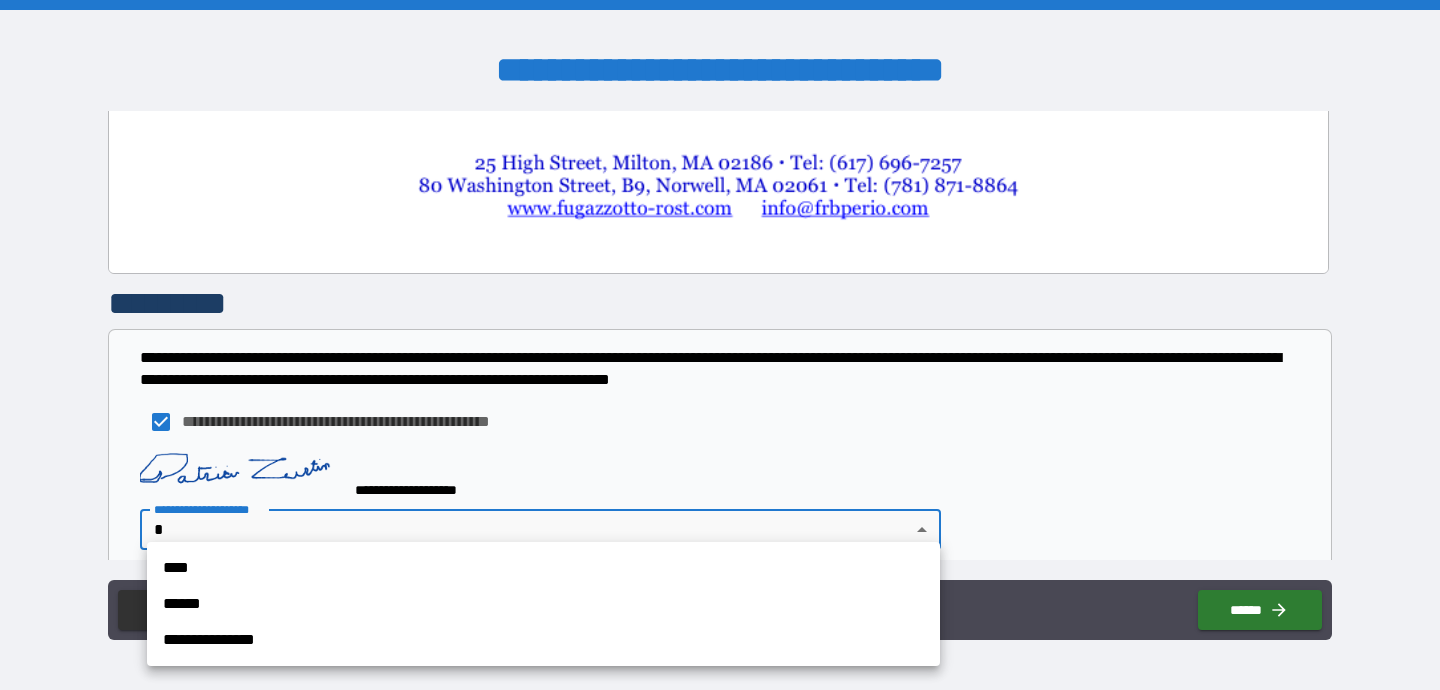 click on "**********" at bounding box center (720, 345) 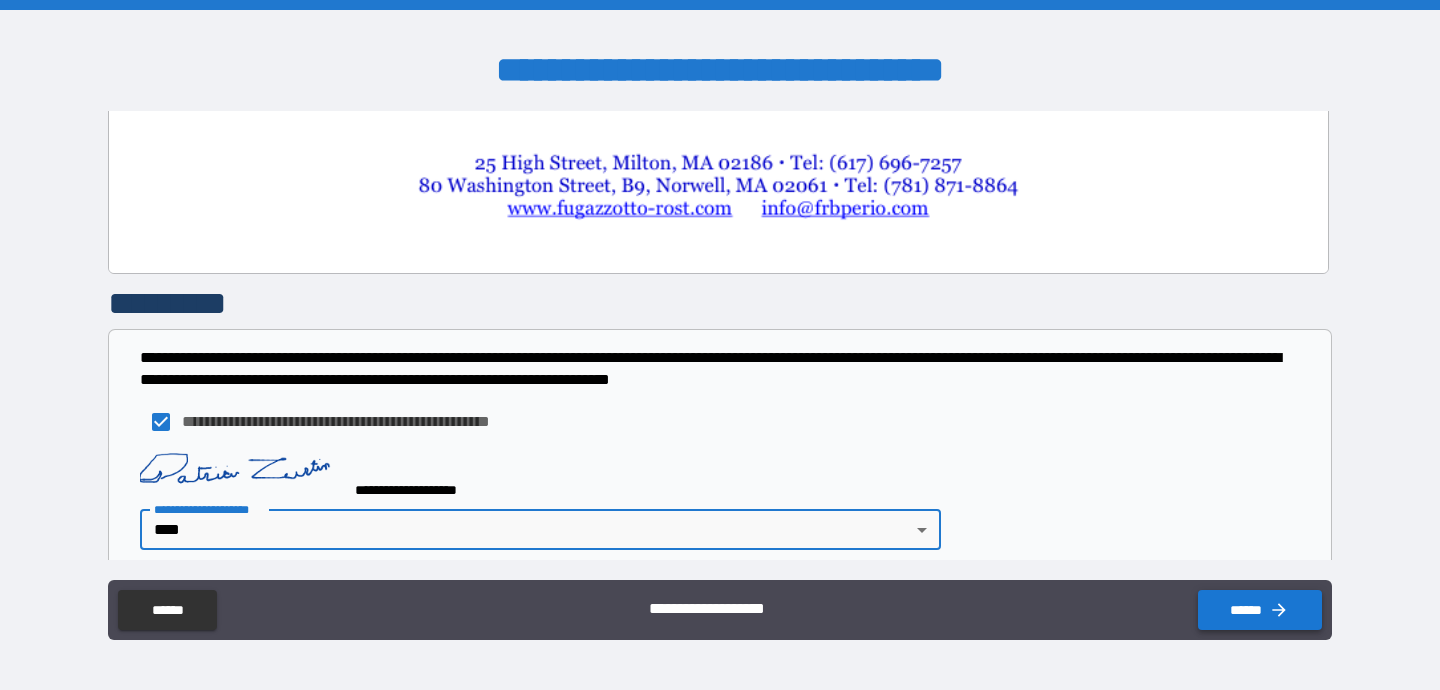 click on "******" at bounding box center (1260, 610) 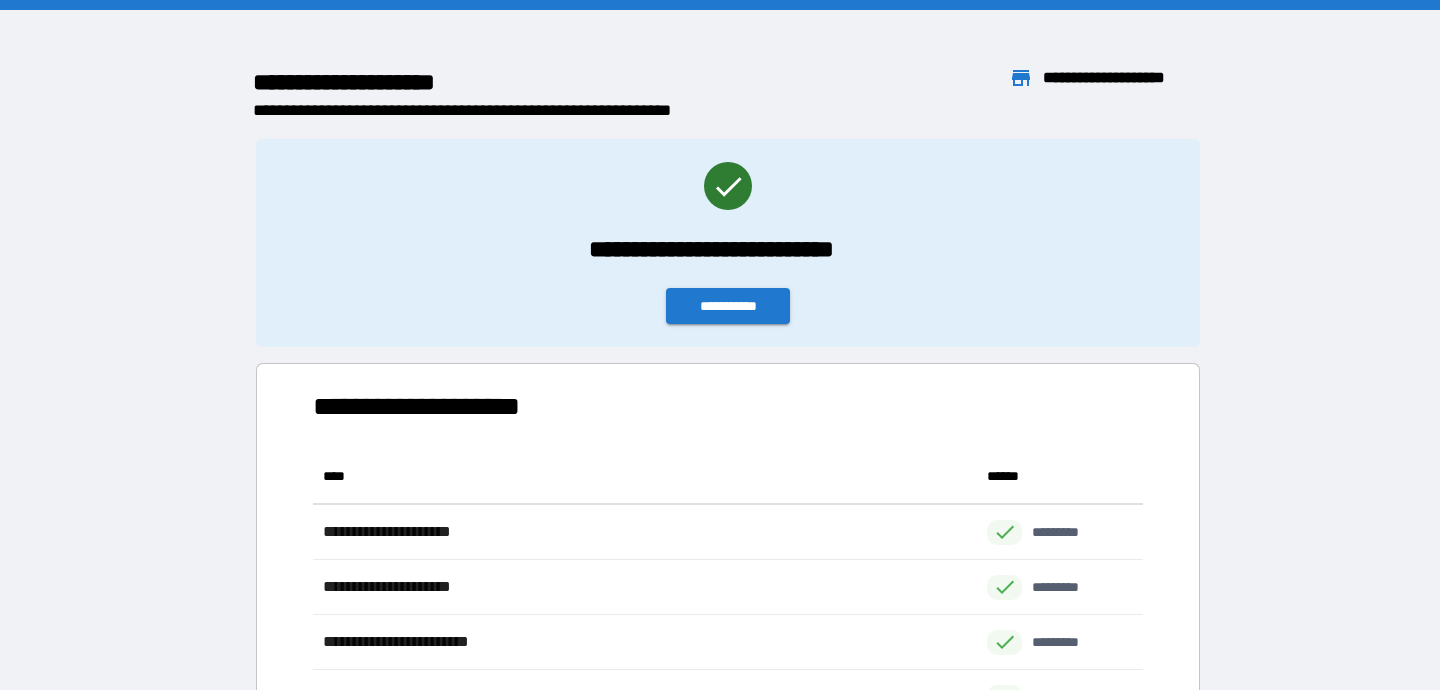 scroll, scrollTop: 1, scrollLeft: 1, axis: both 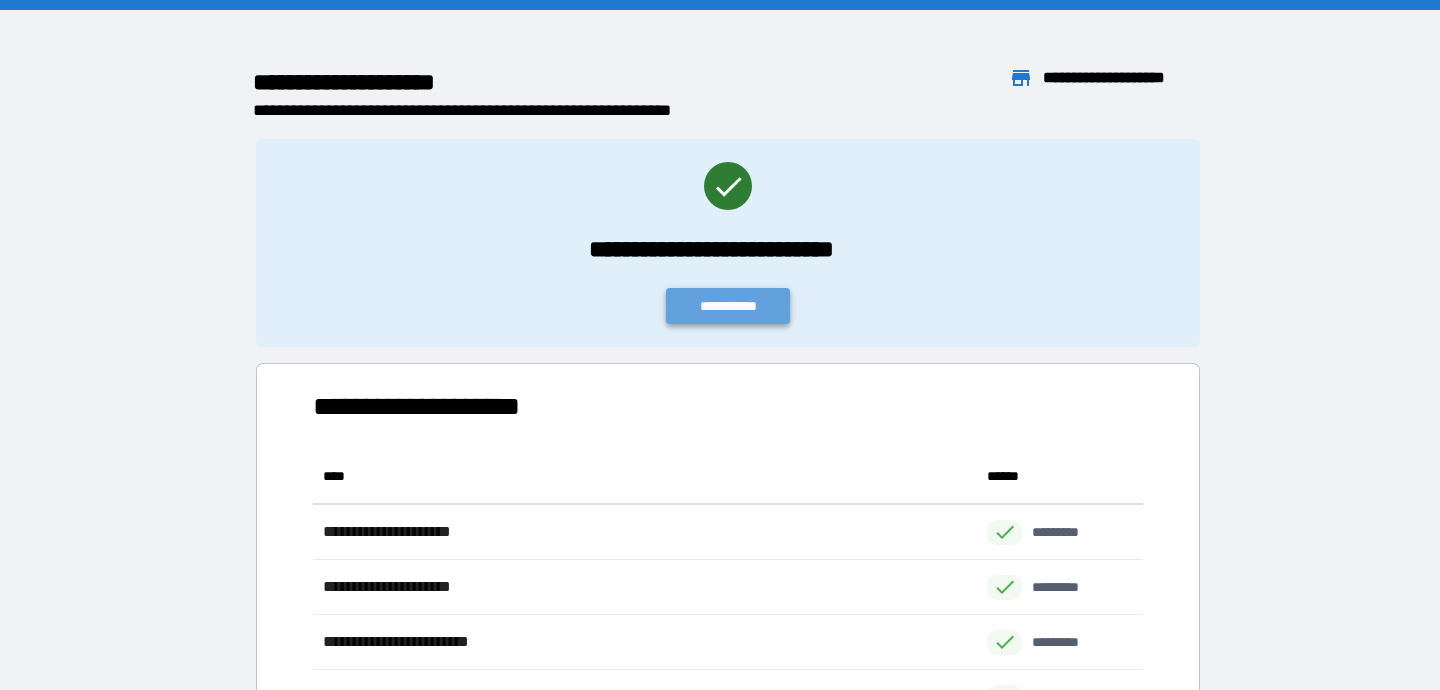 click on "**********" at bounding box center [728, 306] 